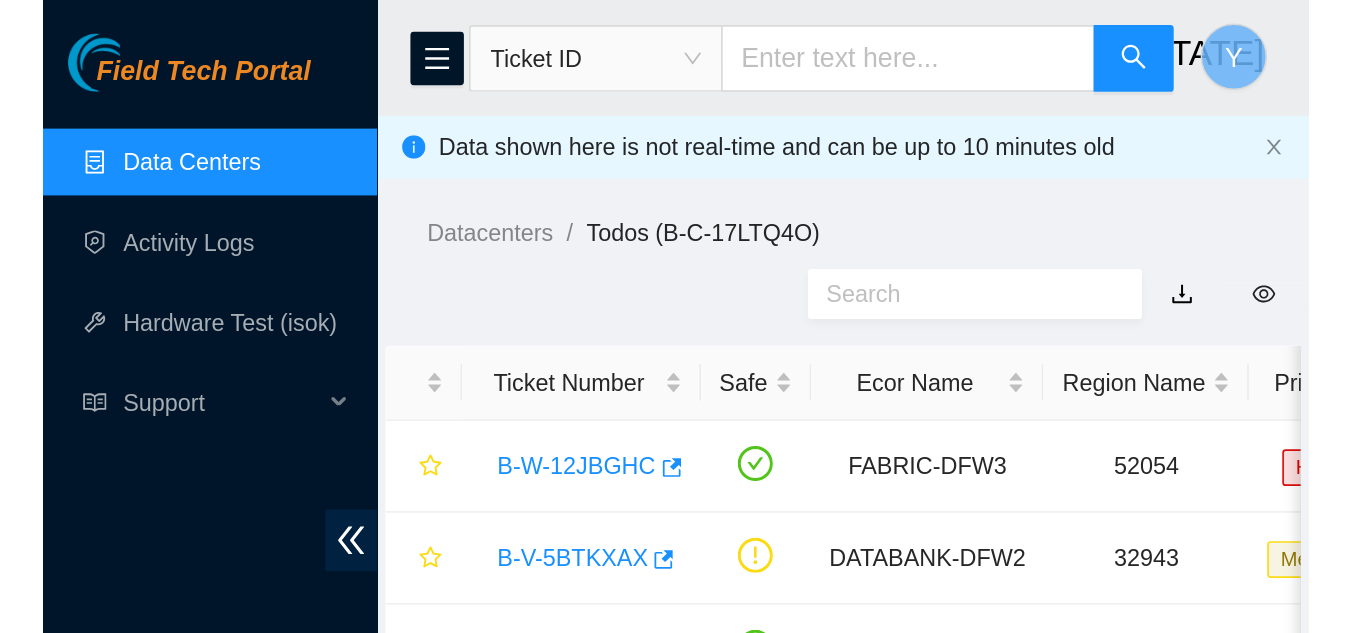 scroll, scrollTop: 0, scrollLeft: 0, axis: both 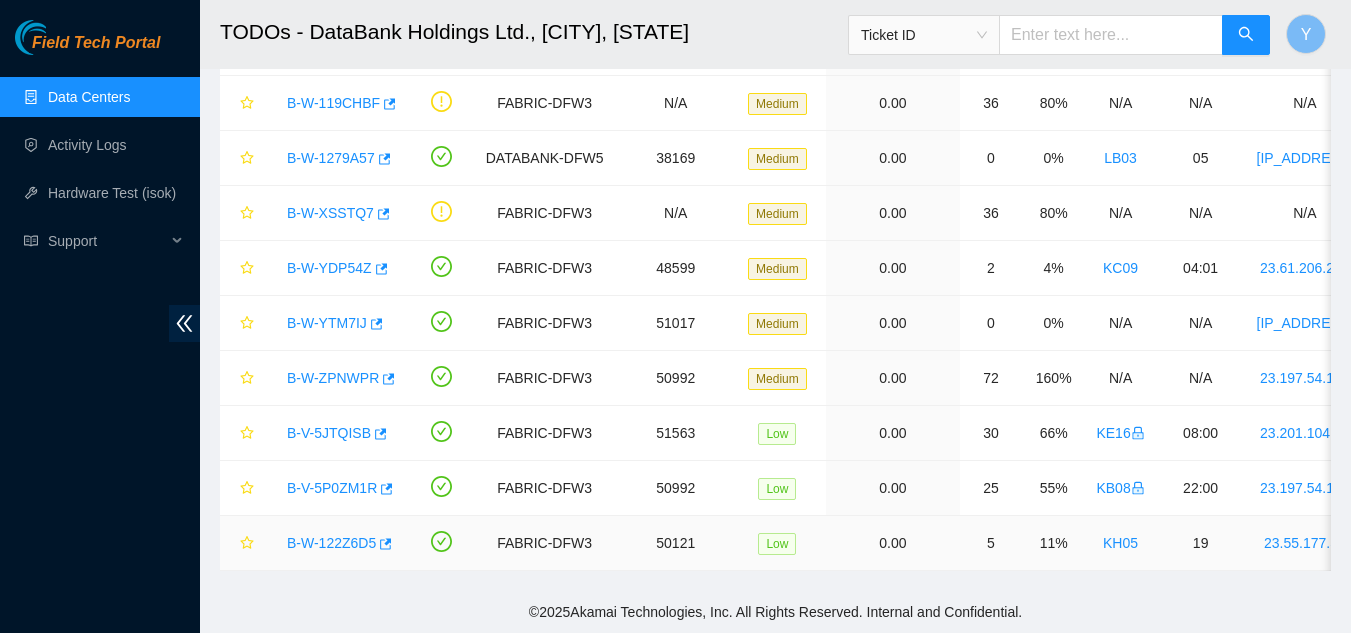 click on "B-W-122Z6D5" at bounding box center (331, 543) 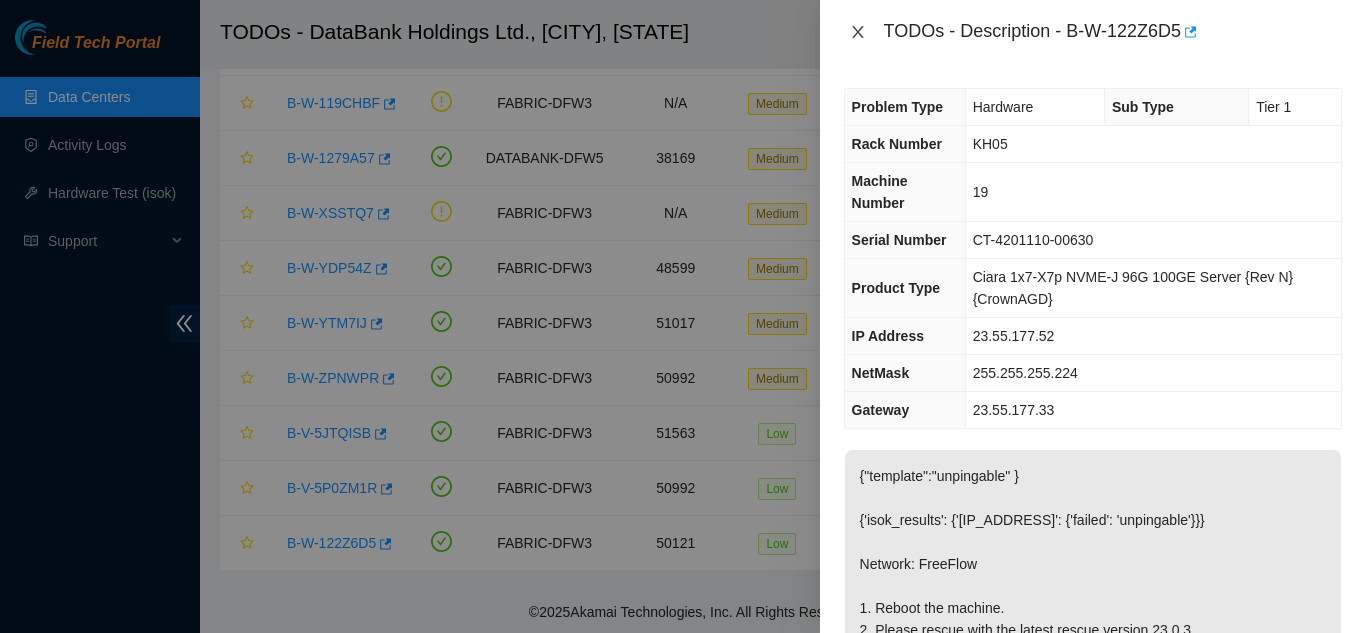 click 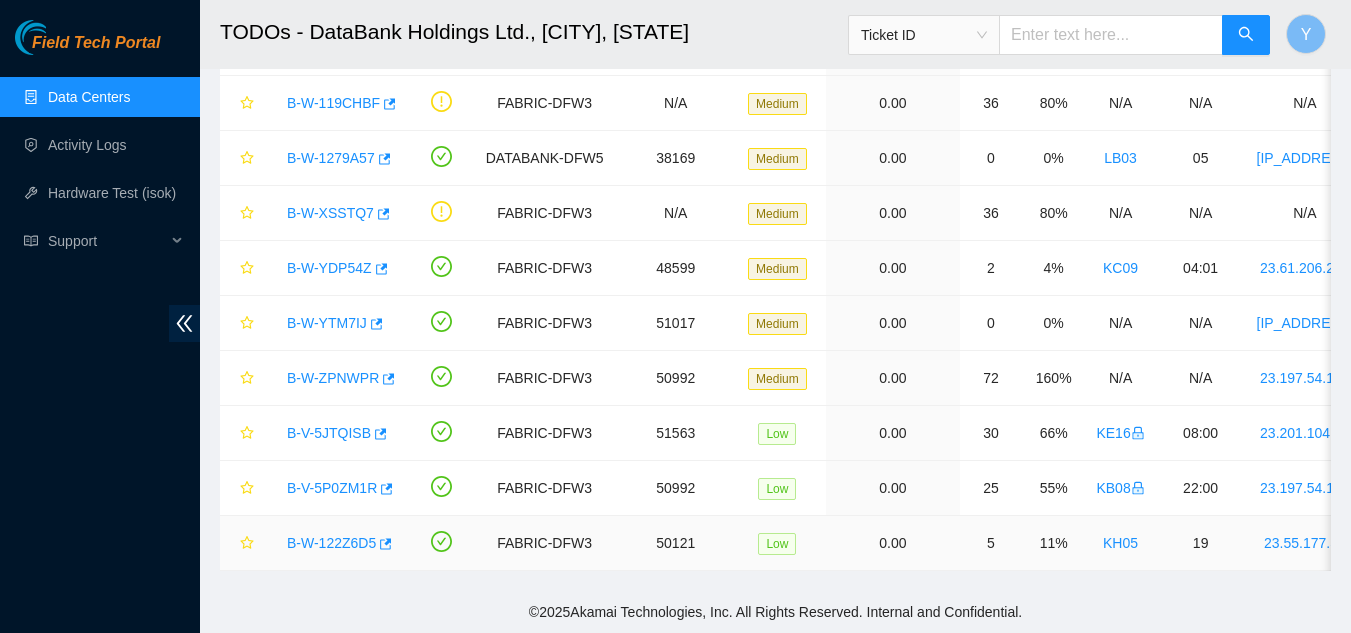 click on "B-W-122Z6D5" at bounding box center [331, 543] 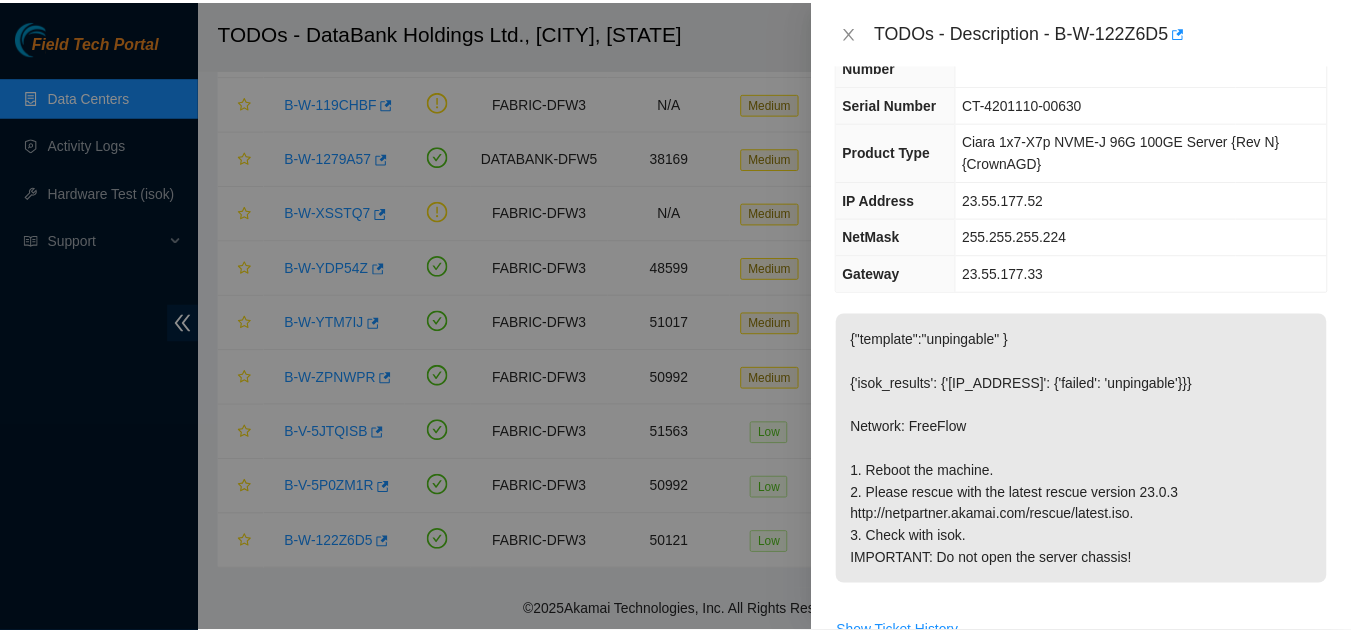 scroll, scrollTop: 100, scrollLeft: 0, axis: vertical 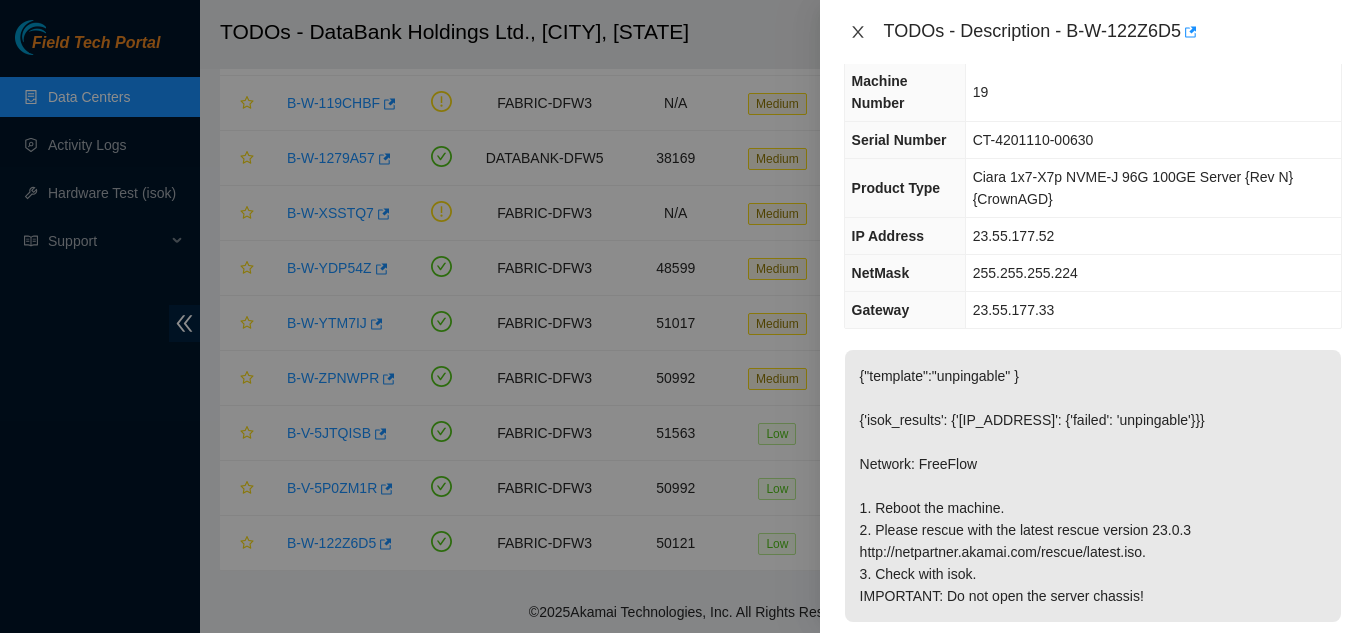 click 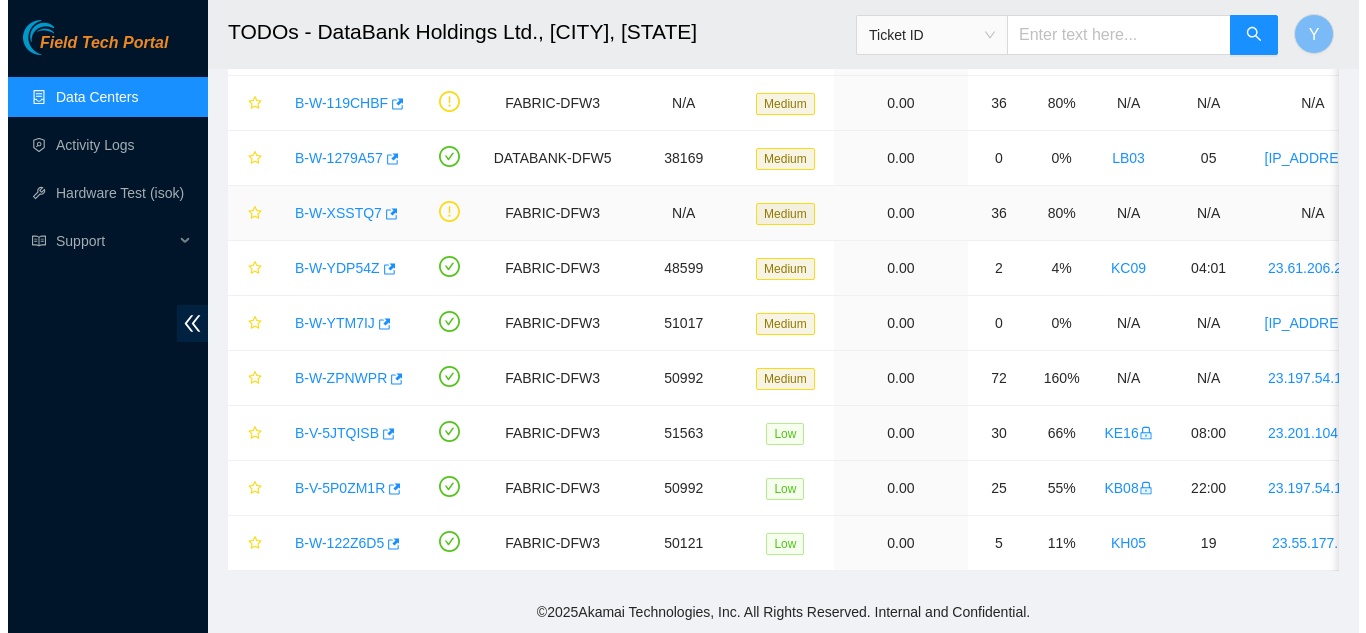scroll, scrollTop: 144, scrollLeft: 0, axis: vertical 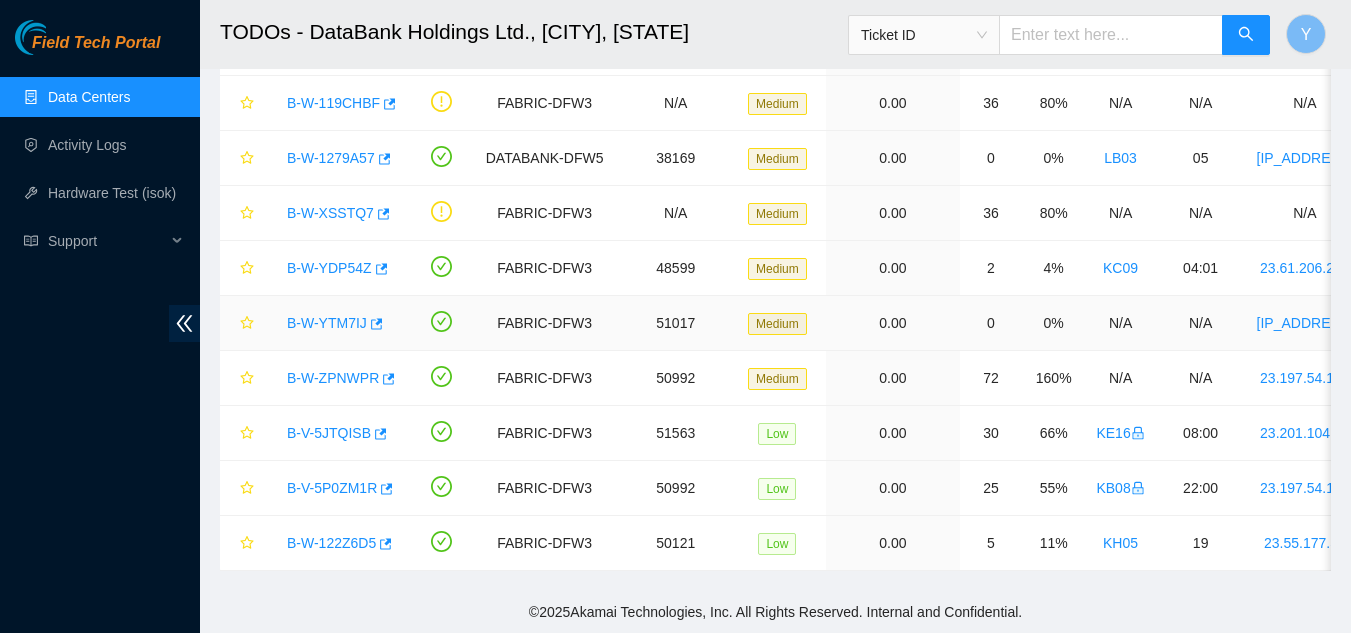 click on "B-W-YTM7IJ" at bounding box center (327, 323) 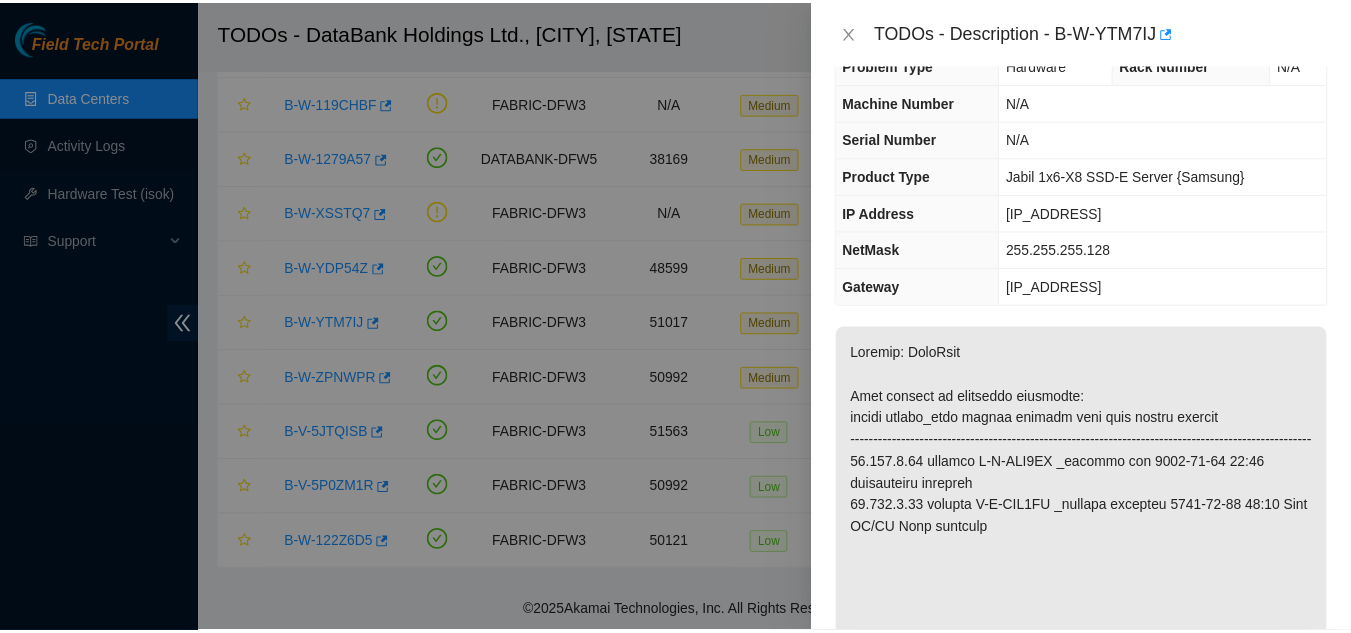 scroll, scrollTop: 0, scrollLeft: 0, axis: both 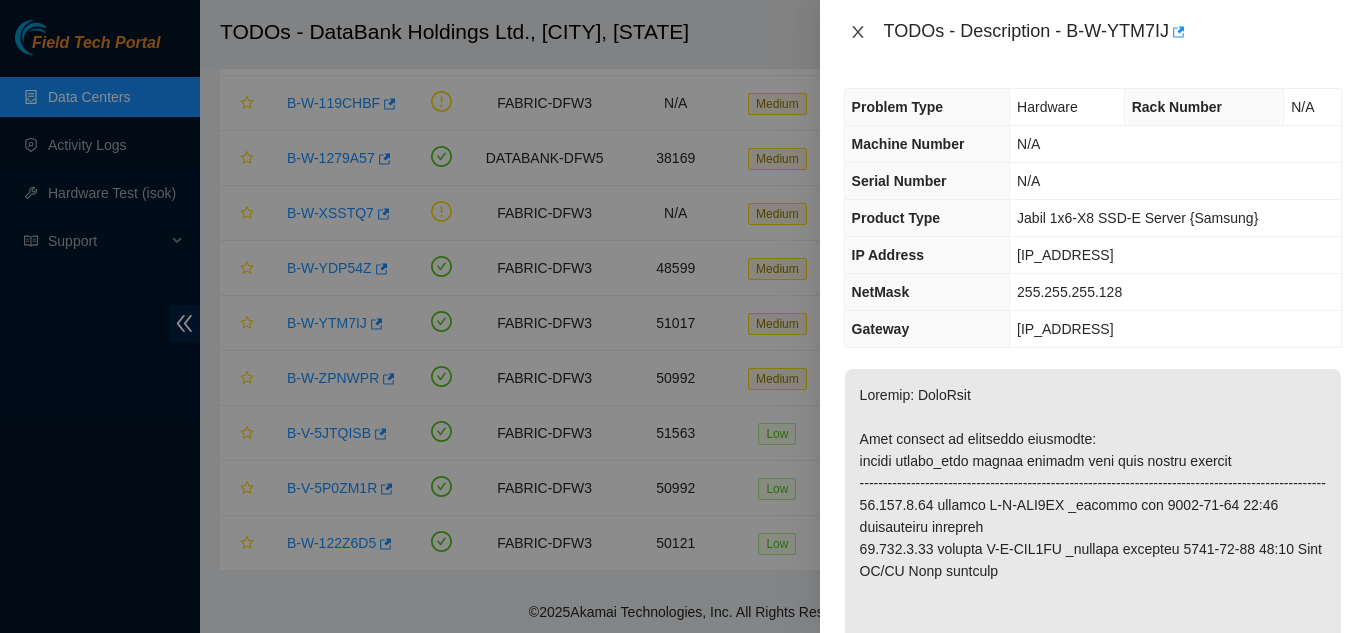 drag, startPoint x: 856, startPoint y: 32, endPoint x: 868, endPoint y: 51, distance: 22.472204 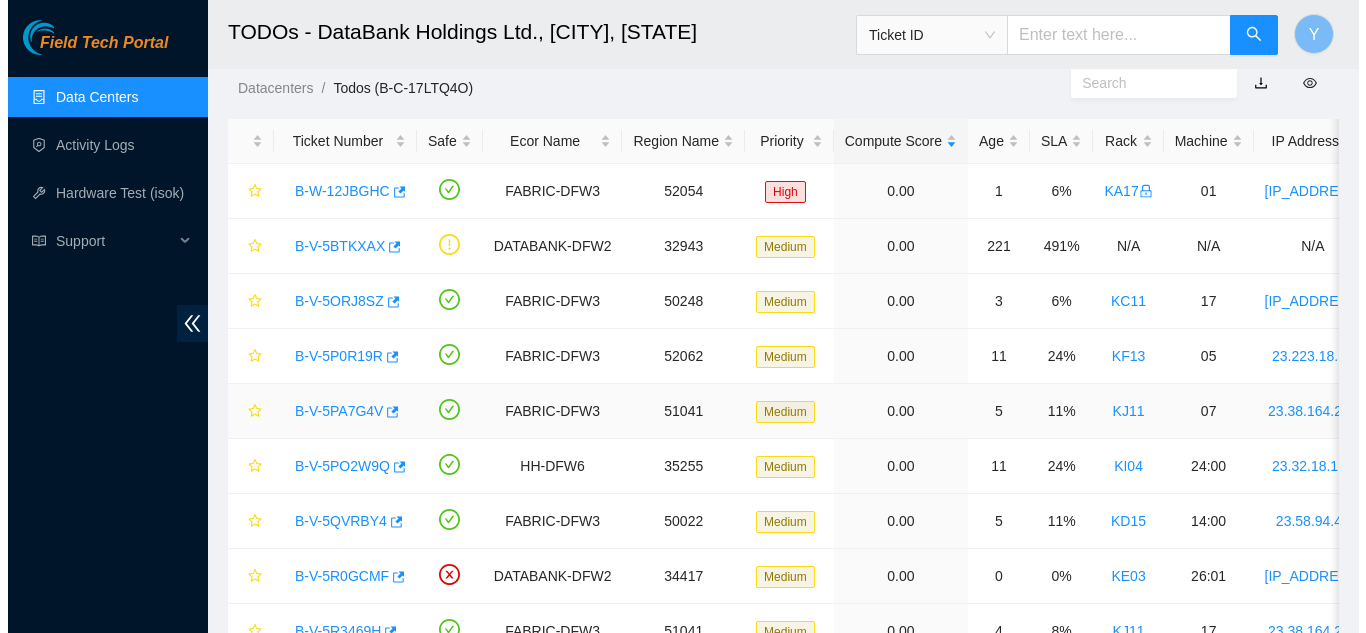 scroll, scrollTop: 24, scrollLeft: 0, axis: vertical 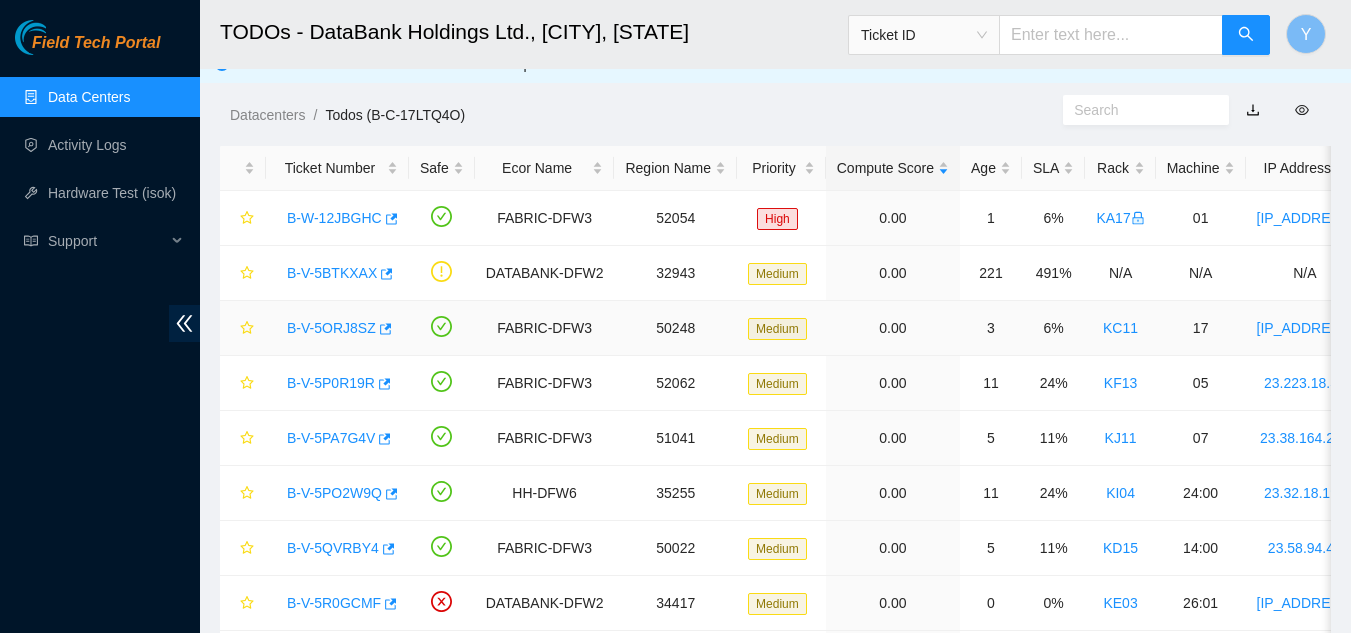 drag, startPoint x: 333, startPoint y: 320, endPoint x: 341, endPoint y: 310, distance: 12.806249 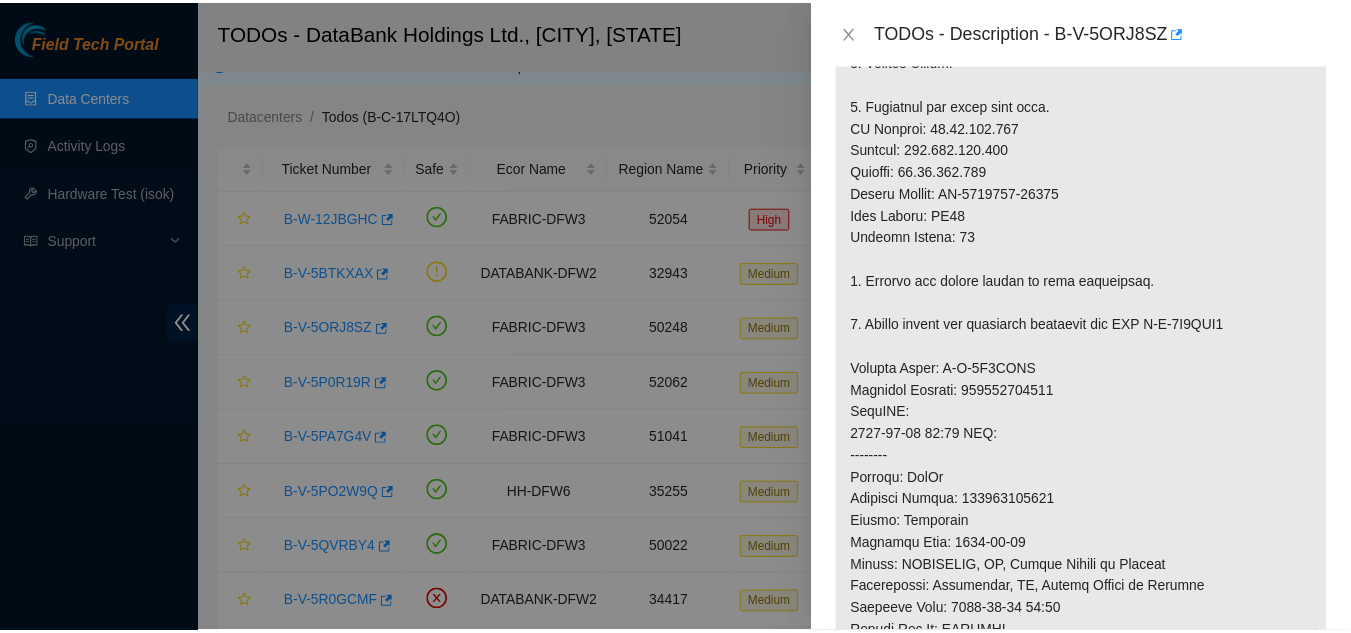 scroll, scrollTop: 700, scrollLeft: 0, axis: vertical 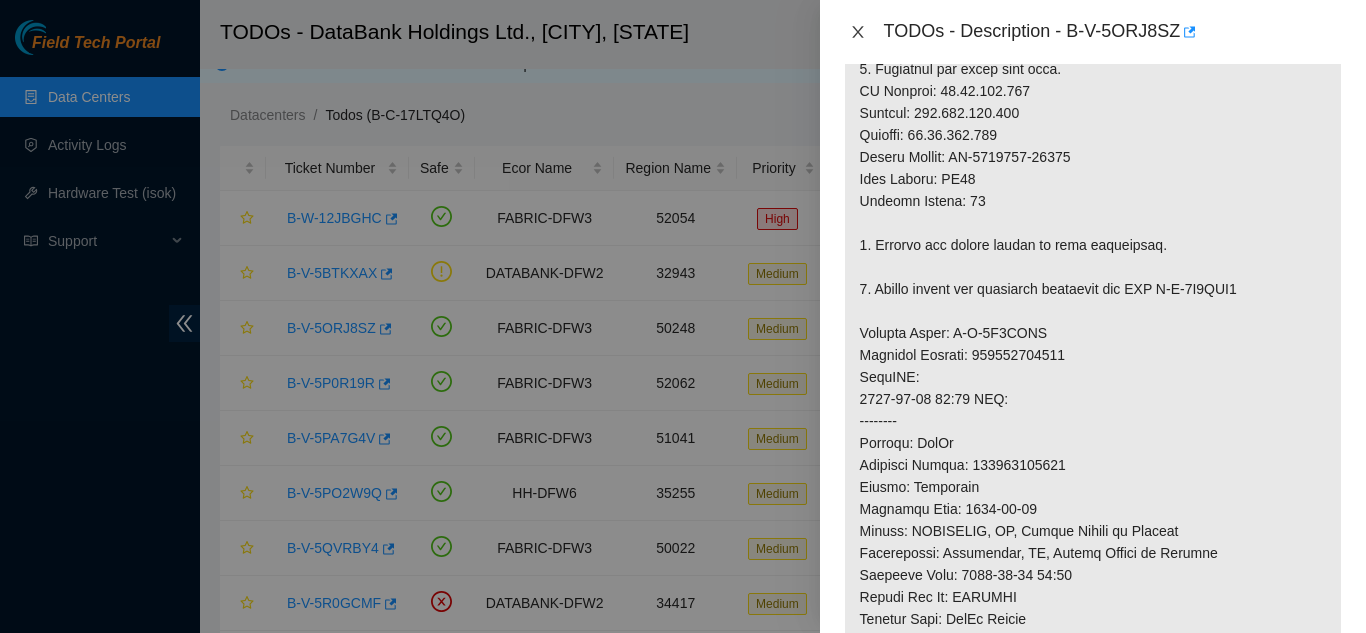 click 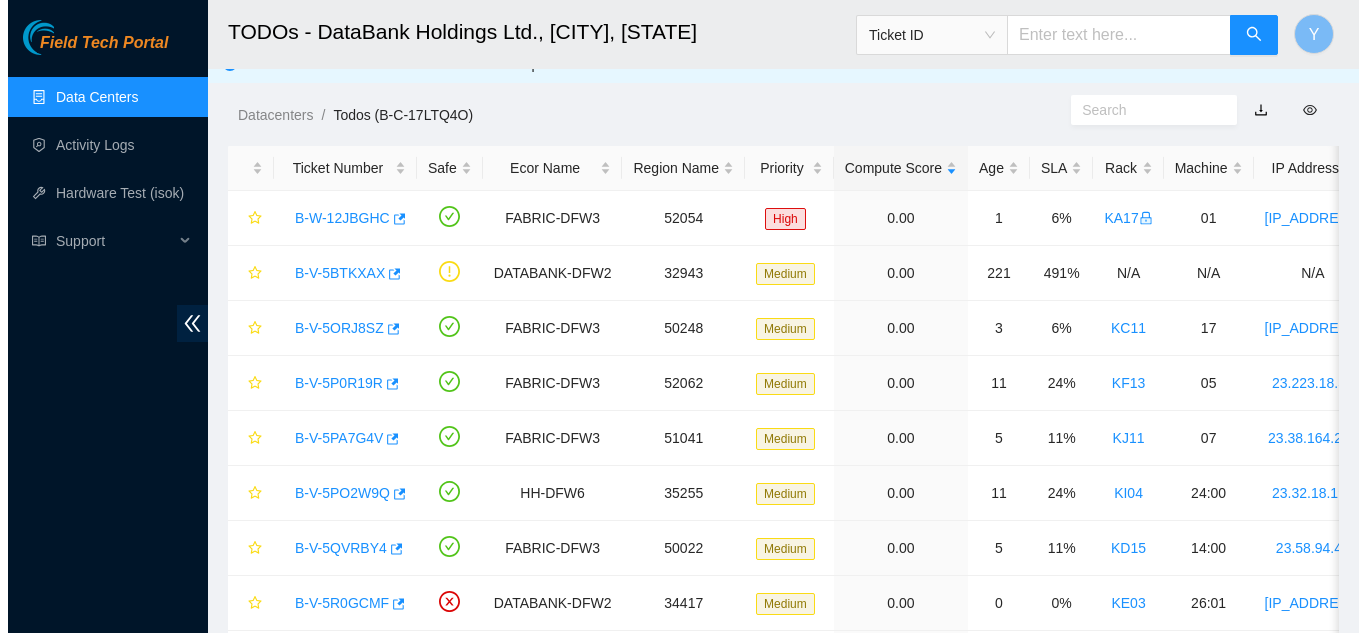 scroll, scrollTop: 687, scrollLeft: 0, axis: vertical 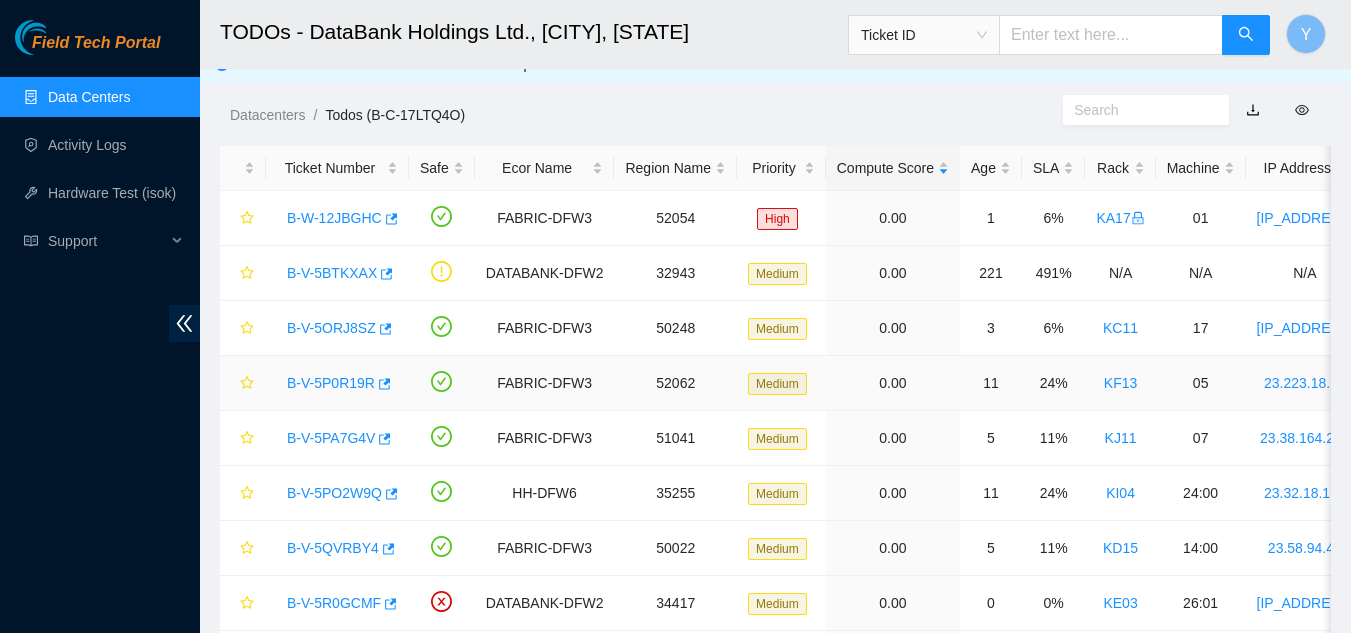 click on "B-V-5P0R19R" at bounding box center (331, 383) 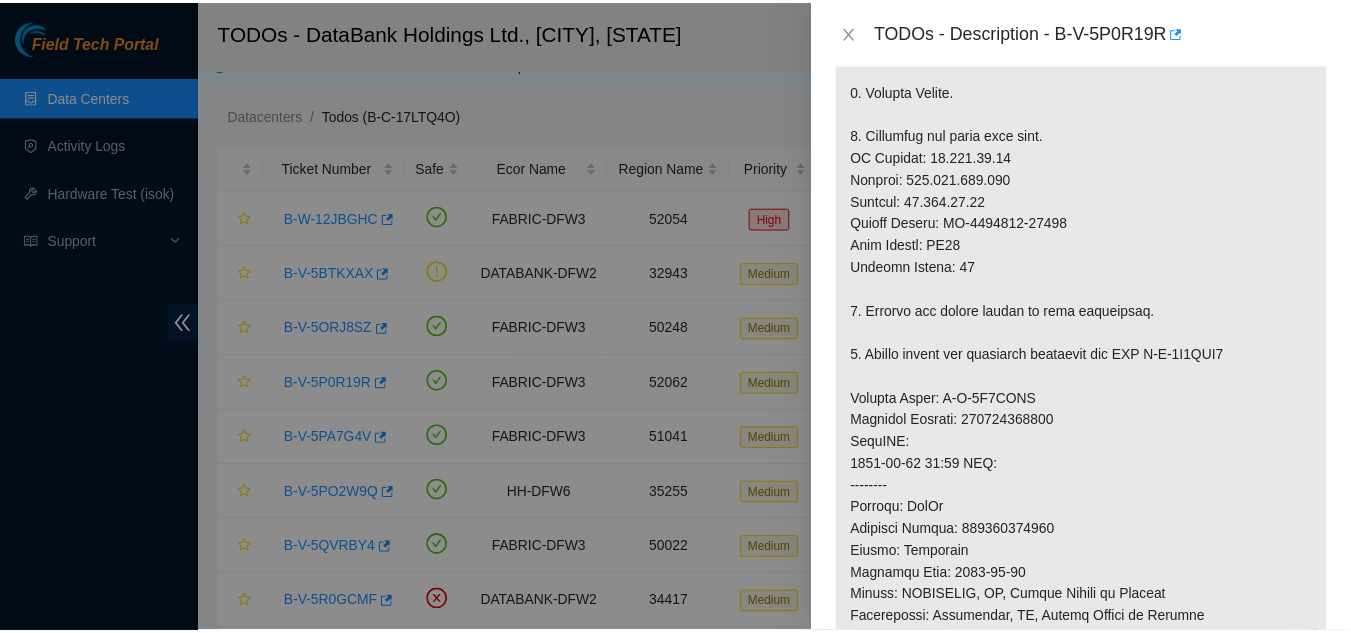 scroll, scrollTop: 700, scrollLeft: 0, axis: vertical 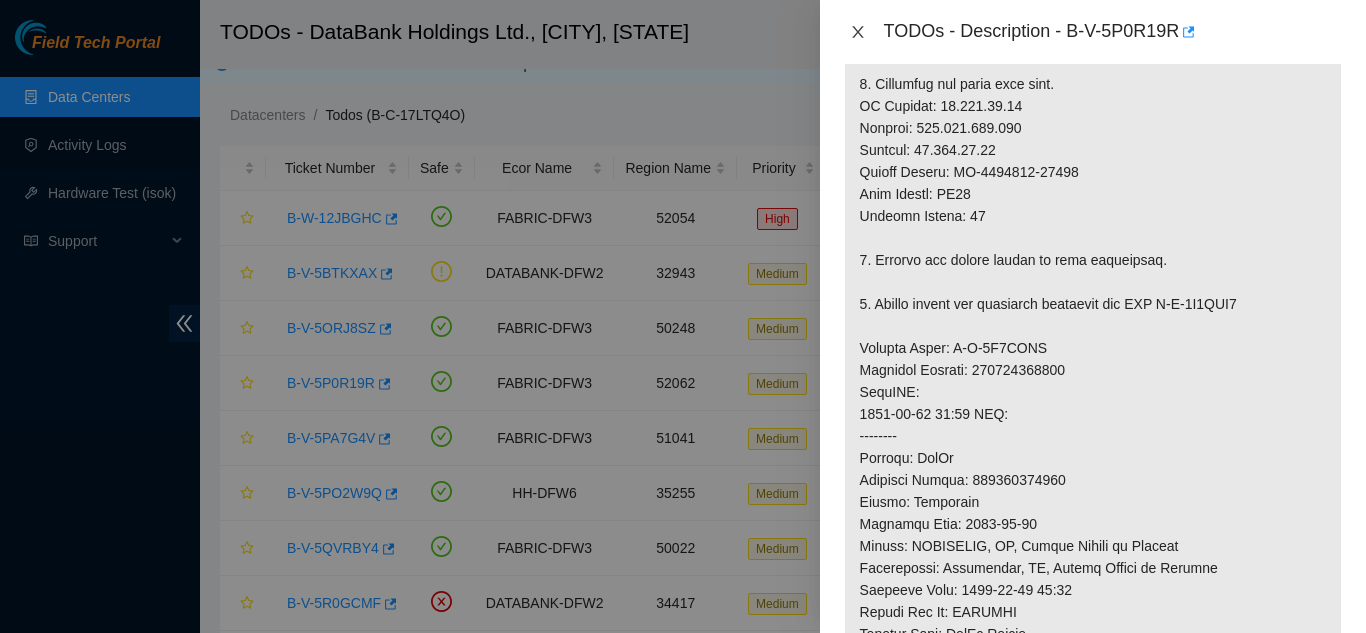 click 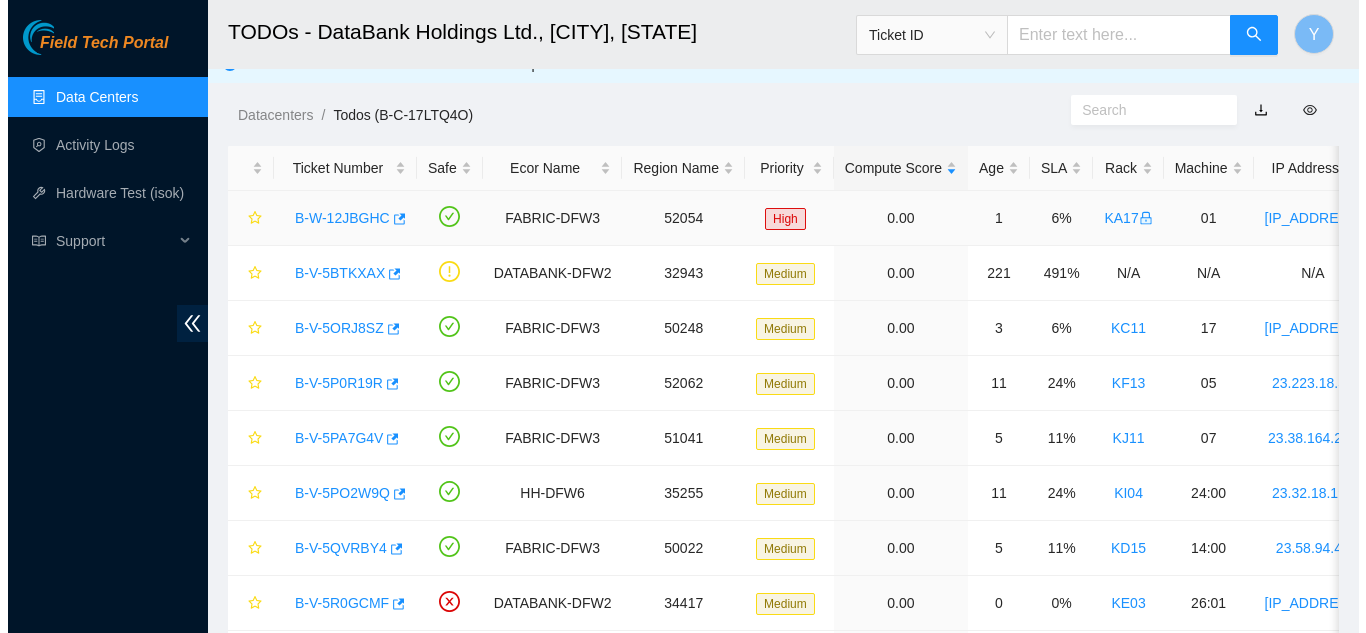 scroll, scrollTop: 685, scrollLeft: 0, axis: vertical 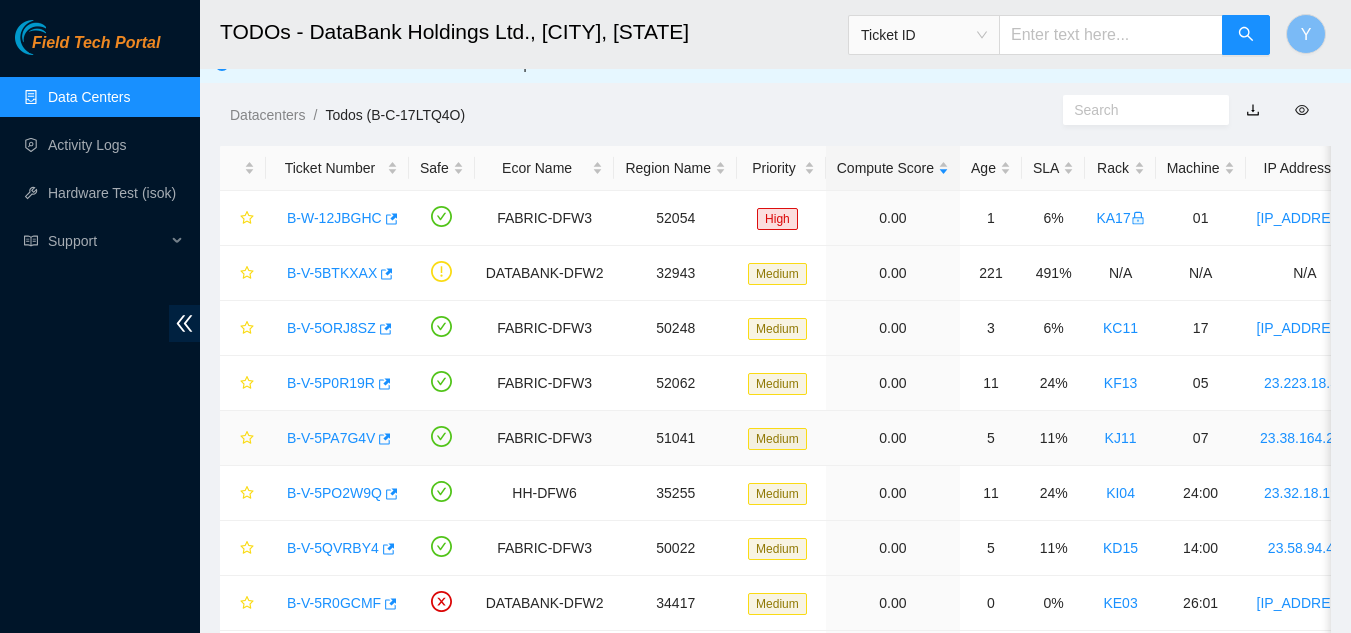 click on "B-V-5PA7G4V" at bounding box center [331, 438] 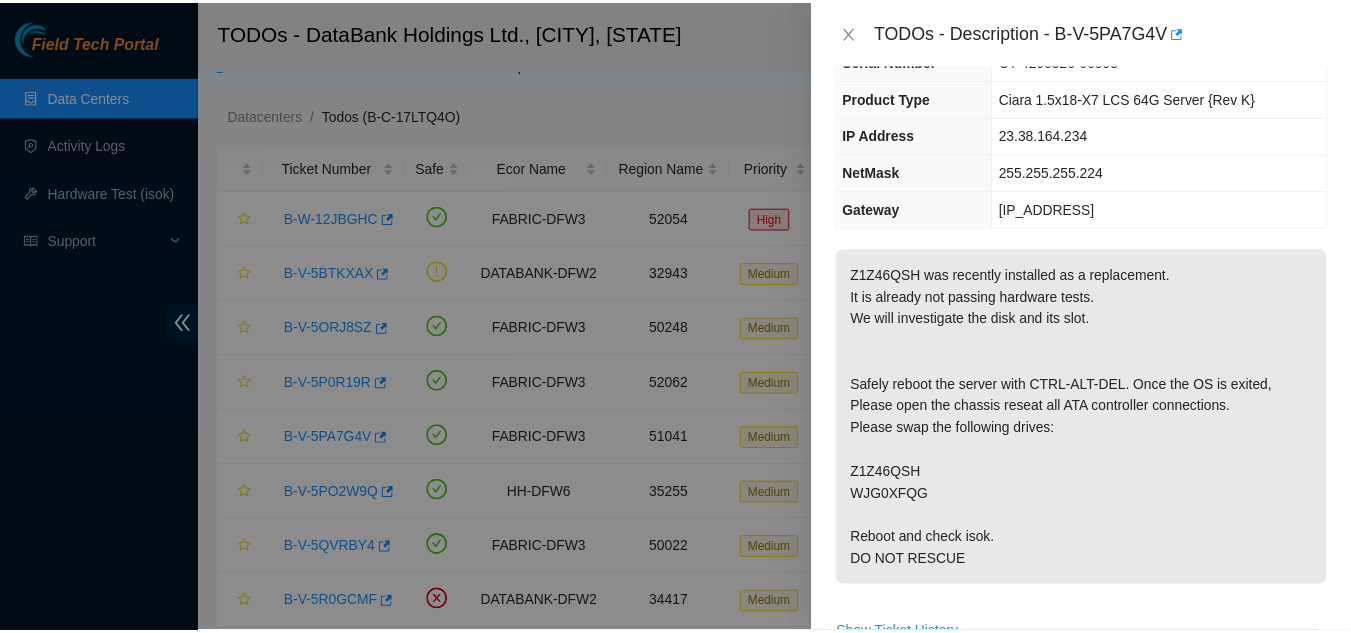 scroll, scrollTop: 119, scrollLeft: 0, axis: vertical 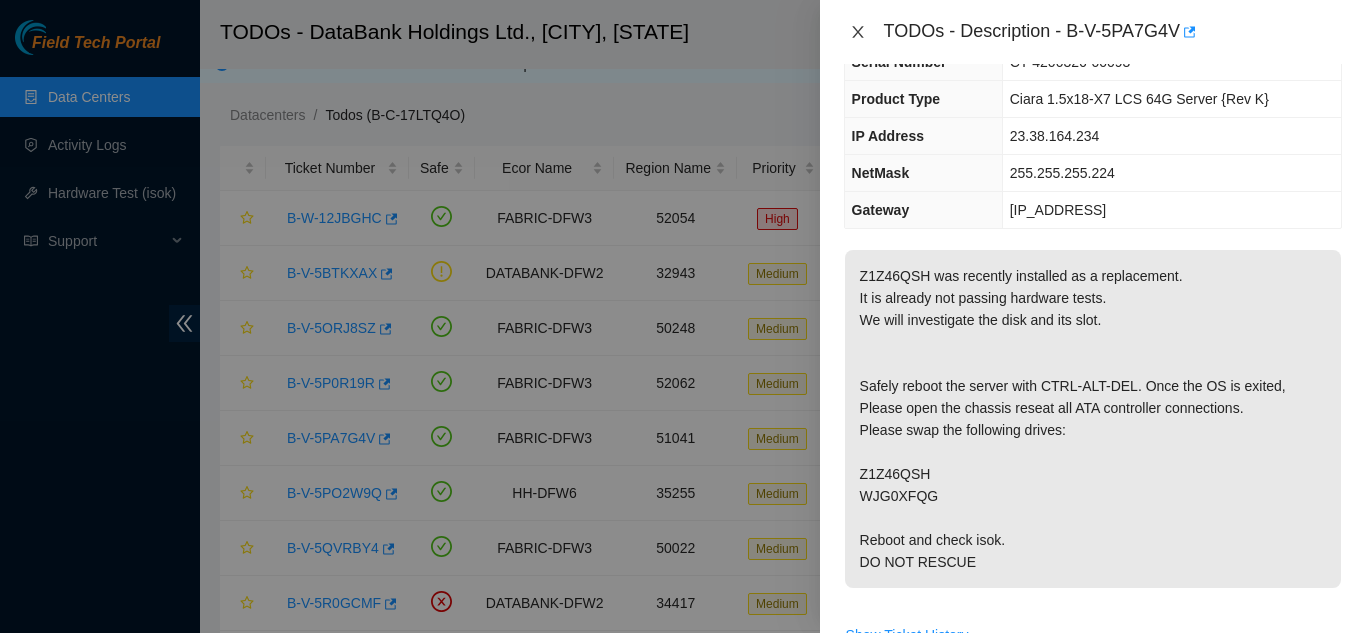 click 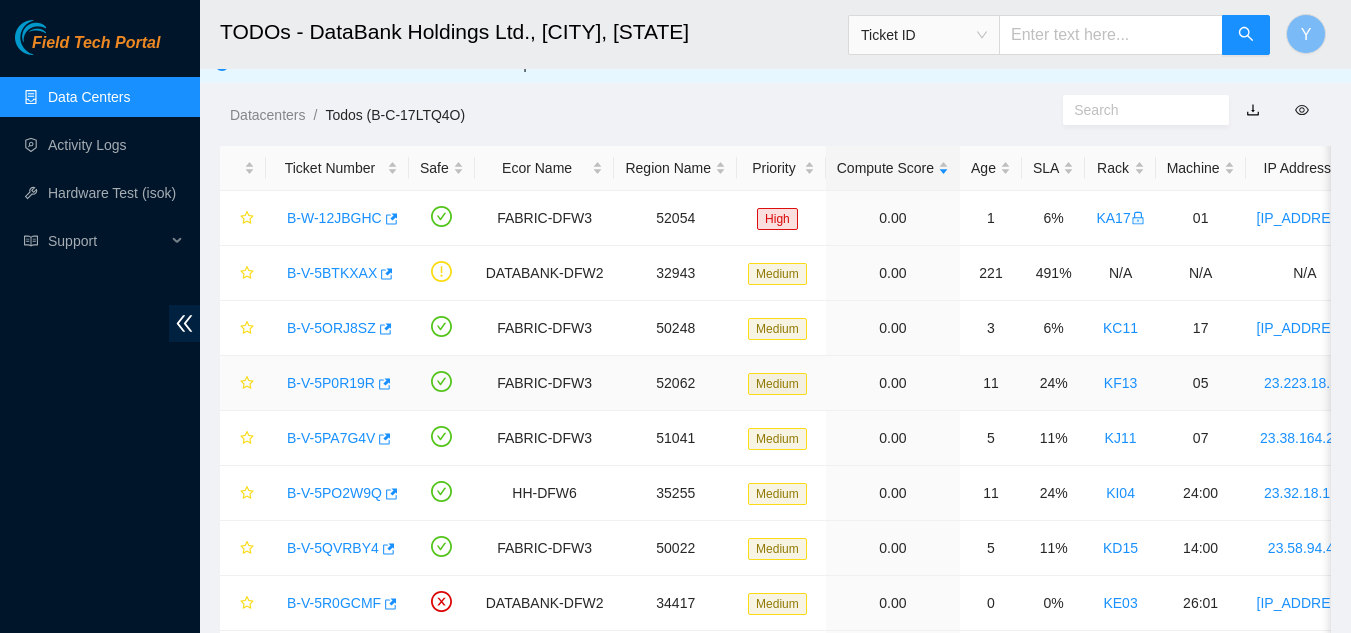 scroll, scrollTop: 163, scrollLeft: 0, axis: vertical 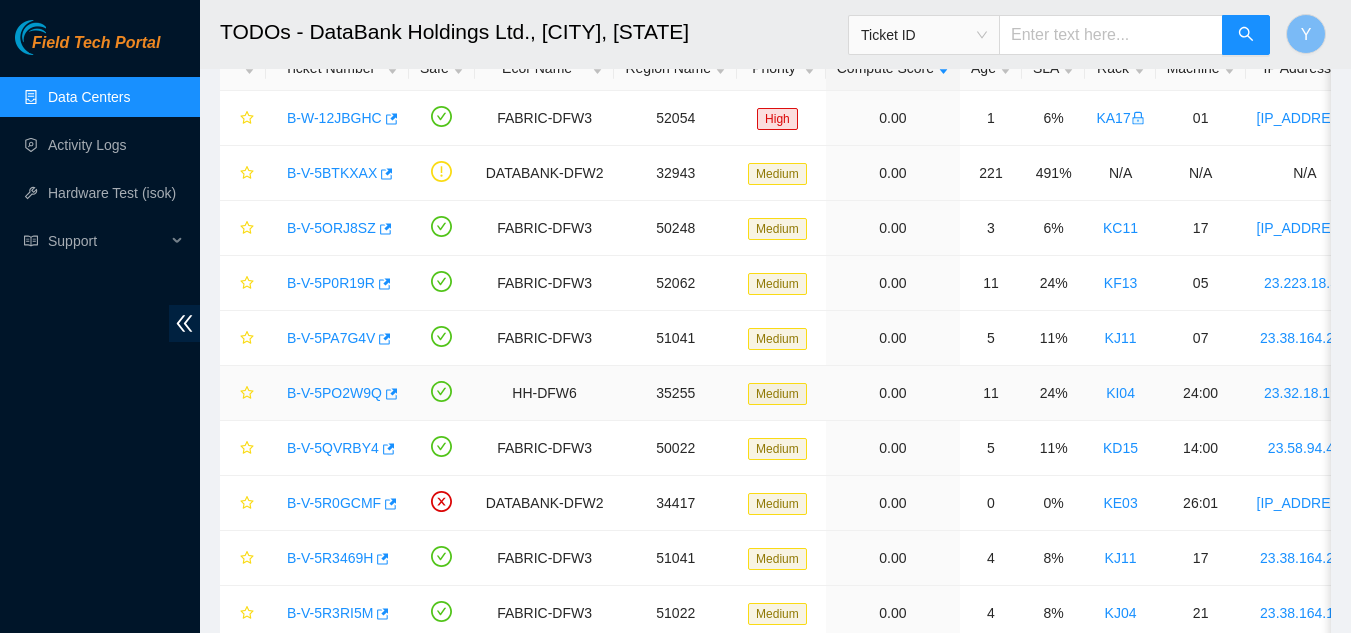 click on "B-V-5PO2W9Q" at bounding box center (334, 393) 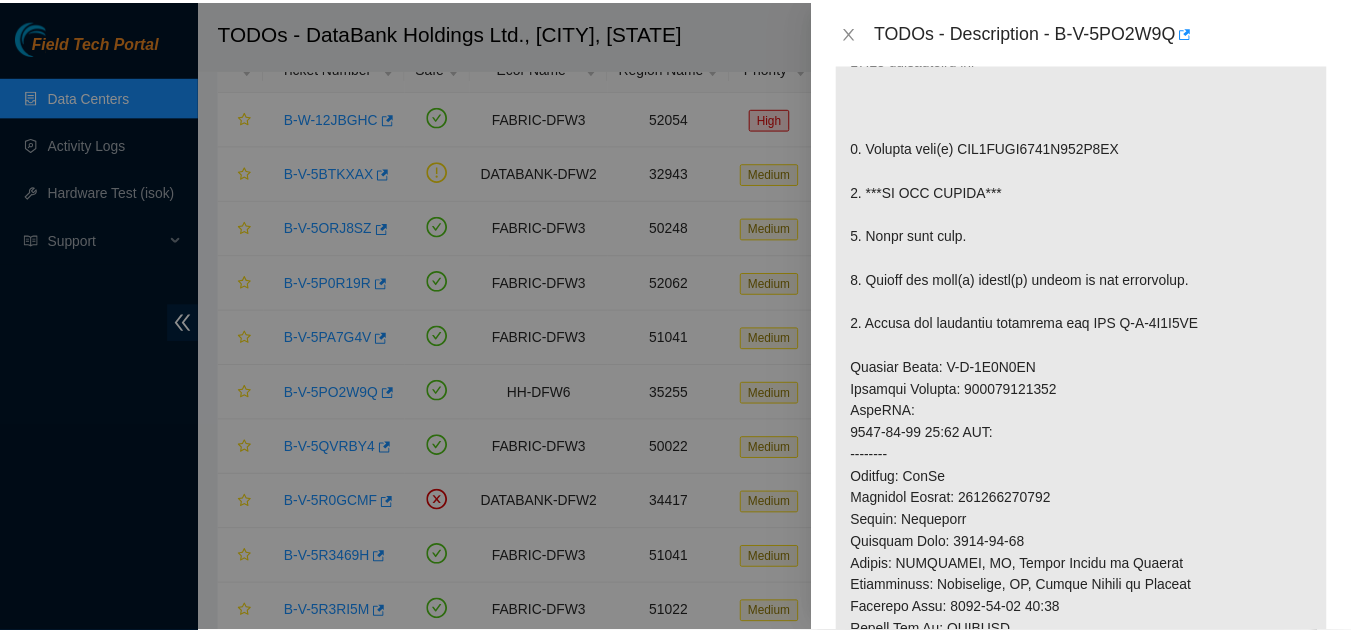 scroll, scrollTop: 500, scrollLeft: 0, axis: vertical 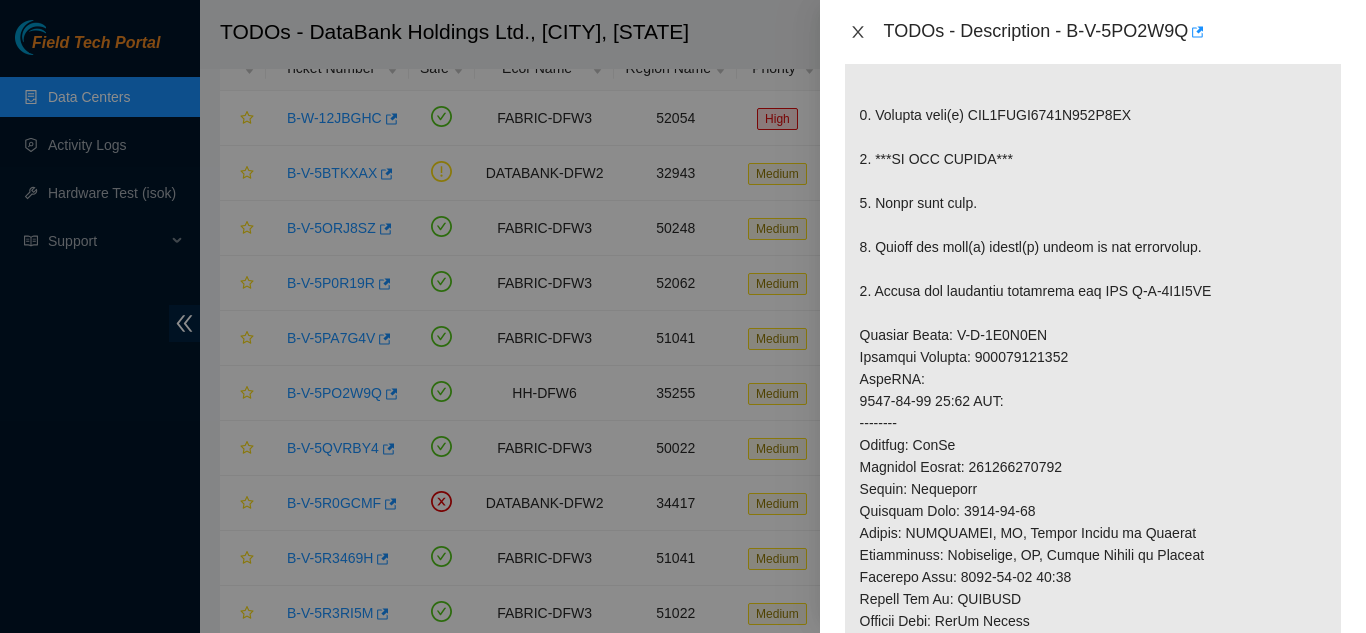 click 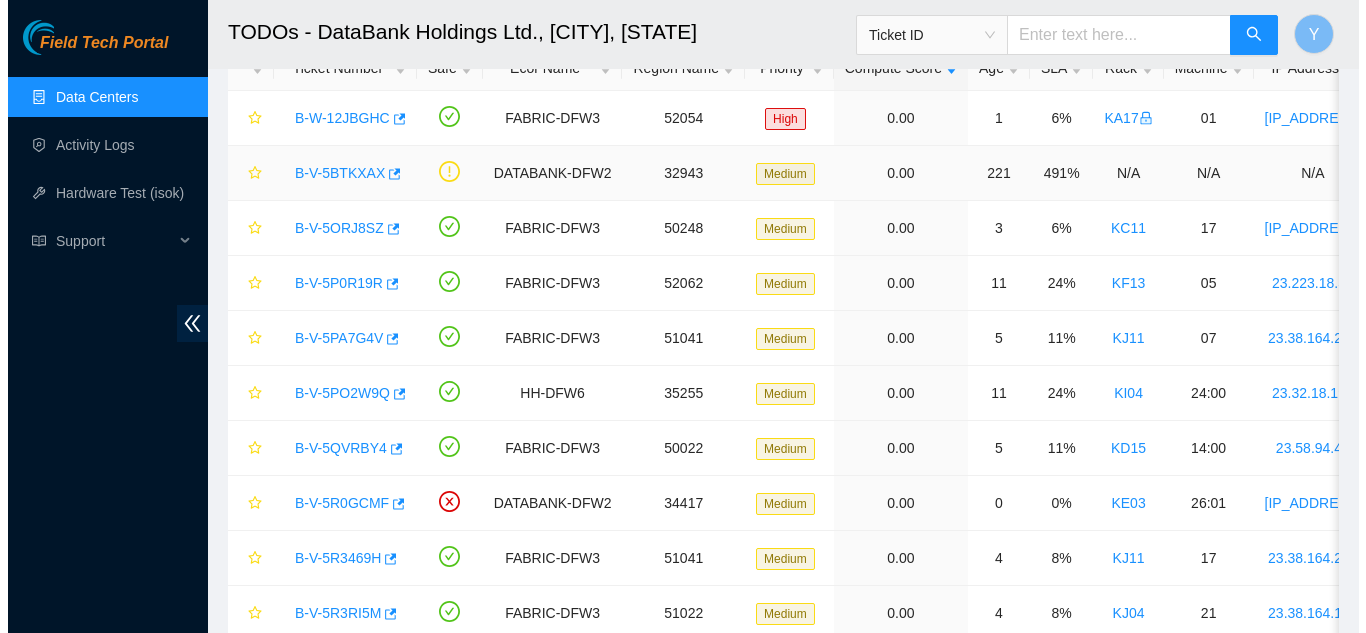 scroll, scrollTop: 566, scrollLeft: 0, axis: vertical 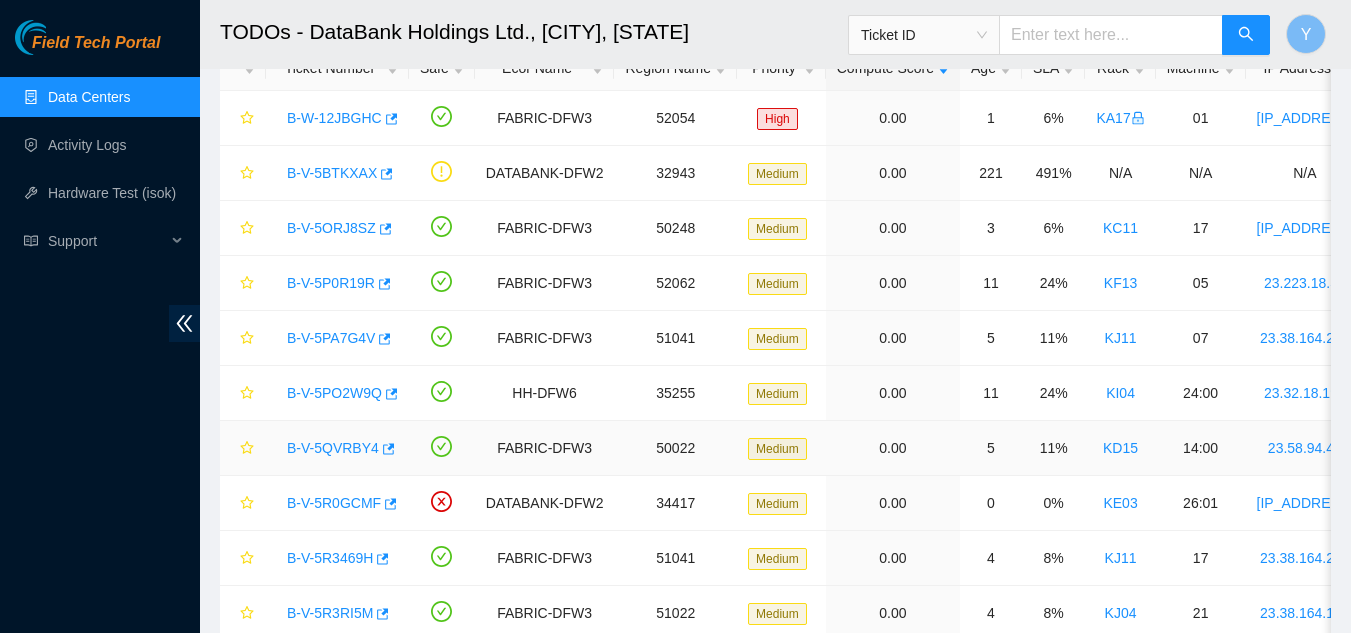 click on "B-V-5QVRBY4" at bounding box center [333, 448] 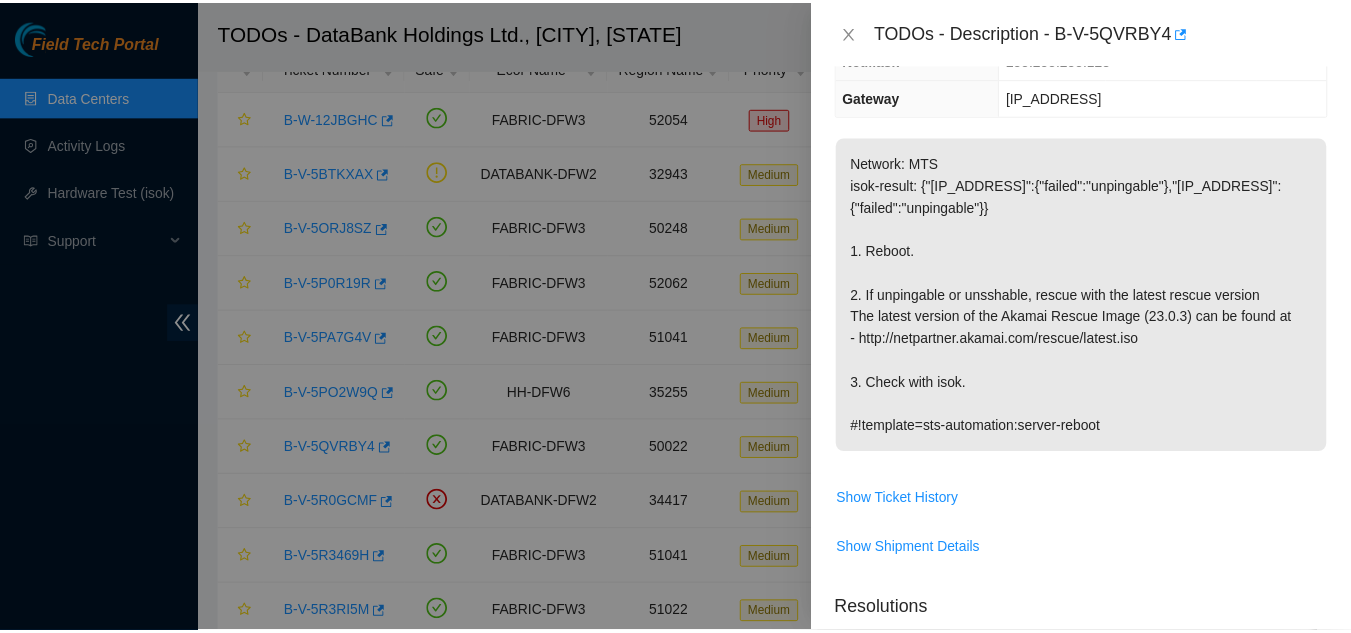 scroll, scrollTop: 200, scrollLeft: 0, axis: vertical 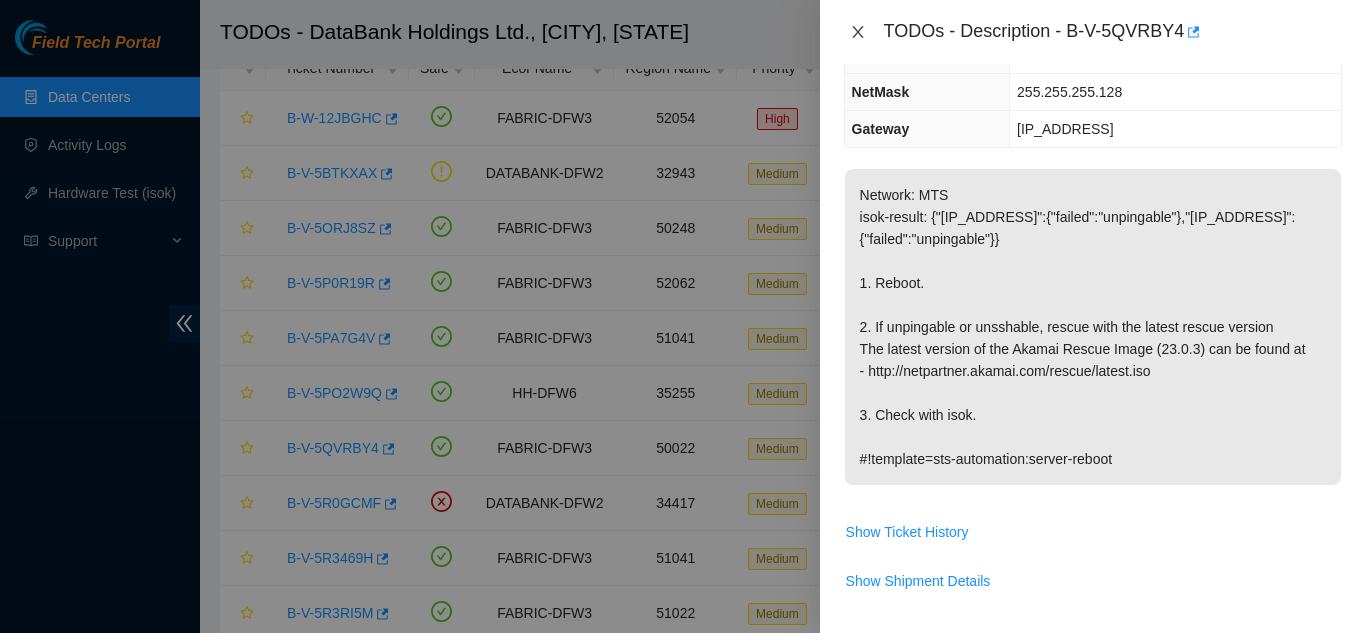 drag, startPoint x: 859, startPoint y: 32, endPoint x: 879, endPoint y: 49, distance: 26.24881 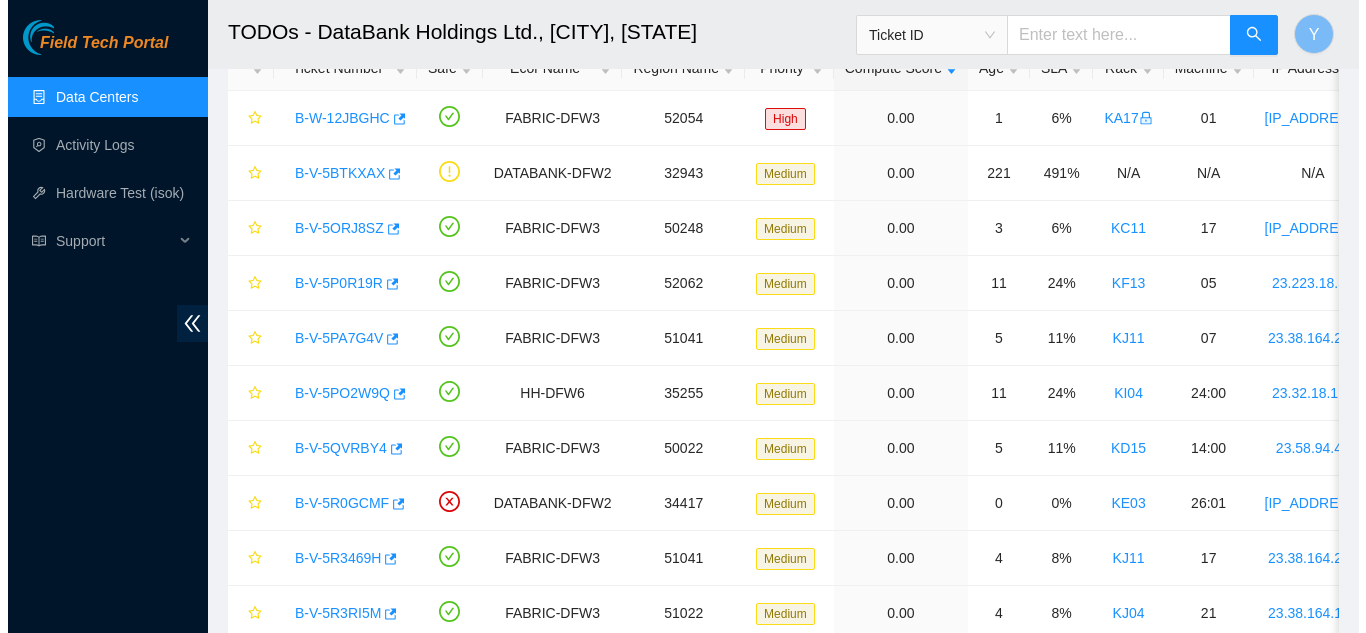 scroll, scrollTop: 266, scrollLeft: 0, axis: vertical 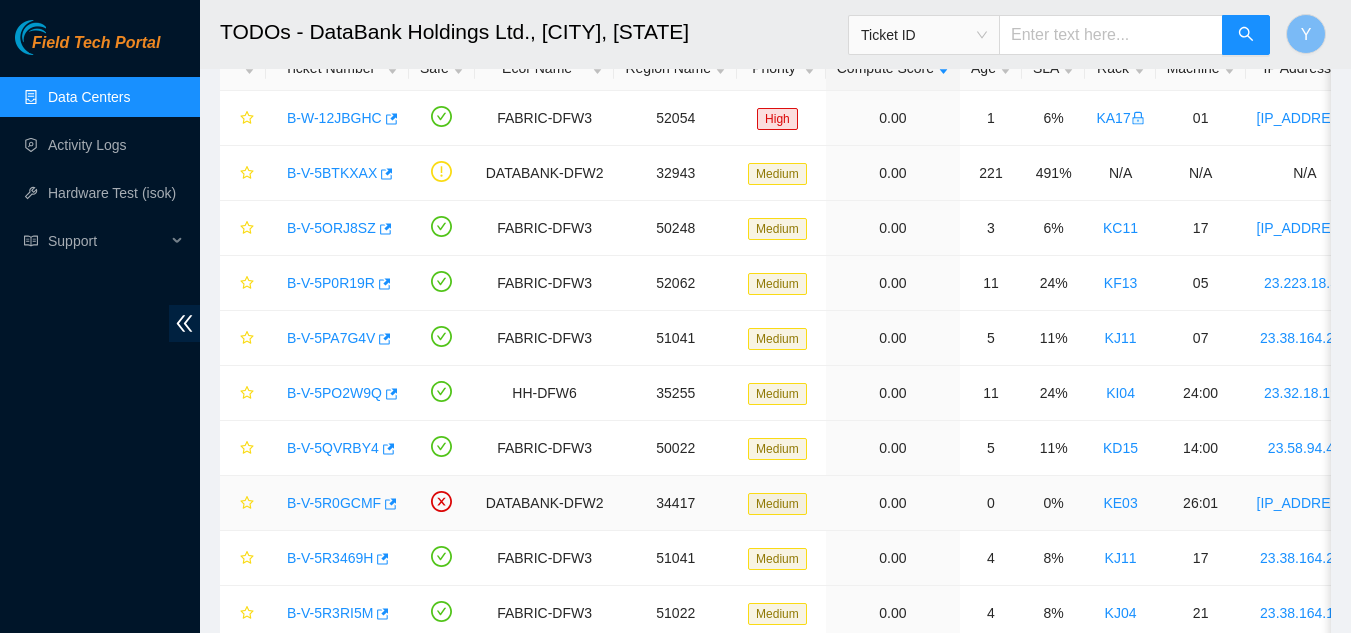 click on "B-V-5R0GCMF" at bounding box center (334, 503) 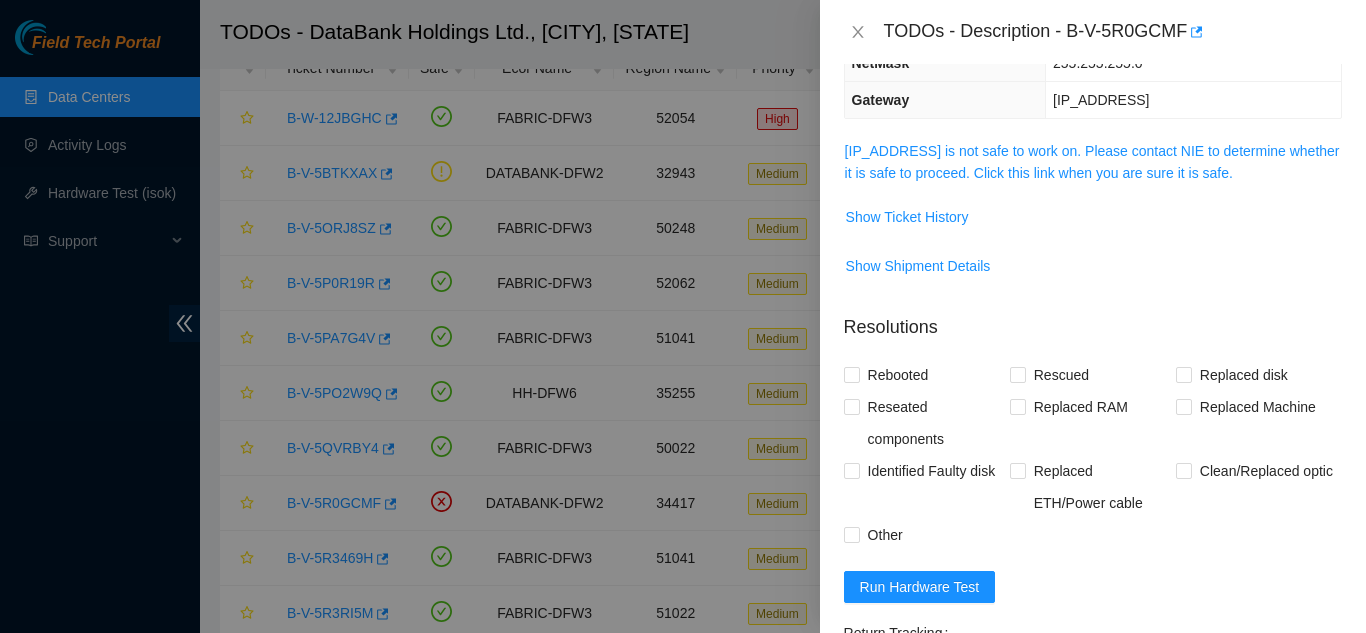 scroll, scrollTop: 200, scrollLeft: 0, axis: vertical 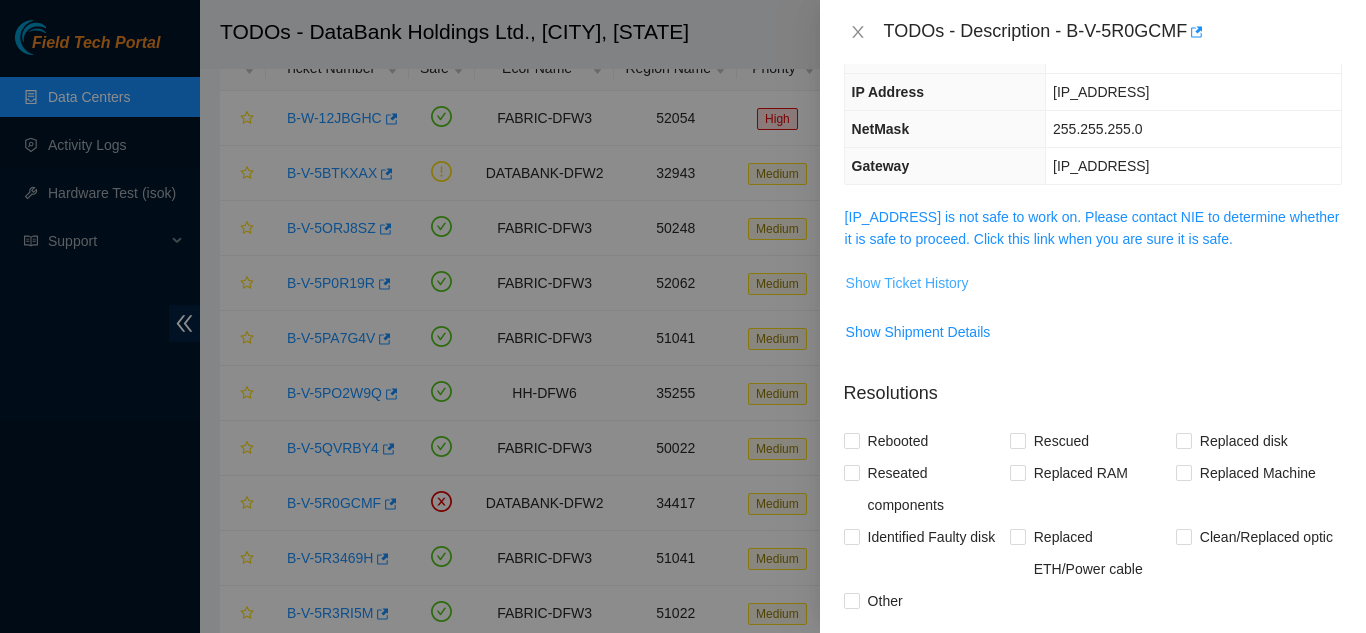click on "Show Ticket History" at bounding box center (907, 283) 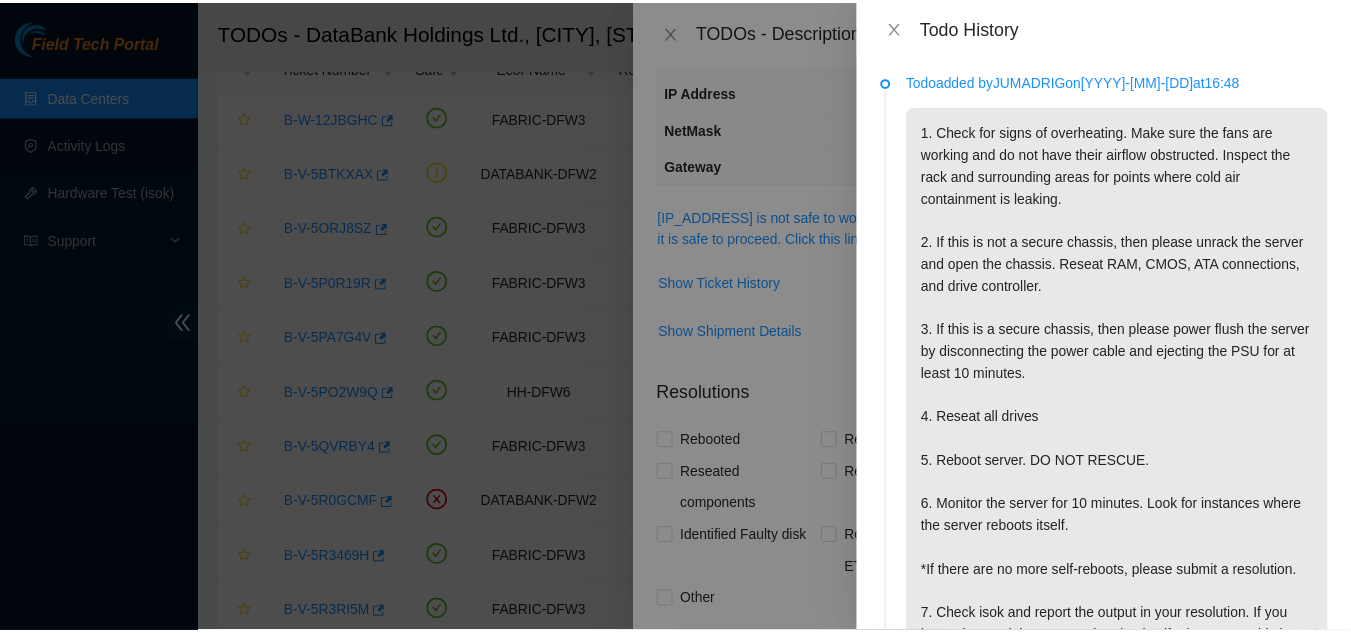 scroll, scrollTop: 0, scrollLeft: 0, axis: both 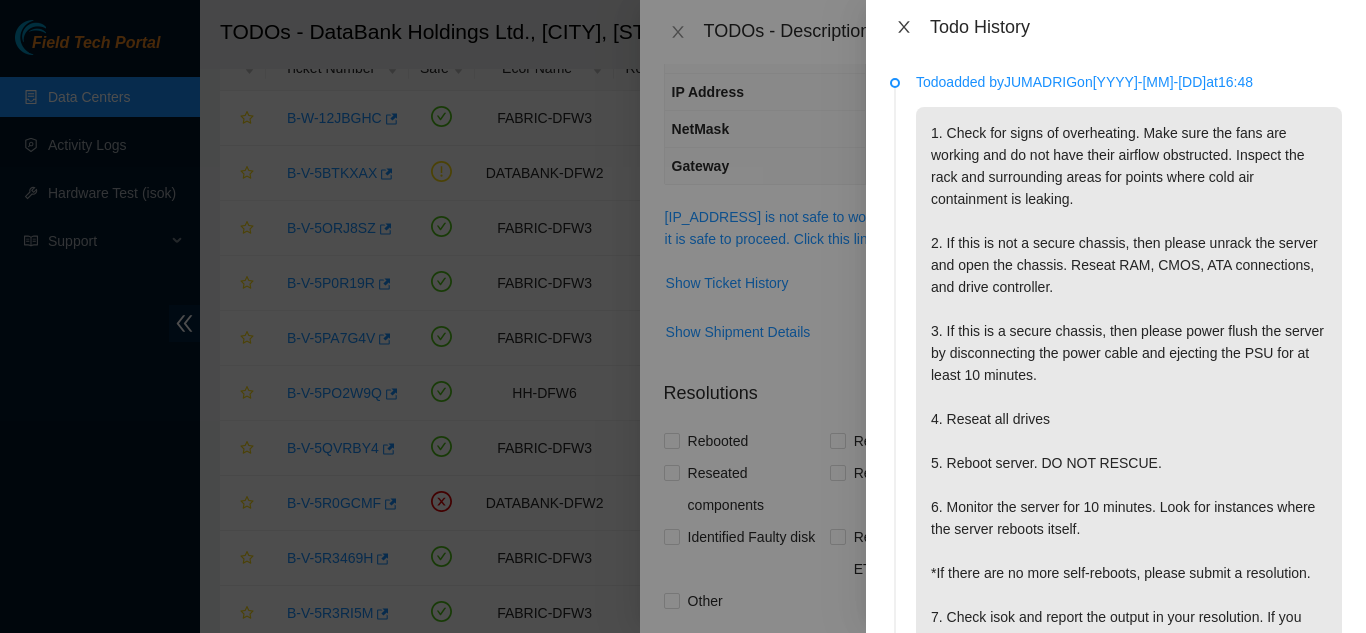 click 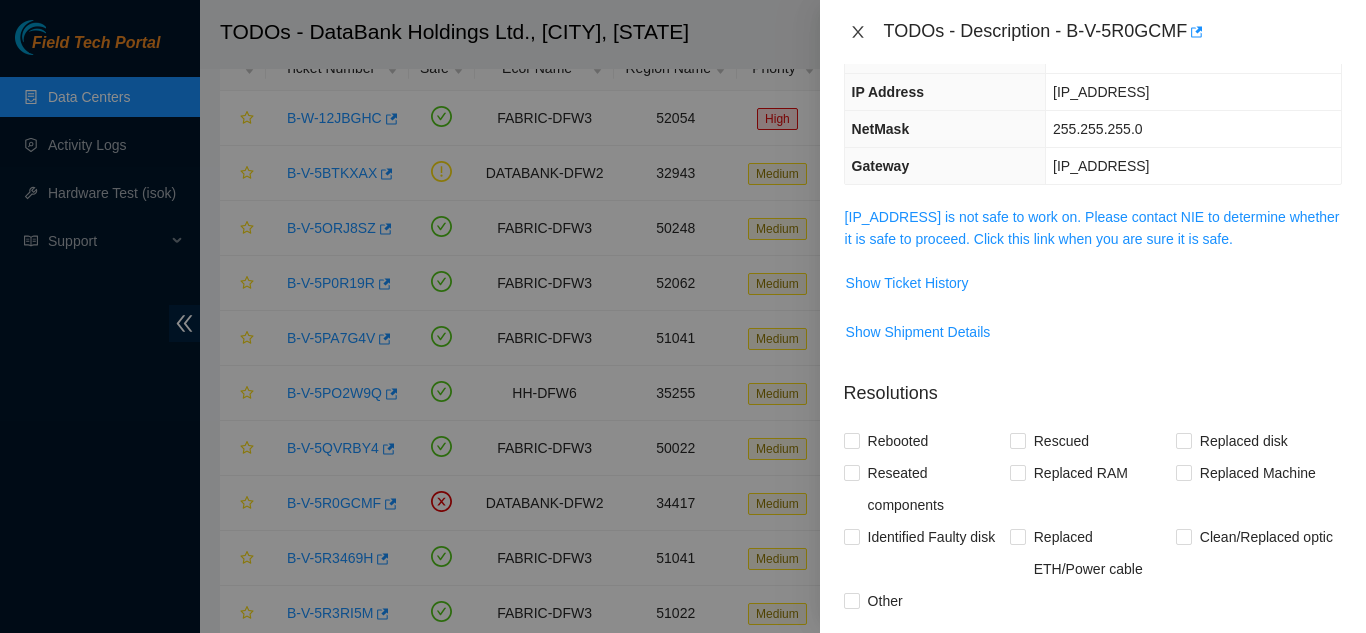 click 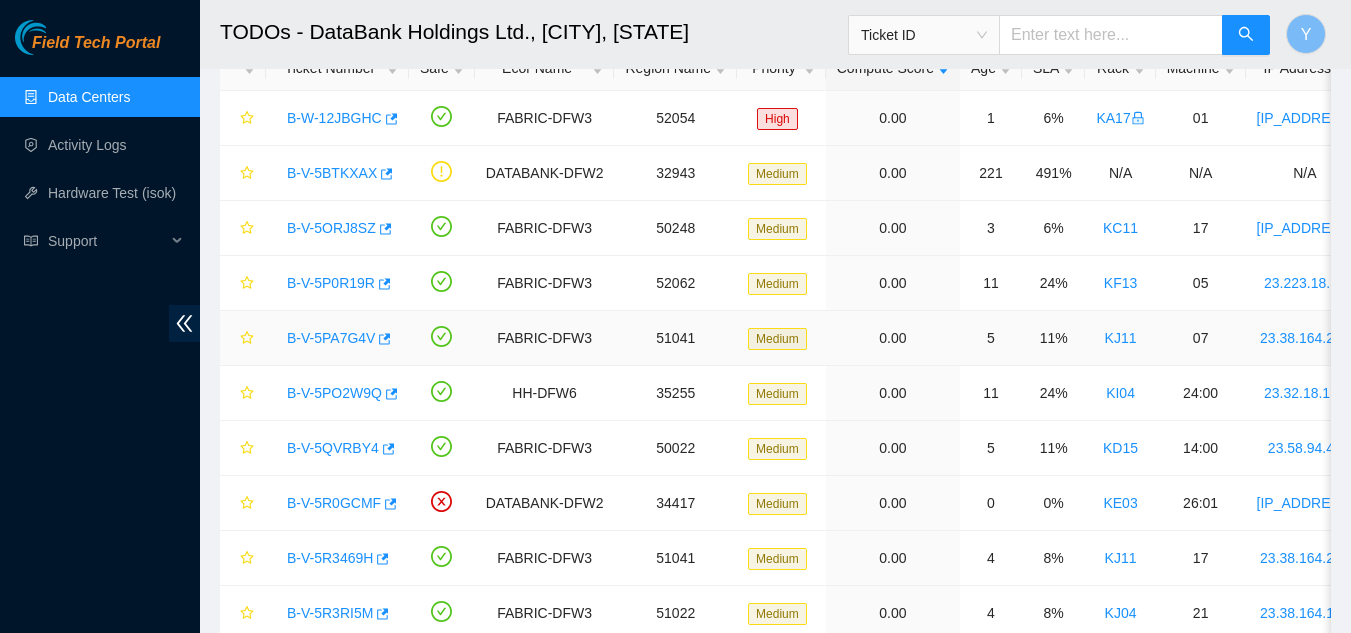 scroll, scrollTop: 266, scrollLeft: 0, axis: vertical 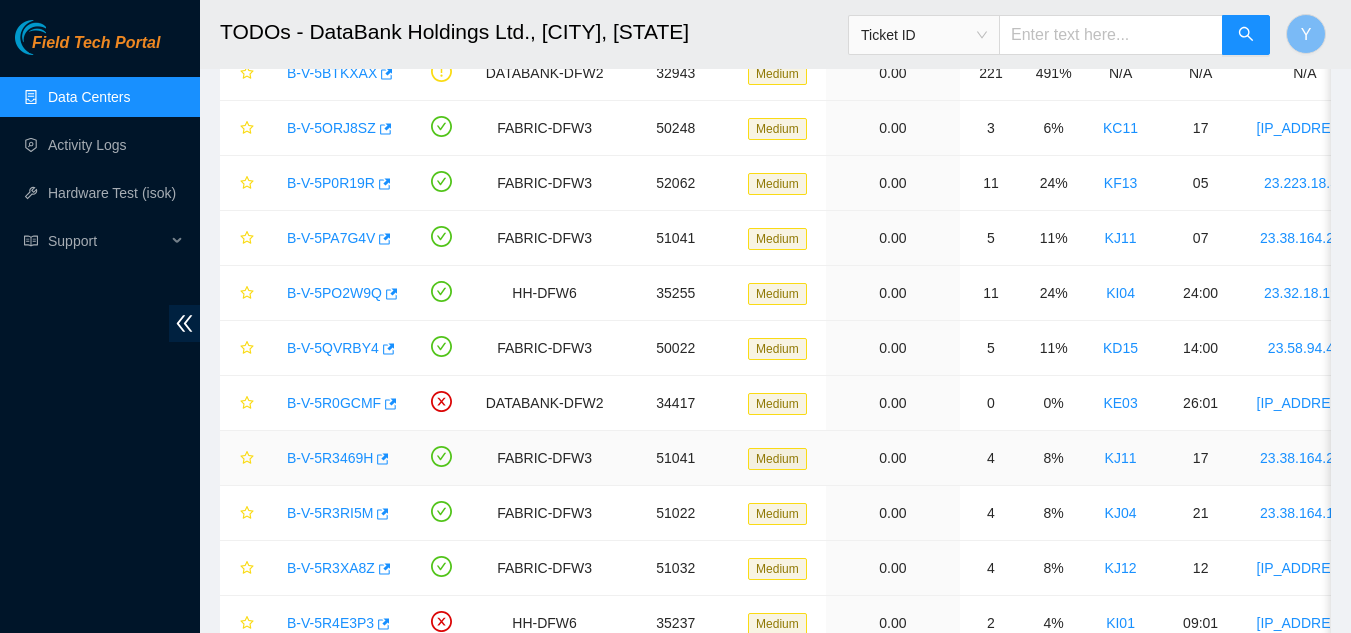 click on "B-V-5R3469H" at bounding box center (330, 458) 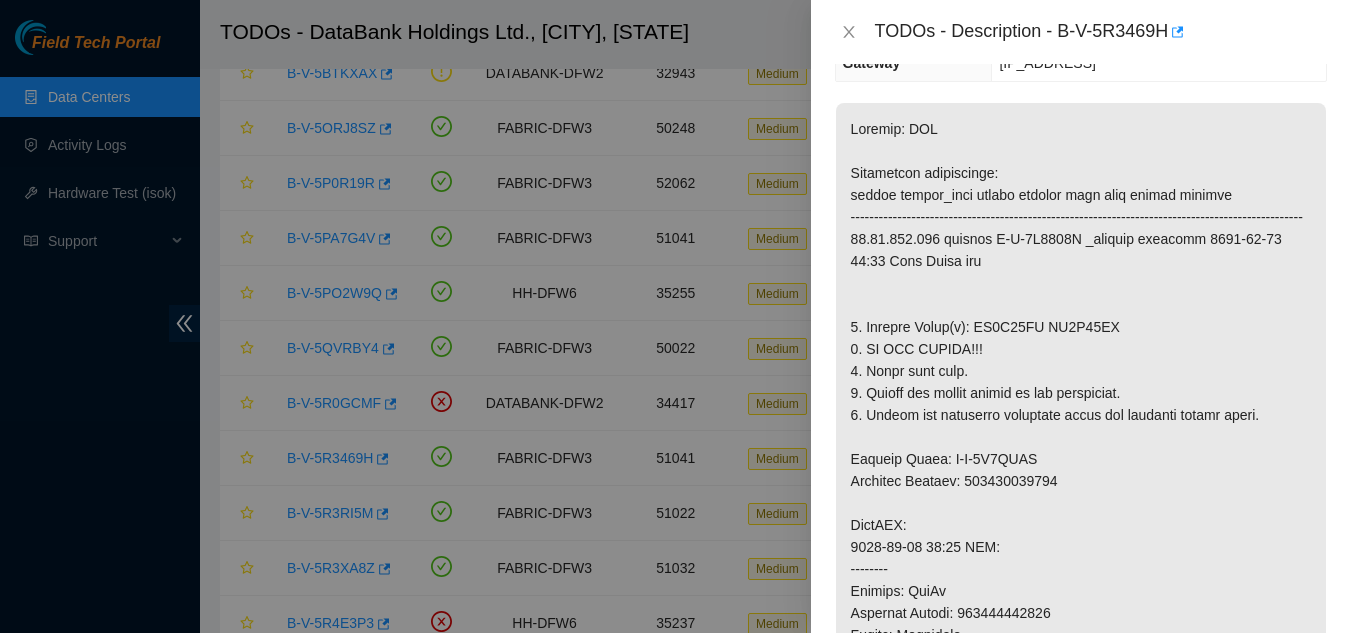 scroll, scrollTop: 200, scrollLeft: 0, axis: vertical 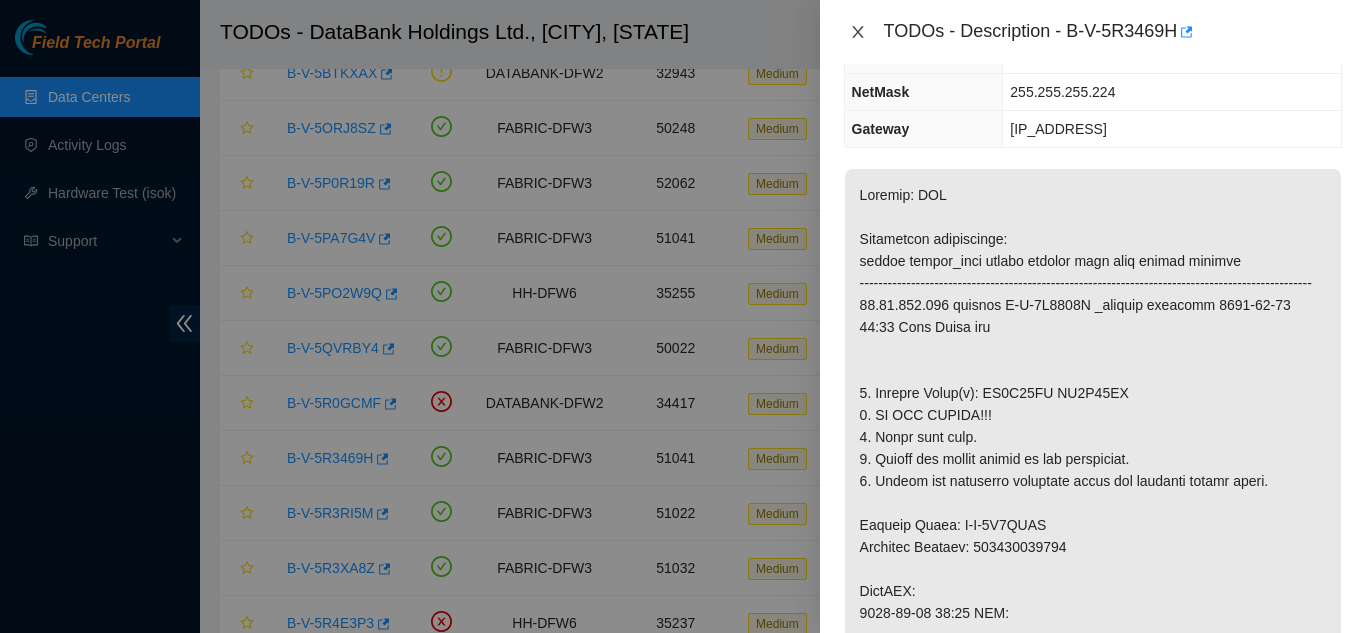 click 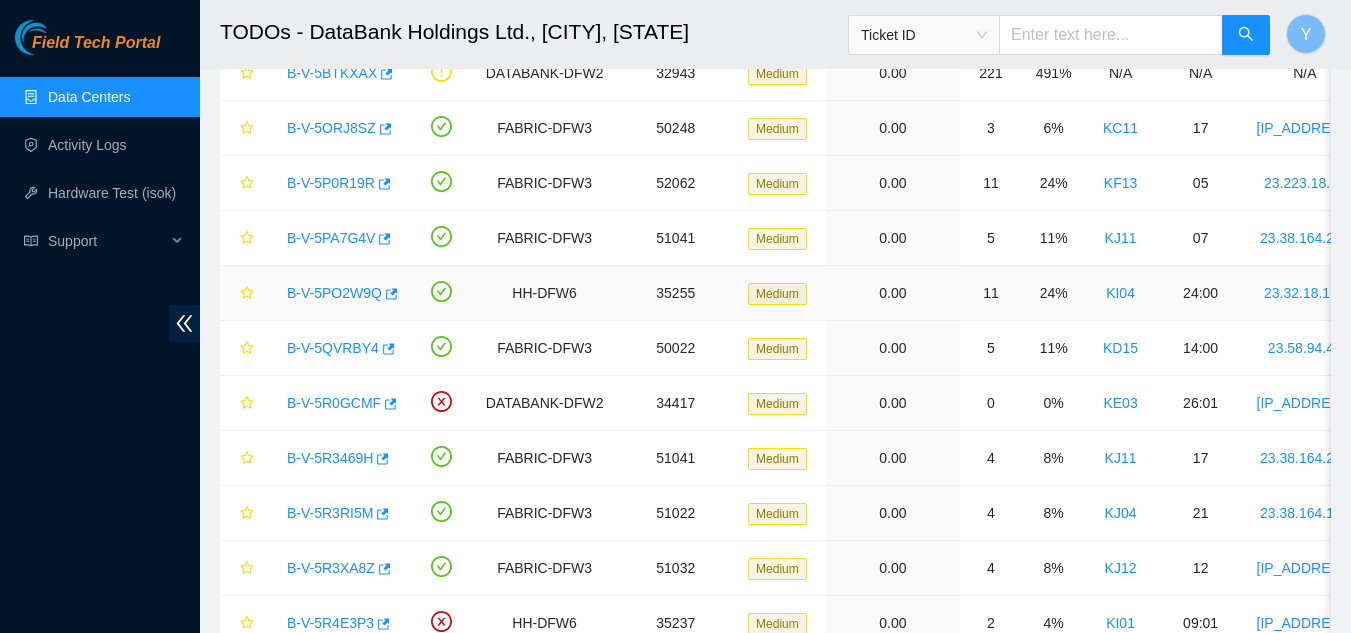 scroll, scrollTop: 266, scrollLeft: 0, axis: vertical 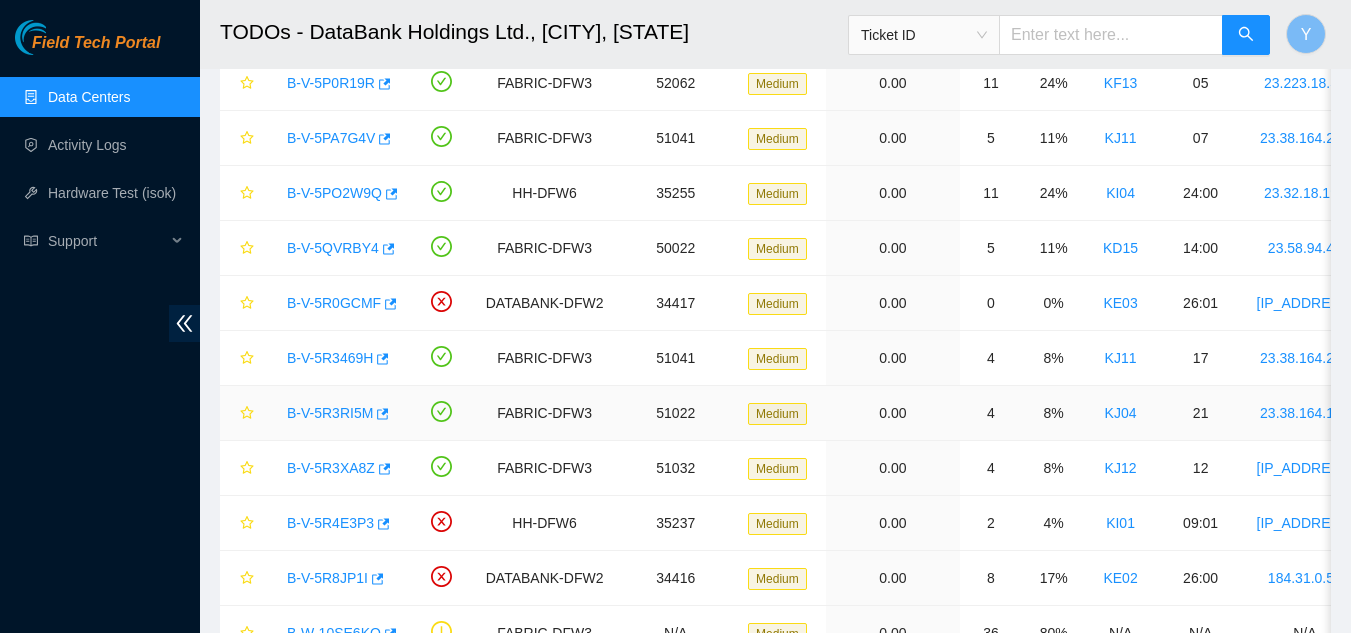 click on "B-V-5R3RI5M" at bounding box center [330, 413] 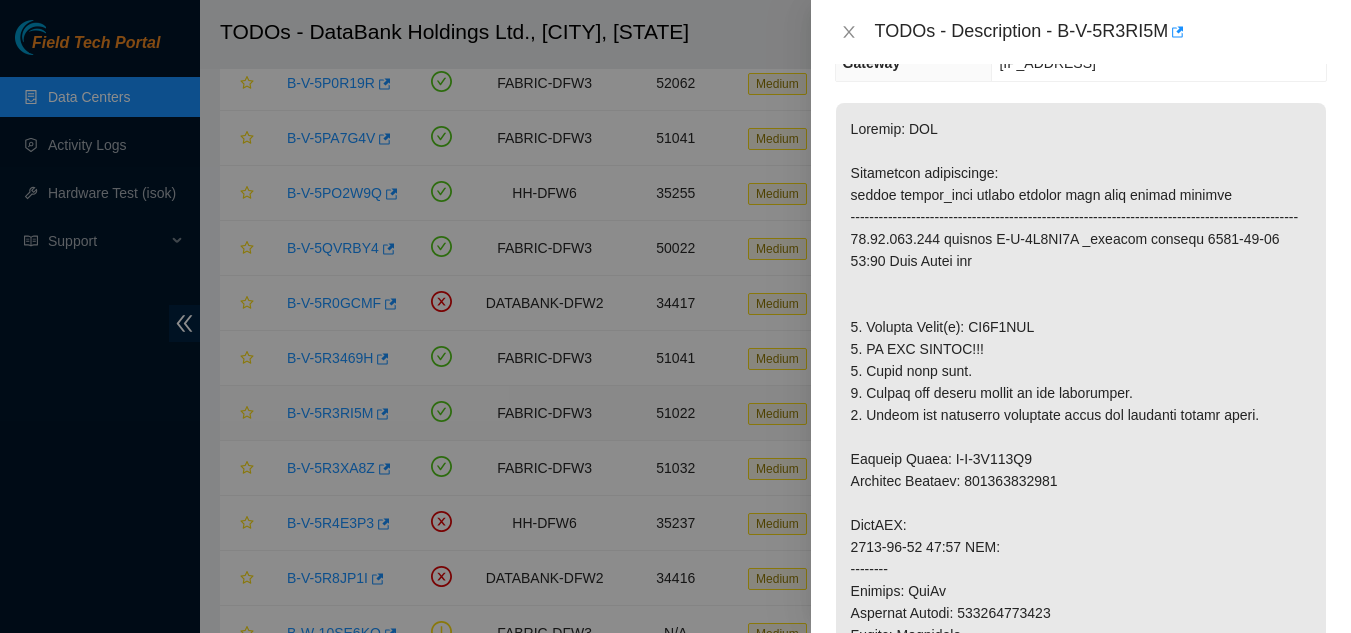 scroll, scrollTop: 200, scrollLeft: 0, axis: vertical 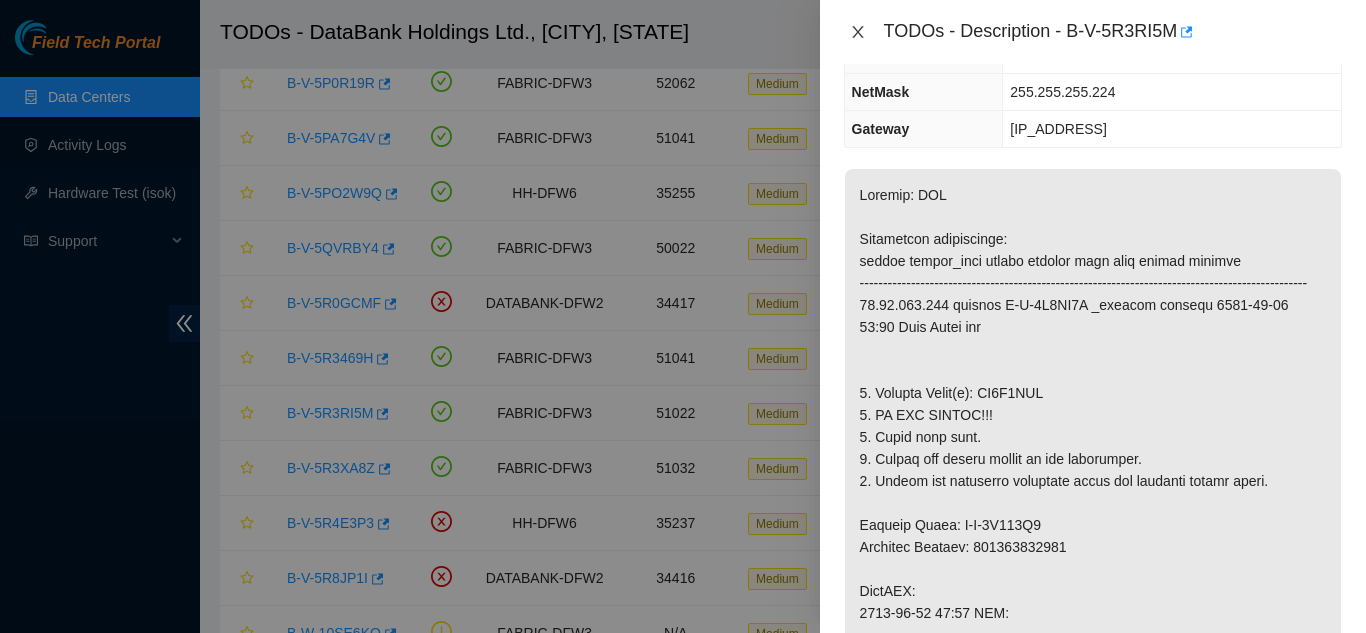 drag, startPoint x: 862, startPoint y: 33, endPoint x: 865, endPoint y: 56, distance: 23.194826 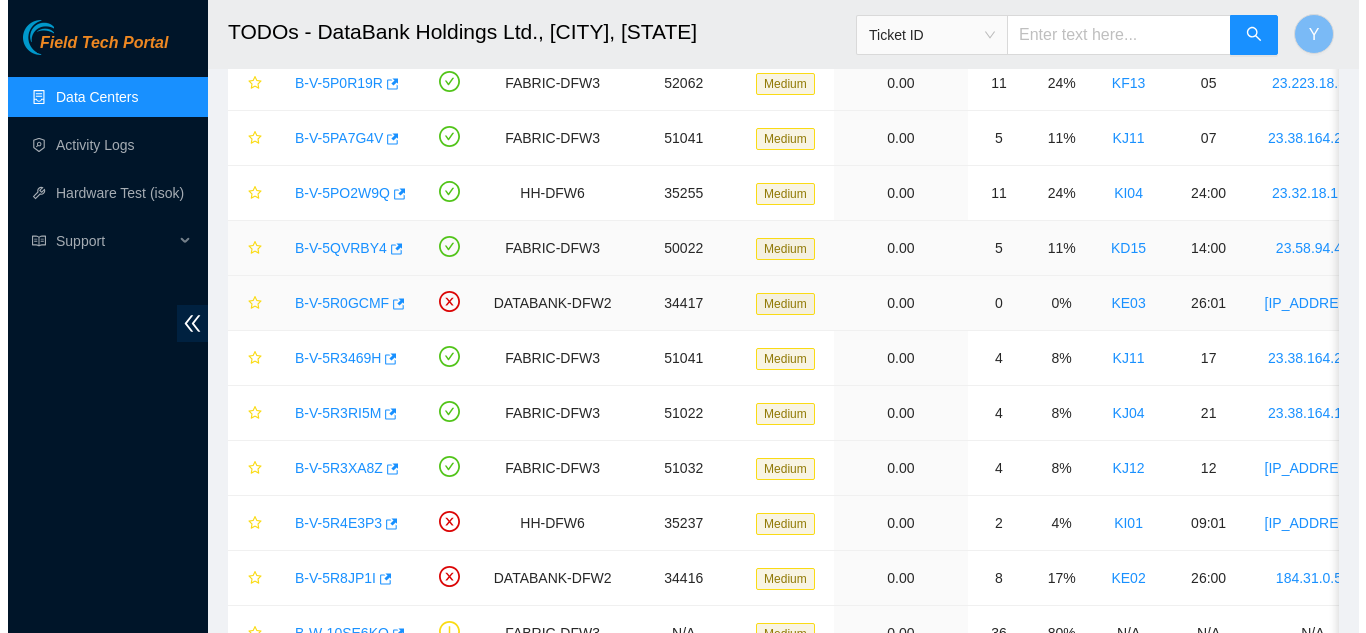 scroll, scrollTop: 266, scrollLeft: 0, axis: vertical 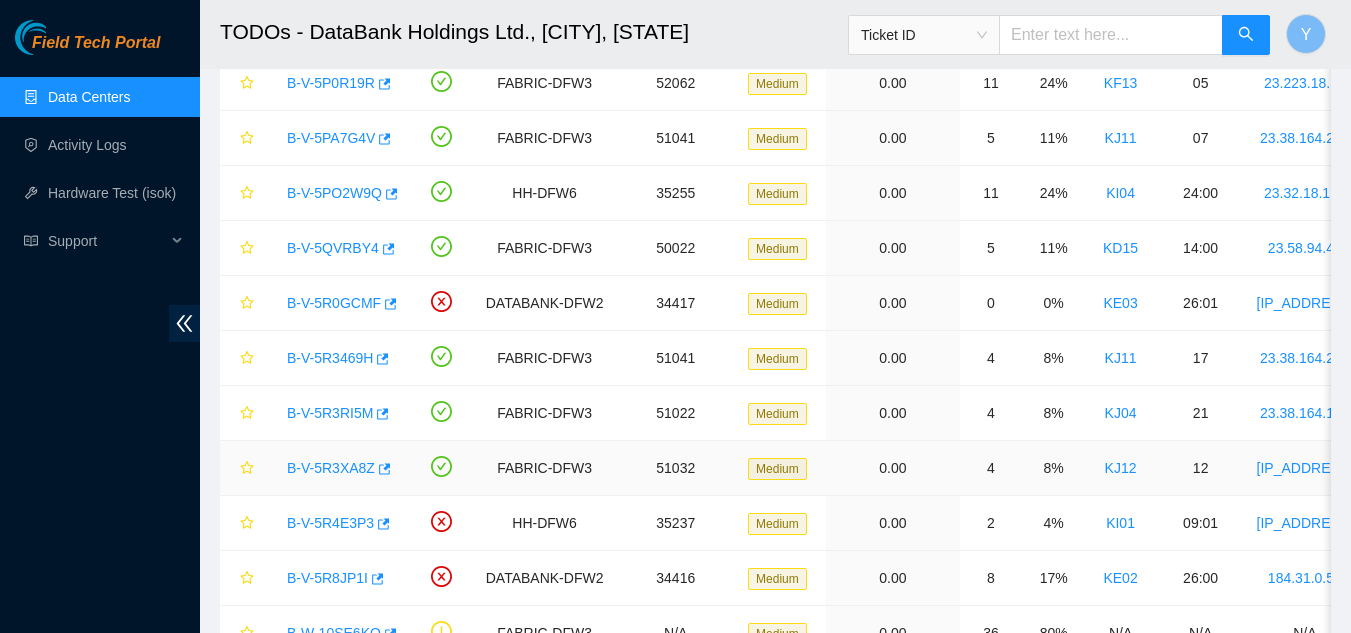 click on "B-V-5R3XA8Z" at bounding box center (331, 468) 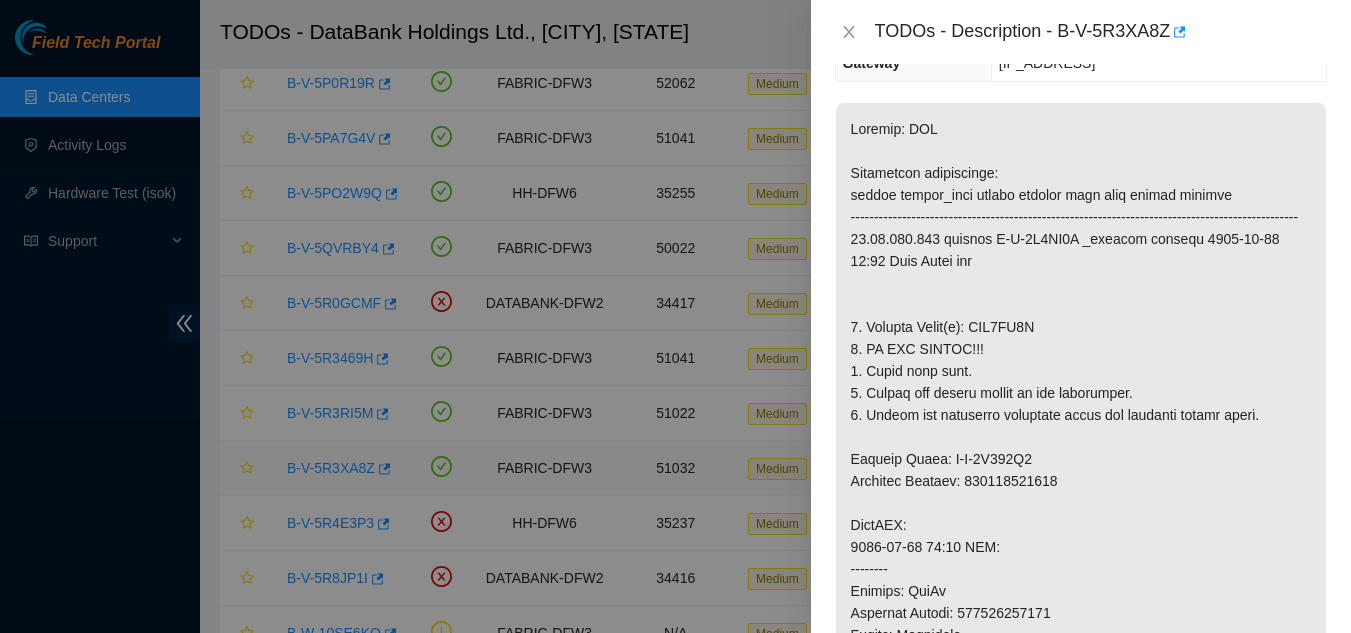 scroll, scrollTop: 200, scrollLeft: 0, axis: vertical 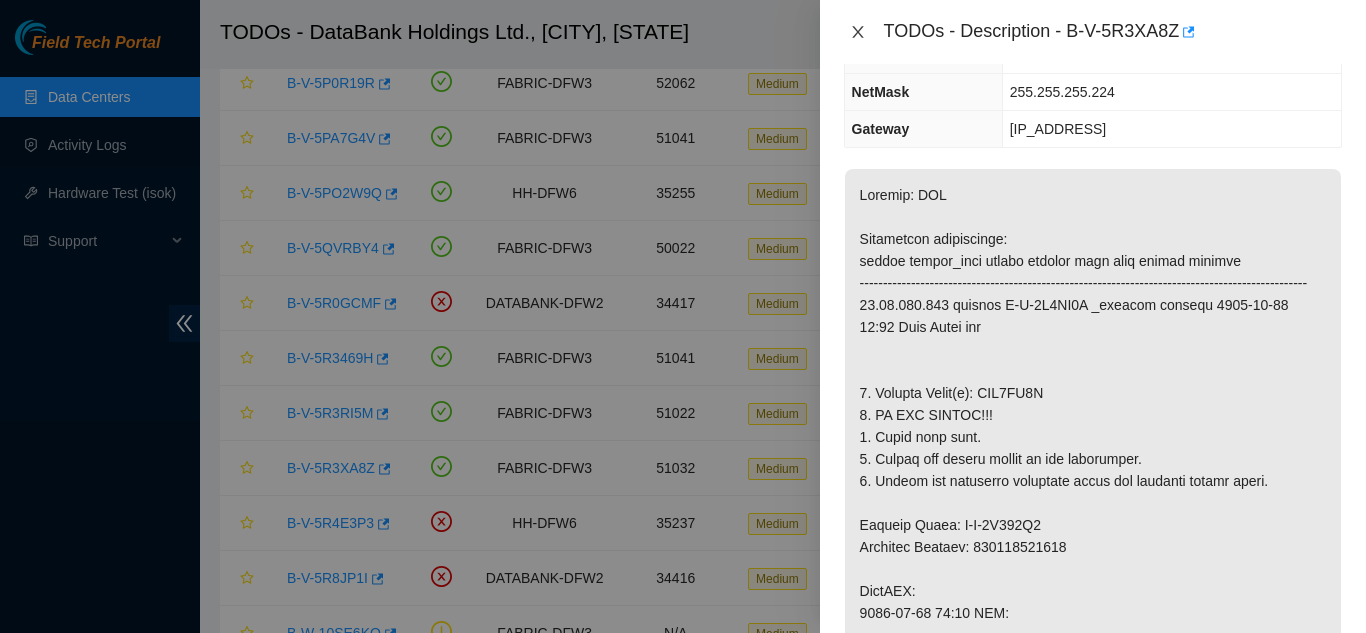 click 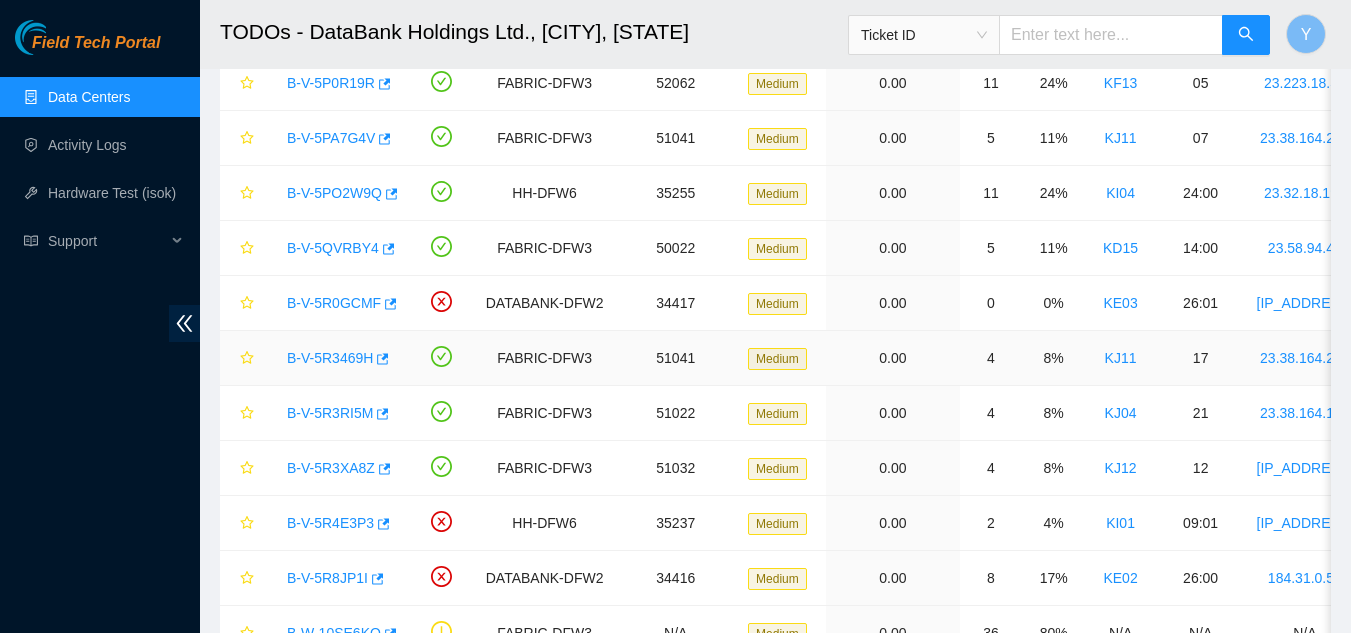 scroll, scrollTop: 266, scrollLeft: 0, axis: vertical 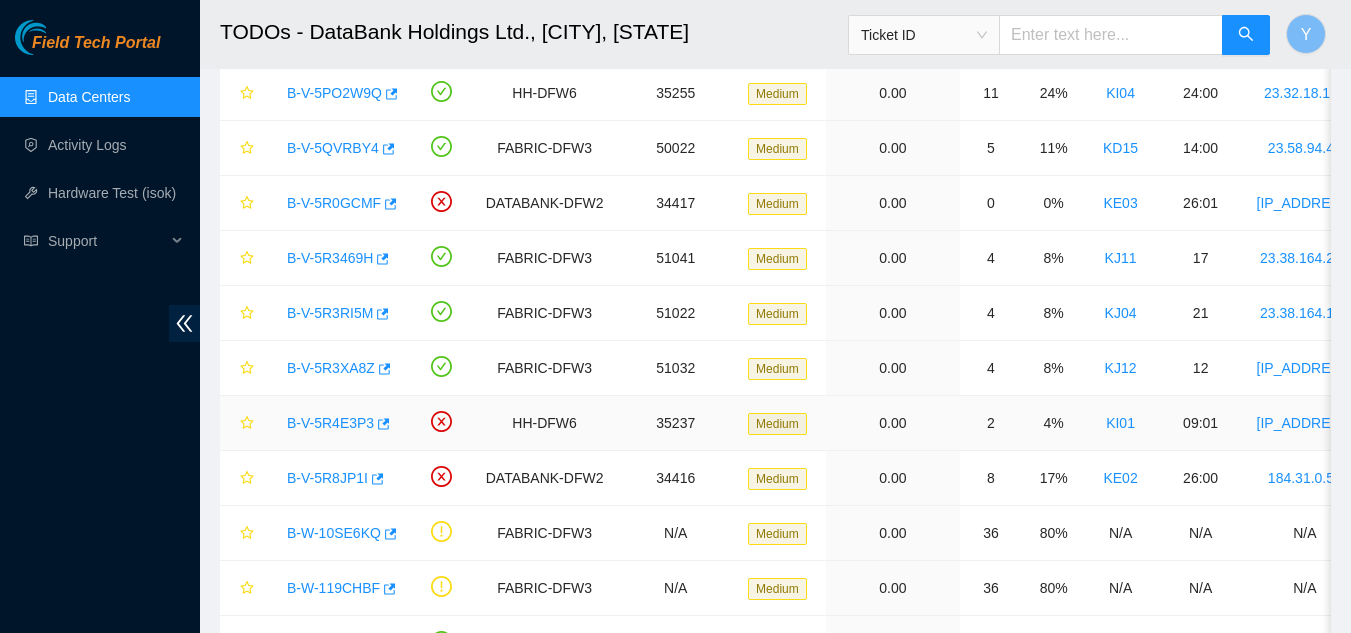 click on "B-V-5R4E3P3" at bounding box center (330, 423) 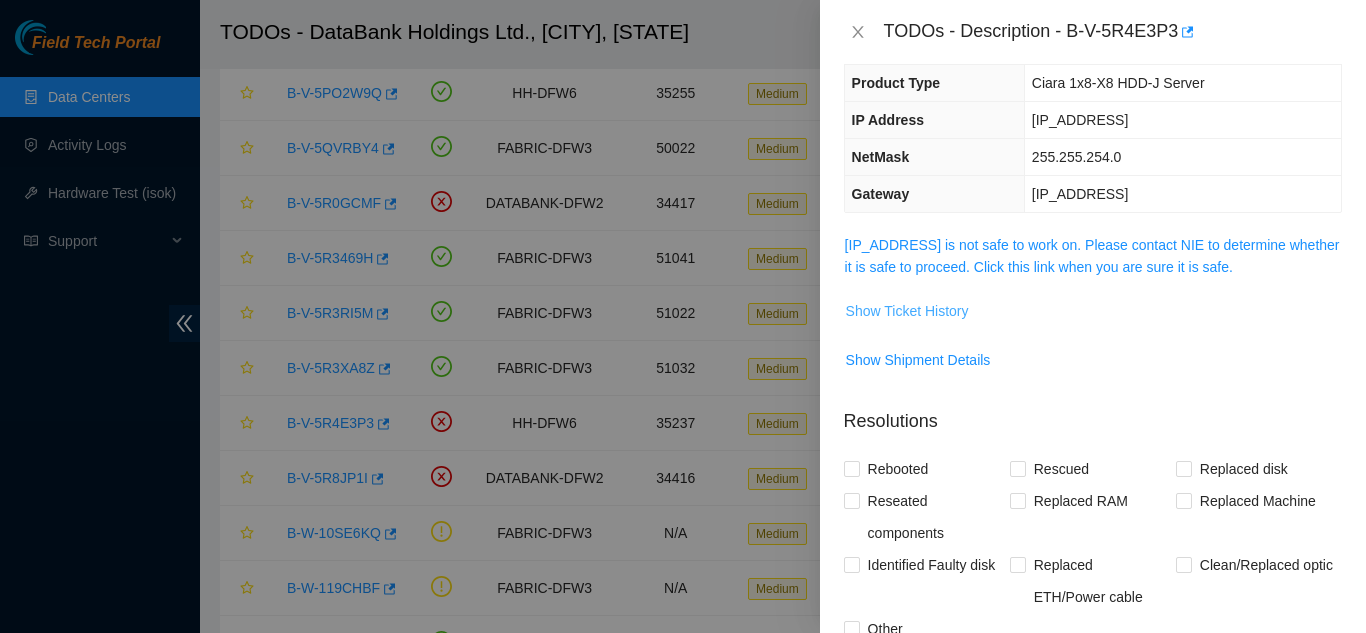scroll, scrollTop: 100, scrollLeft: 0, axis: vertical 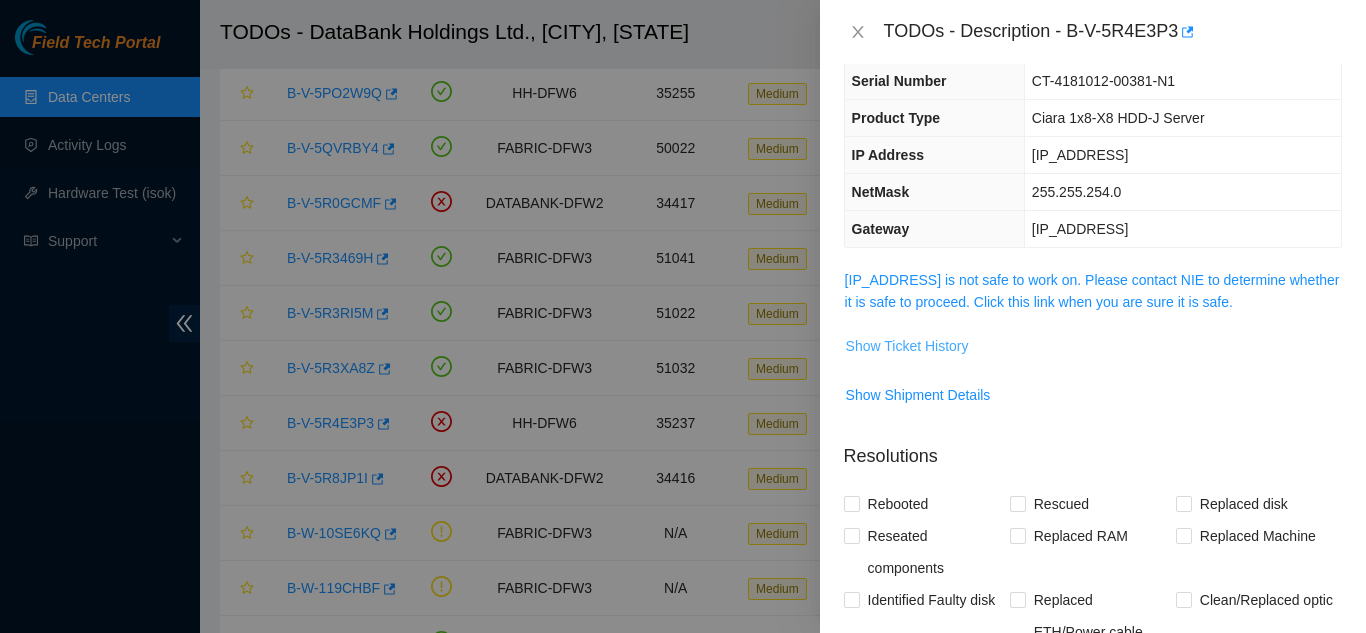 click on "Show Ticket History" at bounding box center (907, 346) 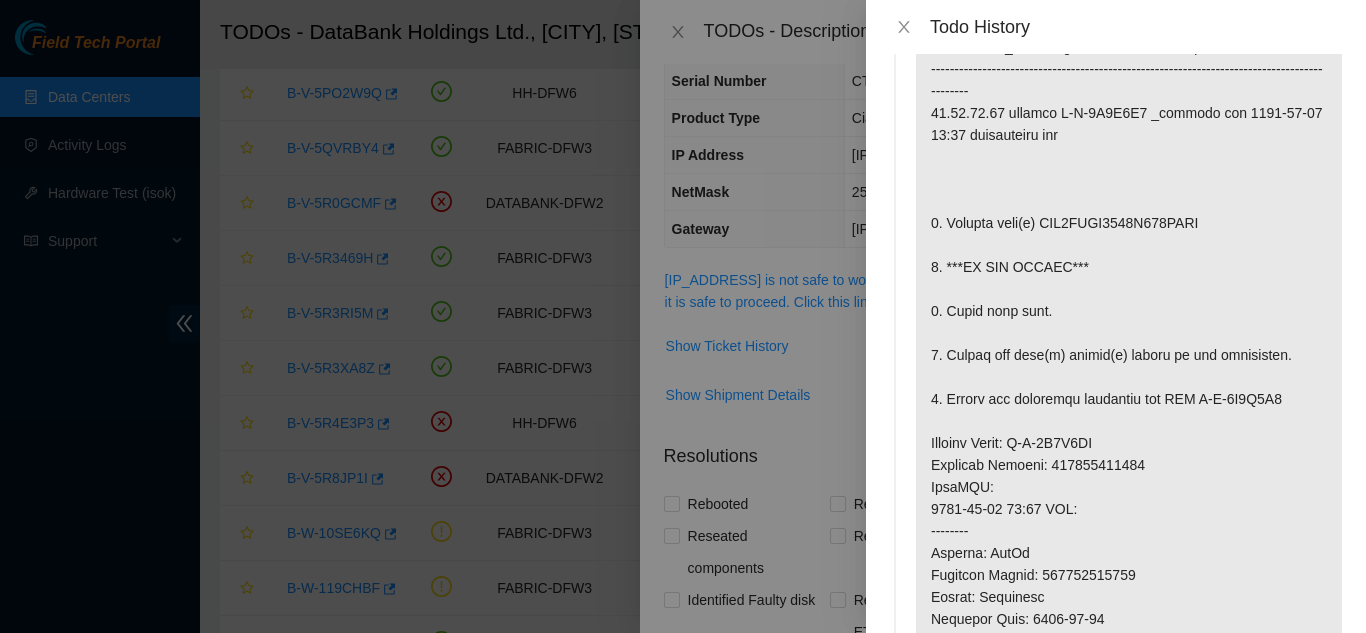 scroll, scrollTop: 200, scrollLeft: 0, axis: vertical 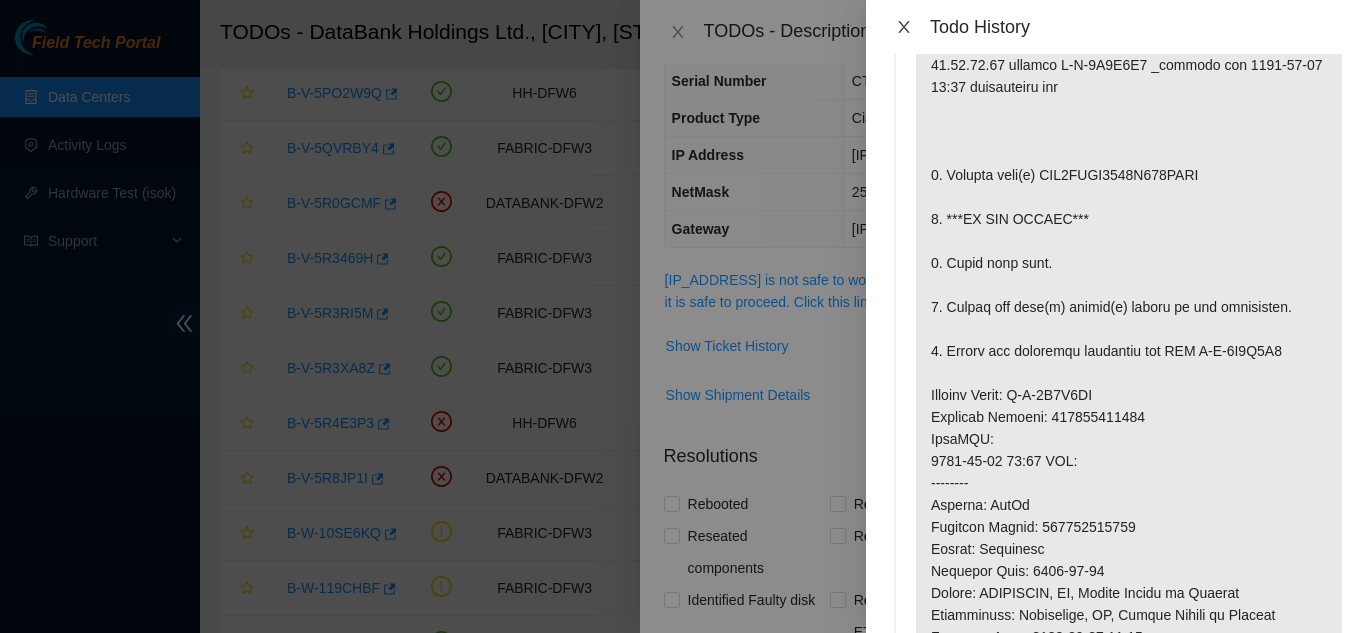 click 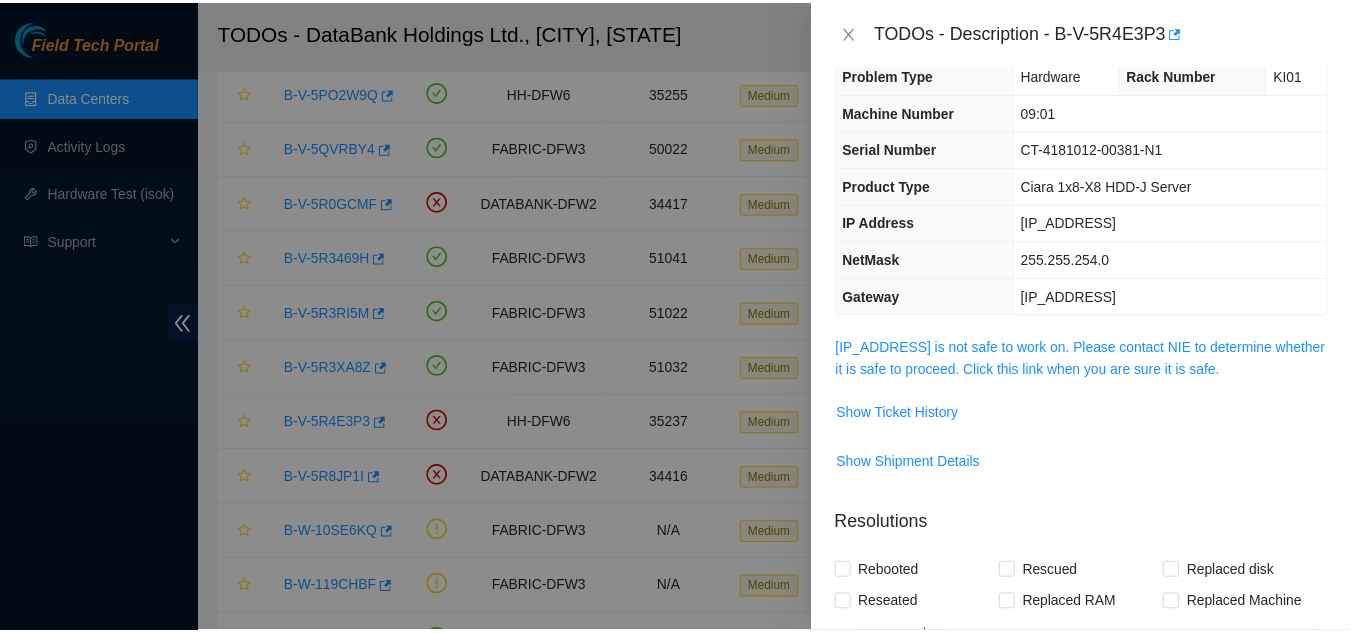 scroll, scrollTop: 0, scrollLeft: 0, axis: both 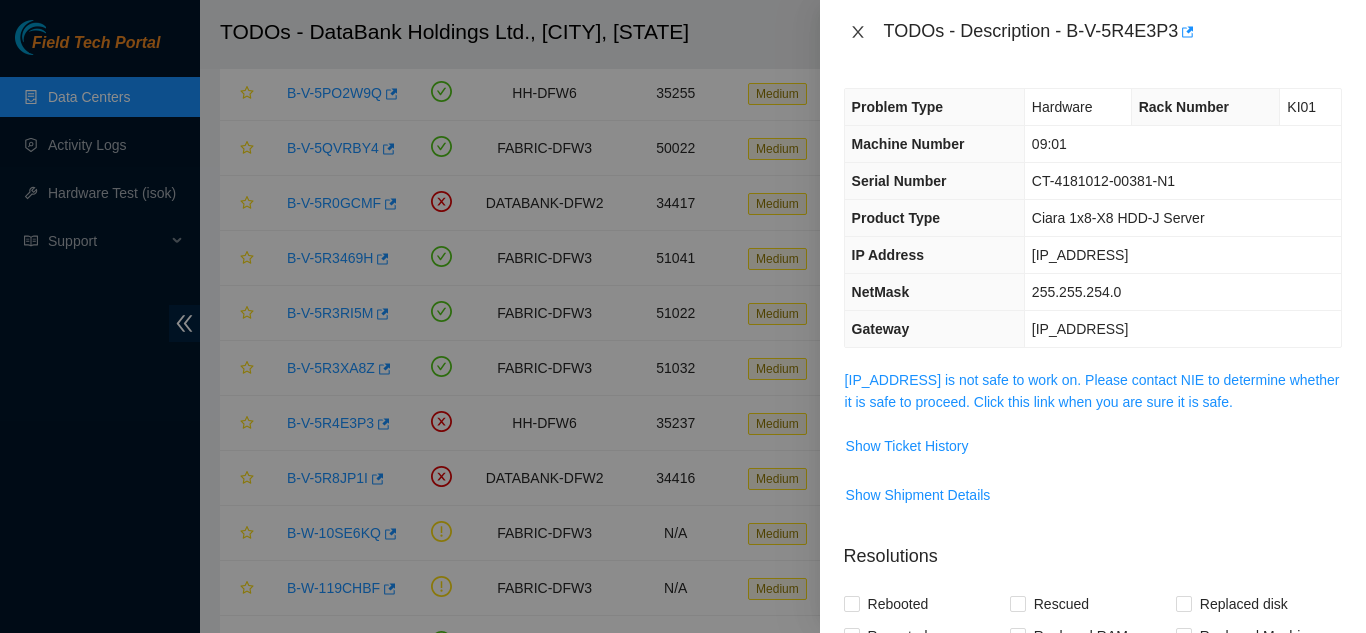 click 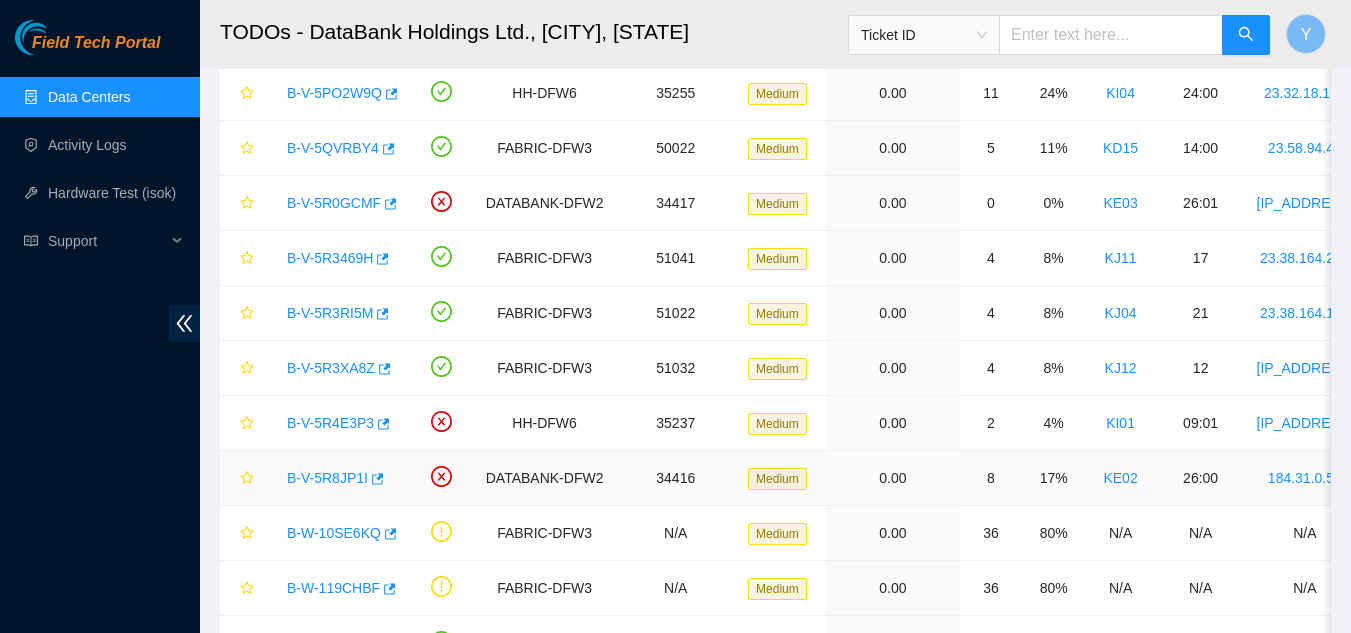 click on "B-V-5R8JP1I" at bounding box center (327, 478) 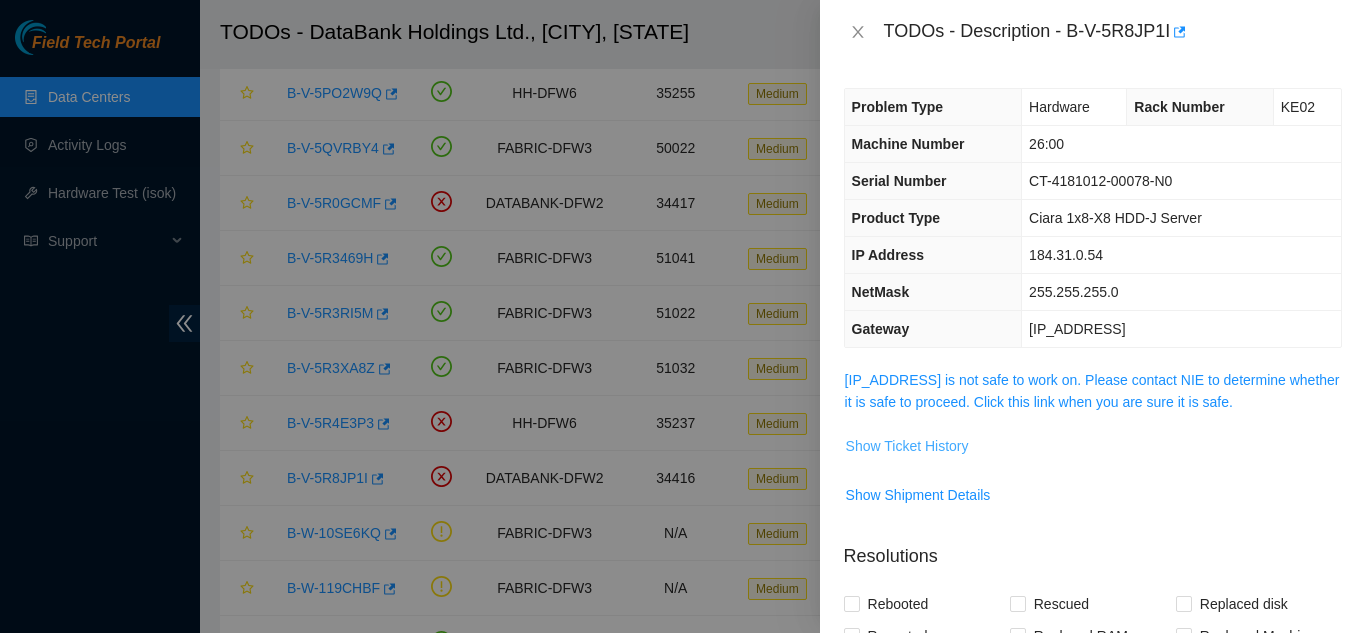 click on "Show Ticket History" at bounding box center (907, 446) 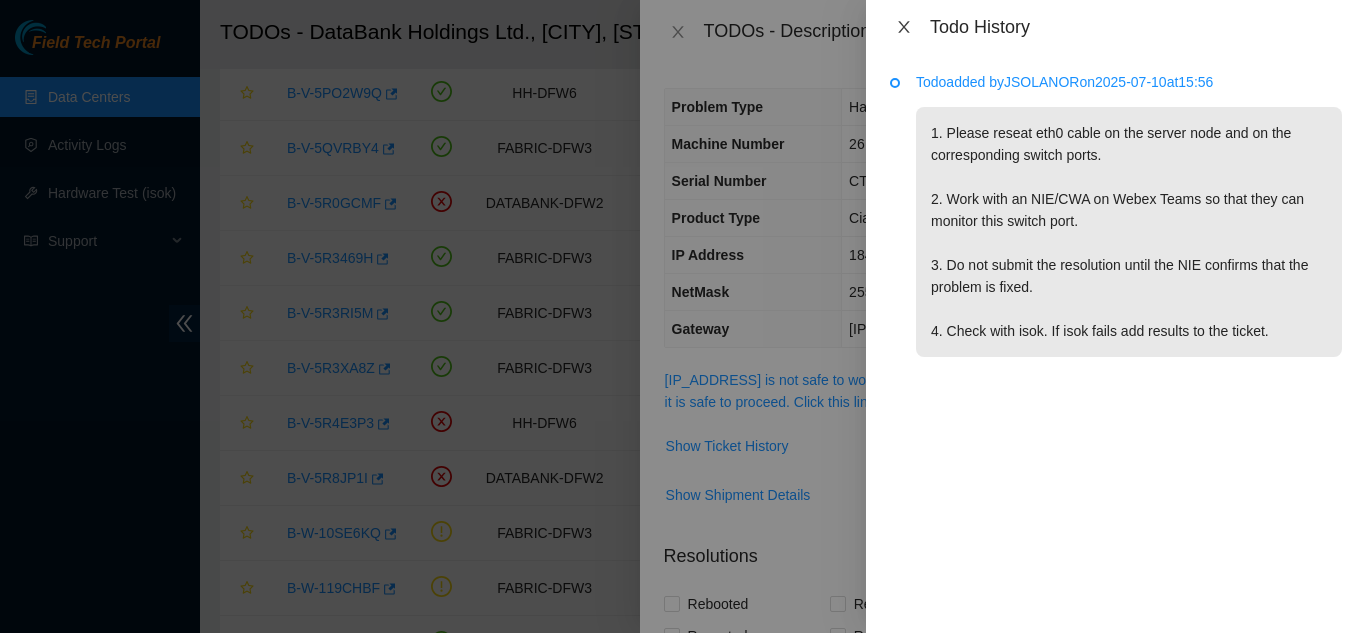 click 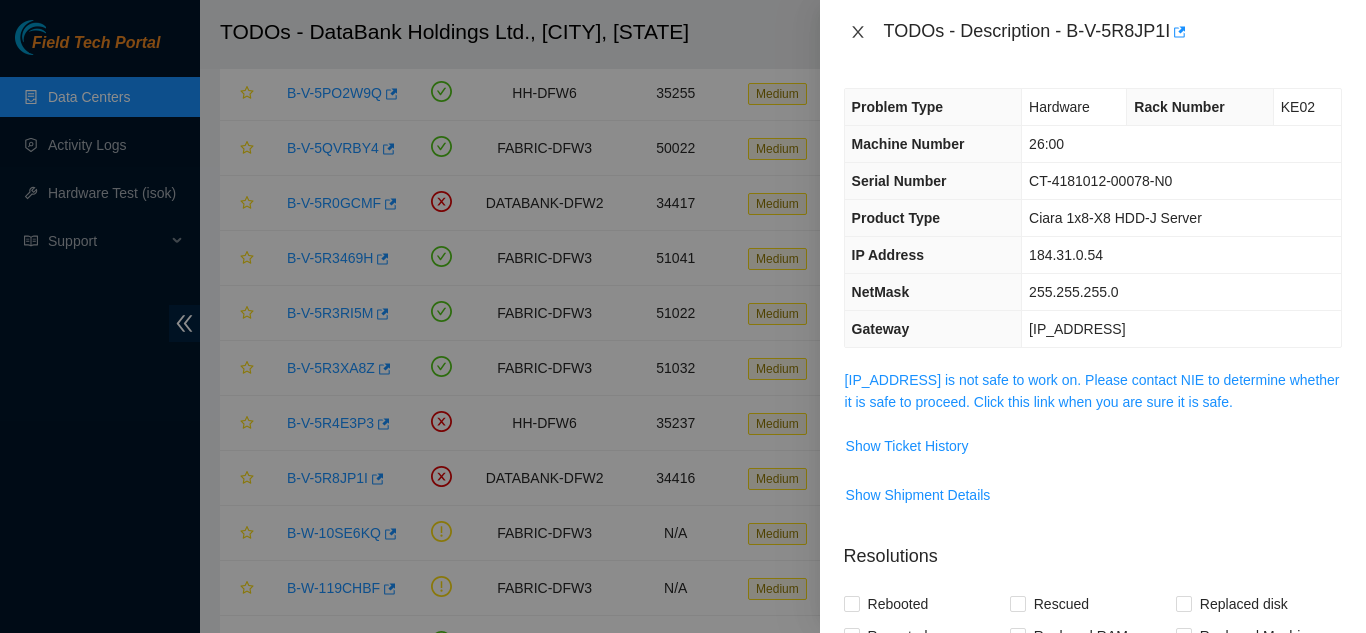 drag, startPoint x: 854, startPoint y: 31, endPoint x: 858, endPoint y: 58, distance: 27.294687 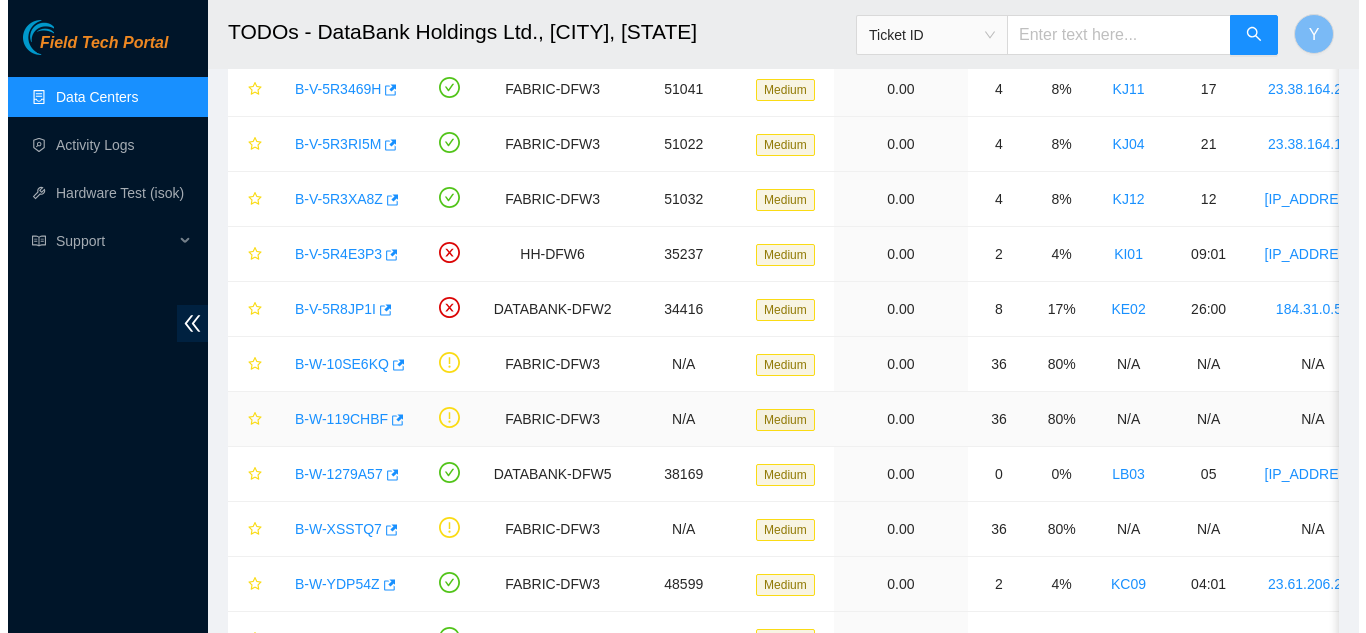 scroll, scrollTop: 624, scrollLeft: 0, axis: vertical 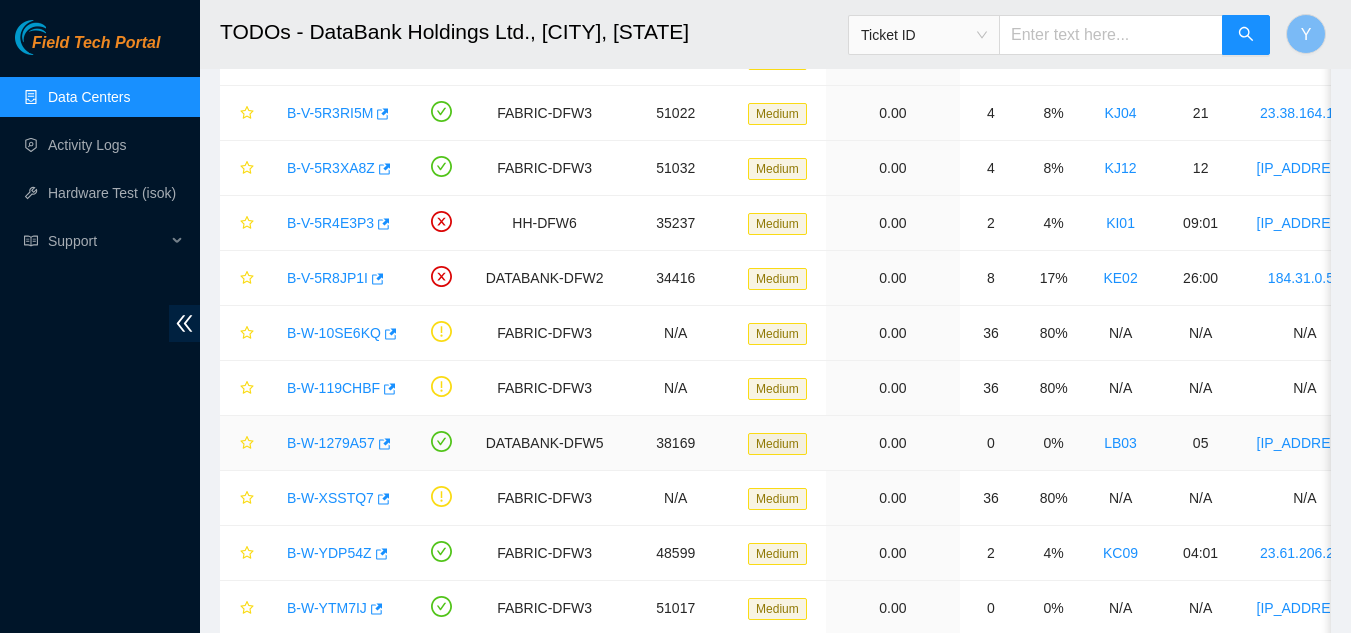 click on "B-W-1279A57" at bounding box center [331, 443] 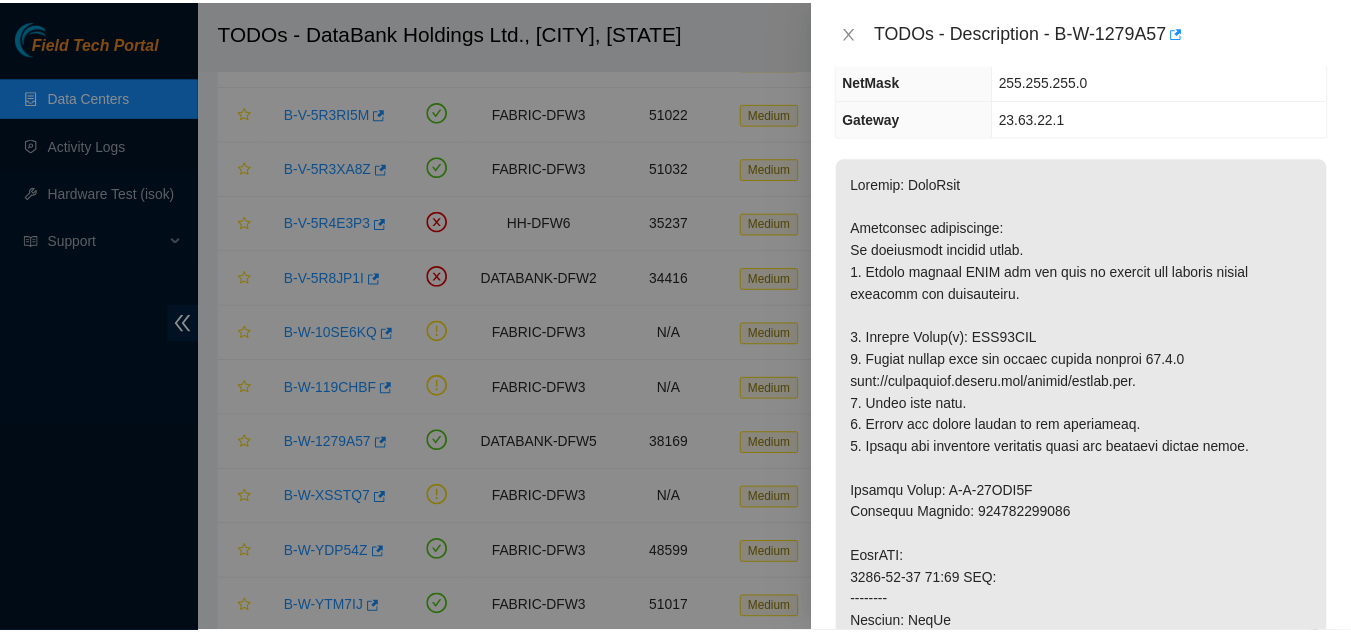 scroll, scrollTop: 300, scrollLeft: 0, axis: vertical 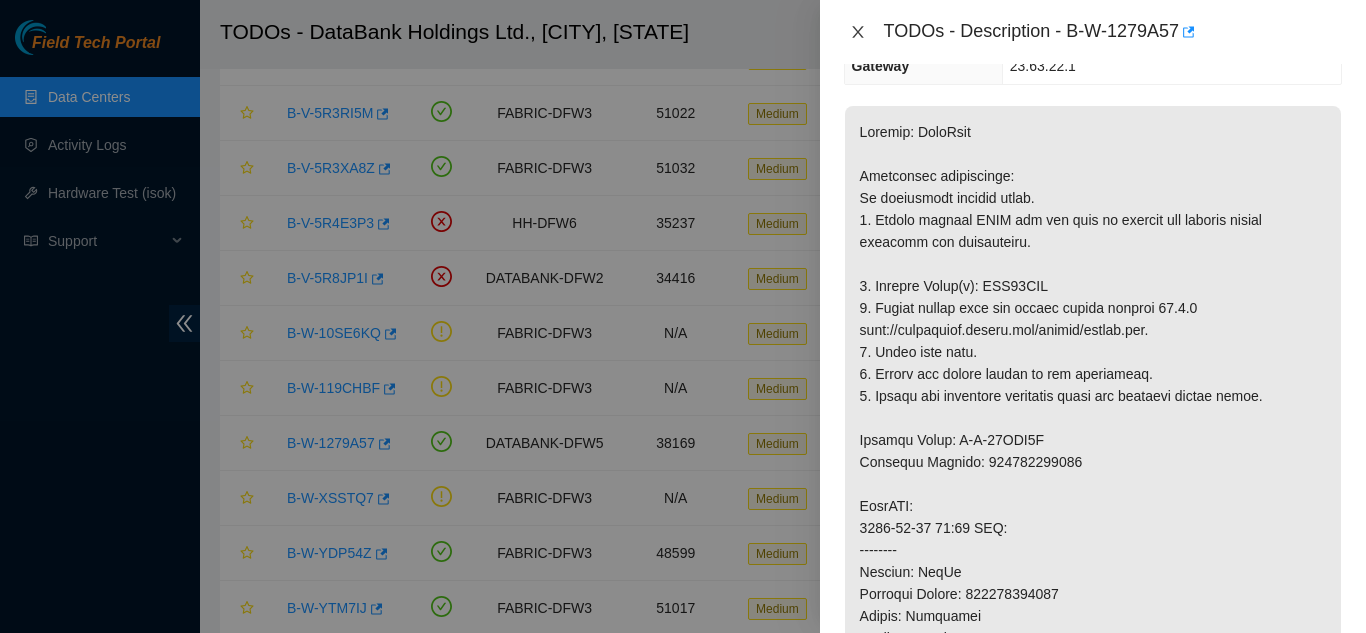 click 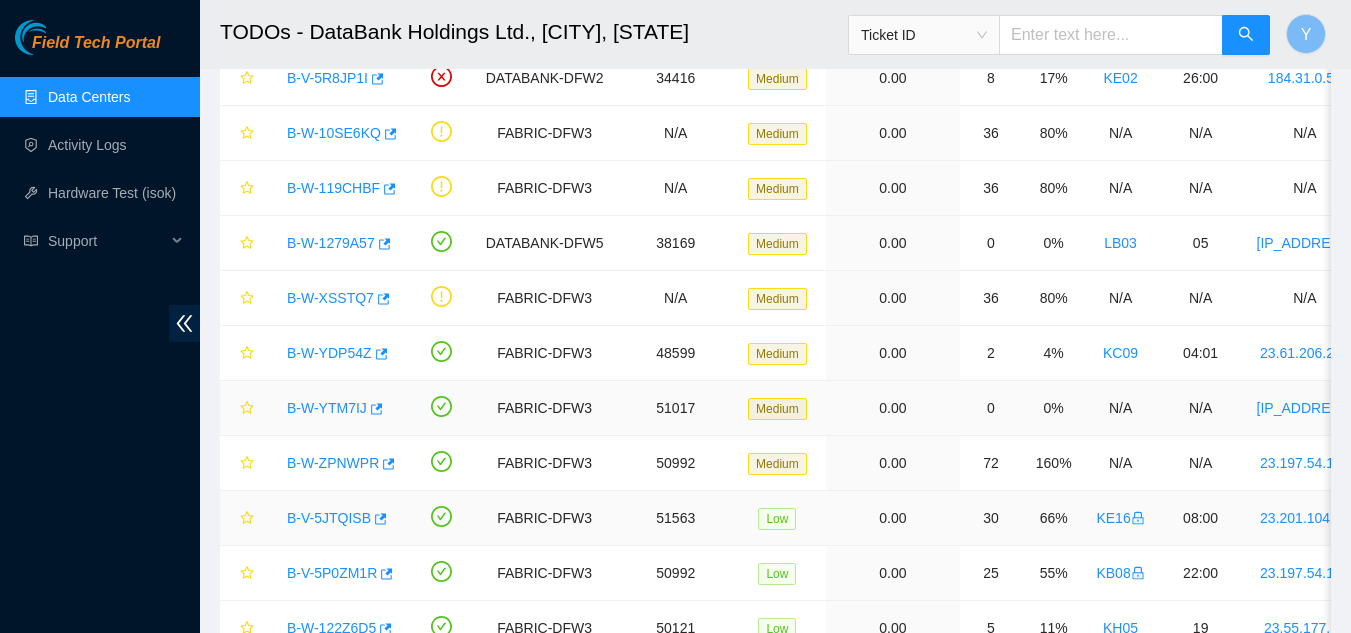 scroll, scrollTop: 924, scrollLeft: 0, axis: vertical 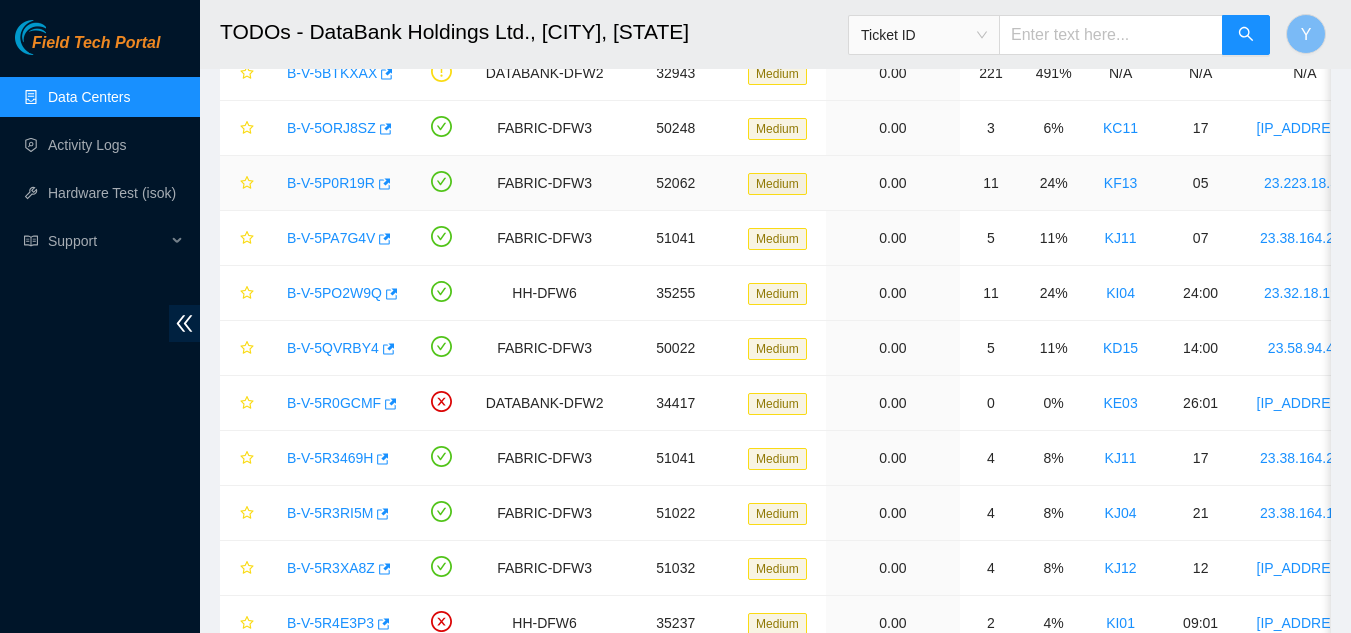 click on "B-V-5P0R19R" at bounding box center (331, 183) 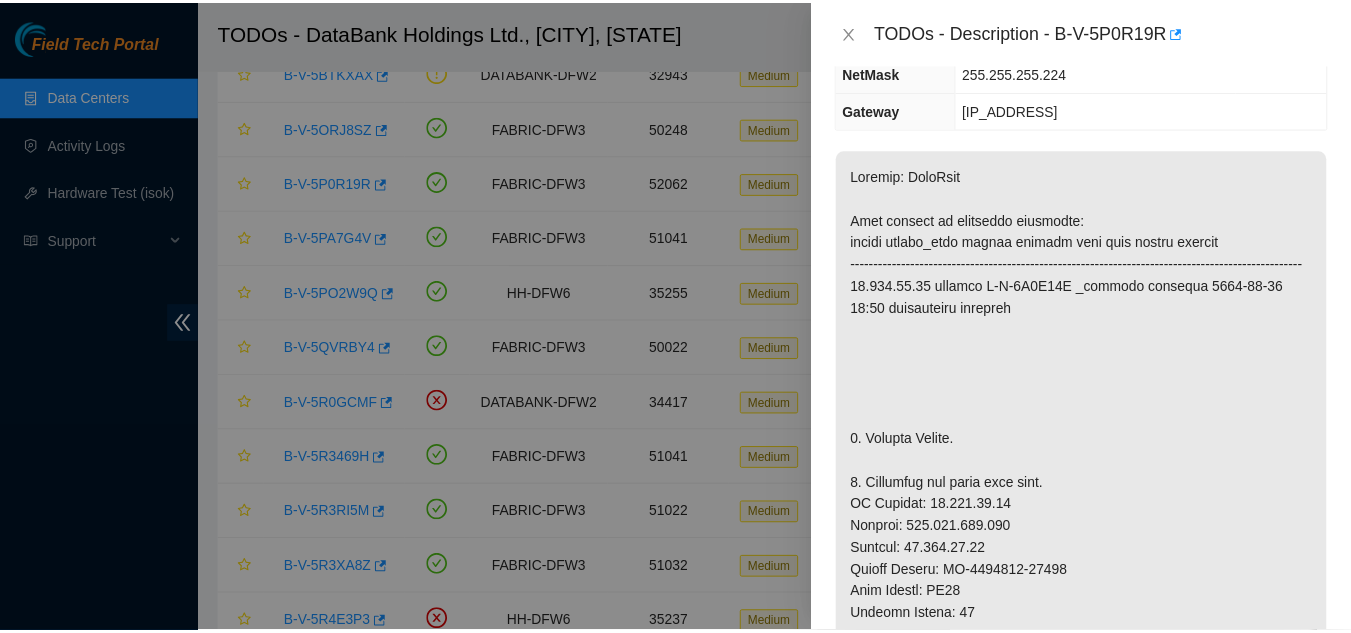 scroll, scrollTop: 200, scrollLeft: 0, axis: vertical 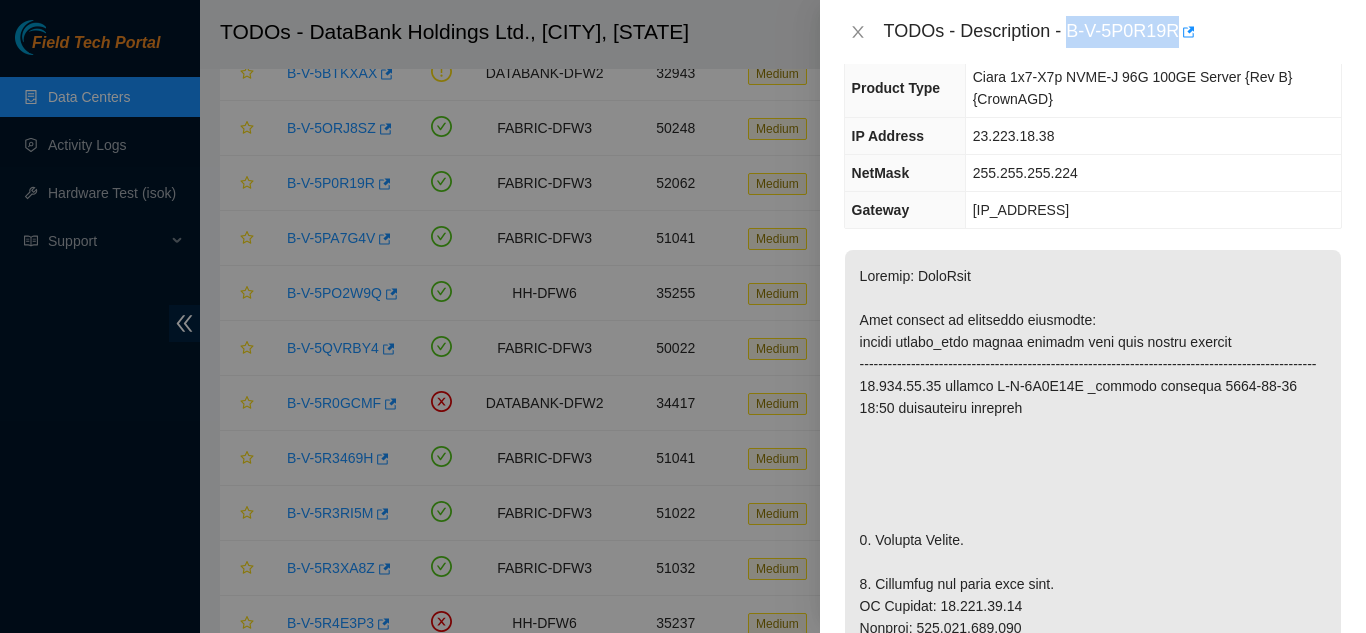 drag, startPoint x: 1071, startPoint y: 31, endPoint x: 1173, endPoint y: 37, distance: 102.176315 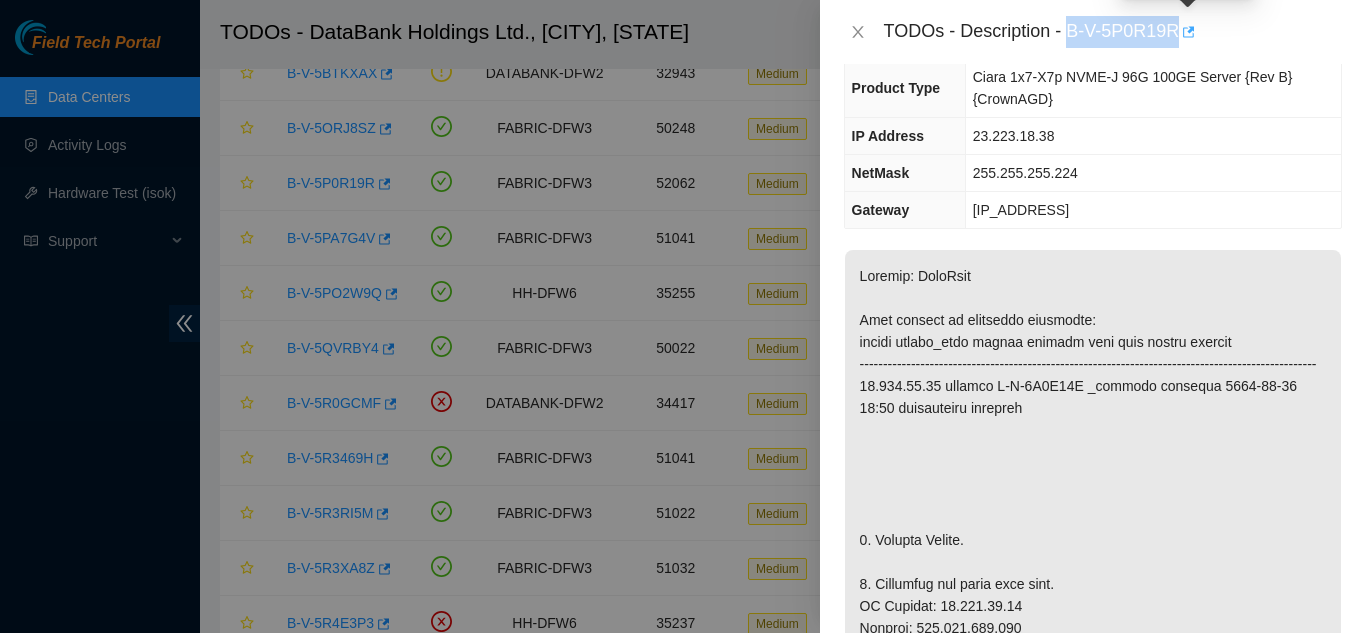 copy on "B-V-5P0R19R" 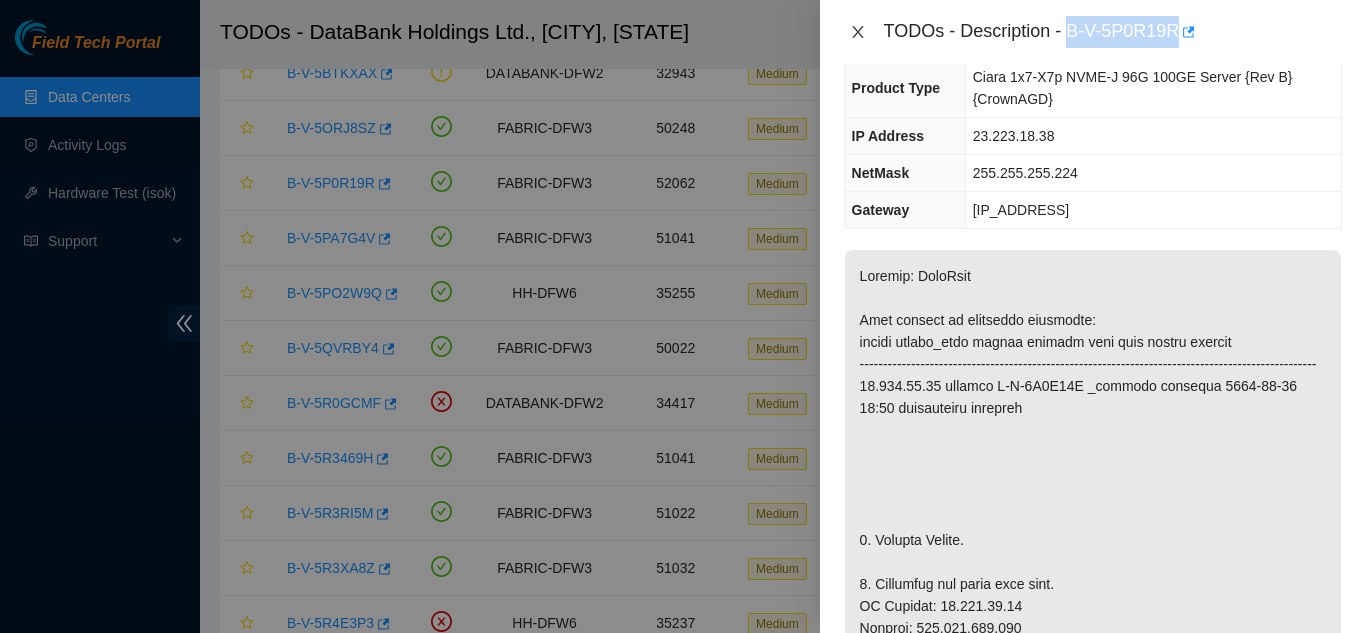 click 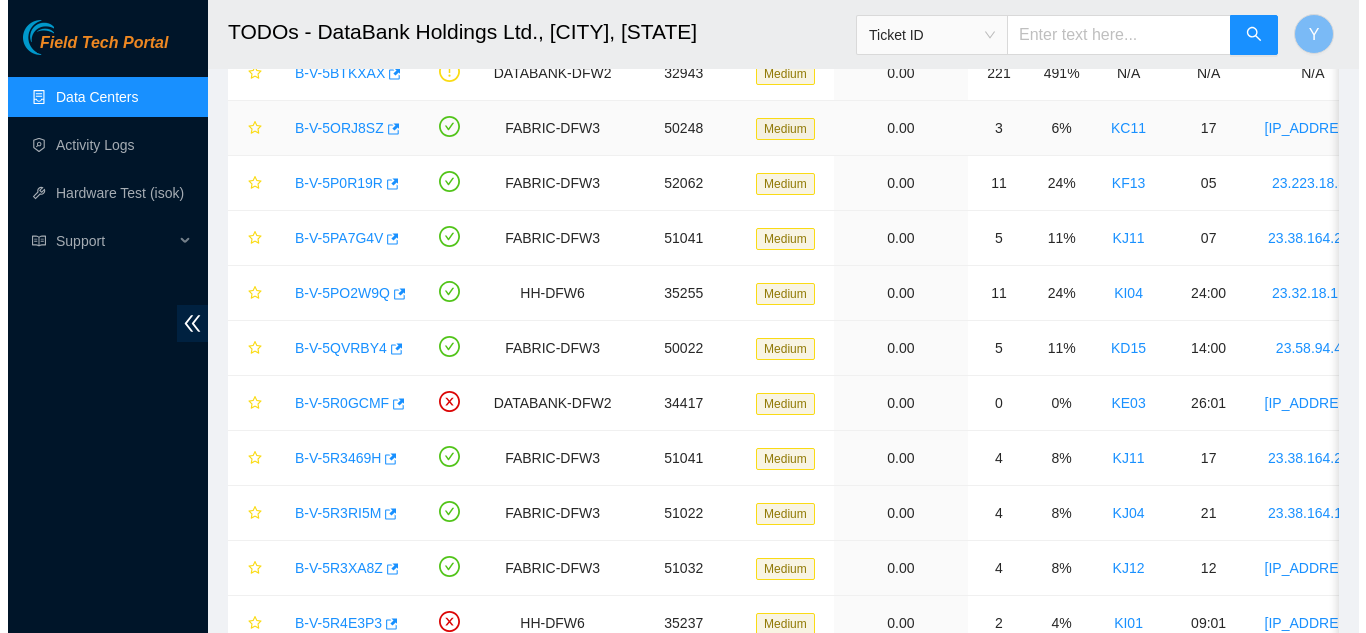 scroll, scrollTop: 233, scrollLeft: 0, axis: vertical 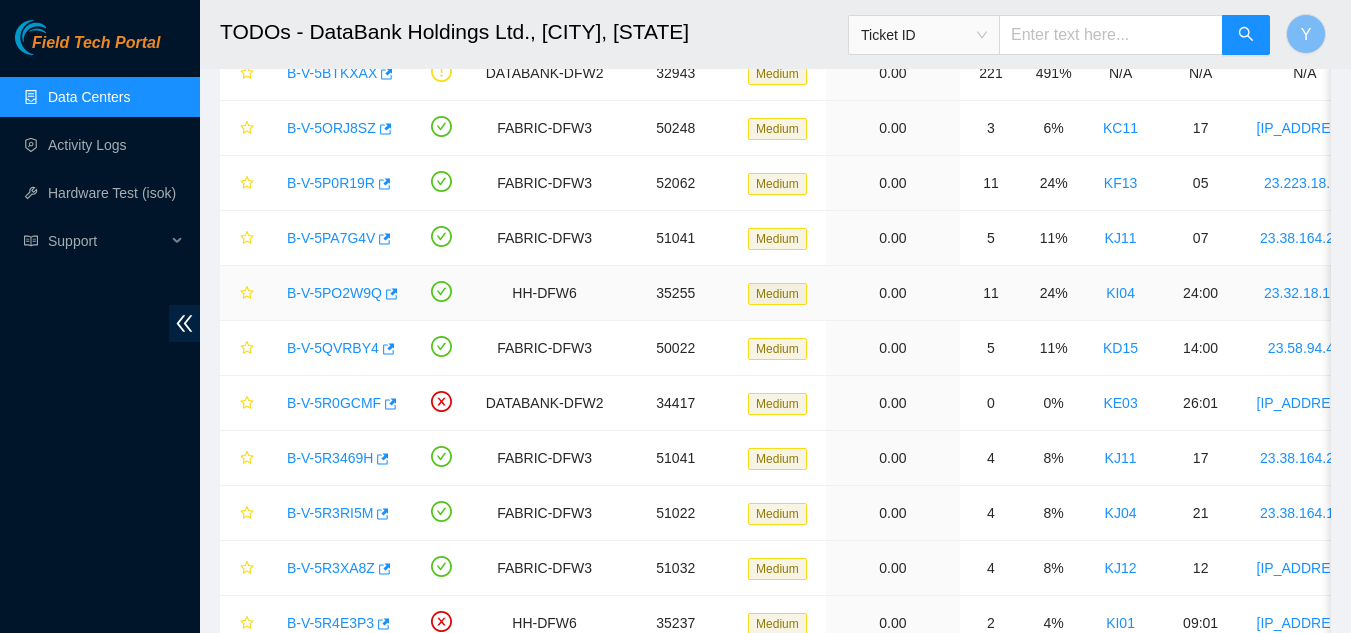 click on "B-V-5PO2W9Q" at bounding box center (334, 293) 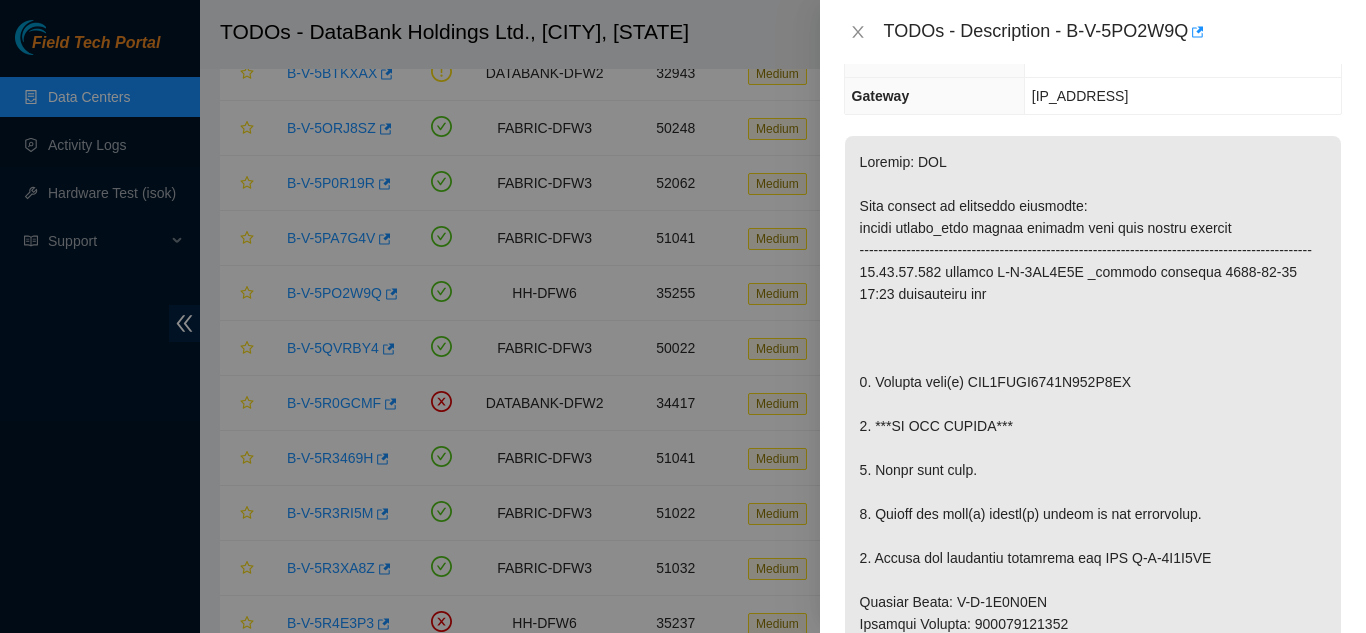 scroll, scrollTop: 167, scrollLeft: 0, axis: vertical 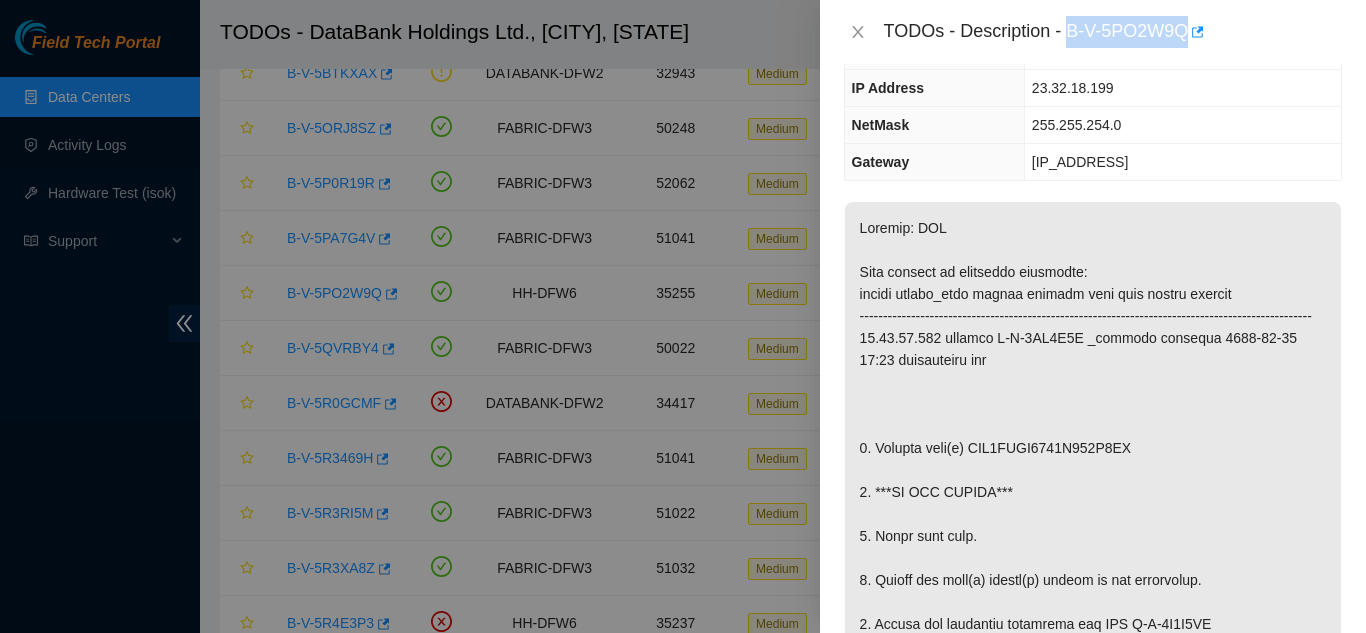 drag, startPoint x: 1068, startPoint y: 32, endPoint x: 1188, endPoint y: 45, distance: 120.70211 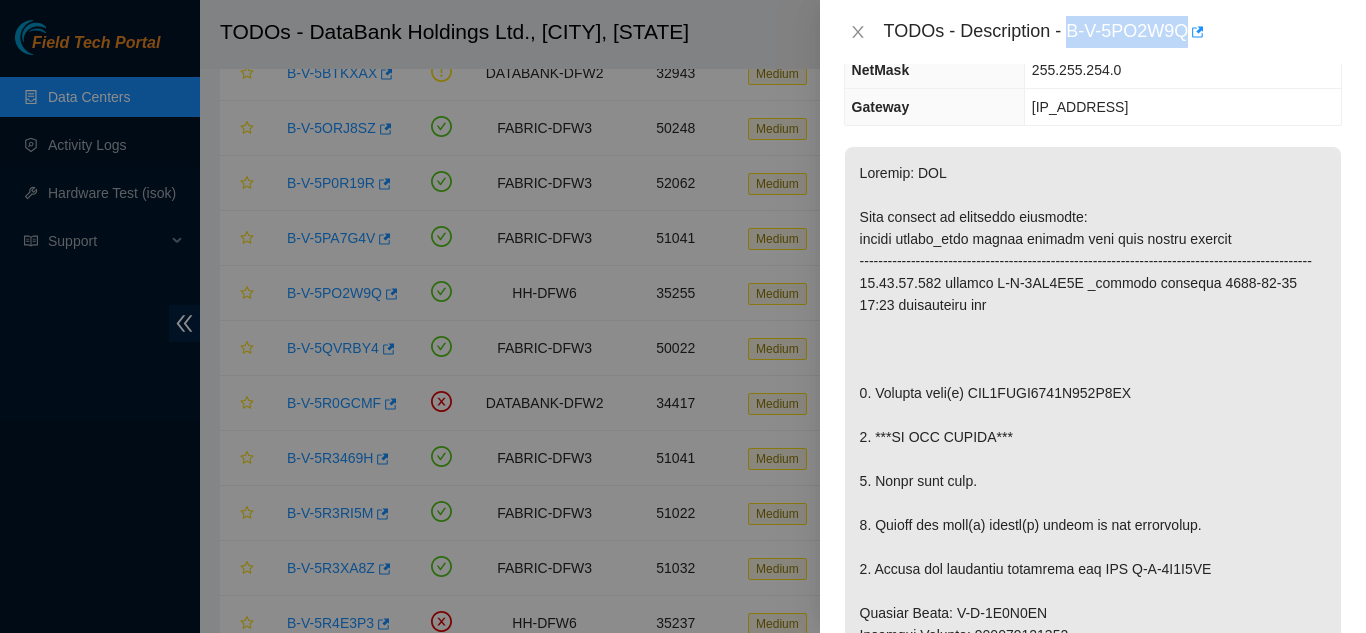 scroll, scrollTop: 267, scrollLeft: 0, axis: vertical 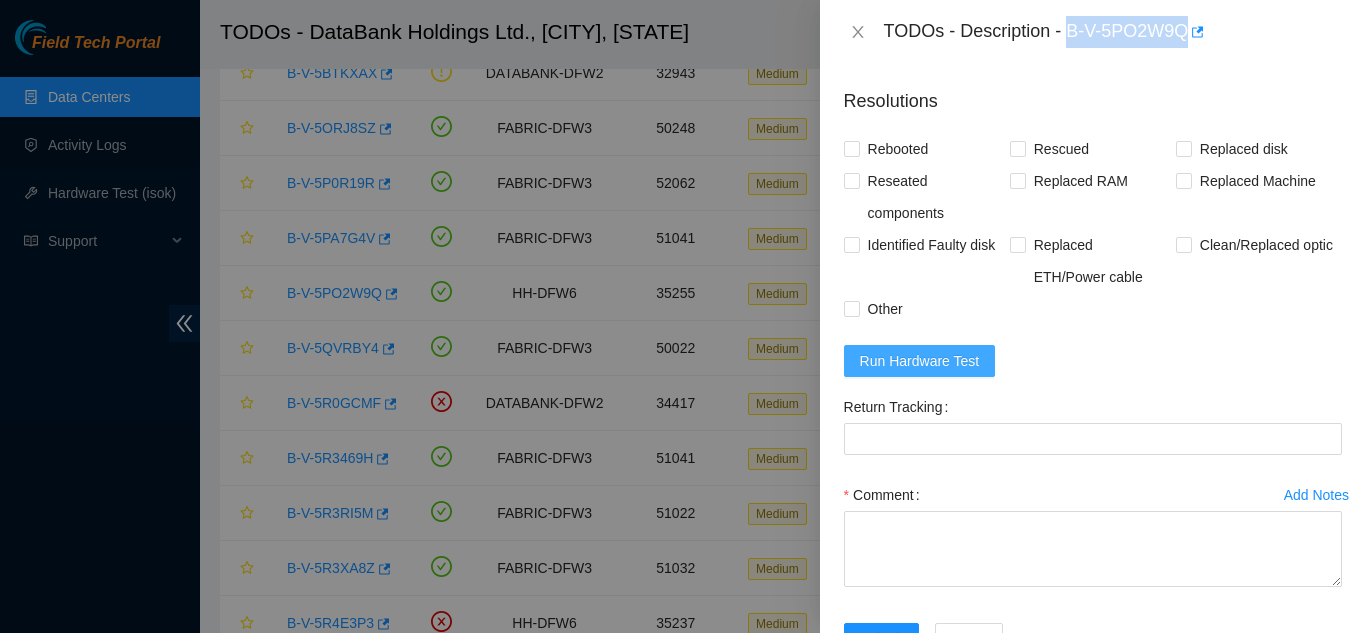 click on "Run Hardware Test" at bounding box center (920, 361) 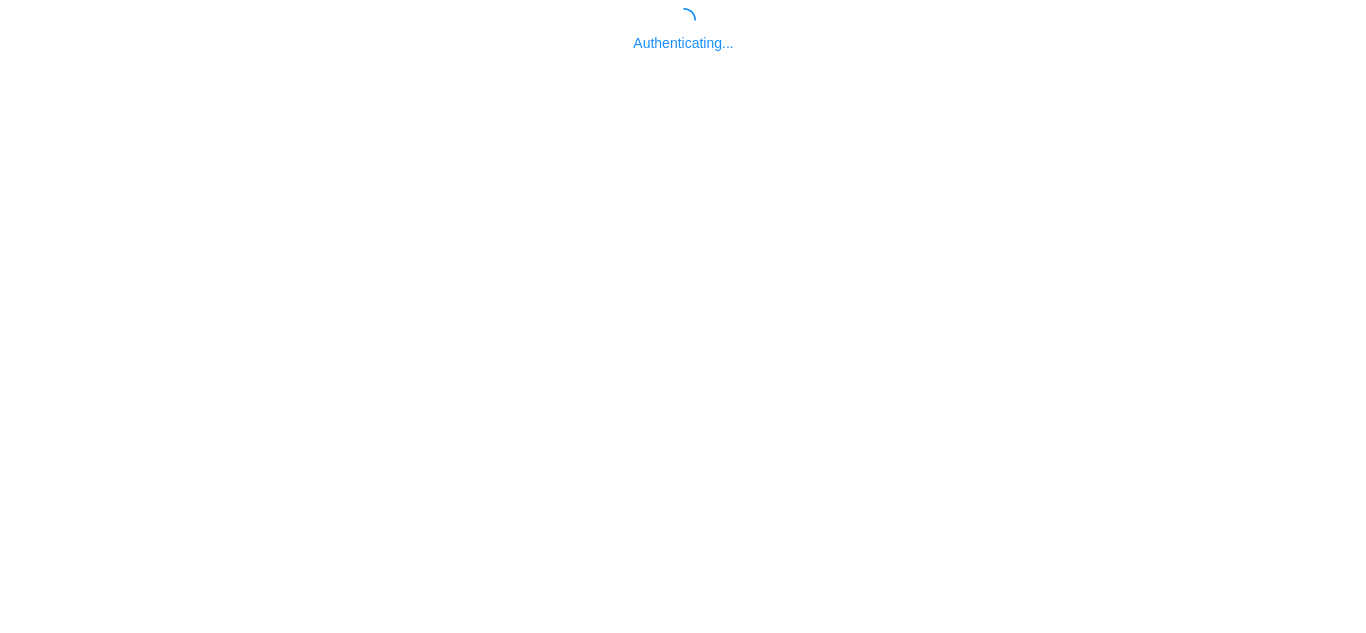 scroll, scrollTop: 0, scrollLeft: 0, axis: both 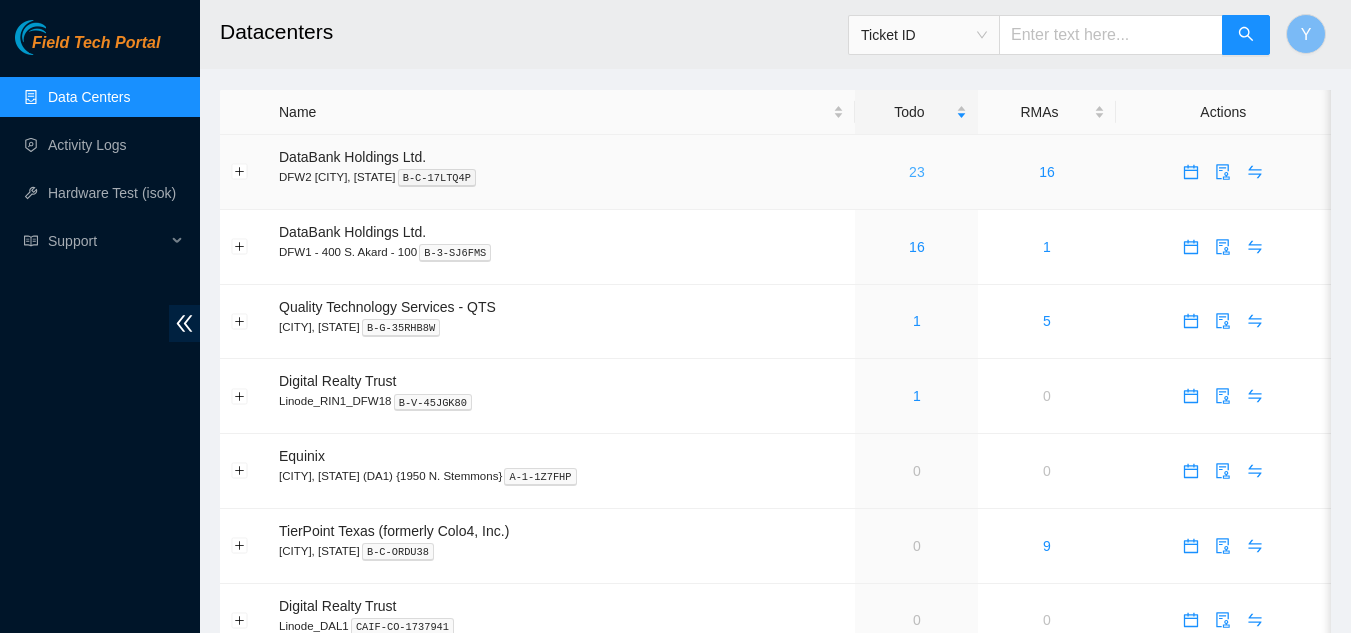click on "23" at bounding box center [917, 172] 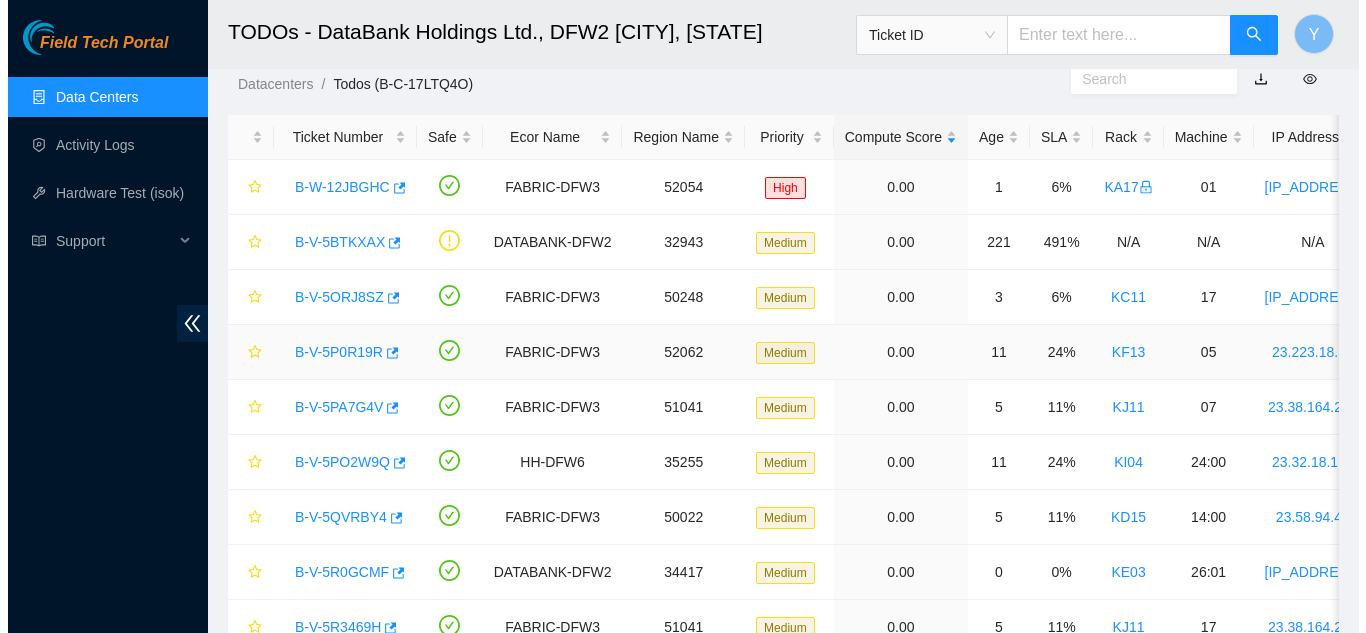 scroll, scrollTop: 100, scrollLeft: 0, axis: vertical 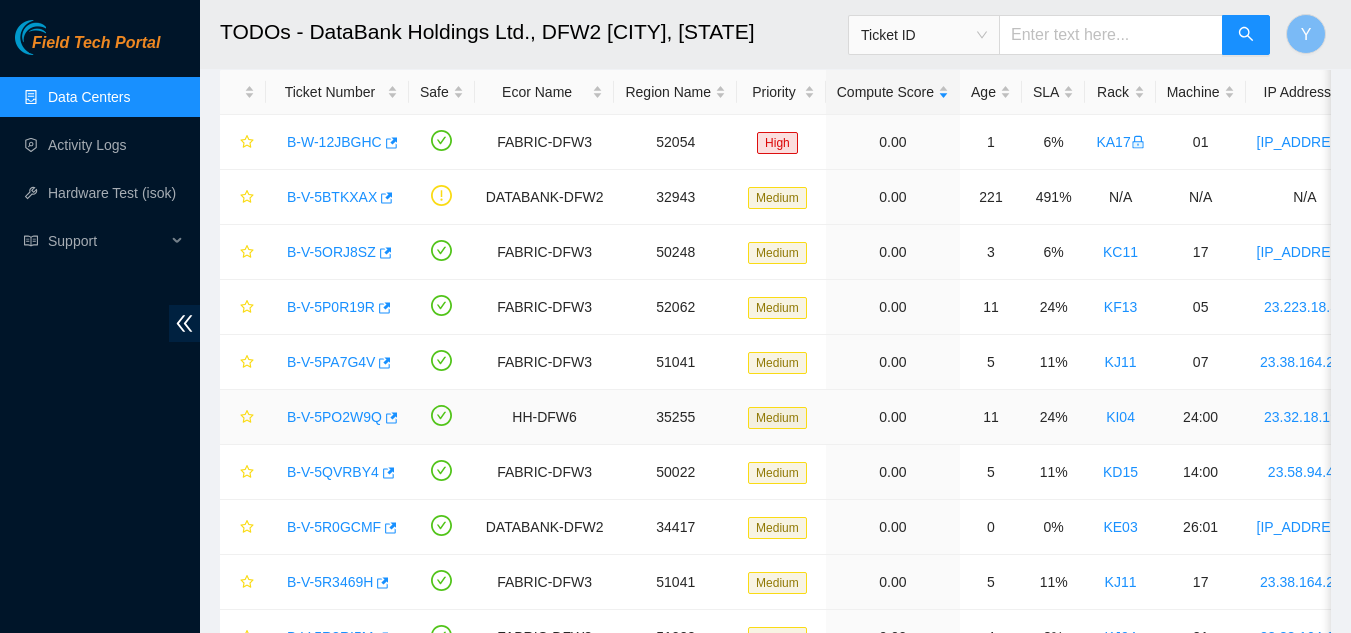 click on "B-V-5PO2W9Q" at bounding box center (334, 417) 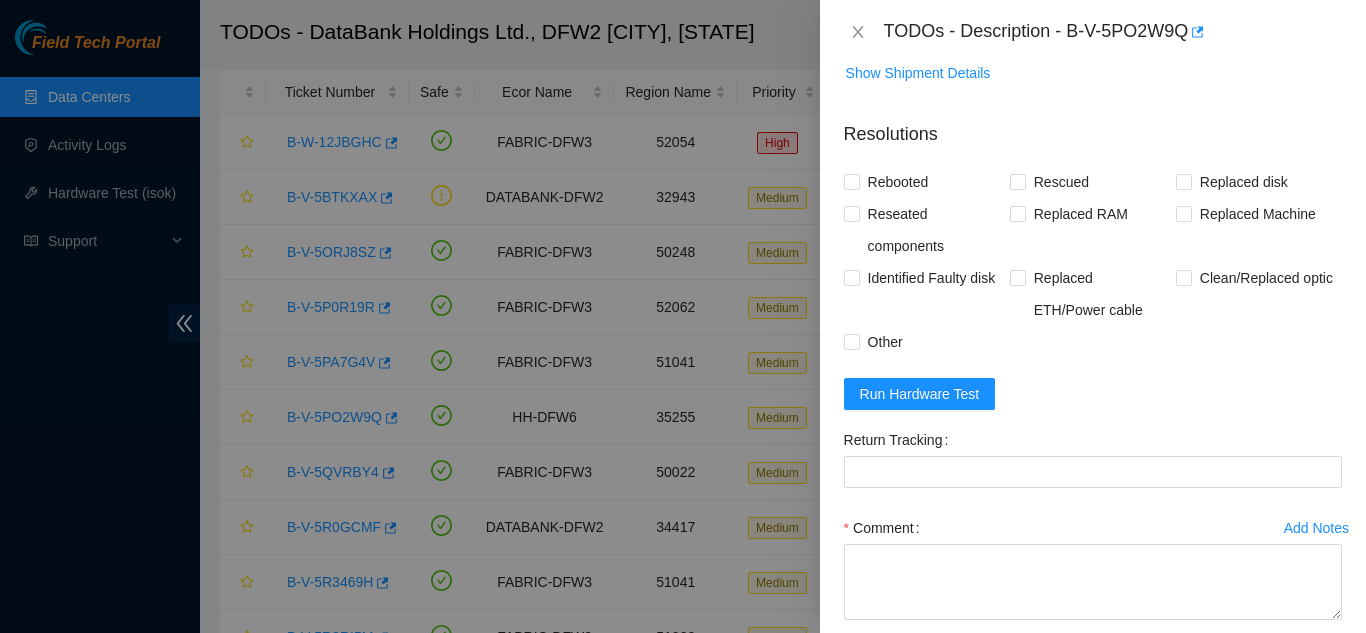 scroll, scrollTop: 1500, scrollLeft: 0, axis: vertical 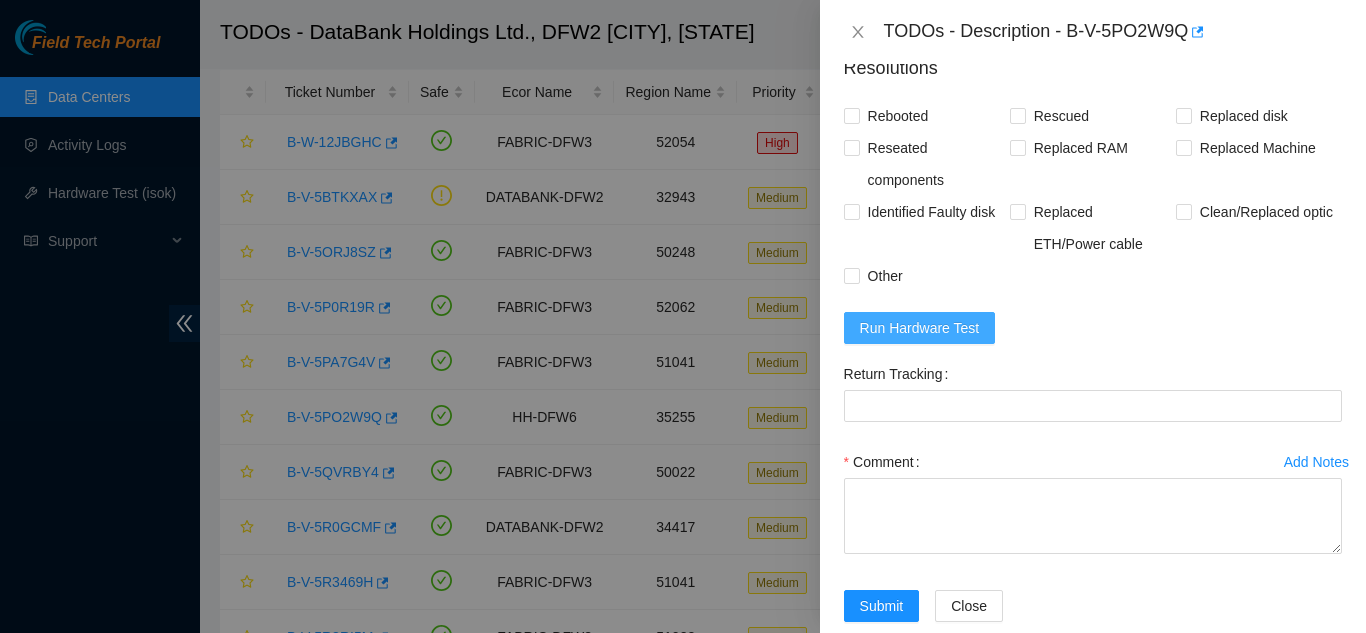 click on "Run Hardware Test" at bounding box center (920, 328) 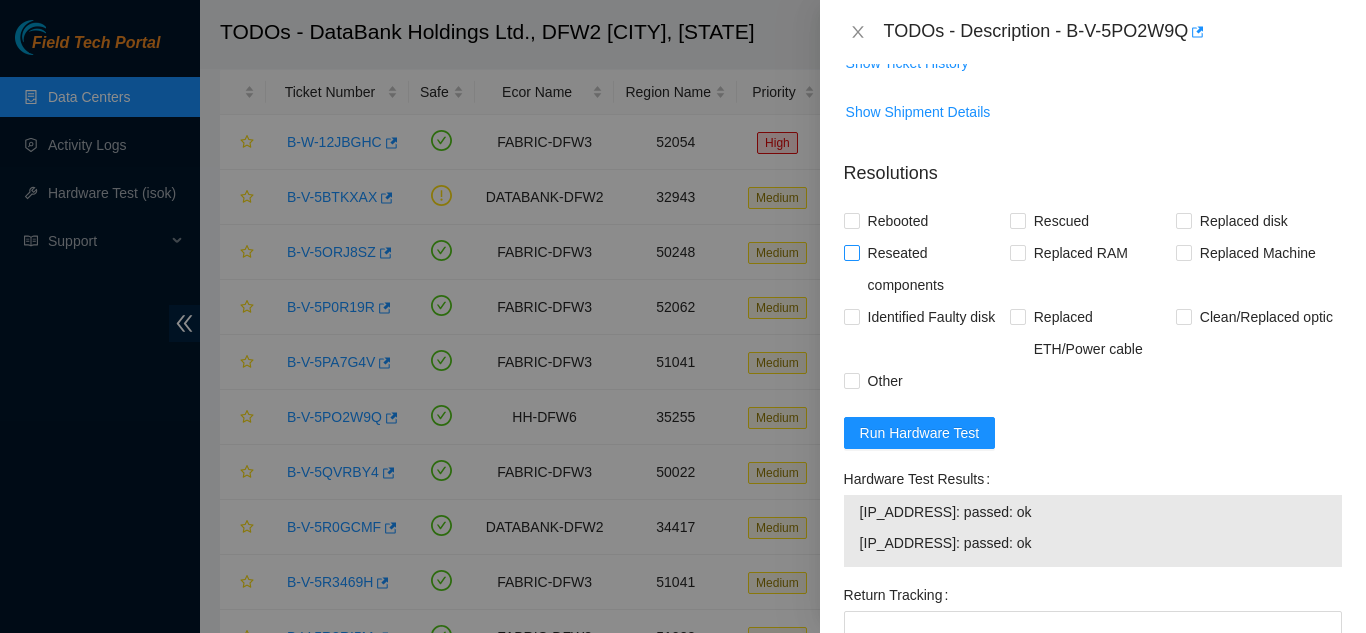scroll, scrollTop: 1400, scrollLeft: 0, axis: vertical 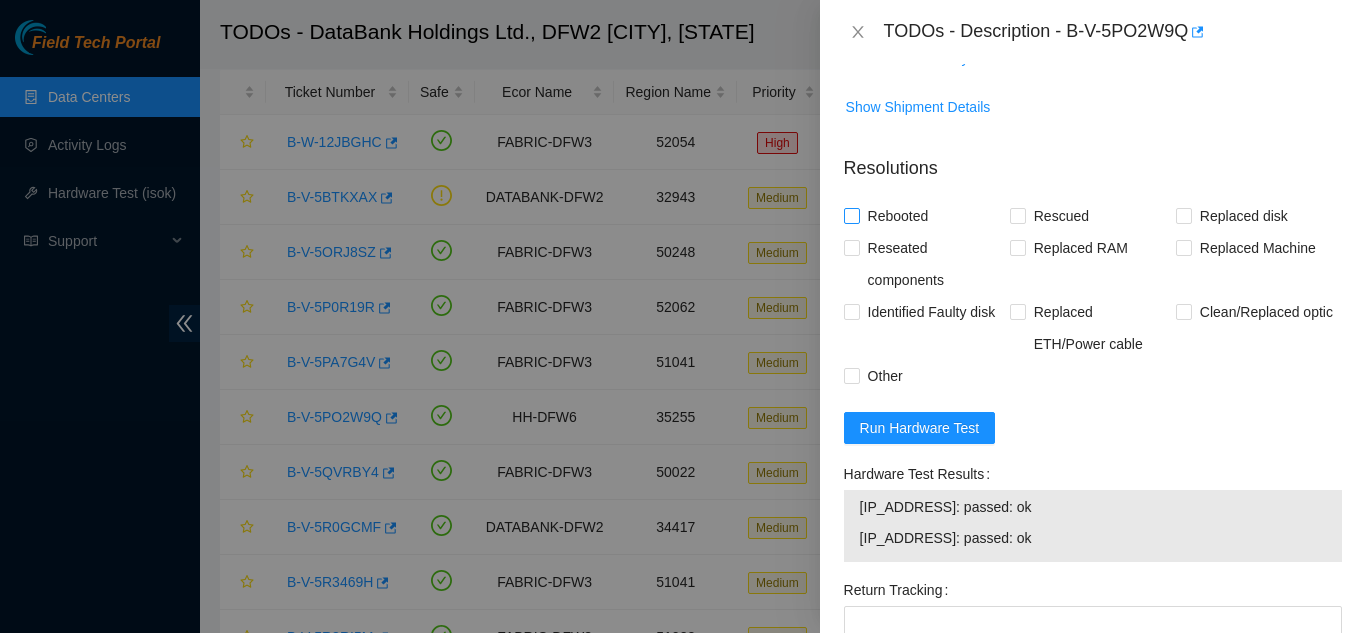 click on "Rebooted" at bounding box center [851, 215] 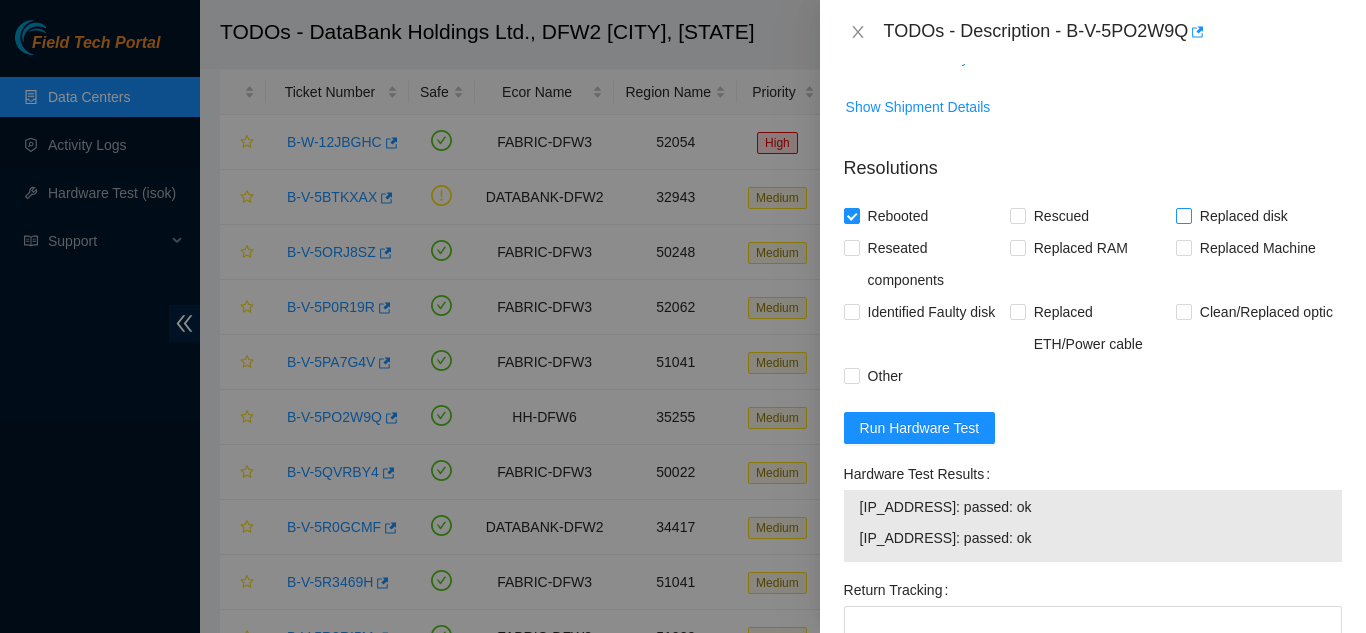 click on "Replaced disk" at bounding box center (1183, 215) 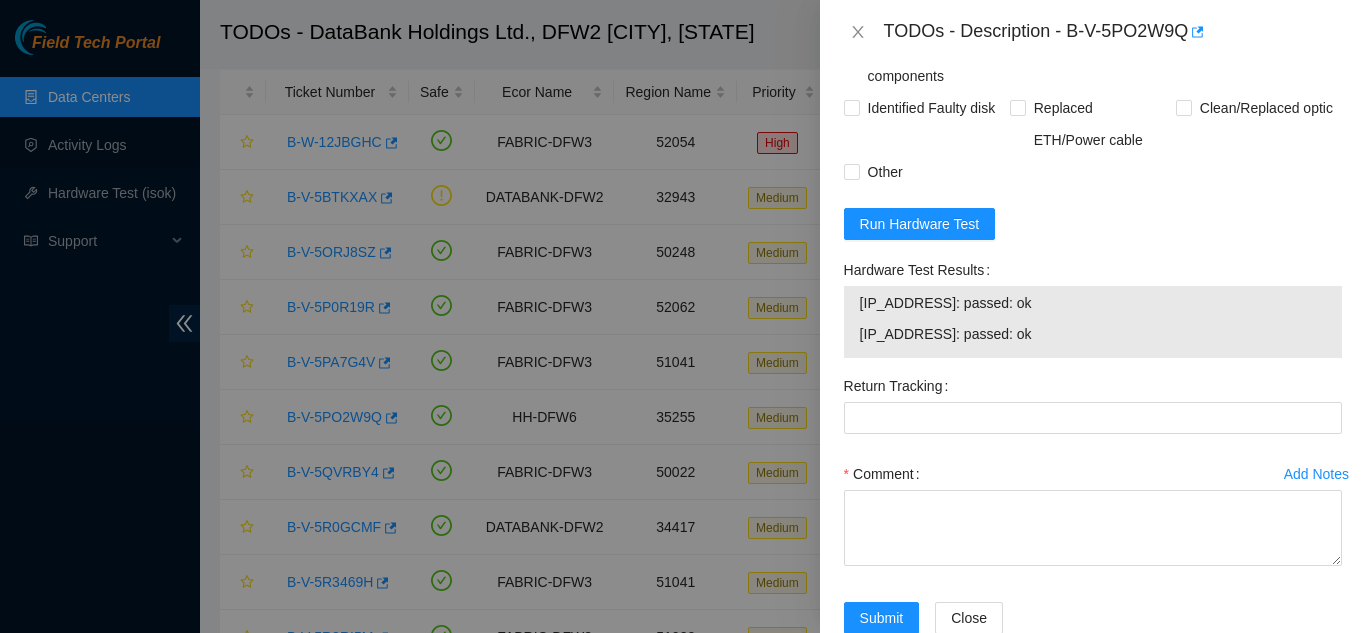 scroll, scrollTop: 1675, scrollLeft: 0, axis: vertical 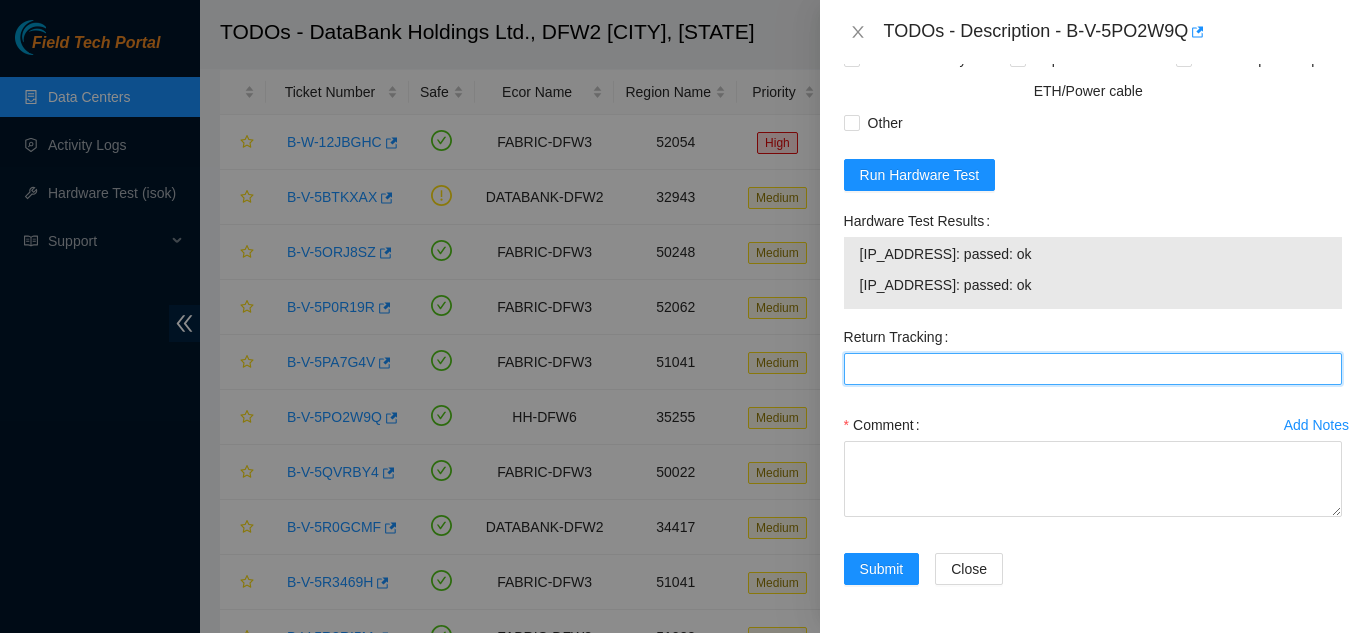 click on "Return Tracking" at bounding box center (1093, 369) 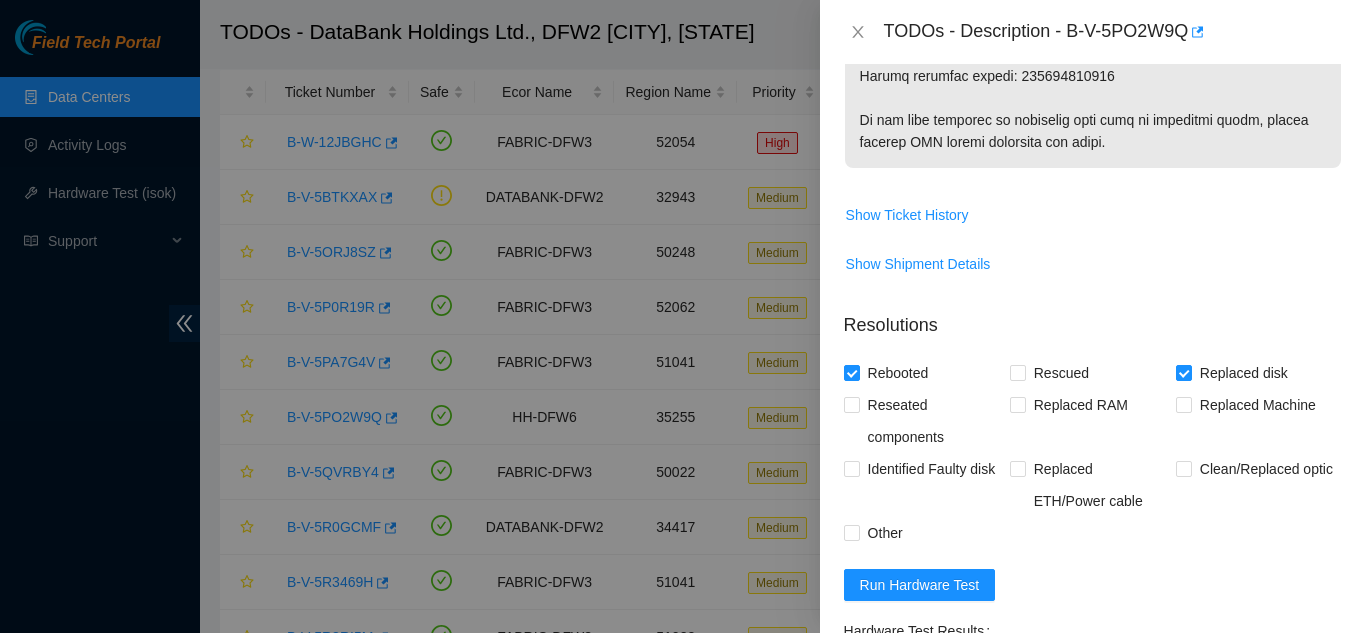 scroll, scrollTop: 1275, scrollLeft: 0, axis: vertical 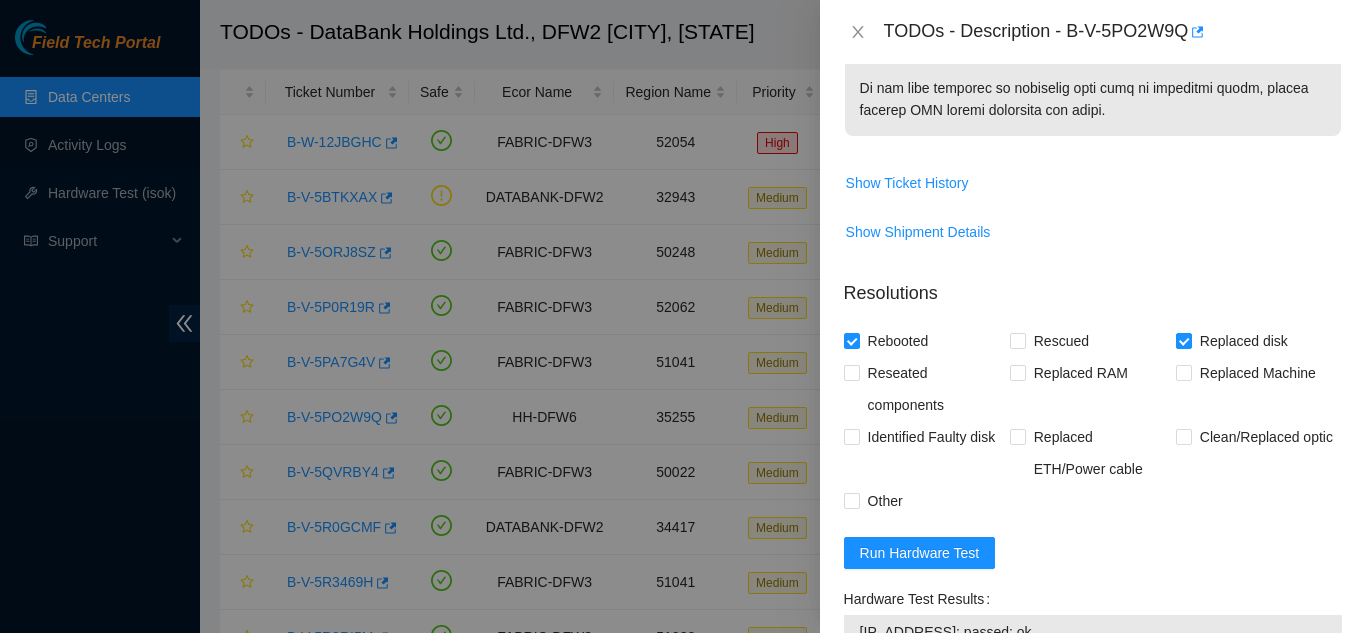 type on "463470028186" 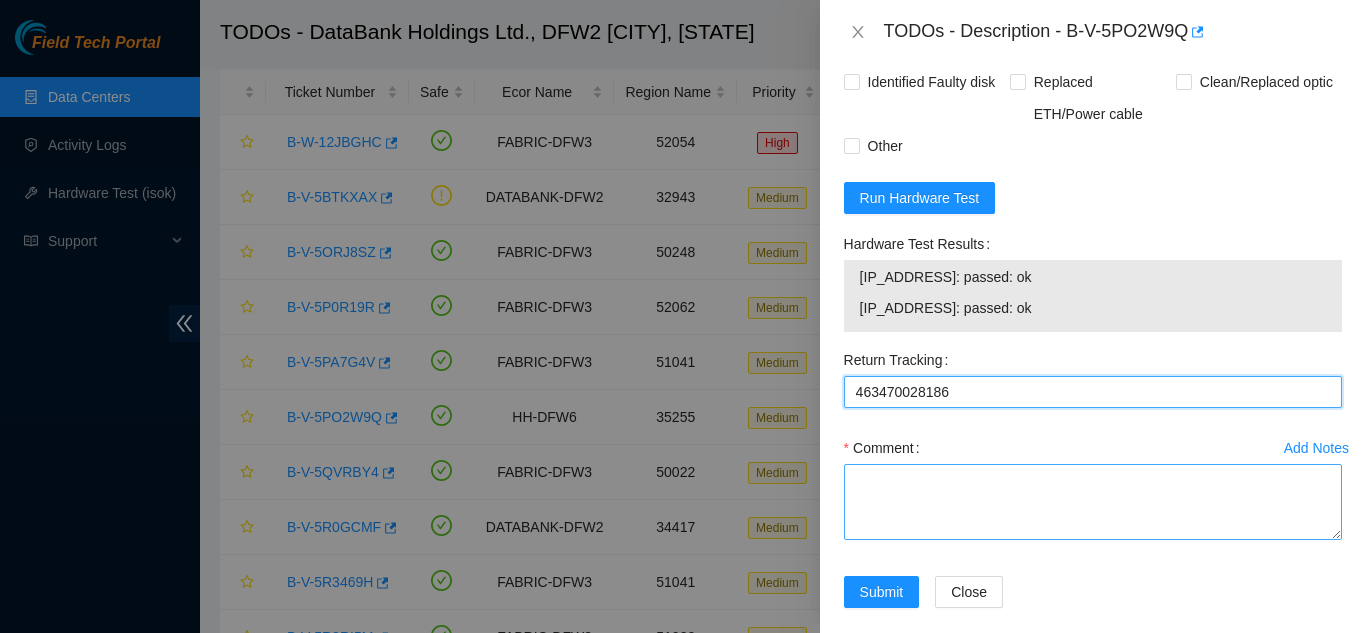 scroll, scrollTop: 1675, scrollLeft: 0, axis: vertical 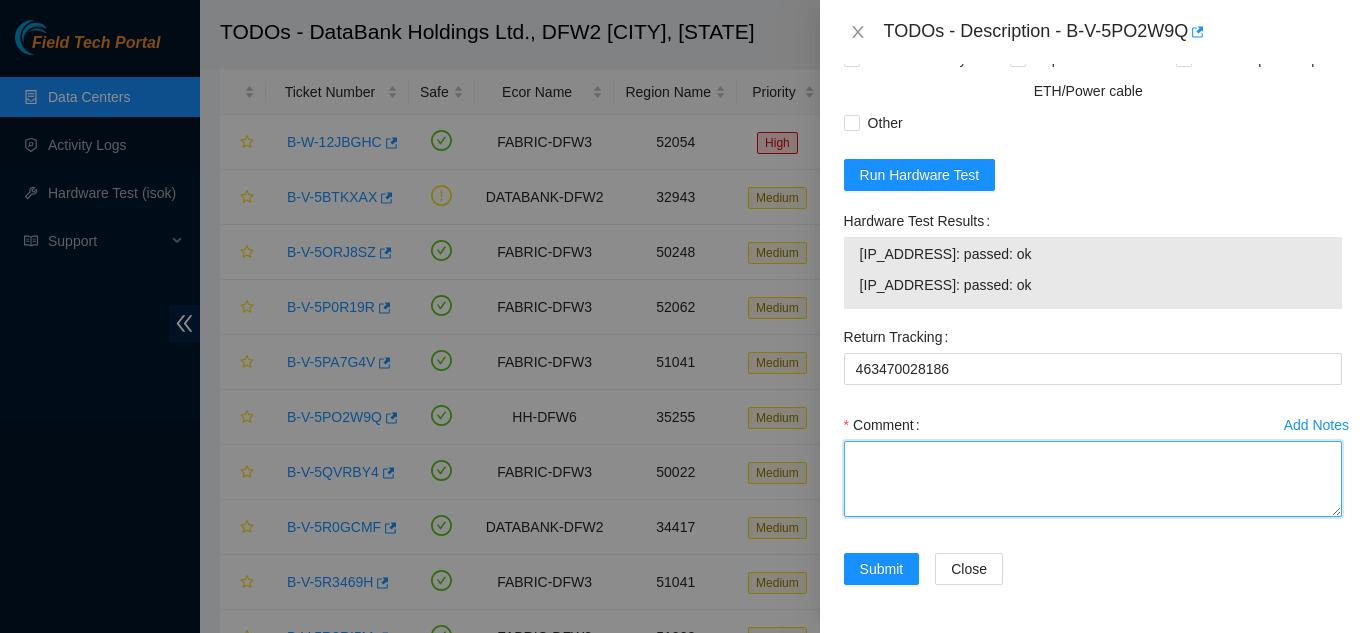 click on "Comment" at bounding box center [1093, 479] 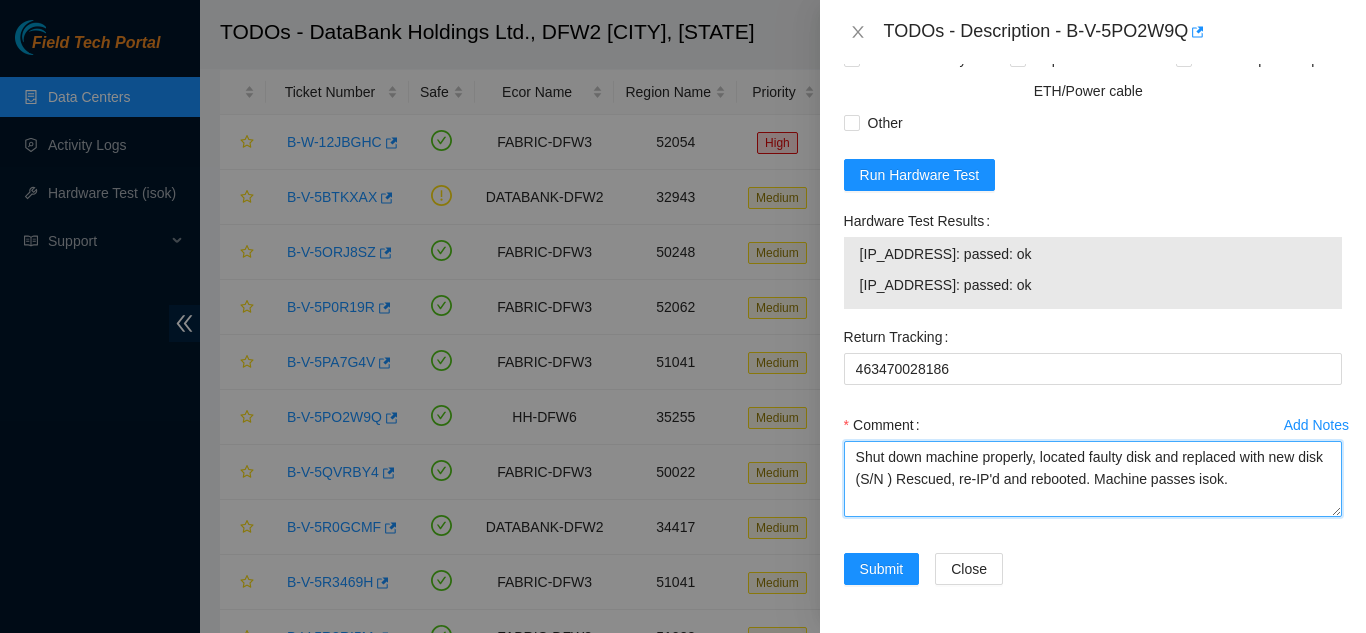 click on "Shut down machine properly, located faulty disk and replaced with new disk (S/N ) Rescued, re-IP'd and rebooted. Machine passes isok." at bounding box center [1093, 479] 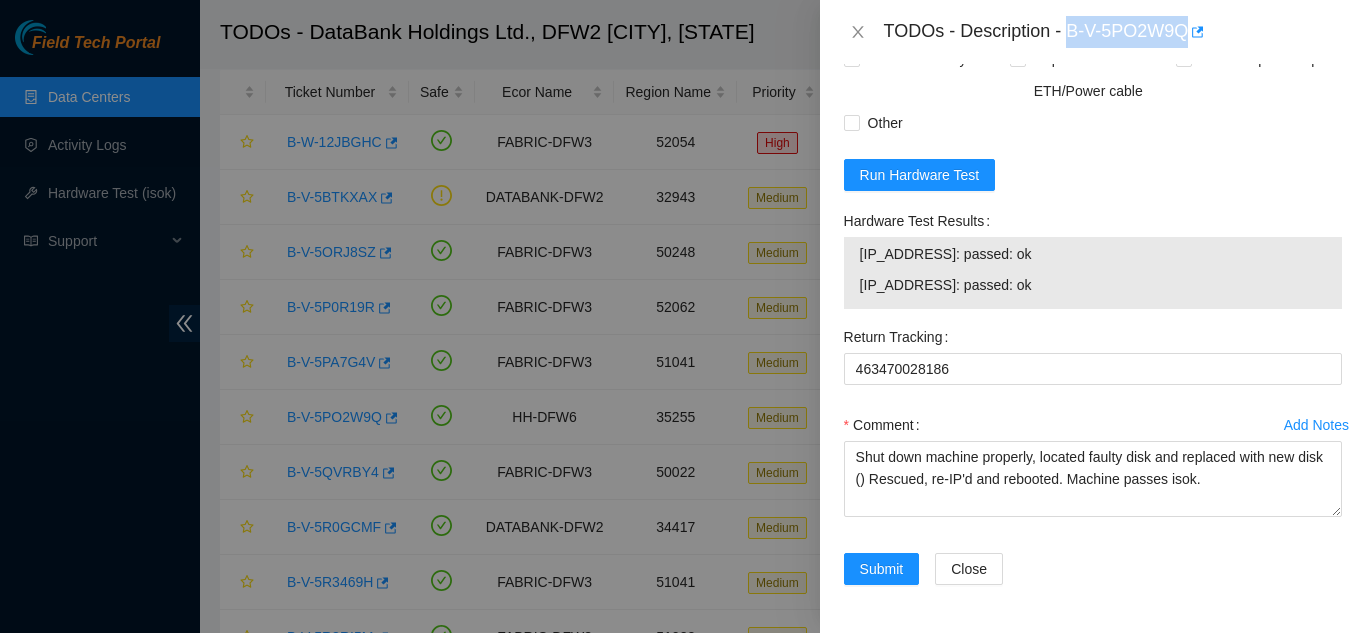 drag, startPoint x: 1068, startPoint y: 34, endPoint x: 1187, endPoint y: 38, distance: 119.06721 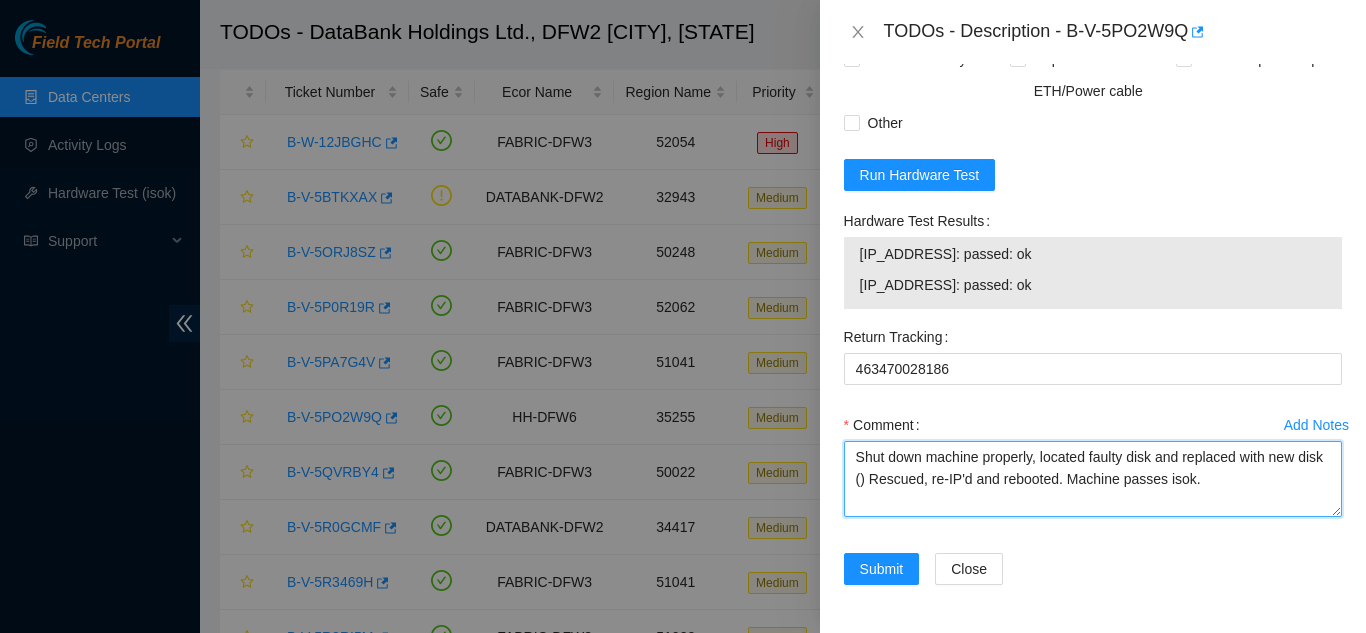 click on "Shut down machine properly, located faulty disk and replaced with new disk () Rescued, re-IP'd and rebooted. Machine passes isok." at bounding box center [1093, 479] 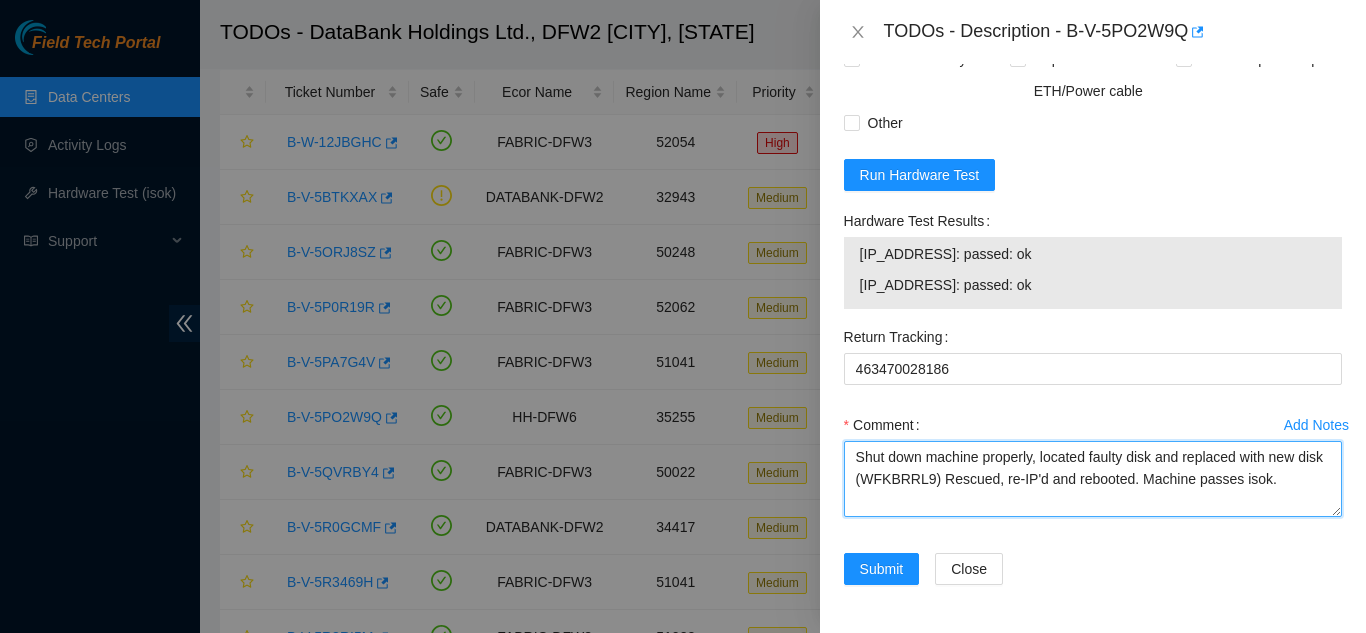 click on "Shut down machine properly, located faulty disk and replaced with new disk (WFKBRRL9) Rescued, re-IP'd and rebooted. Machine passes isok." at bounding box center (1093, 479) 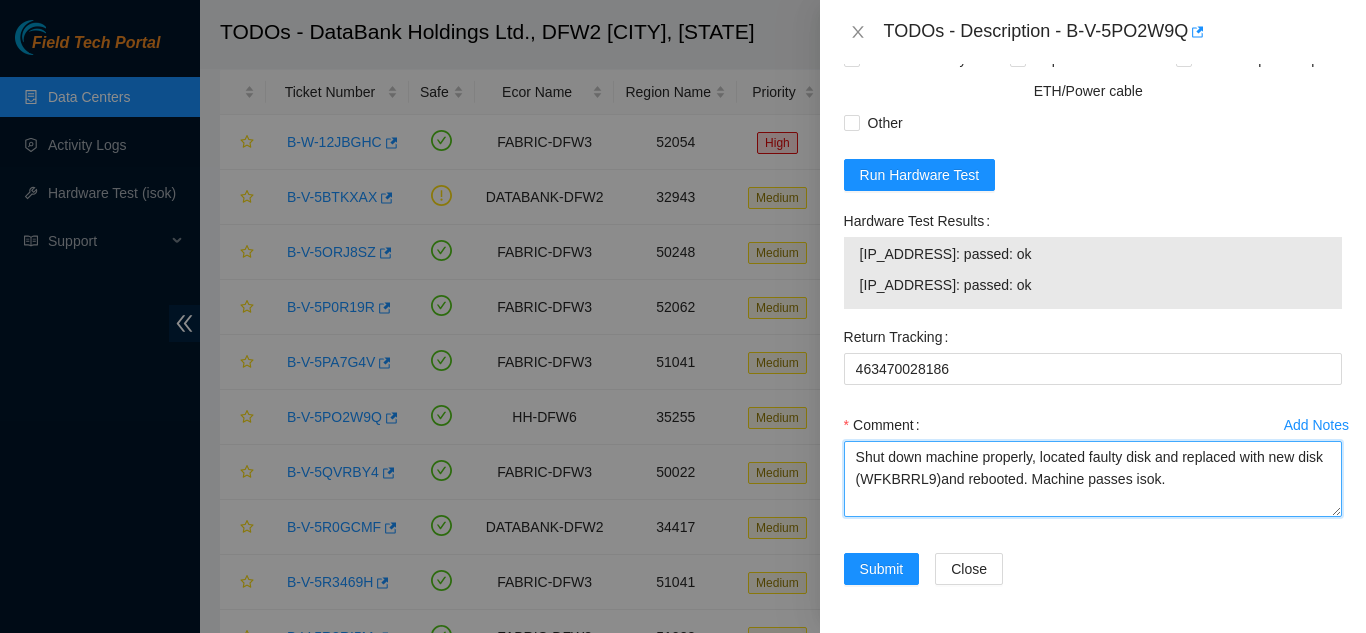 type on "Shut down machine properly, located faulty disk and replaced with new disk (WFKBRRL9)and rebooted. Machine passes isok." 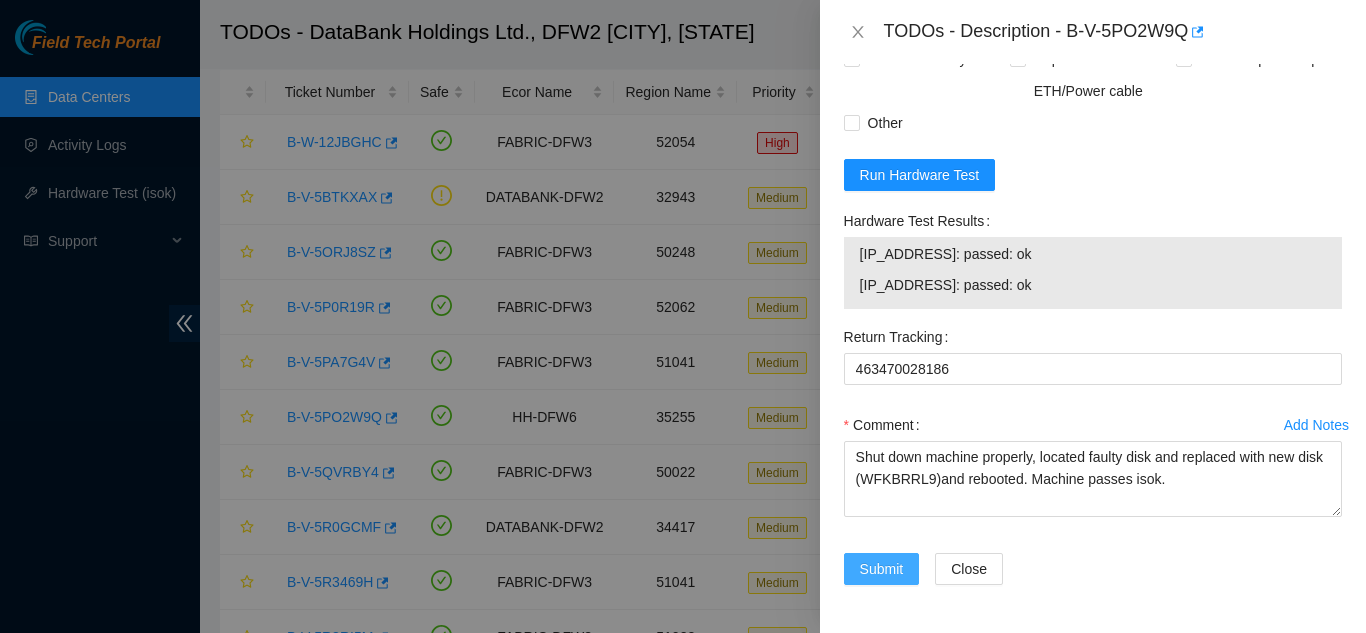 click on "Submit" at bounding box center [882, 569] 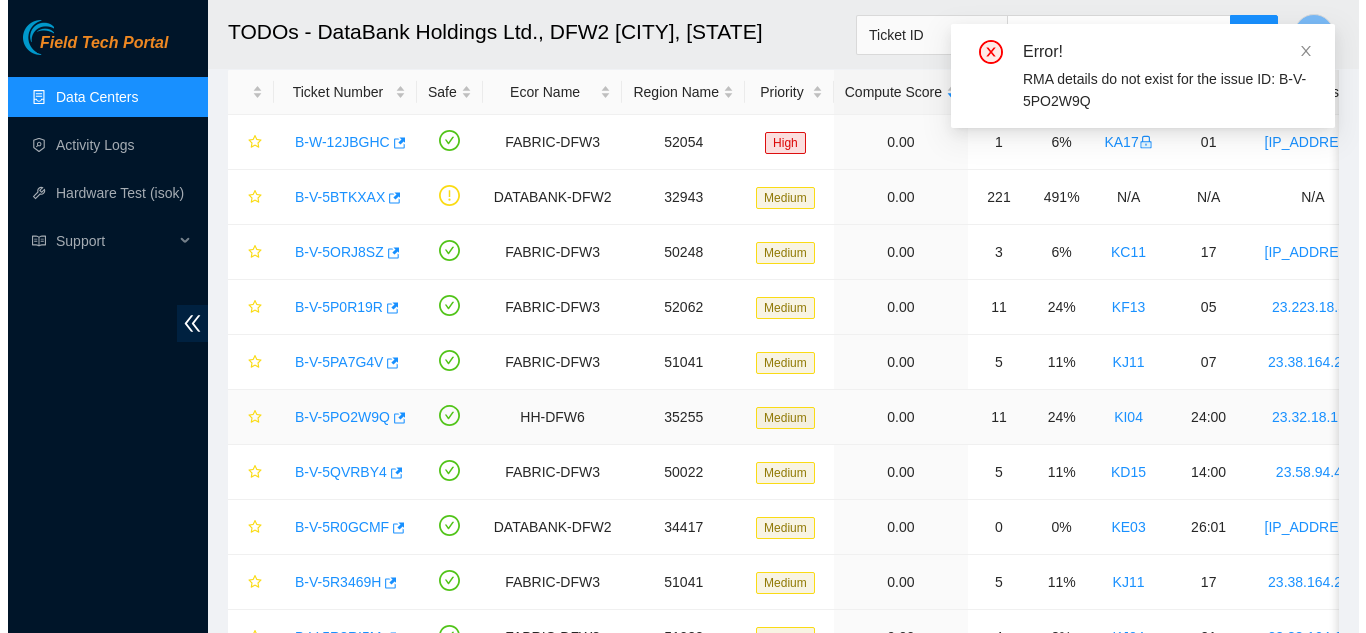 scroll, scrollTop: 0, scrollLeft: 0, axis: both 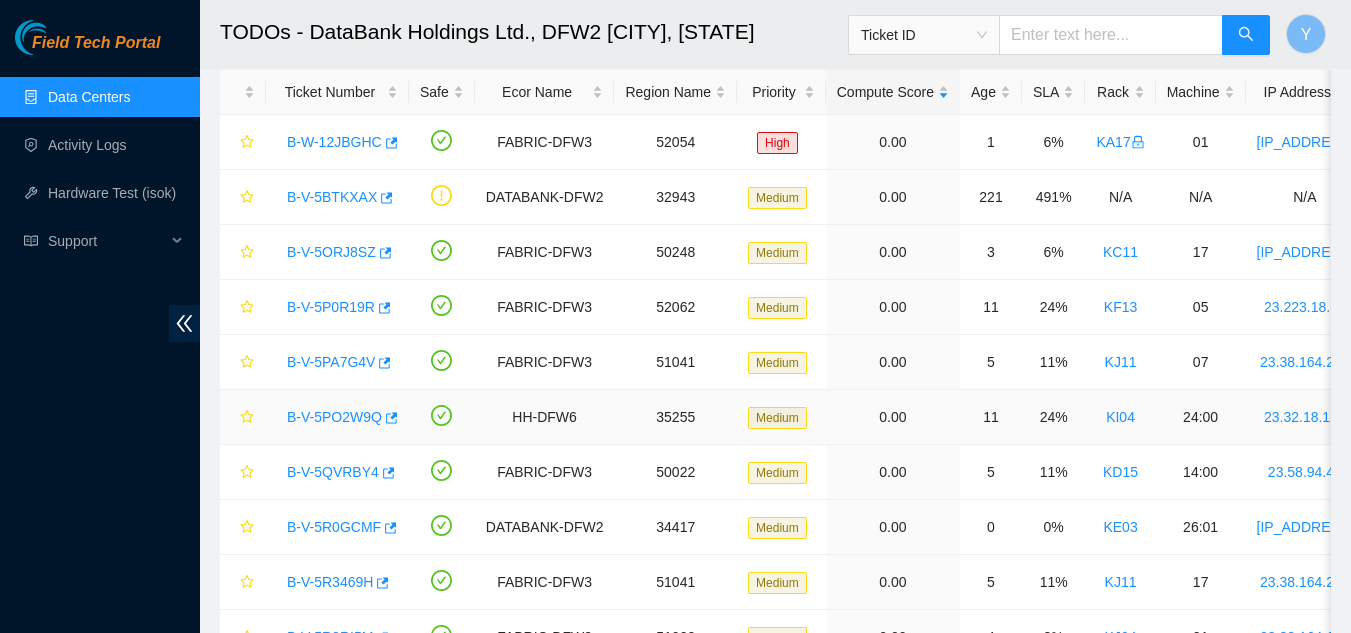 click on "B-V-5PO2W9Q" at bounding box center [334, 417] 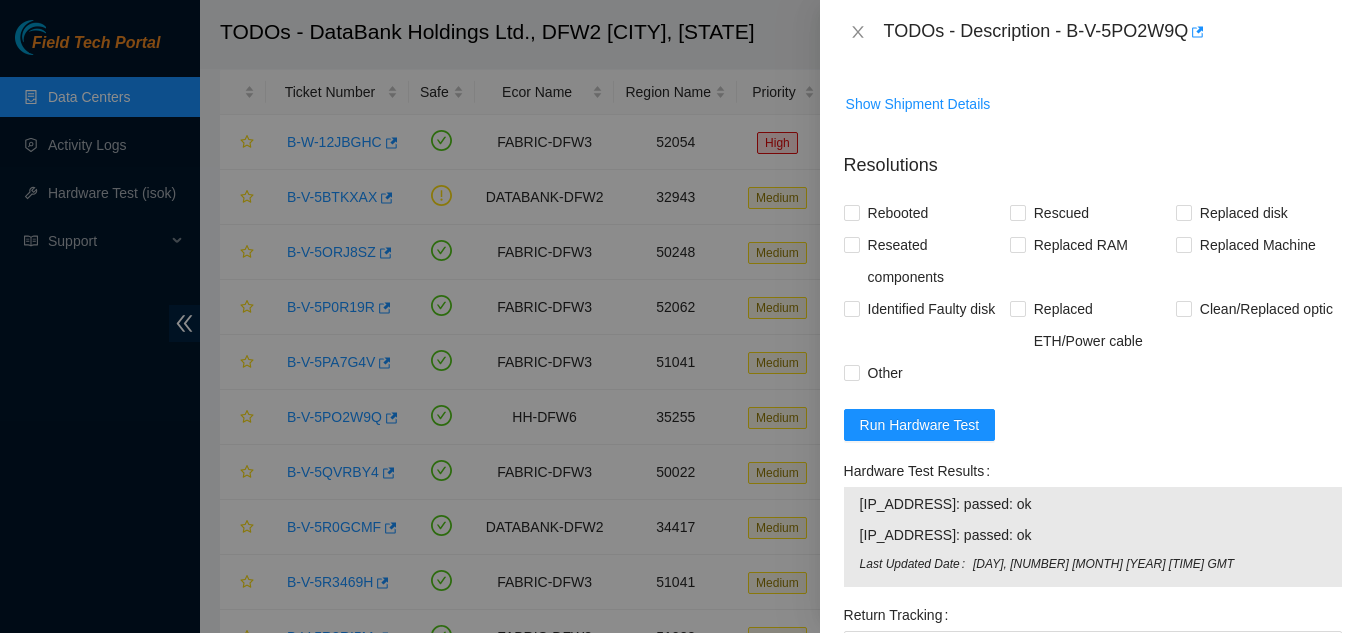 scroll, scrollTop: 1400, scrollLeft: 0, axis: vertical 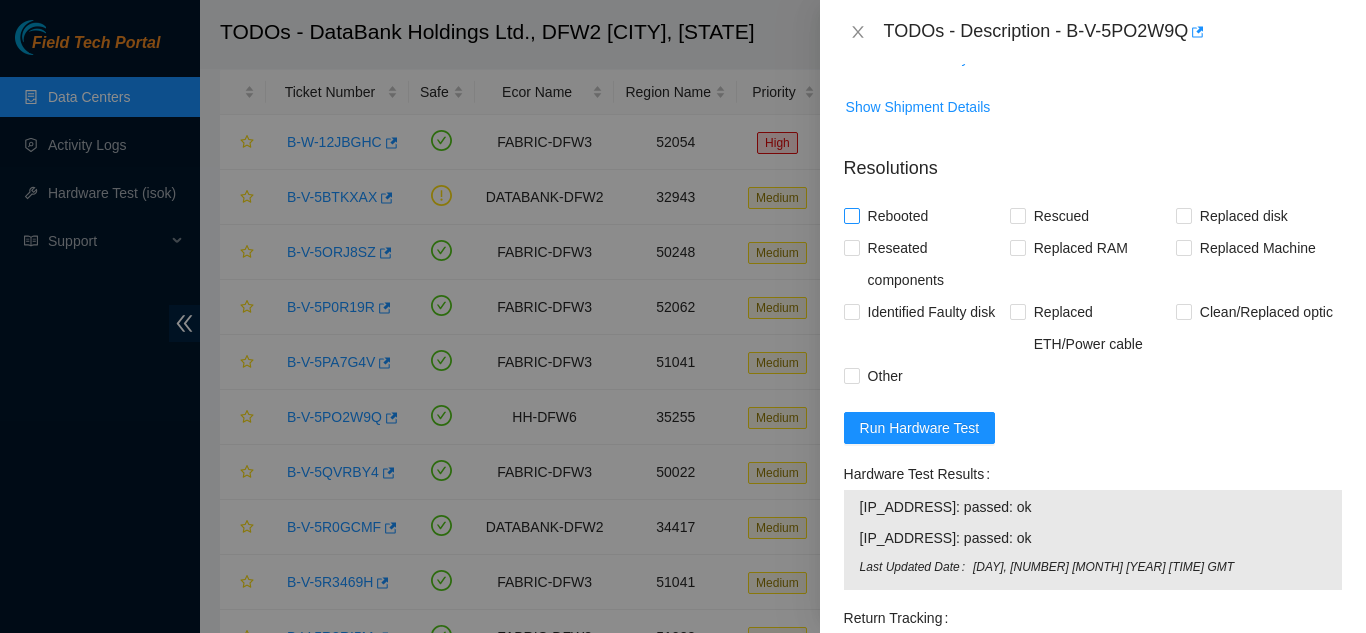 click on "Rebooted" at bounding box center [851, 215] 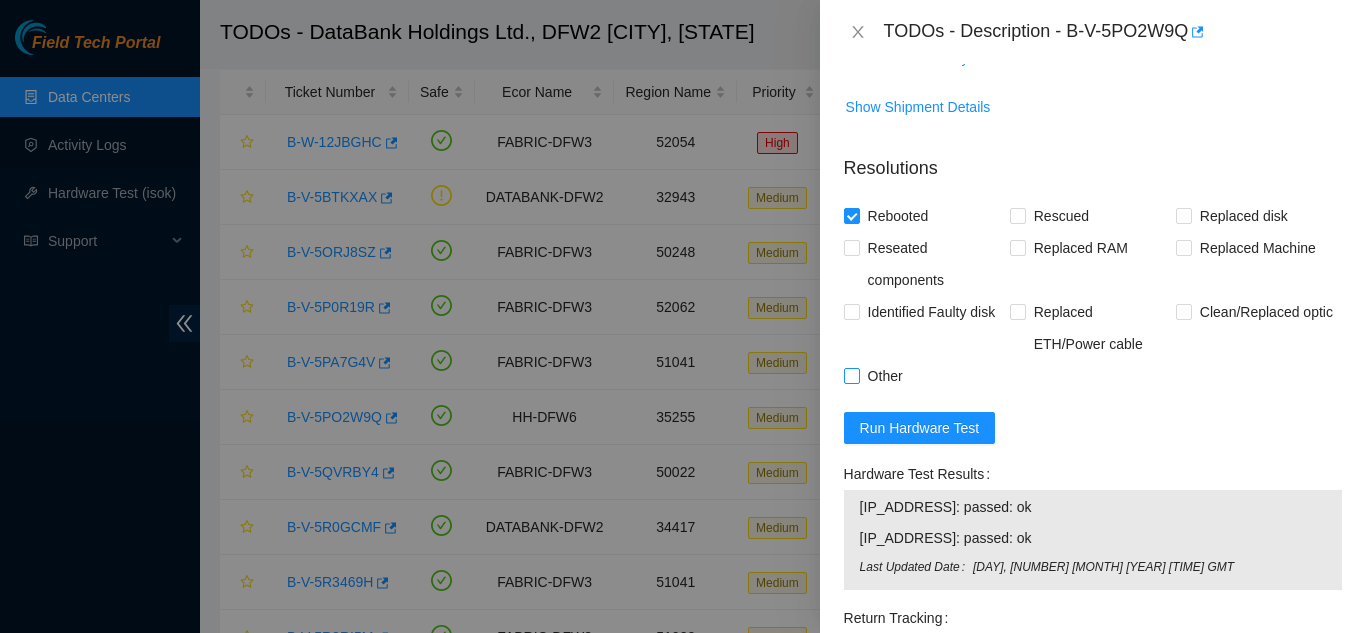 click on "Other" at bounding box center [851, 375] 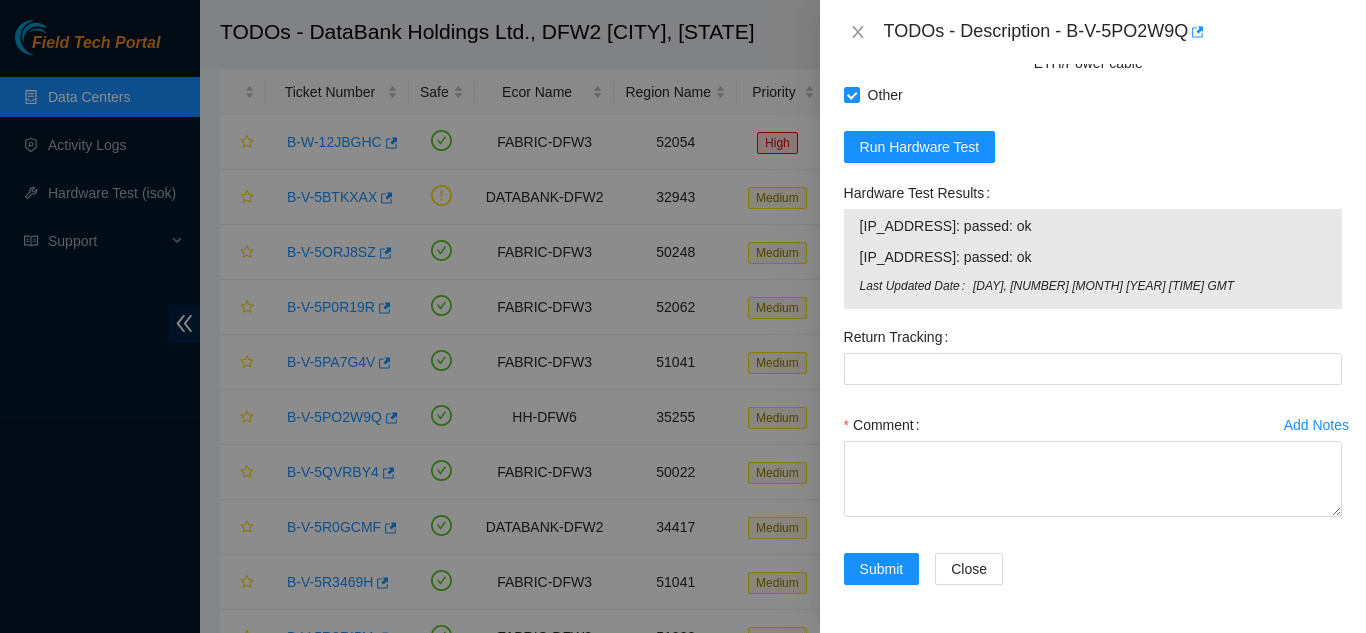 scroll, scrollTop: 1703, scrollLeft: 0, axis: vertical 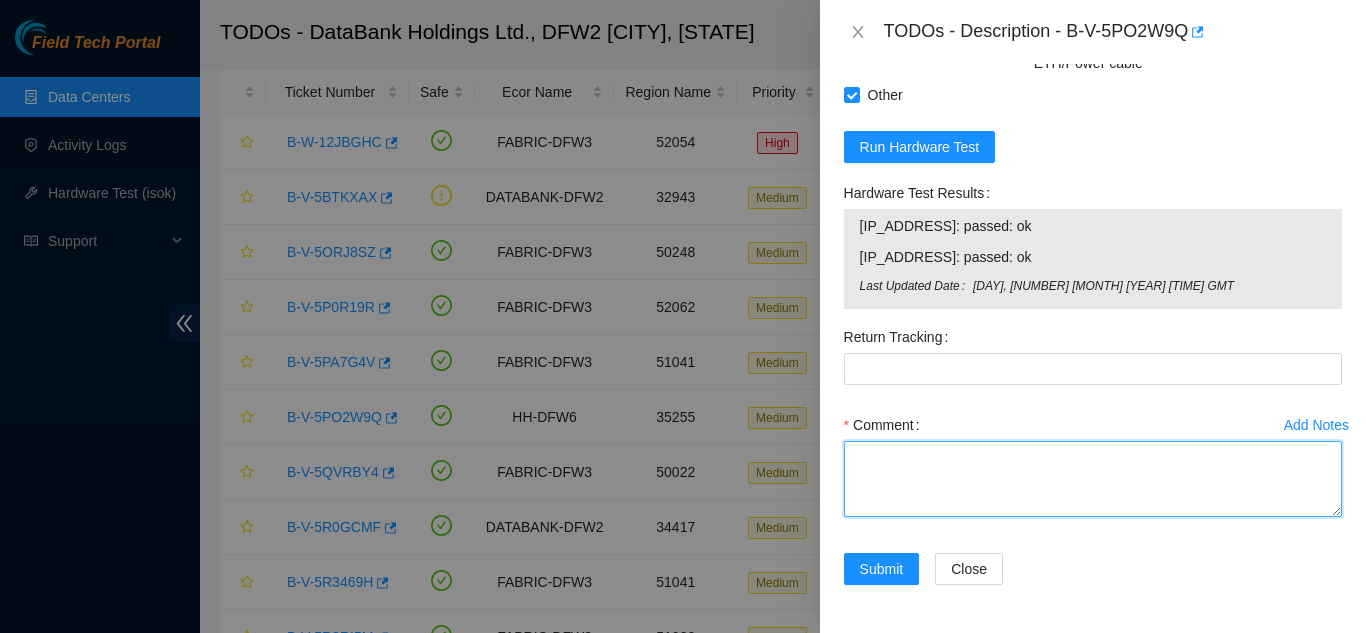 click on "Comment" at bounding box center [1093, 479] 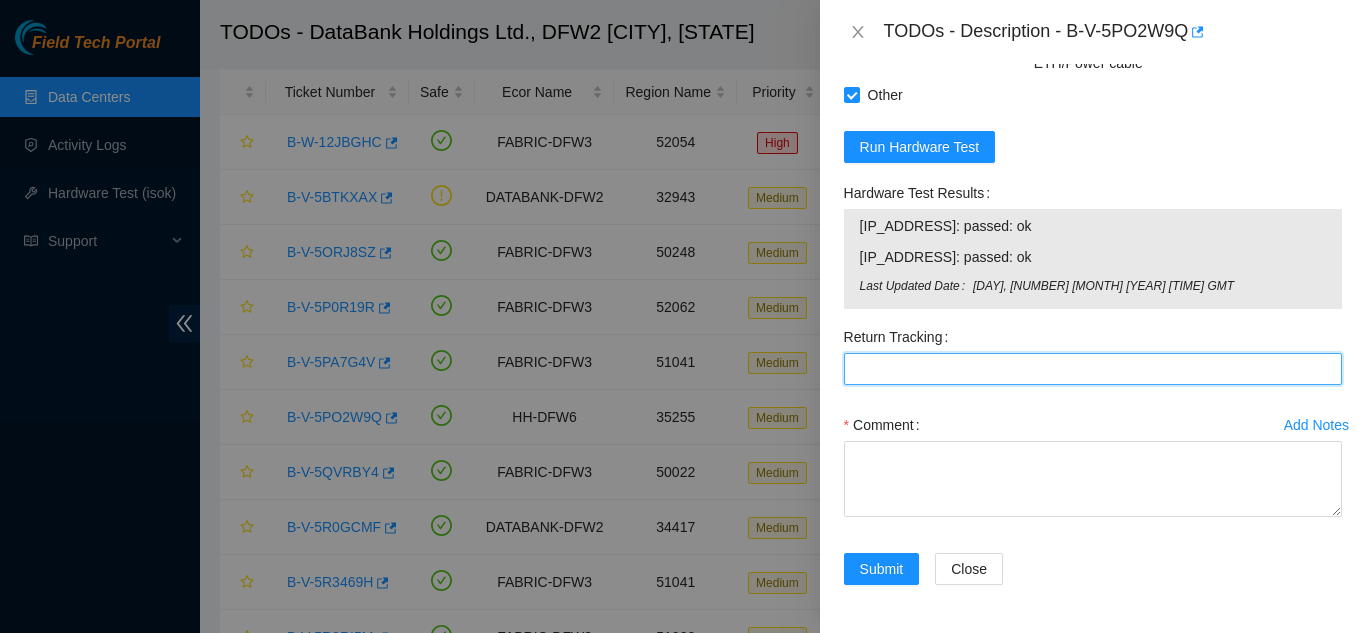 click on "Return Tracking" at bounding box center (1093, 369) 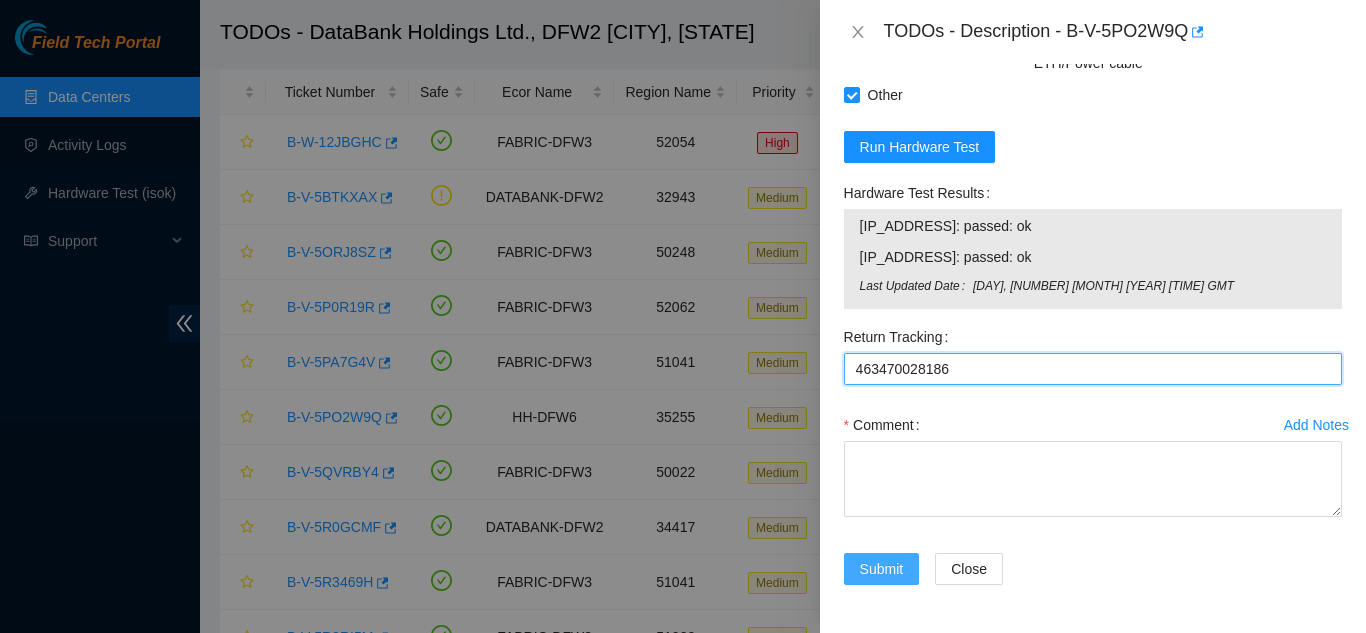type on "463470028186" 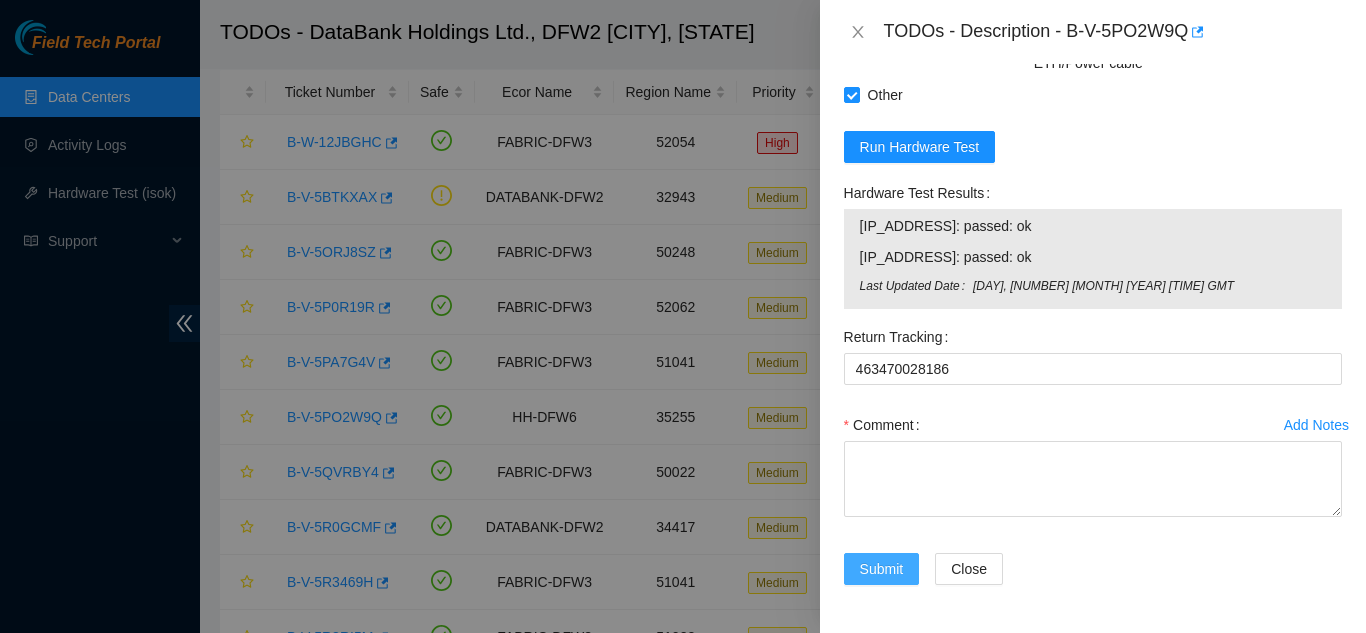 click on "Submit" at bounding box center (882, 569) 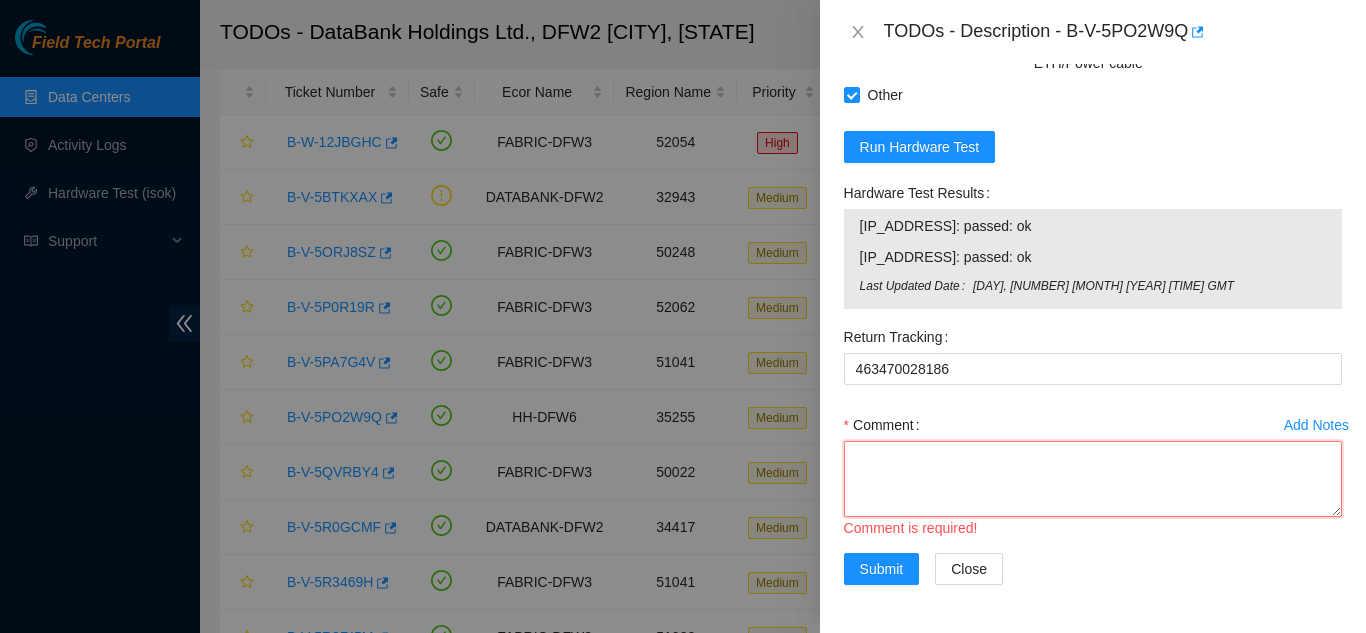 click on "Comment" at bounding box center [1093, 479] 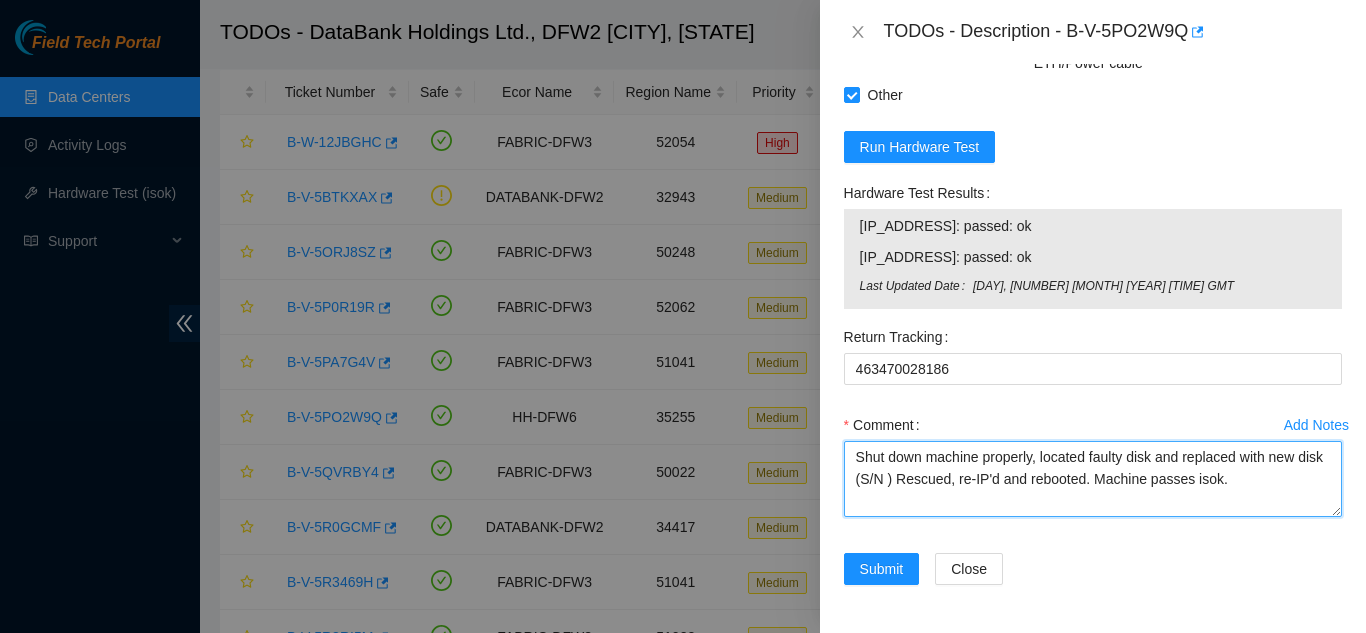 click on "Shut down machine properly, located faulty disk and replaced with new disk (S/N ) Rescued, re-IP'd and rebooted. Machine passes isok." at bounding box center [1093, 479] 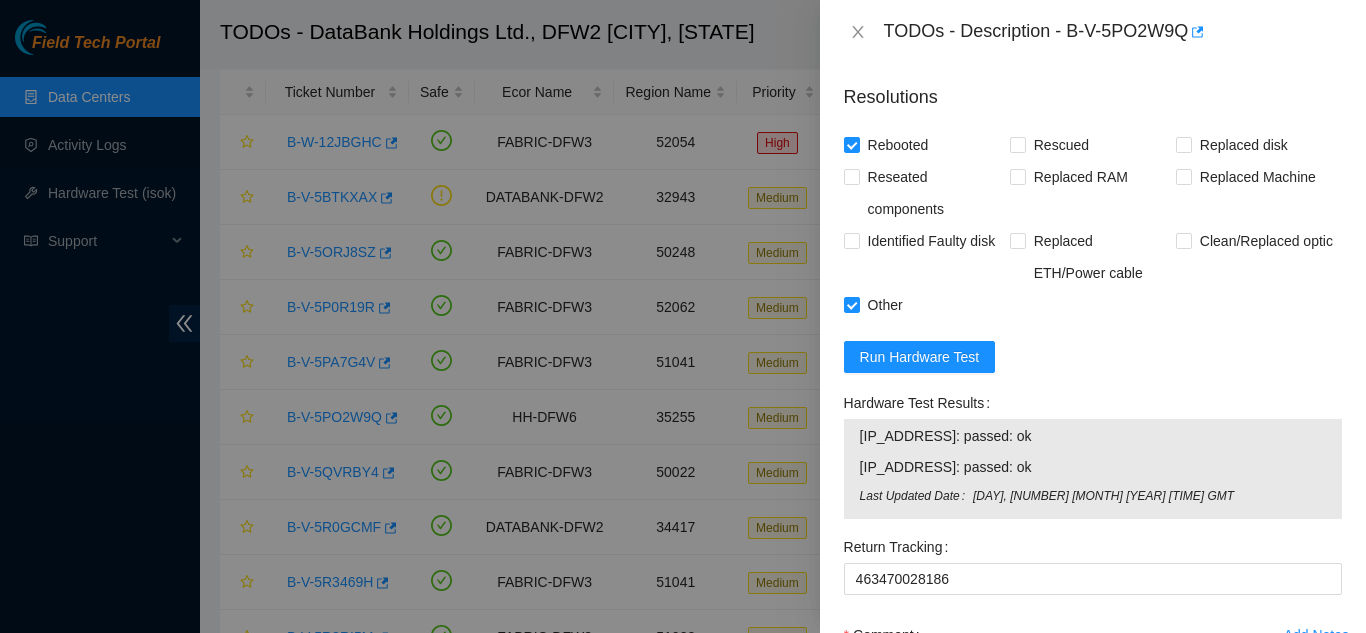 scroll, scrollTop: 1403, scrollLeft: 0, axis: vertical 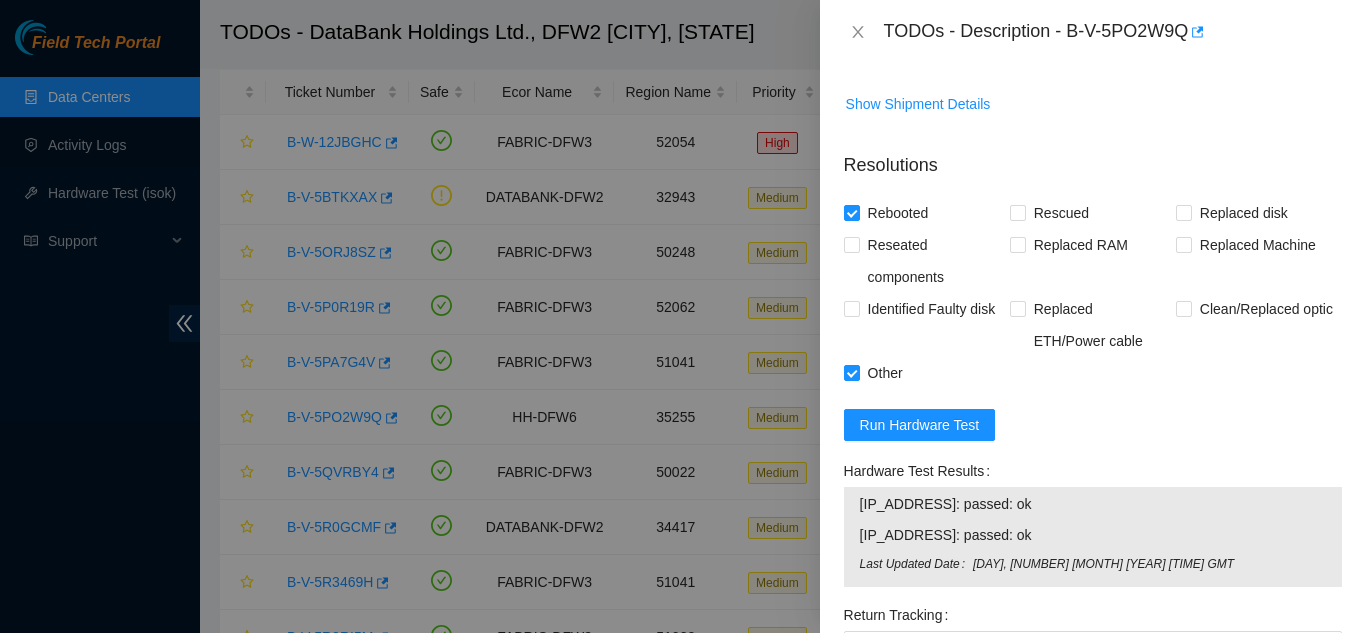 type on "Shut down machine properly, located faulty disk and replaced with new disk () Rescued, re-IP'd and rebooted. Machine passes isok." 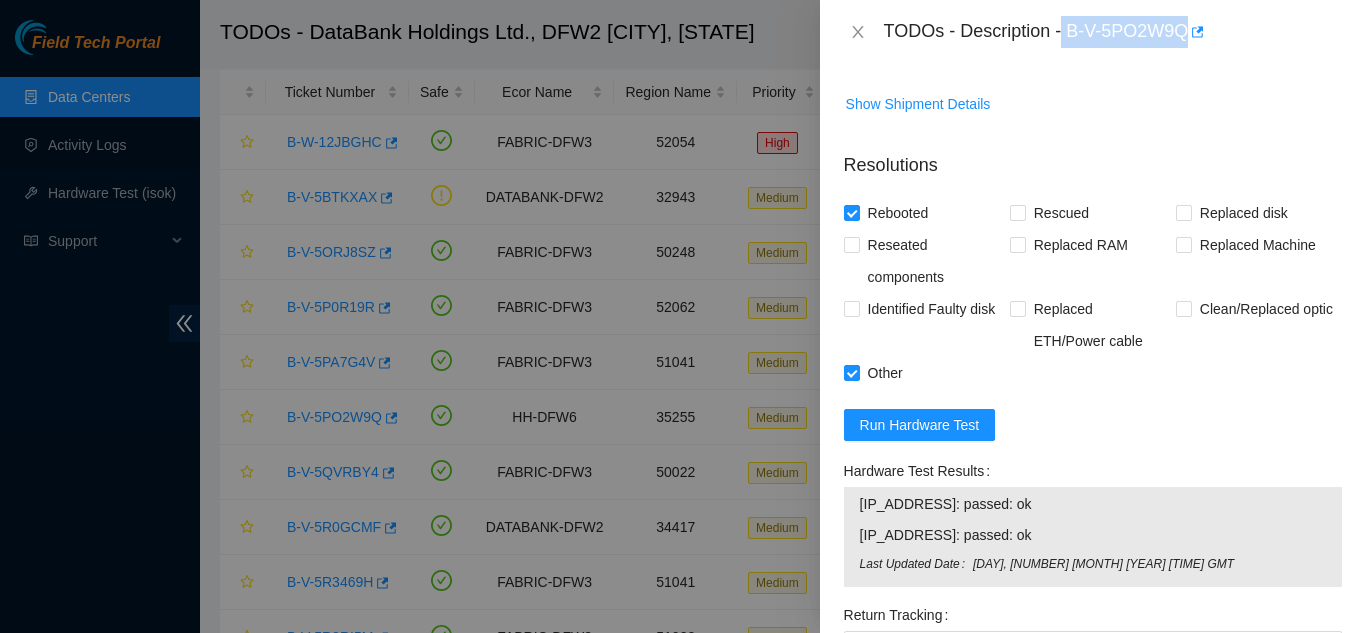 drag, startPoint x: 1065, startPoint y: 30, endPoint x: 1187, endPoint y: 31, distance: 122.0041 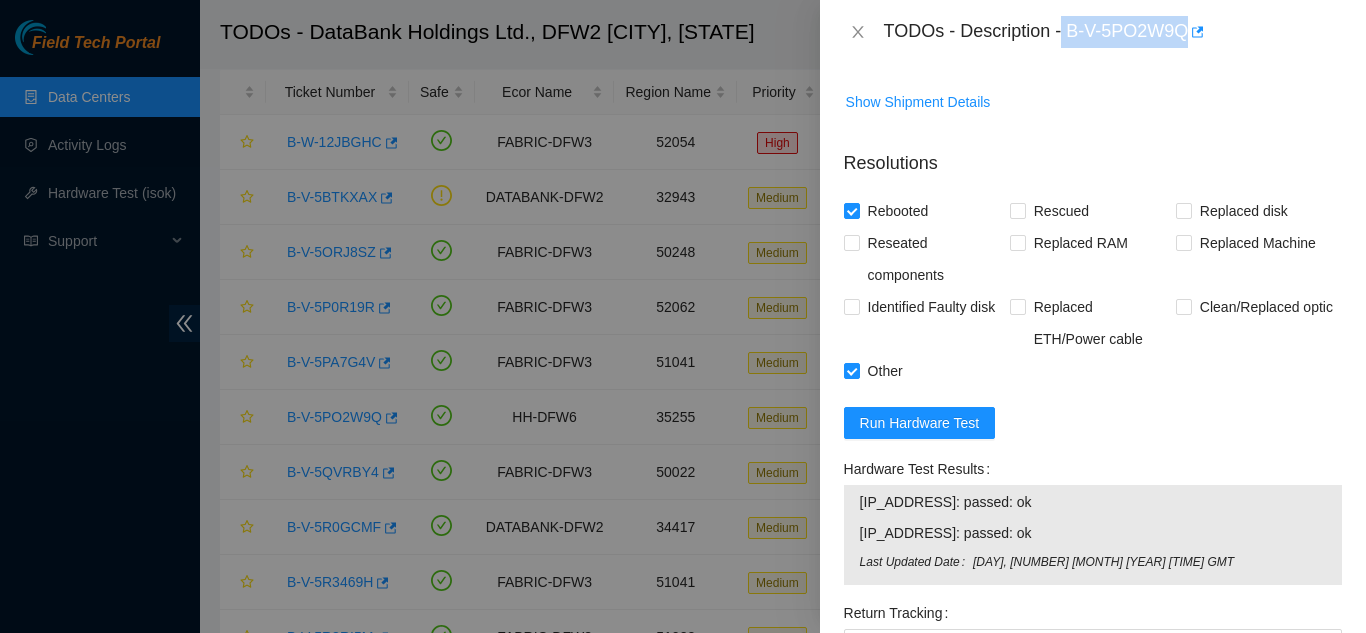 scroll, scrollTop: 1403, scrollLeft: 0, axis: vertical 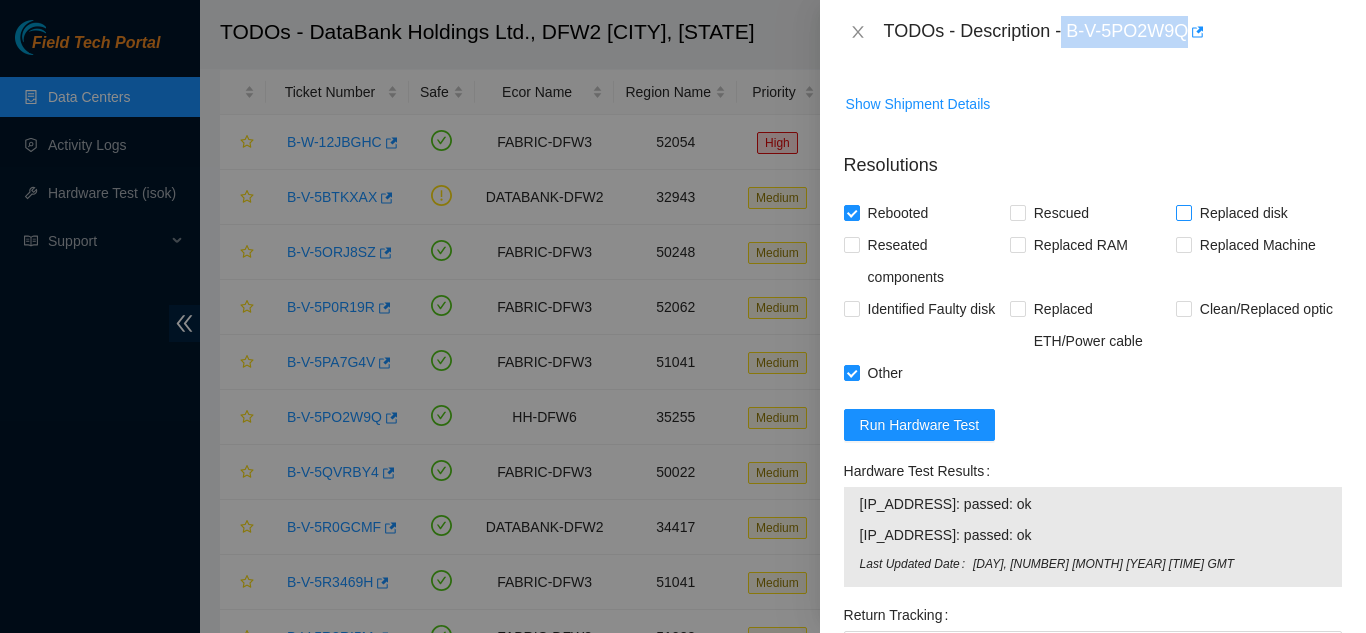 drag, startPoint x: 1170, startPoint y: 233, endPoint x: 1164, endPoint y: 242, distance: 10.816654 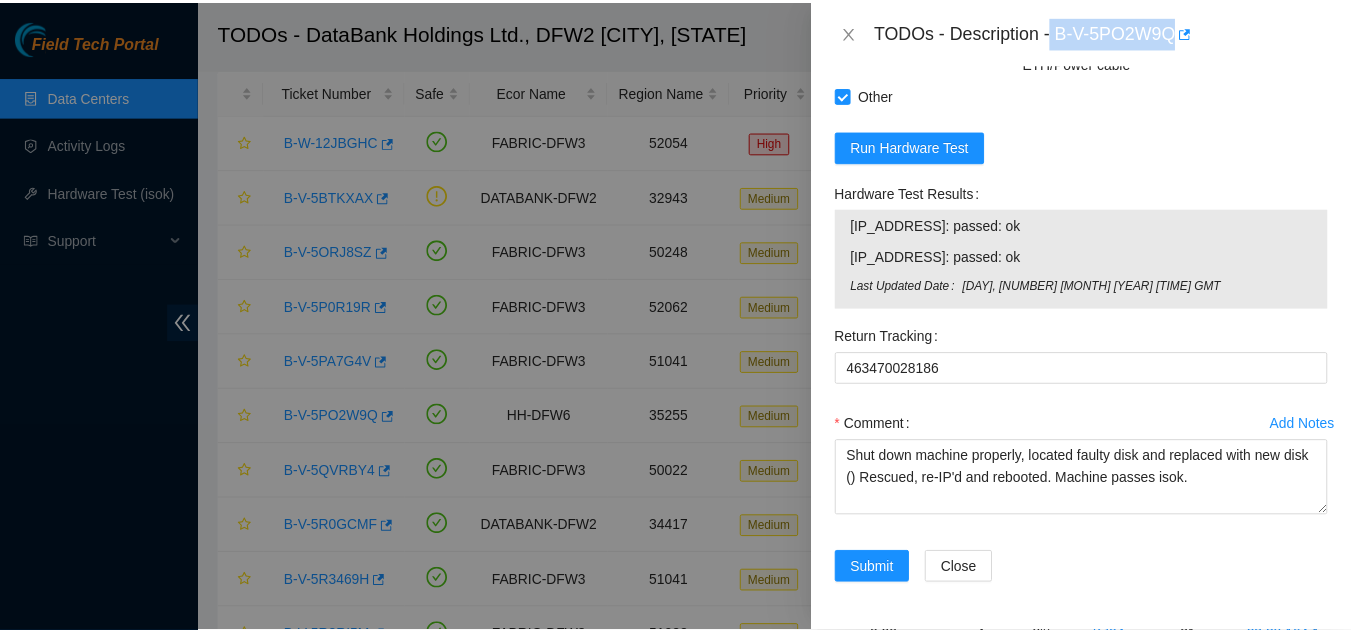 scroll, scrollTop: 1703, scrollLeft: 0, axis: vertical 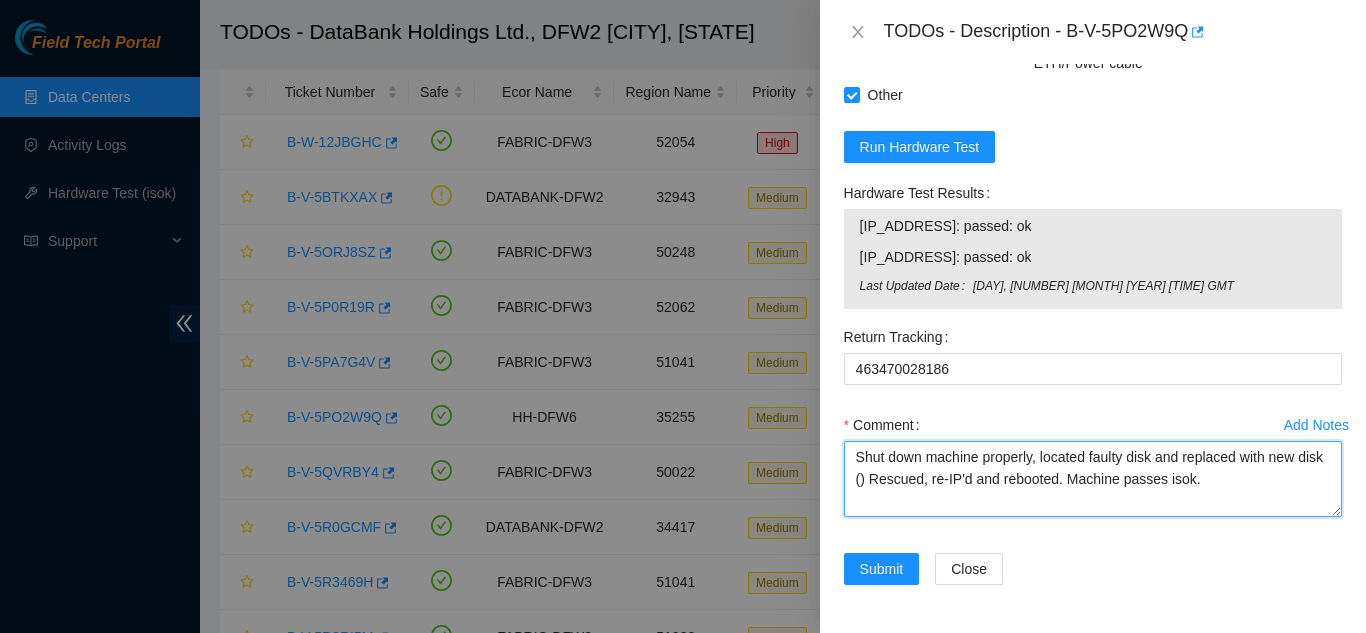 click on "Shut down machine properly, located faulty disk and replaced with new disk () Rescued, re-IP'd and rebooted. Machine passes isok." at bounding box center [1093, 479] 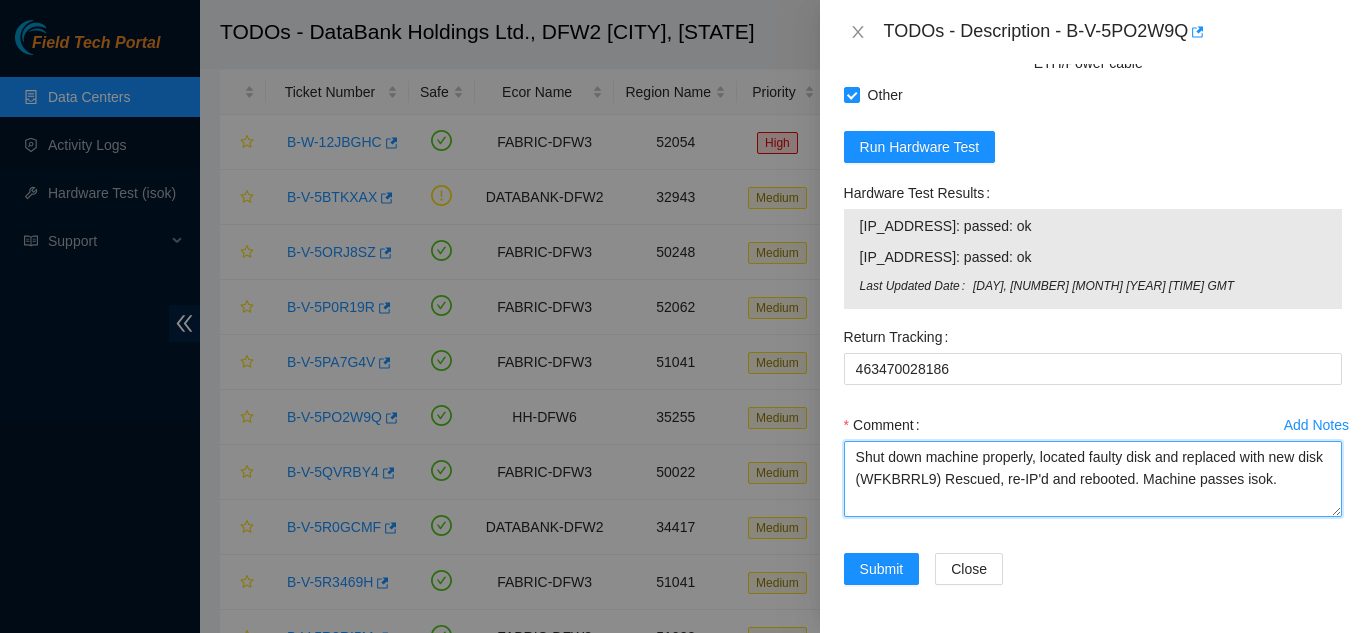 click on "Shut down machine properly, located faulty disk and replaced with new disk (WFKBRRL9) Rescued, re-IP'd and rebooted. Machine passes isok." at bounding box center [1093, 479] 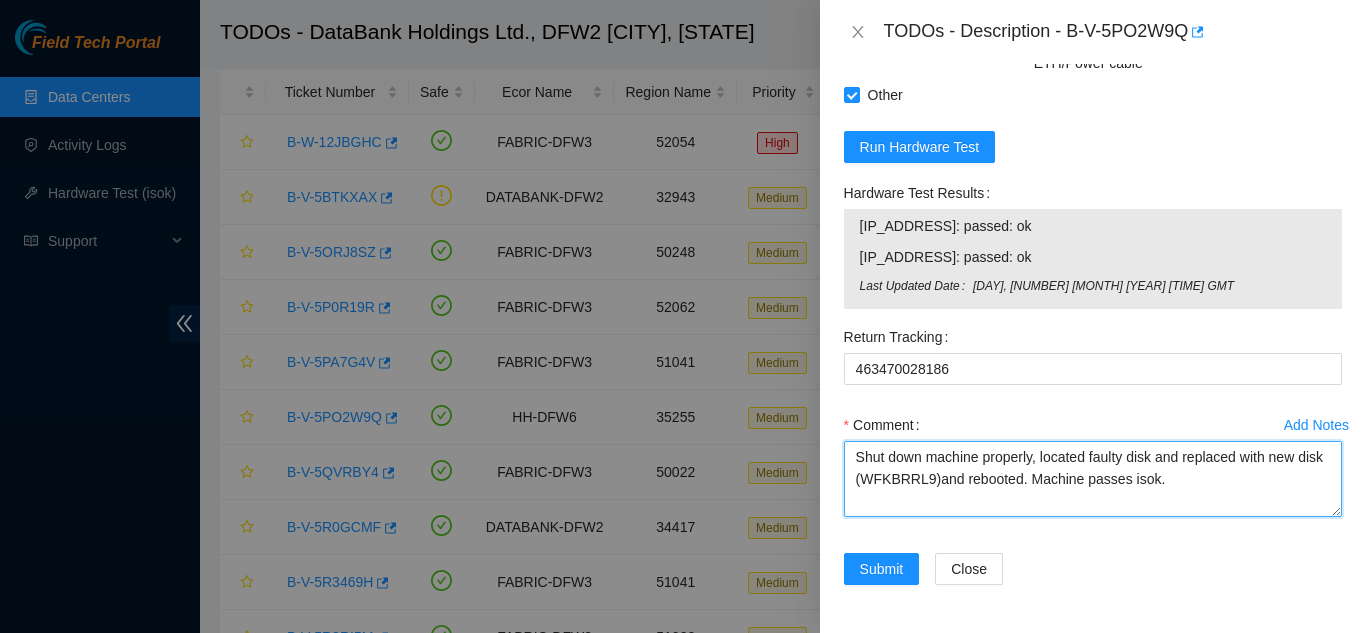 click on "Shut down machine properly, located faulty disk and replaced with new disk (WFKBRRL9)and rebooted. Machine passes isok." at bounding box center [1093, 479] 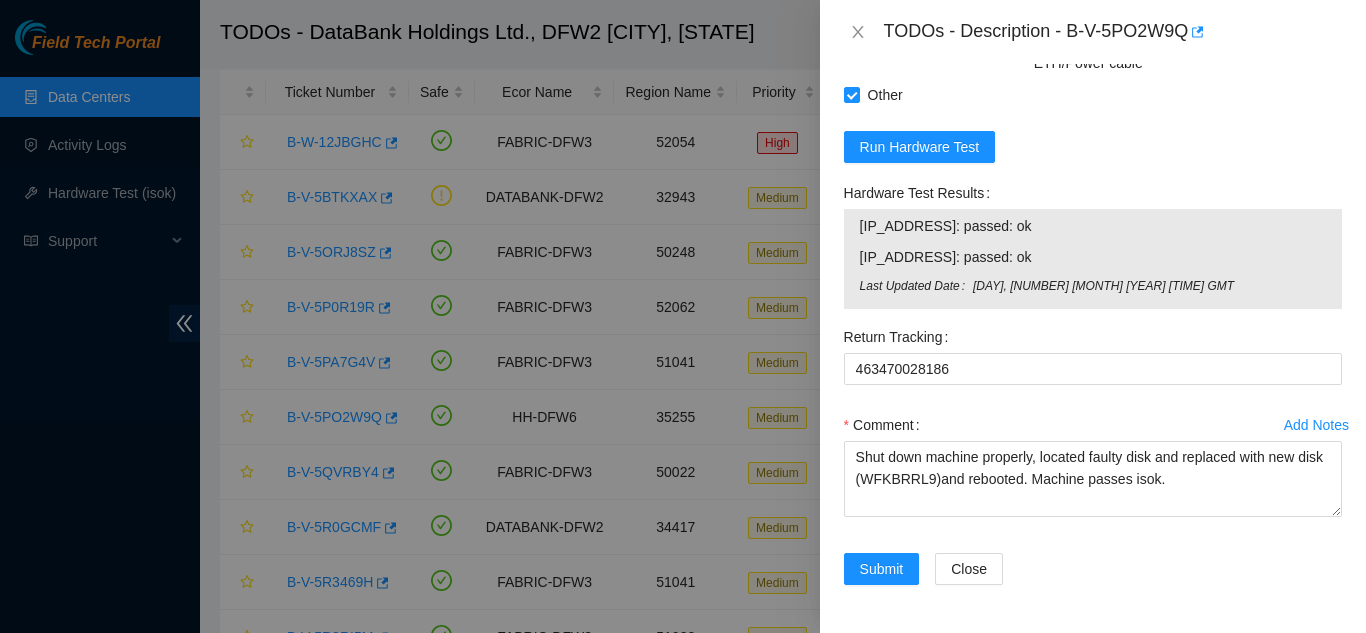 click on "Return Tracking [TRACKING_NUMBER]" at bounding box center (1093, 365) 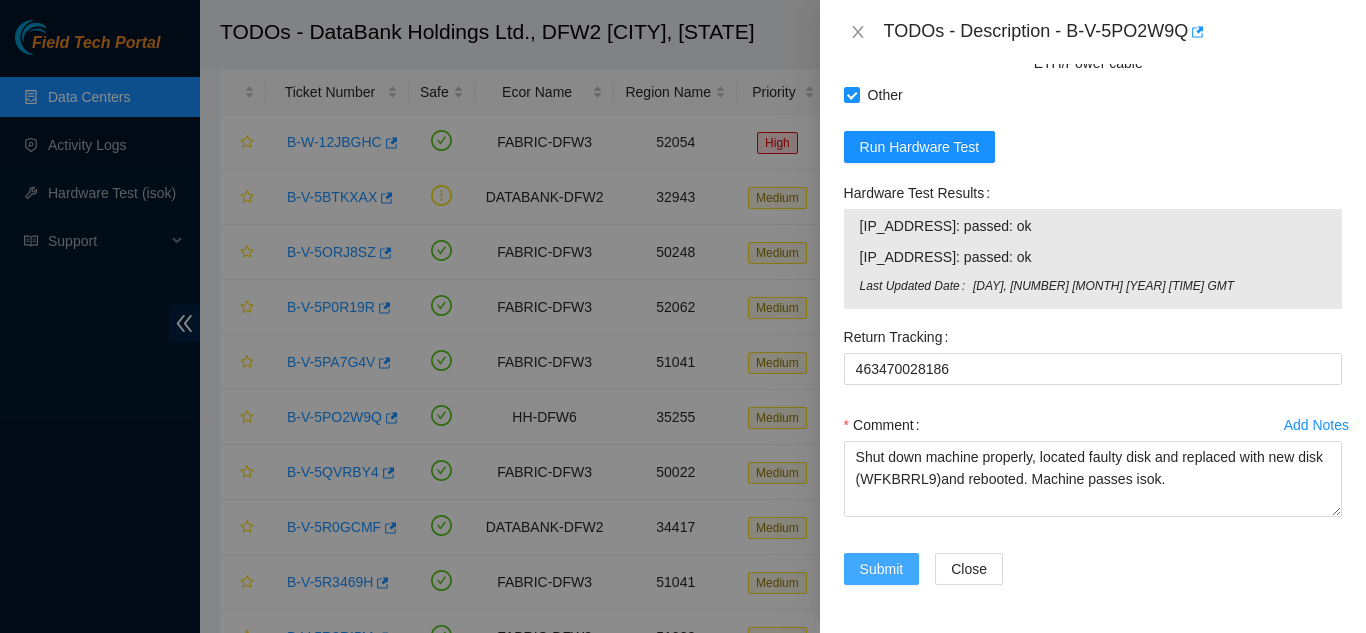 click on "Submit" at bounding box center (882, 569) 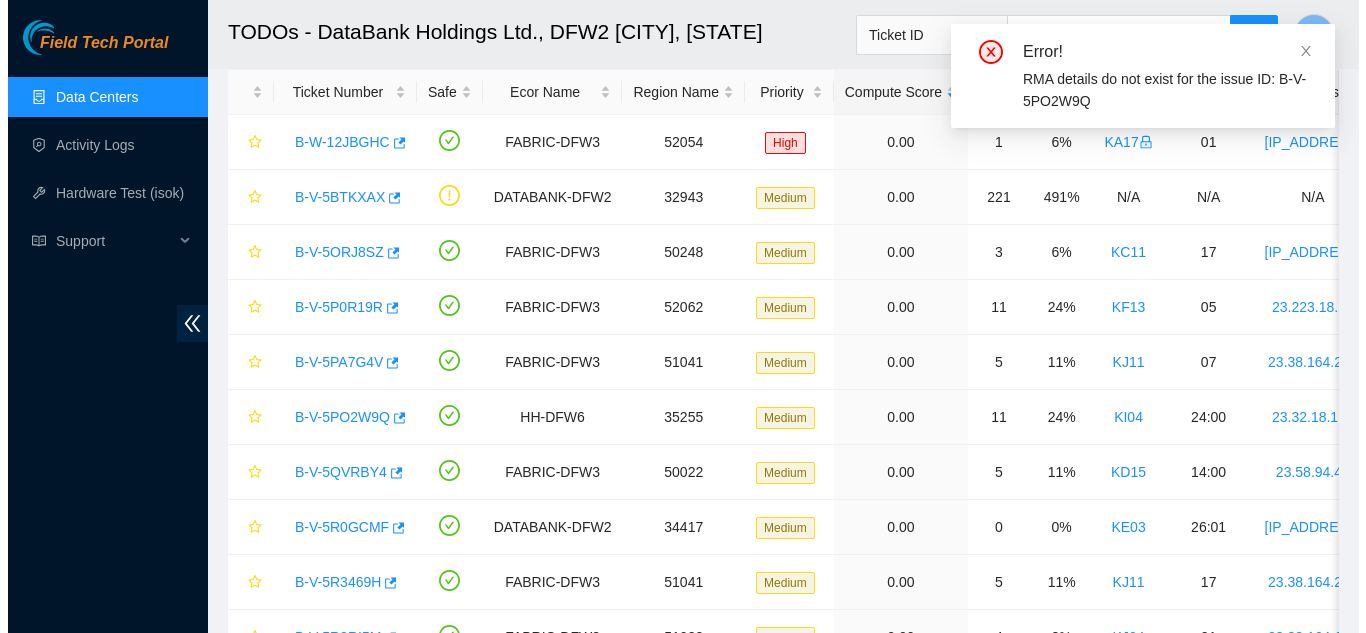 scroll, scrollTop: 613, scrollLeft: 0, axis: vertical 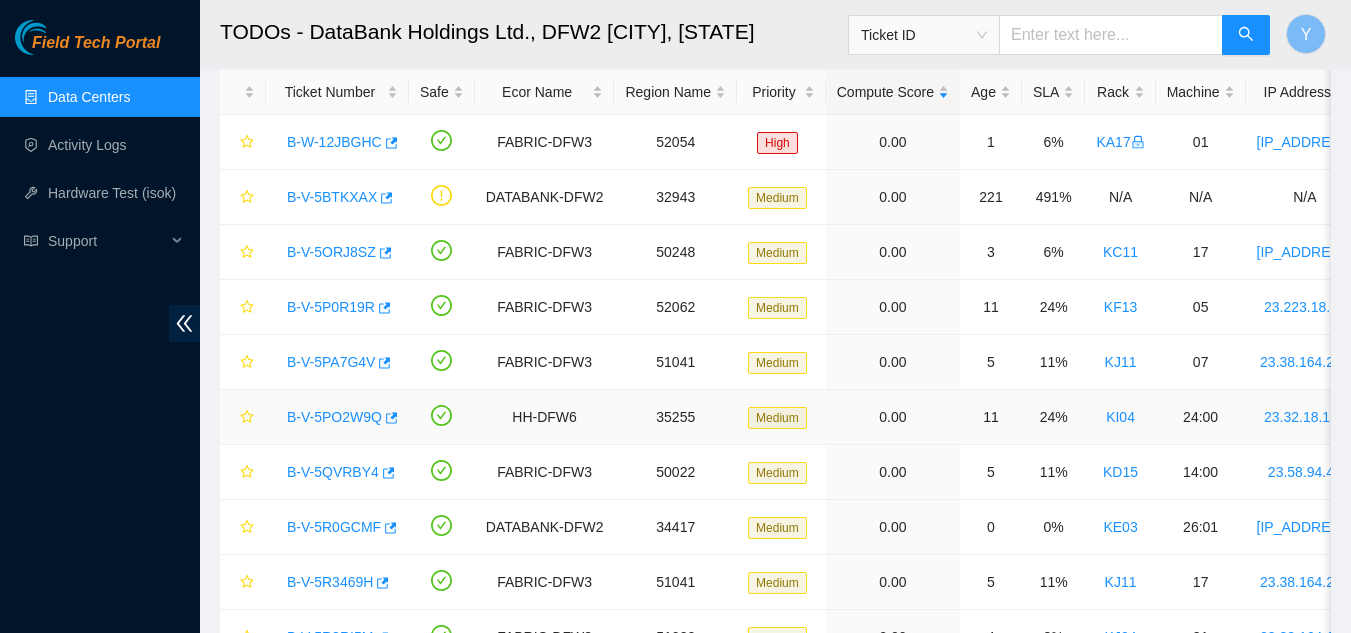 click on "B-V-5PO2W9Q" at bounding box center [334, 417] 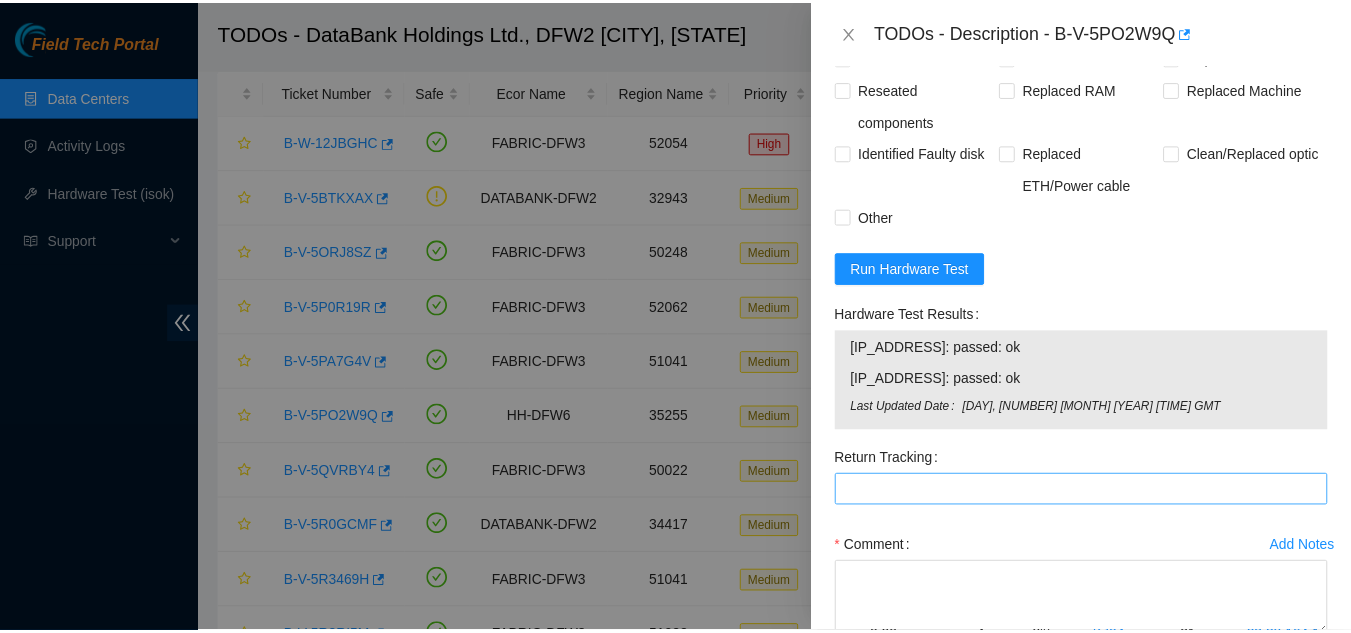 scroll, scrollTop: 1703, scrollLeft: 0, axis: vertical 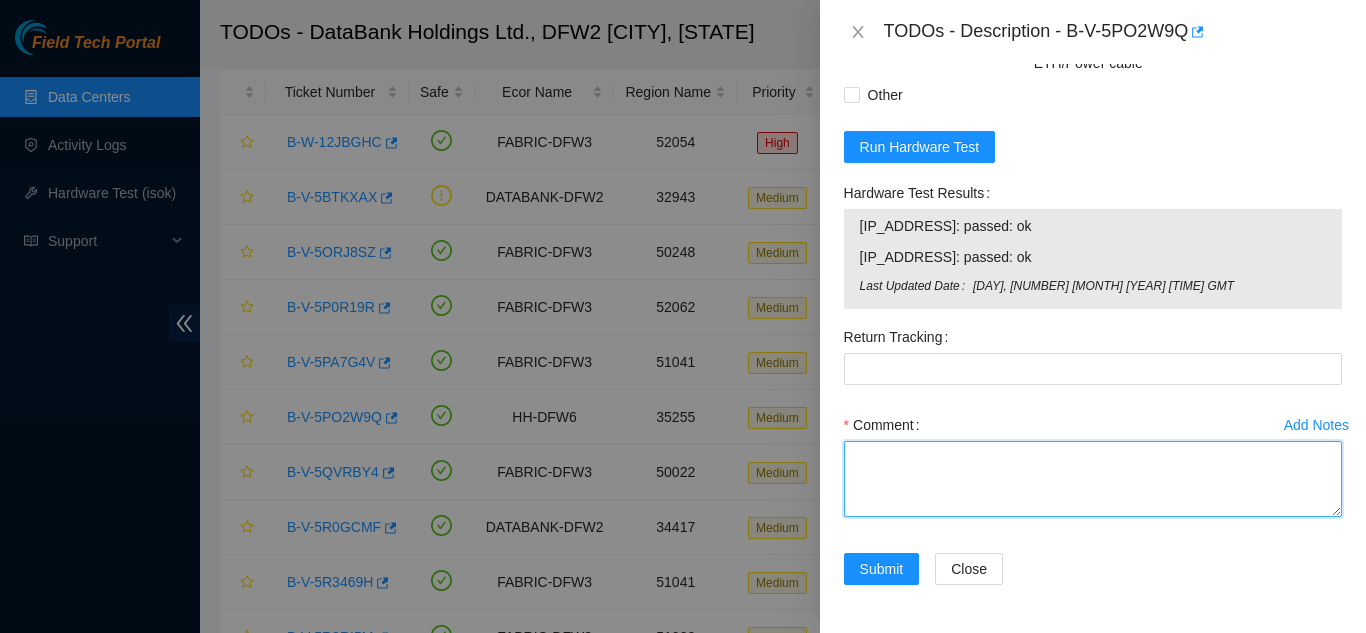 click on "Comment" at bounding box center [1093, 479] 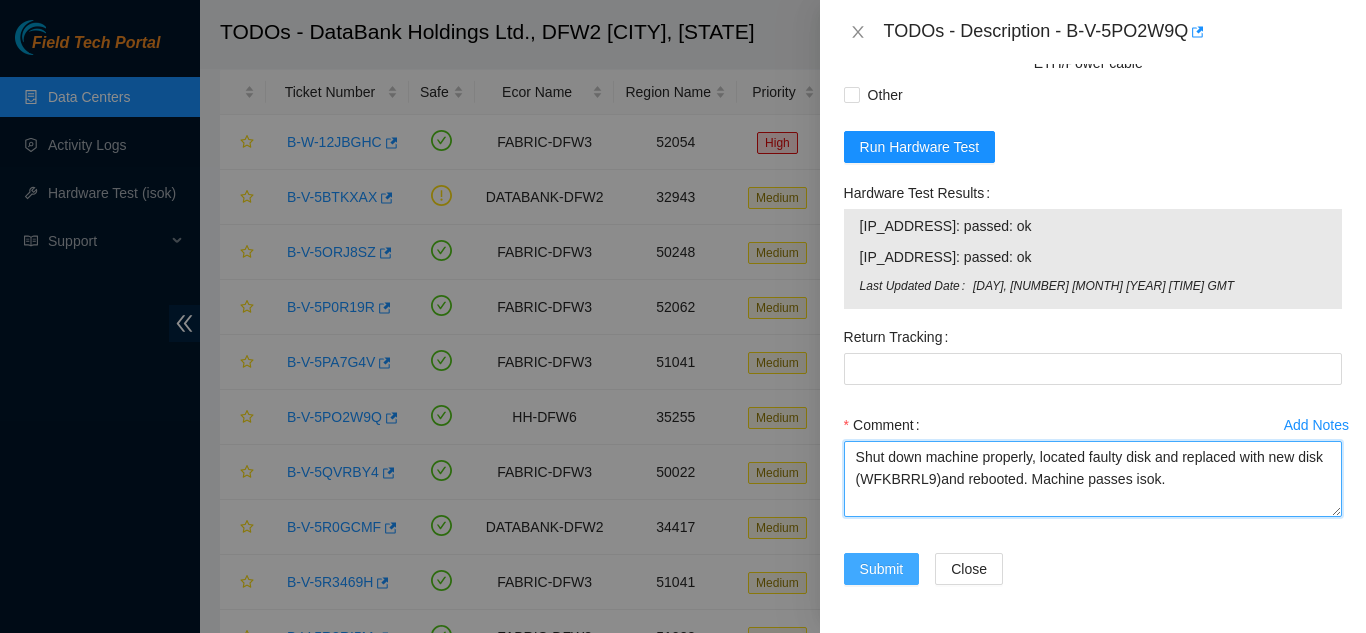 type on "Shut down machine properly, located faulty disk and replaced with new disk (WFKBRRL9)and rebooted. Machine passes isok." 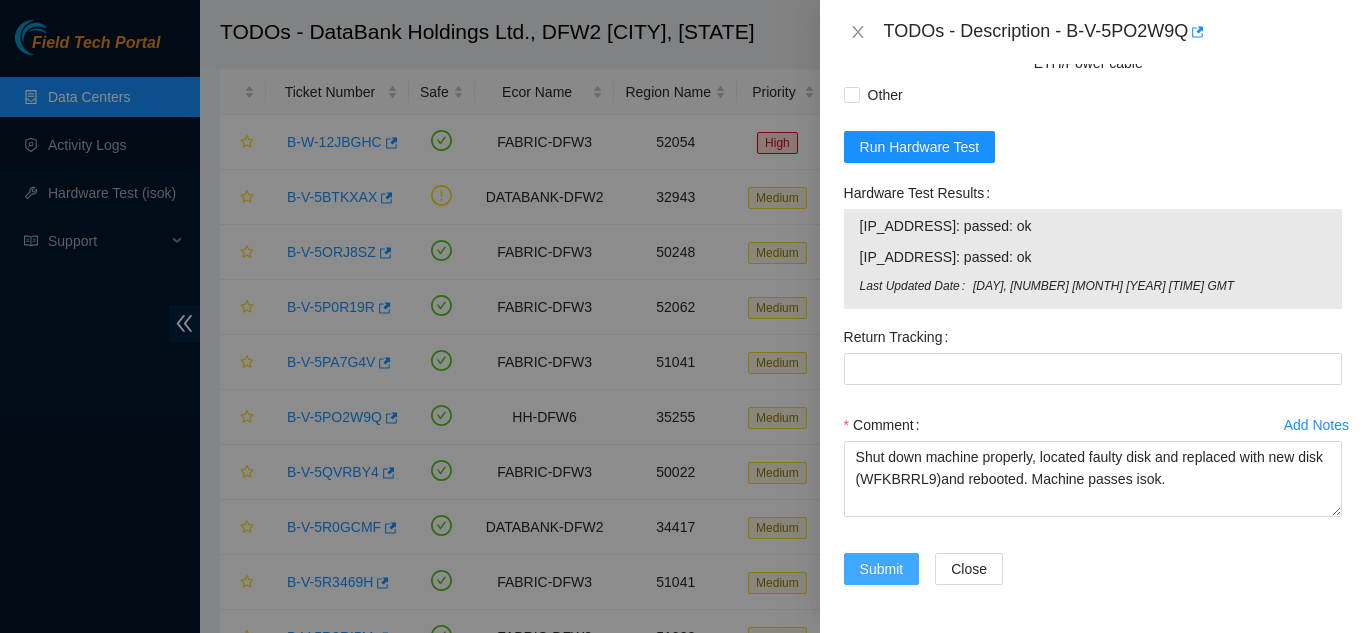 click on "Submit" at bounding box center [882, 569] 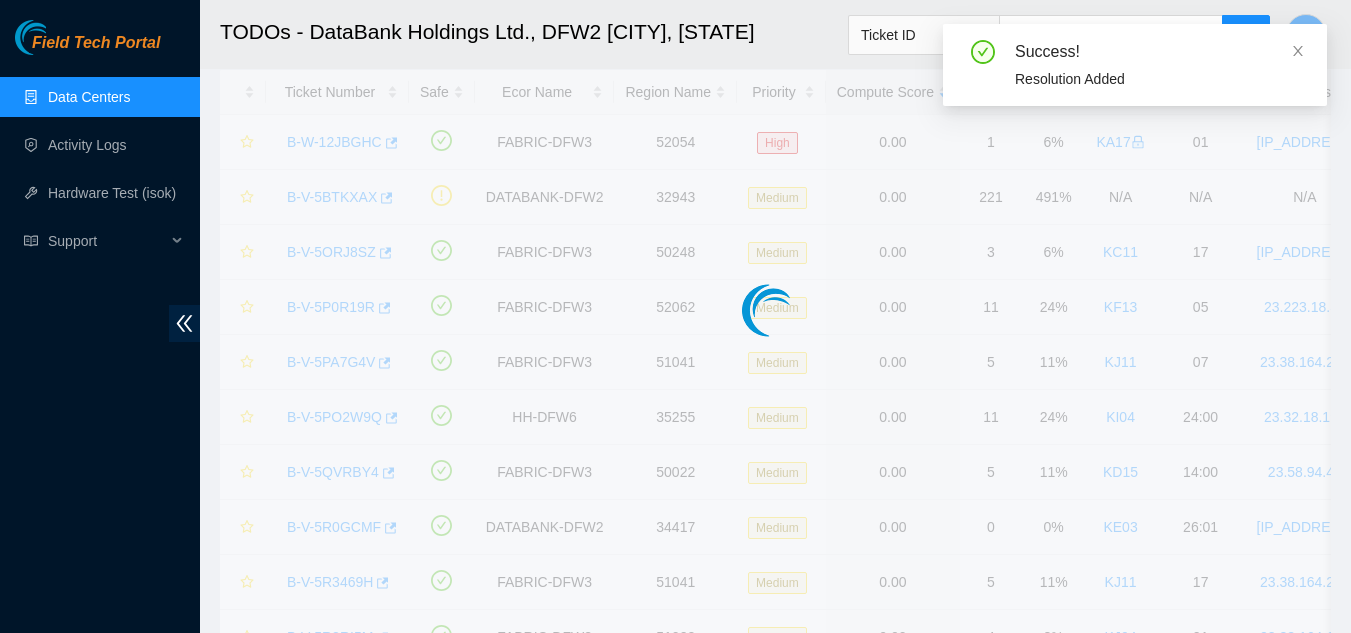 scroll, scrollTop: 613, scrollLeft: 0, axis: vertical 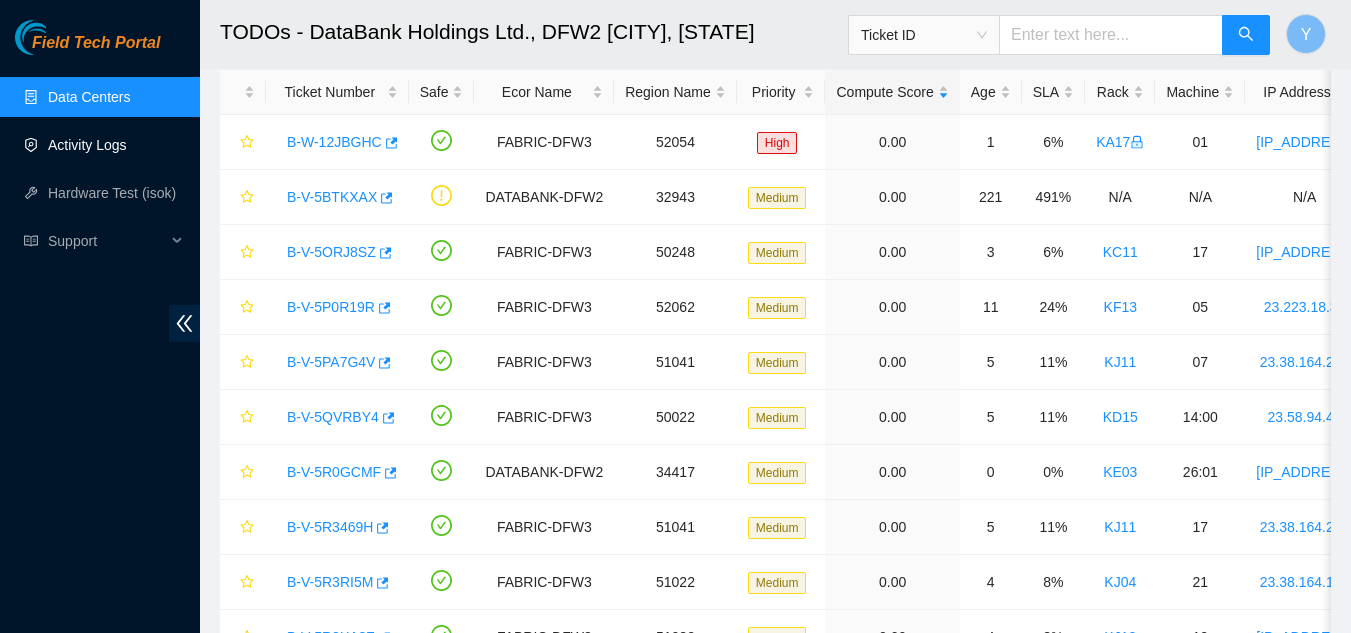 click on "Activity Logs" at bounding box center [87, 145] 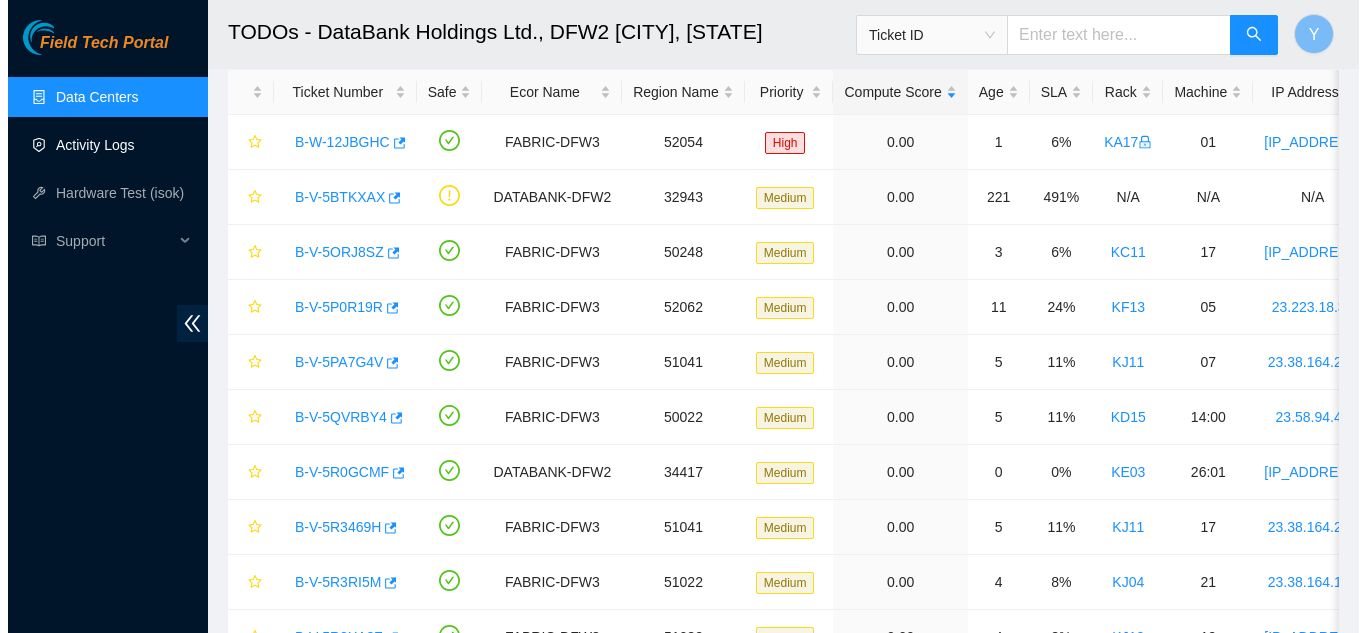scroll, scrollTop: 0, scrollLeft: 0, axis: both 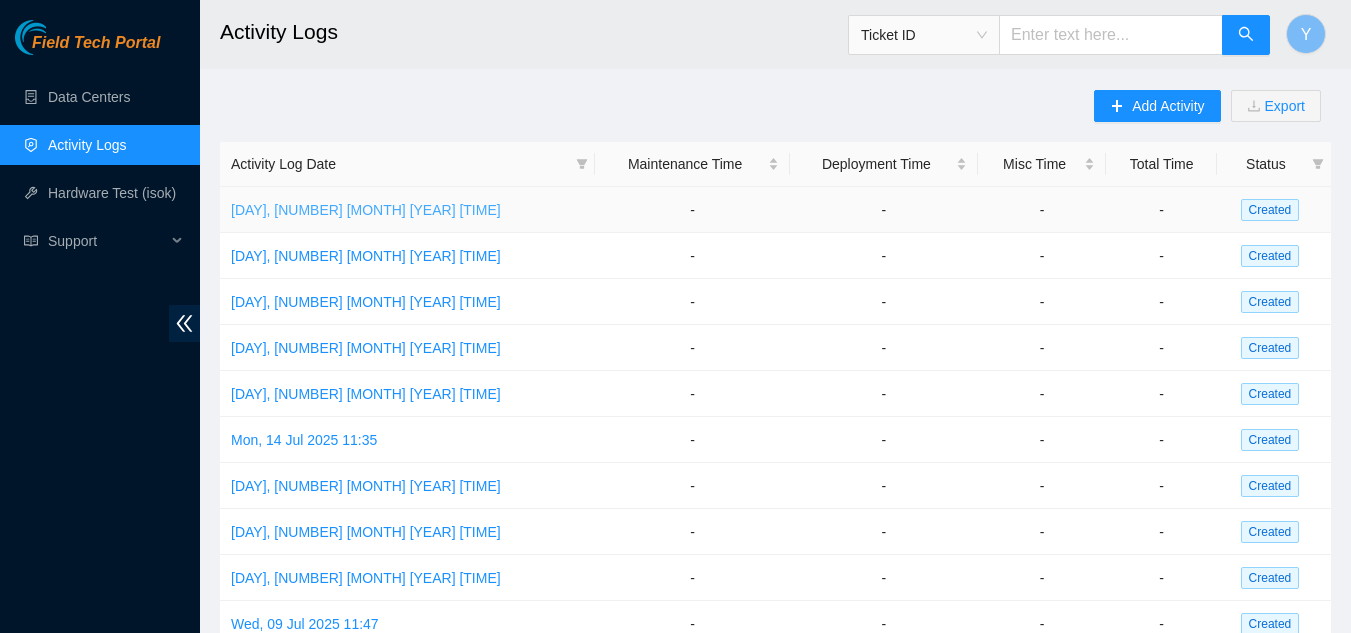 click on "[DAY], [NUMBER] [MONTH] [YEAR] [TIME]" at bounding box center [366, 210] 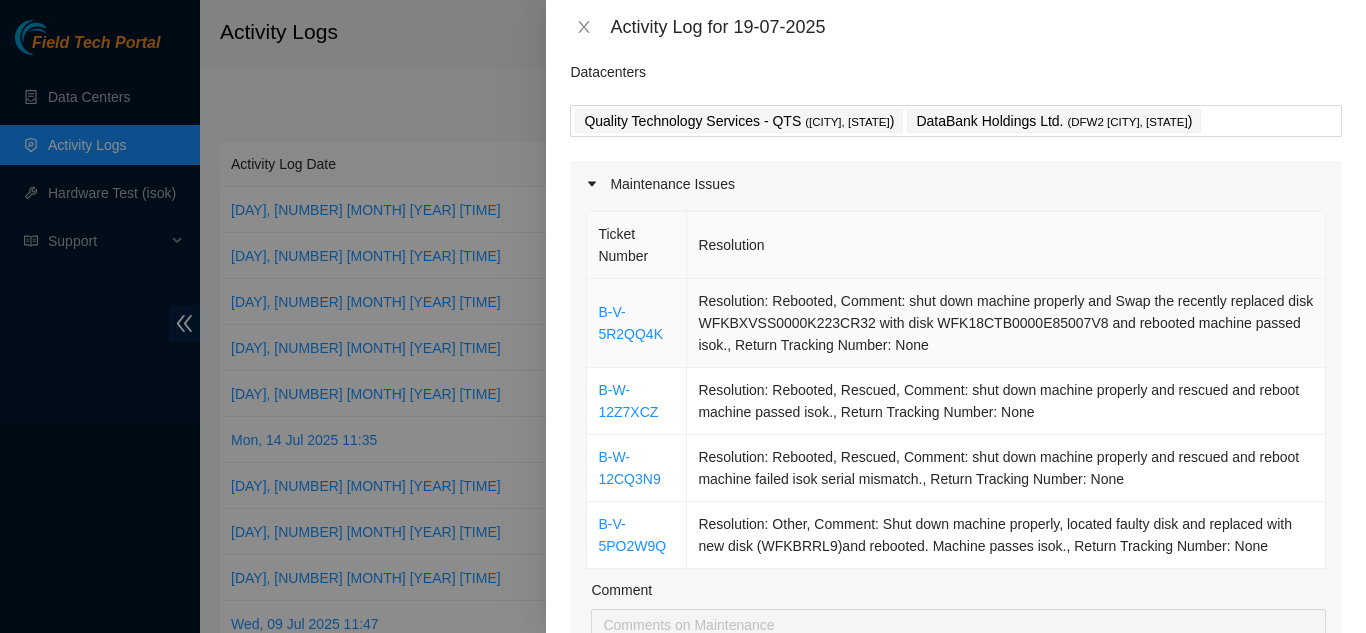 scroll, scrollTop: 100, scrollLeft: 0, axis: vertical 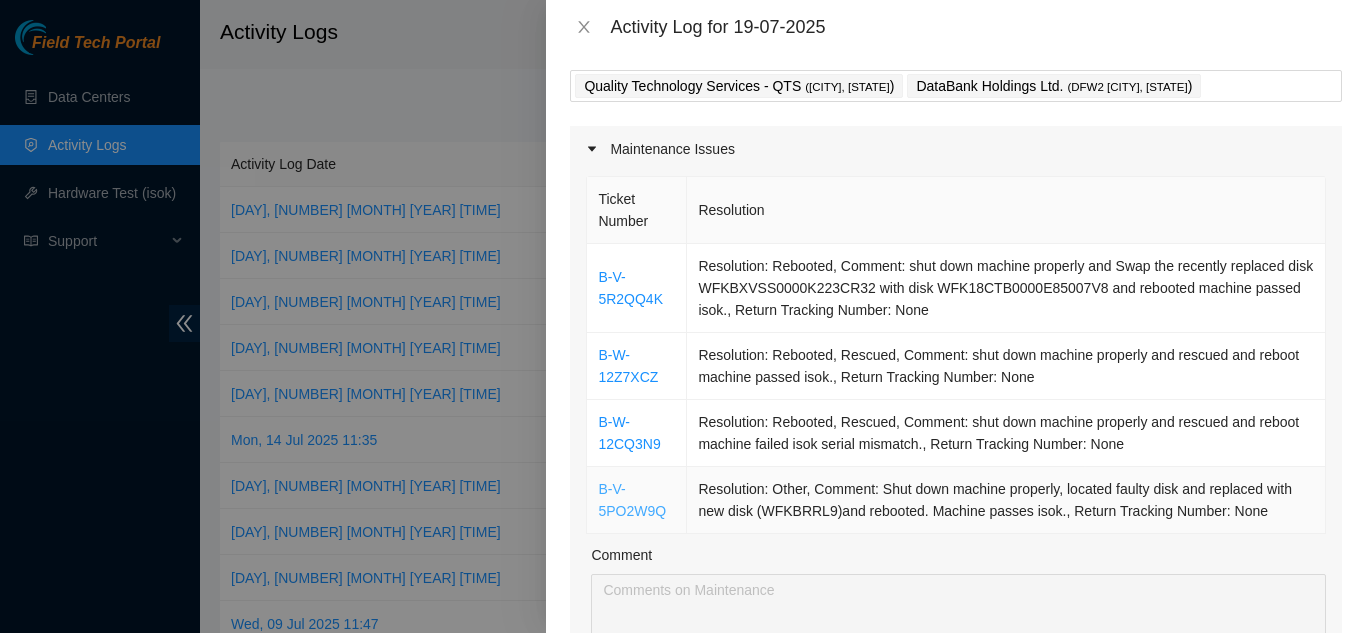click on "B-V-5PO2W9Q" at bounding box center [632, 500] 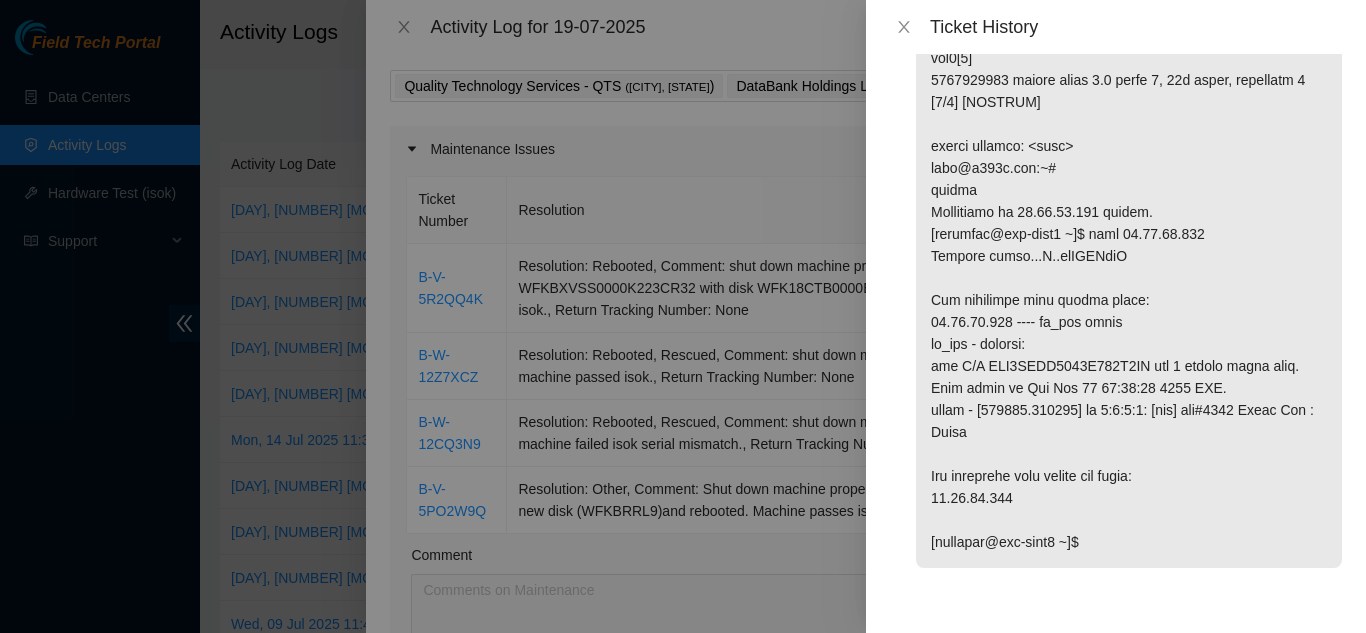 scroll, scrollTop: 4237, scrollLeft: 0, axis: vertical 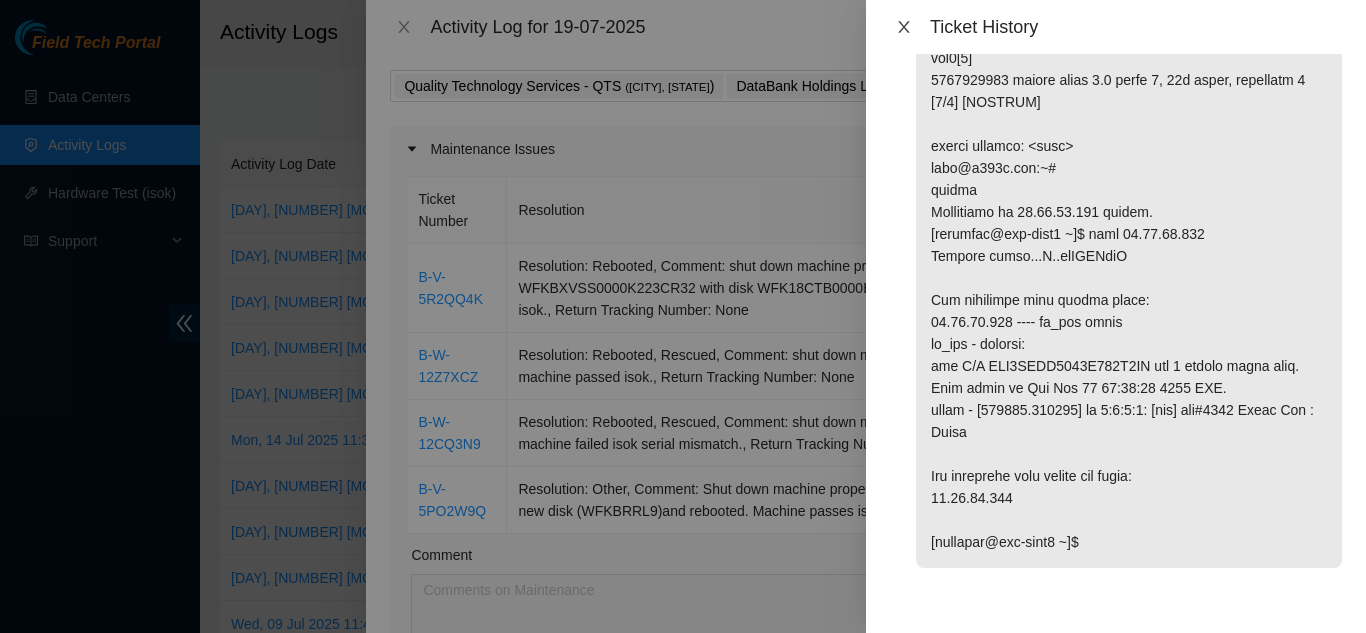 click on "Ticket History" at bounding box center [1116, 27] 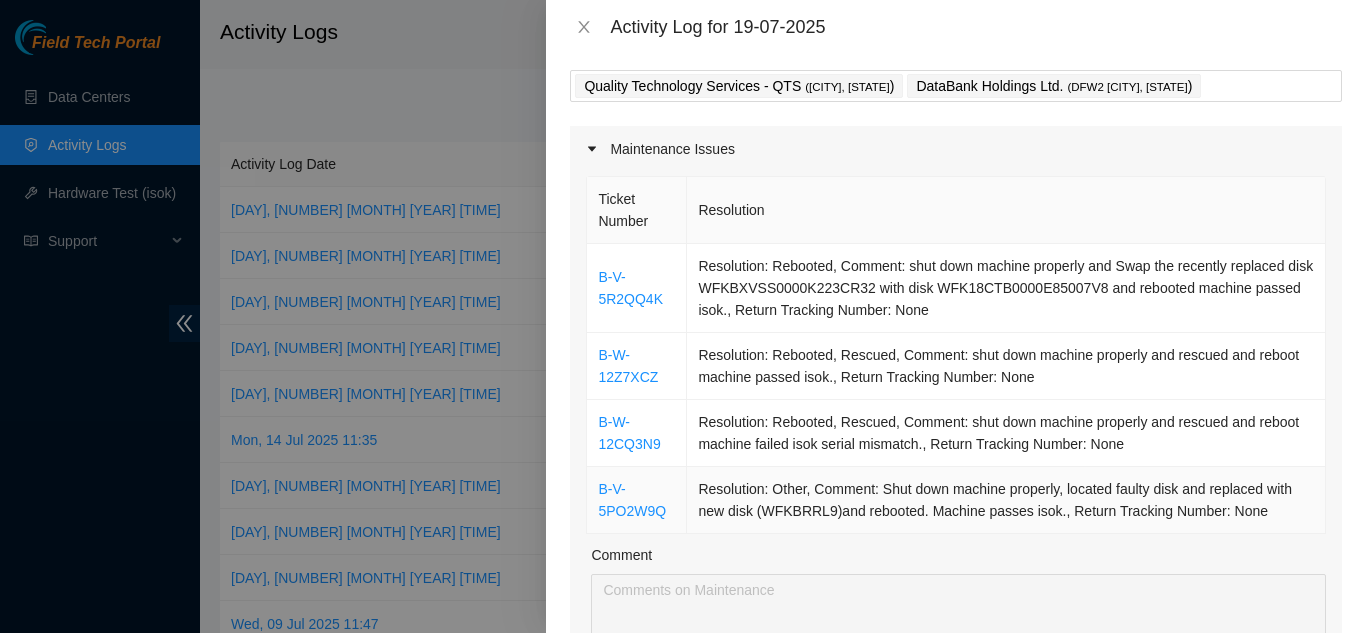 drag, startPoint x: 954, startPoint y: 494, endPoint x: 768, endPoint y: 549, distance: 193.96133 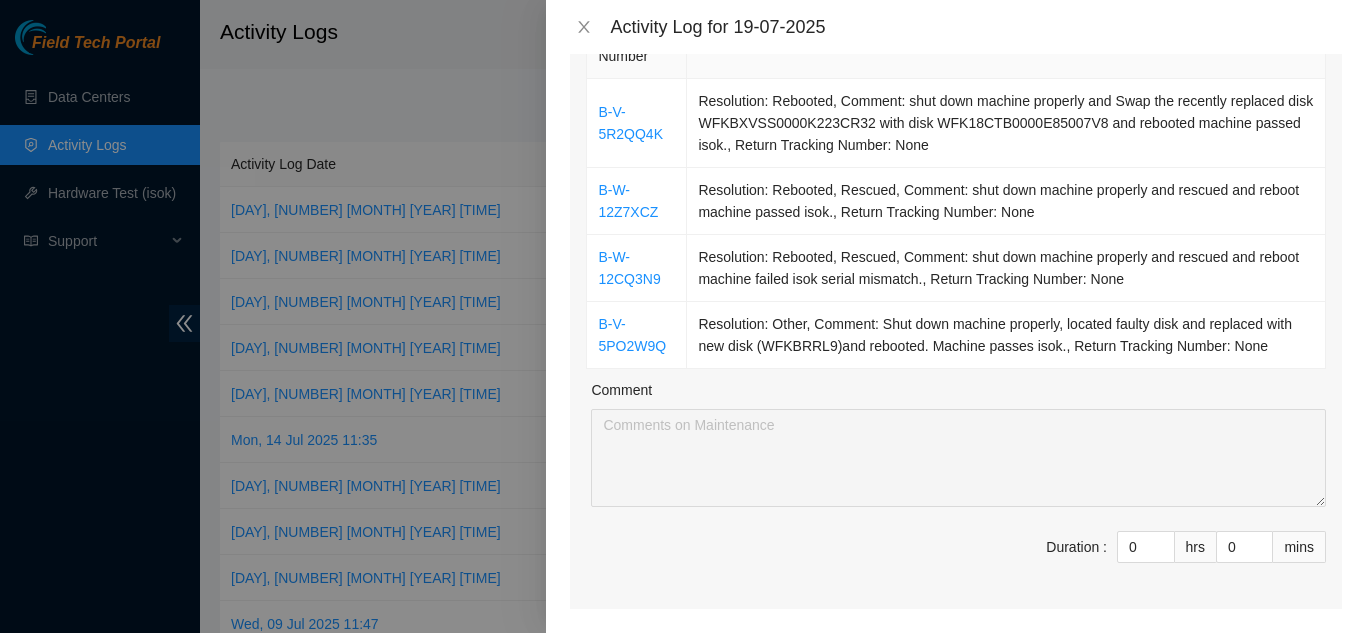 scroll, scrollTop: 400, scrollLeft: 0, axis: vertical 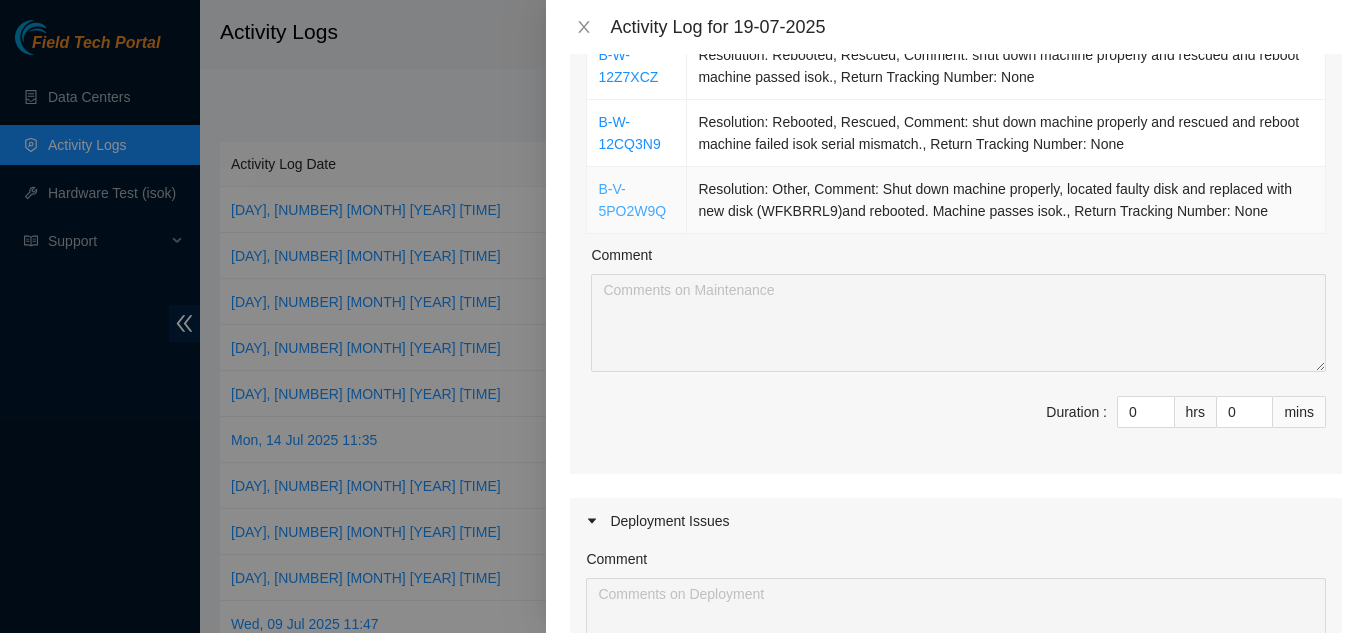 click on "B-V-5PO2W9Q" at bounding box center [632, 200] 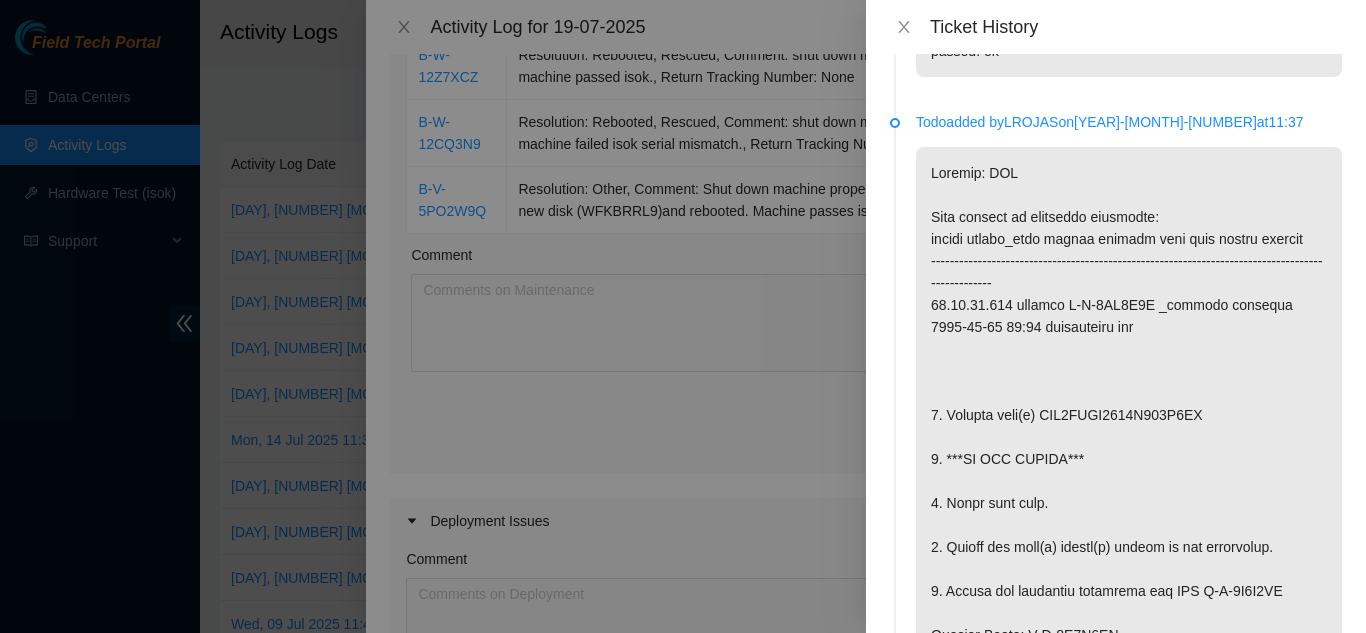 scroll, scrollTop: 0, scrollLeft: 0, axis: both 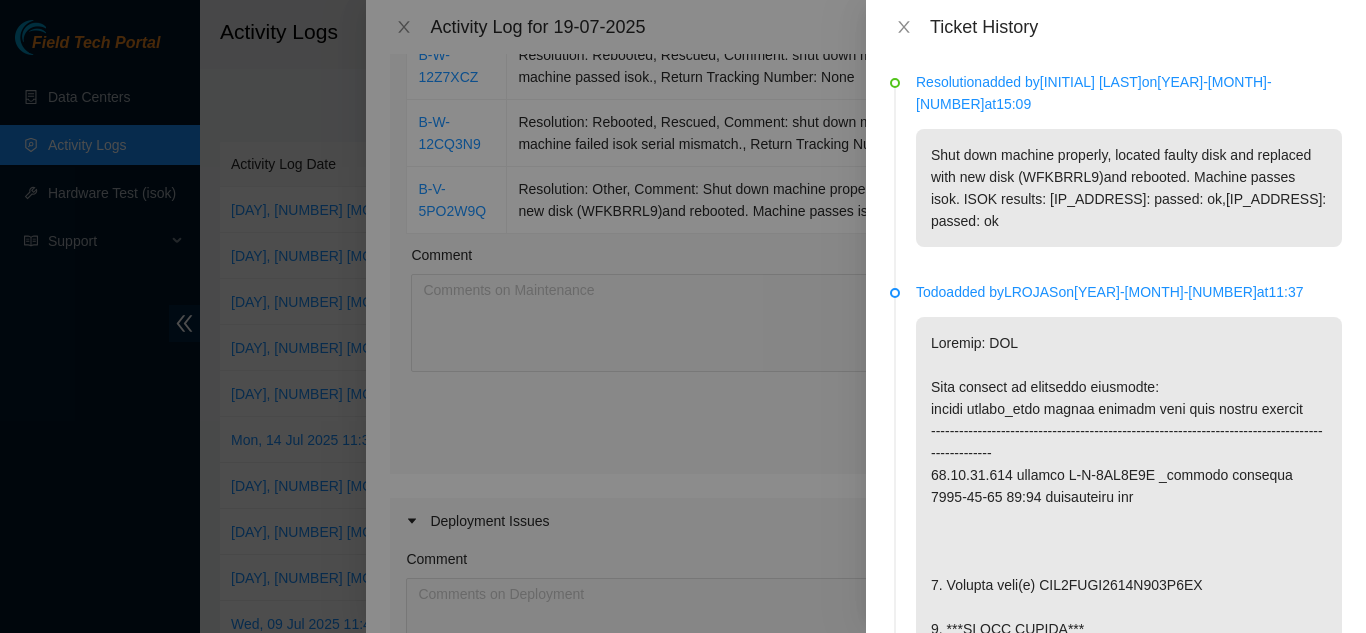 click on "Resolution  added by  FT_YZAAK [LAST_NAME]  on  [YEAR]-[MONTH]-[NUMBER]  at  [TIME]" at bounding box center [1129, 93] 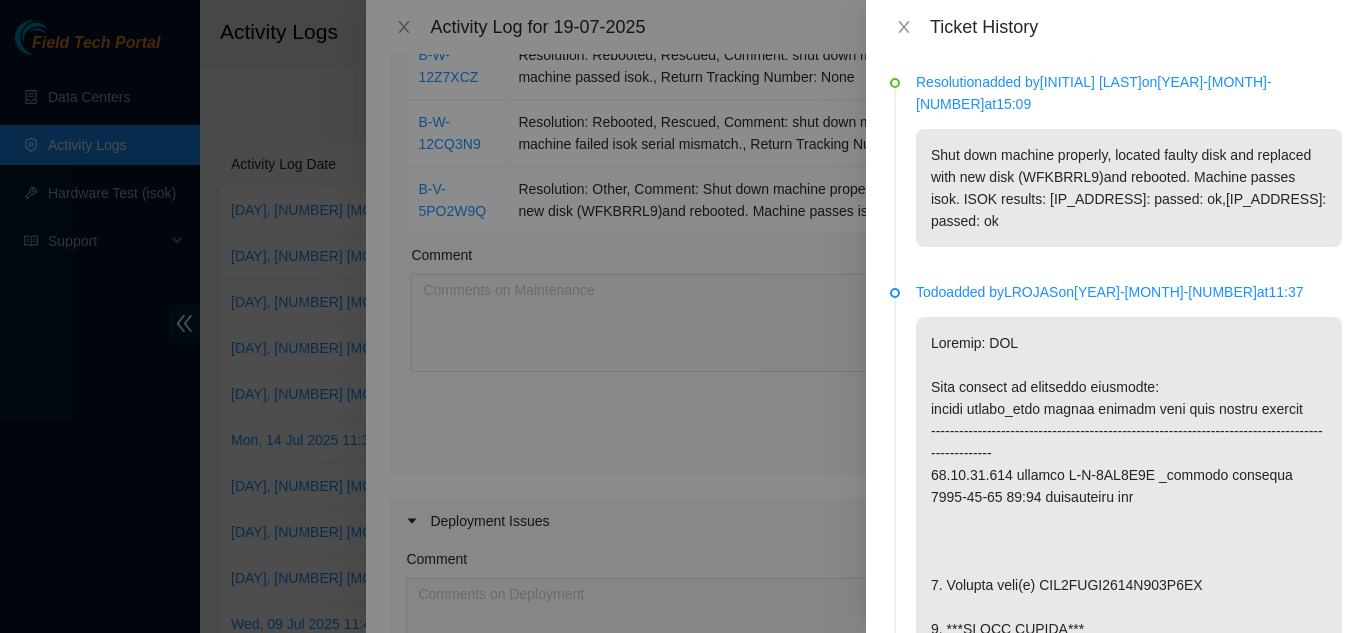 click on "Resolution  added by  FT_YZAAK [LAST_NAME]  on  [YEAR]-[MONTH]-[NUMBER]  at  [TIME]" at bounding box center [1129, 93] 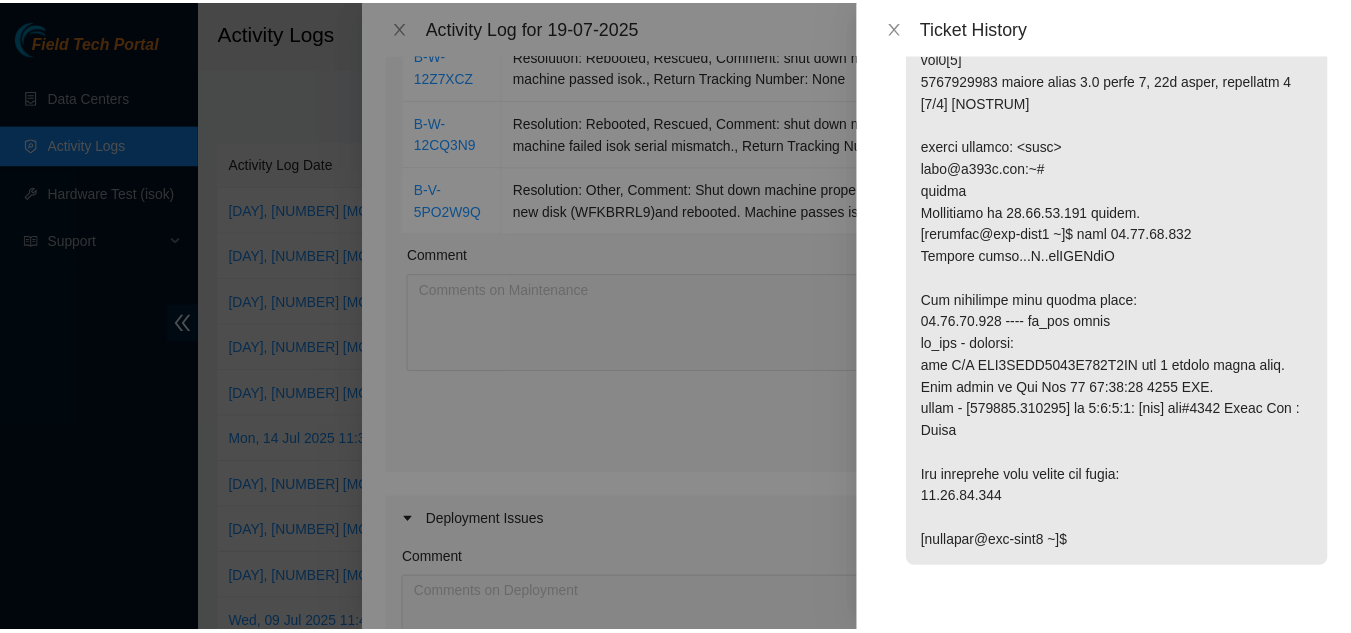 scroll, scrollTop: 4237, scrollLeft: 0, axis: vertical 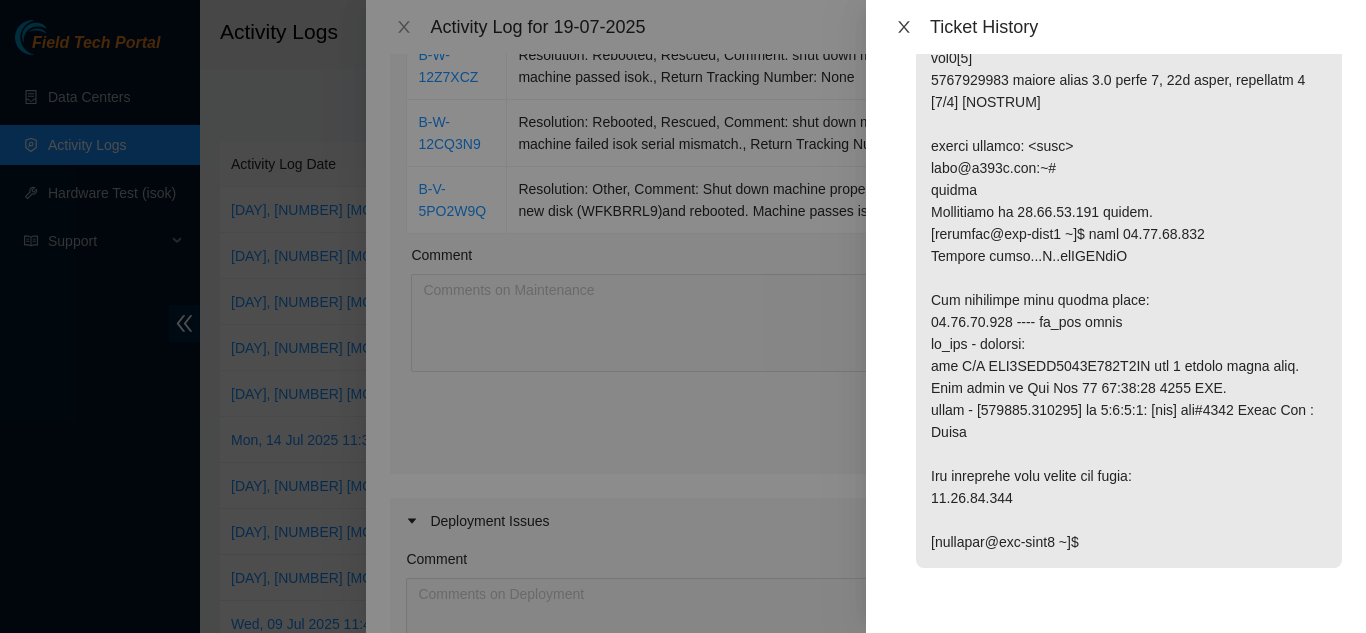 click 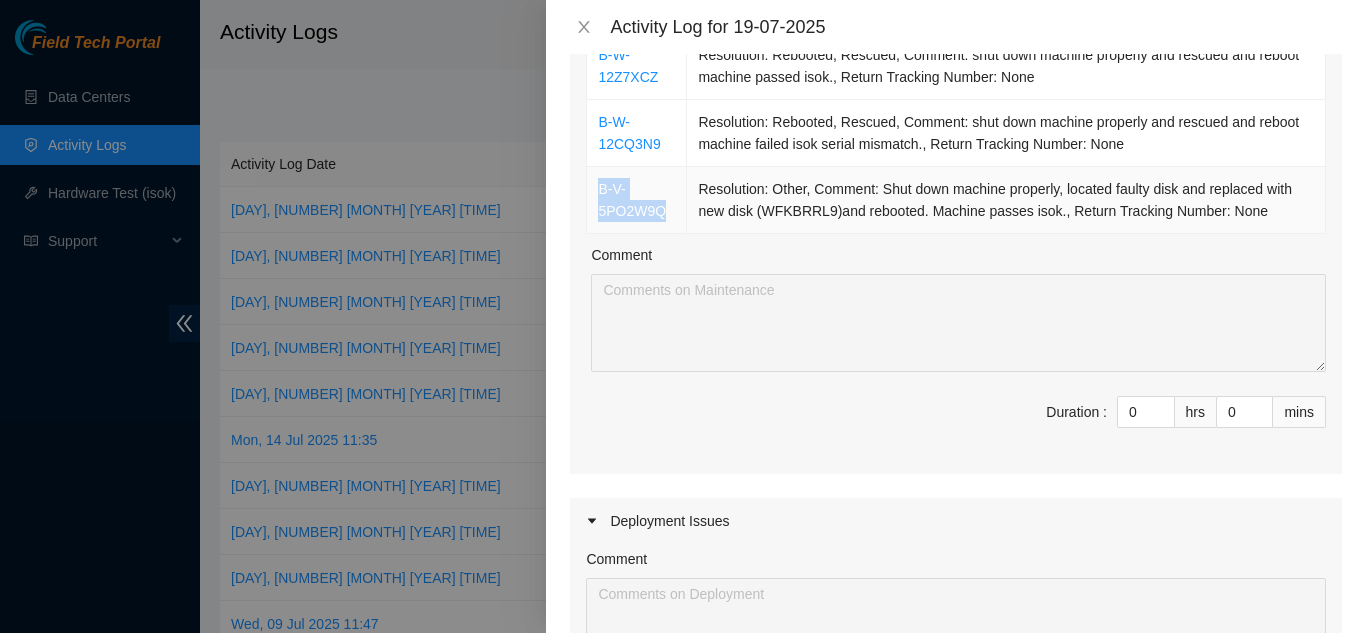 drag, startPoint x: 665, startPoint y: 213, endPoint x: 598, endPoint y: 193, distance: 69.92139 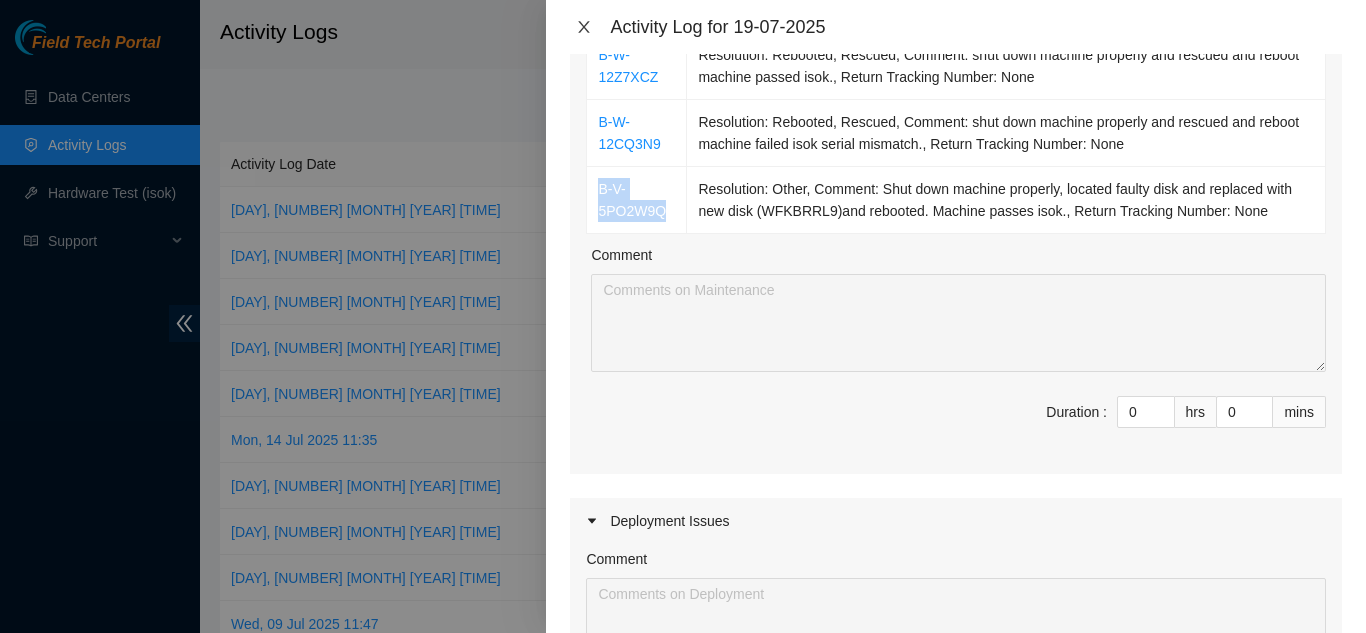 click 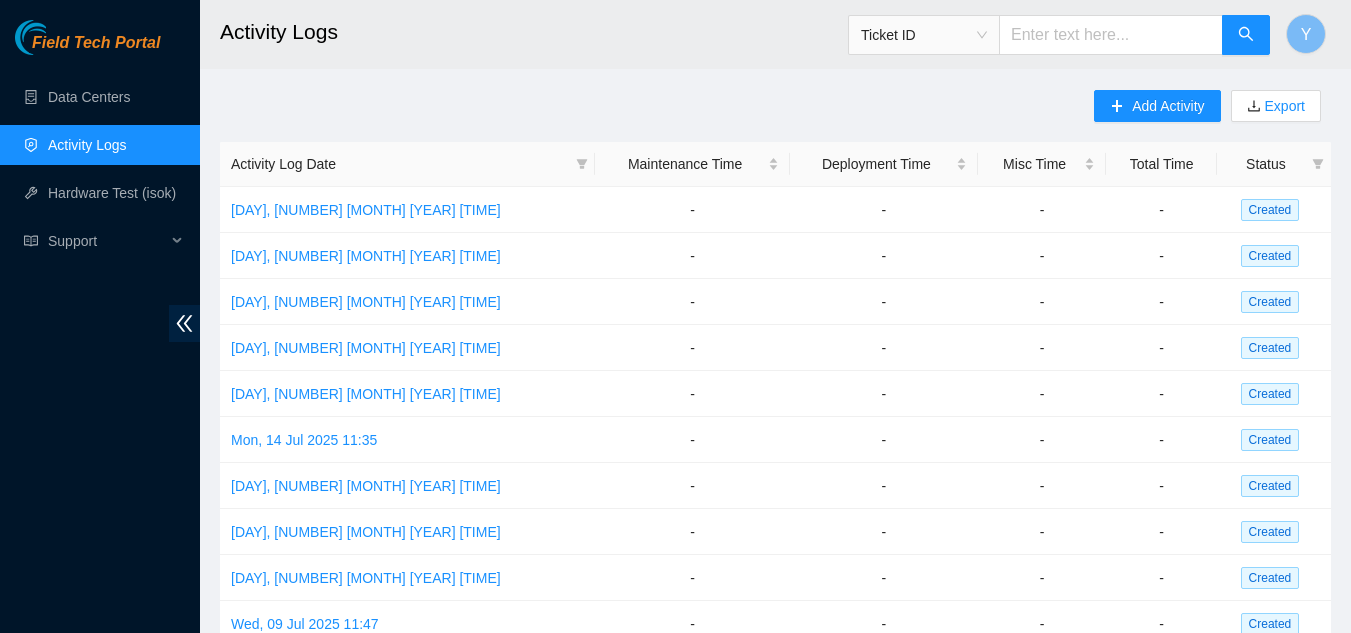click on "Ticket ID" at bounding box center (924, 35) 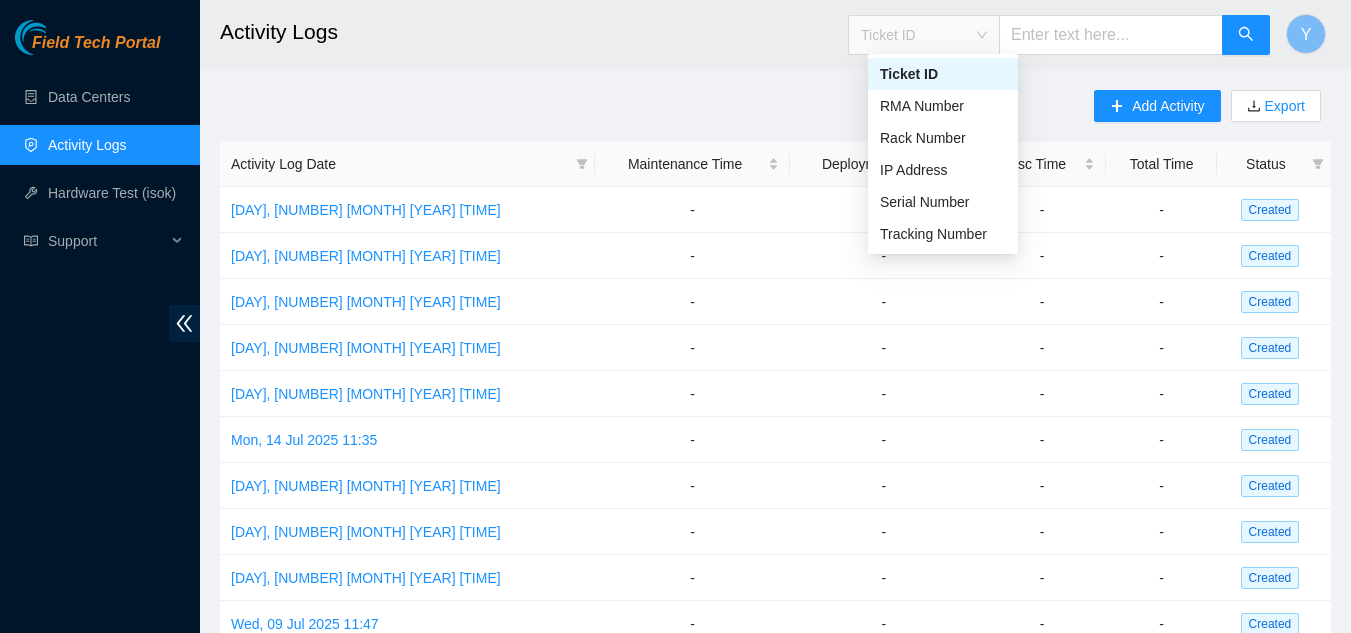 drag, startPoint x: 999, startPoint y: 44, endPoint x: 1011, endPoint y: 48, distance: 12.649111 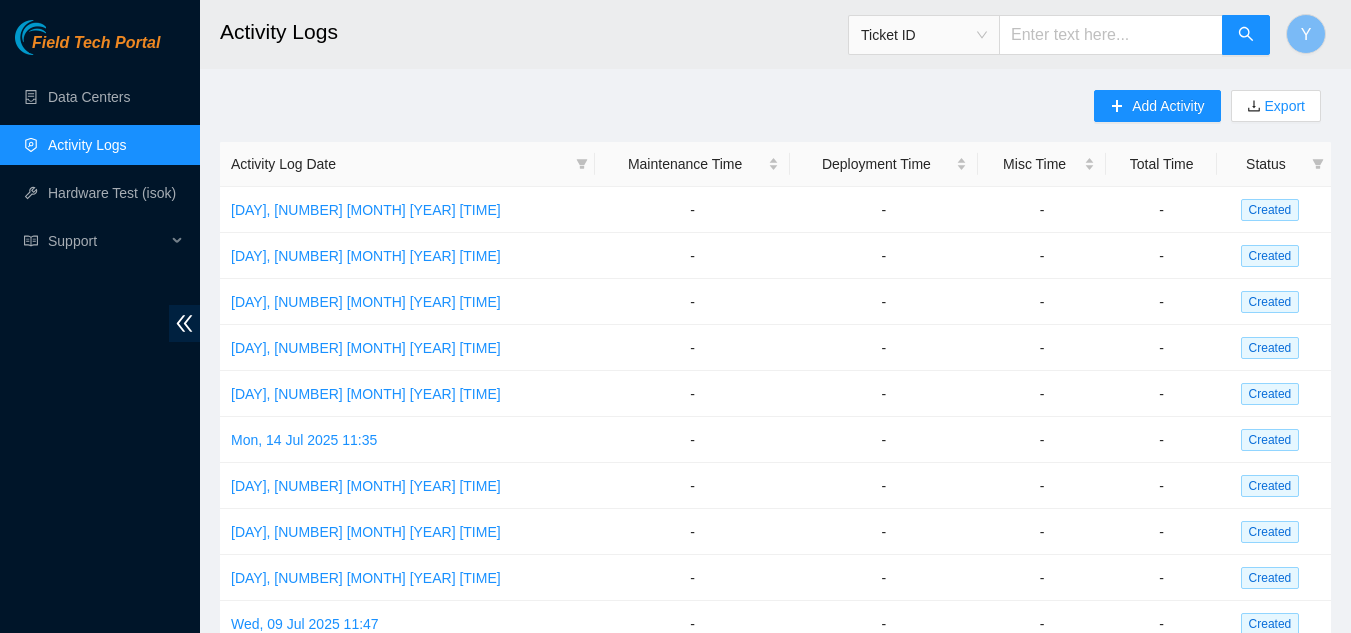 click at bounding box center (1111, 35) 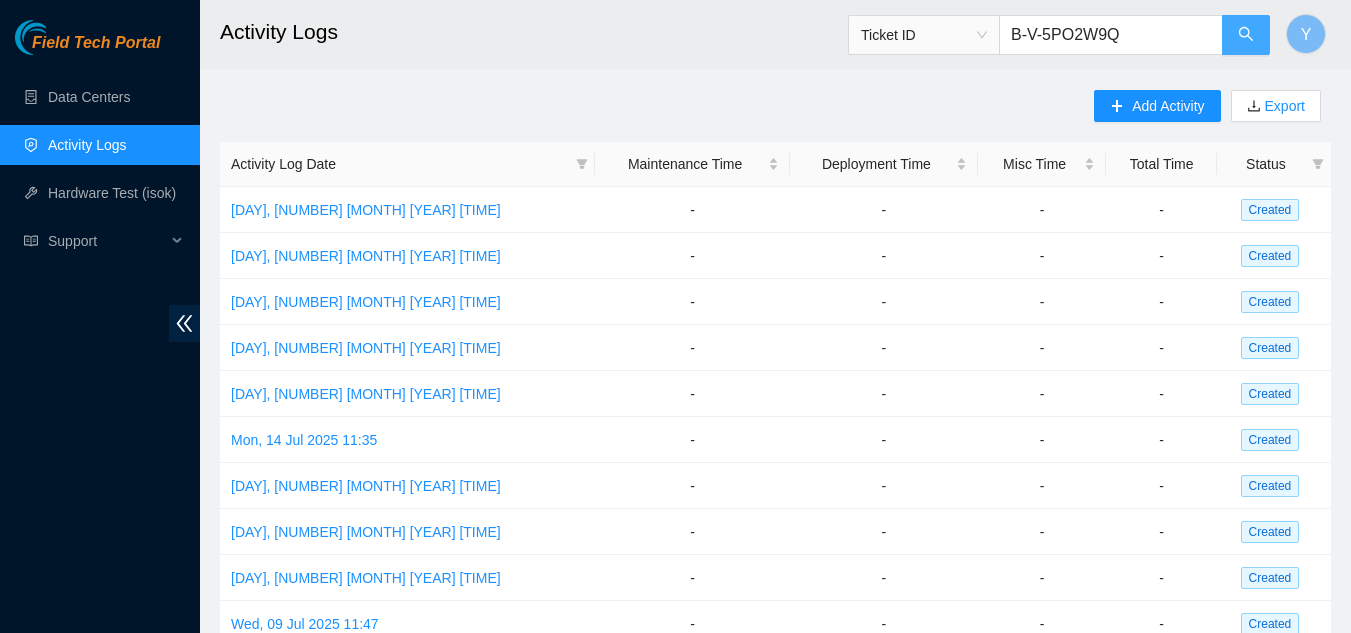 click 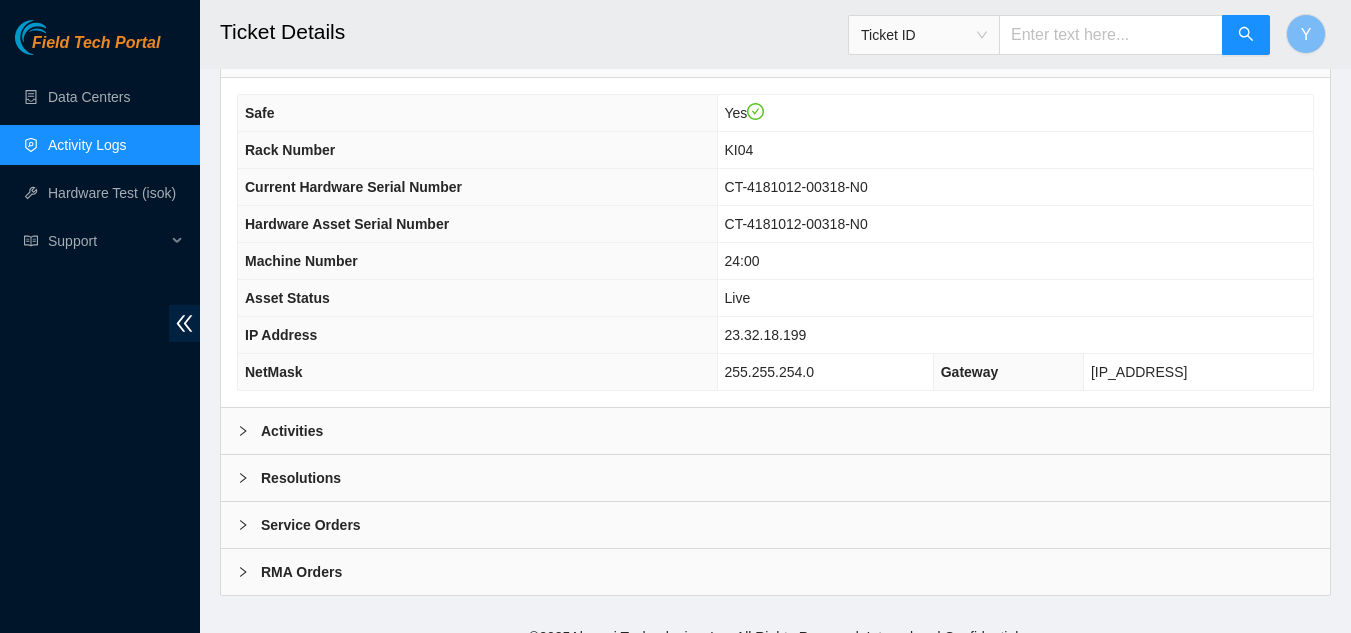 scroll, scrollTop: 614, scrollLeft: 0, axis: vertical 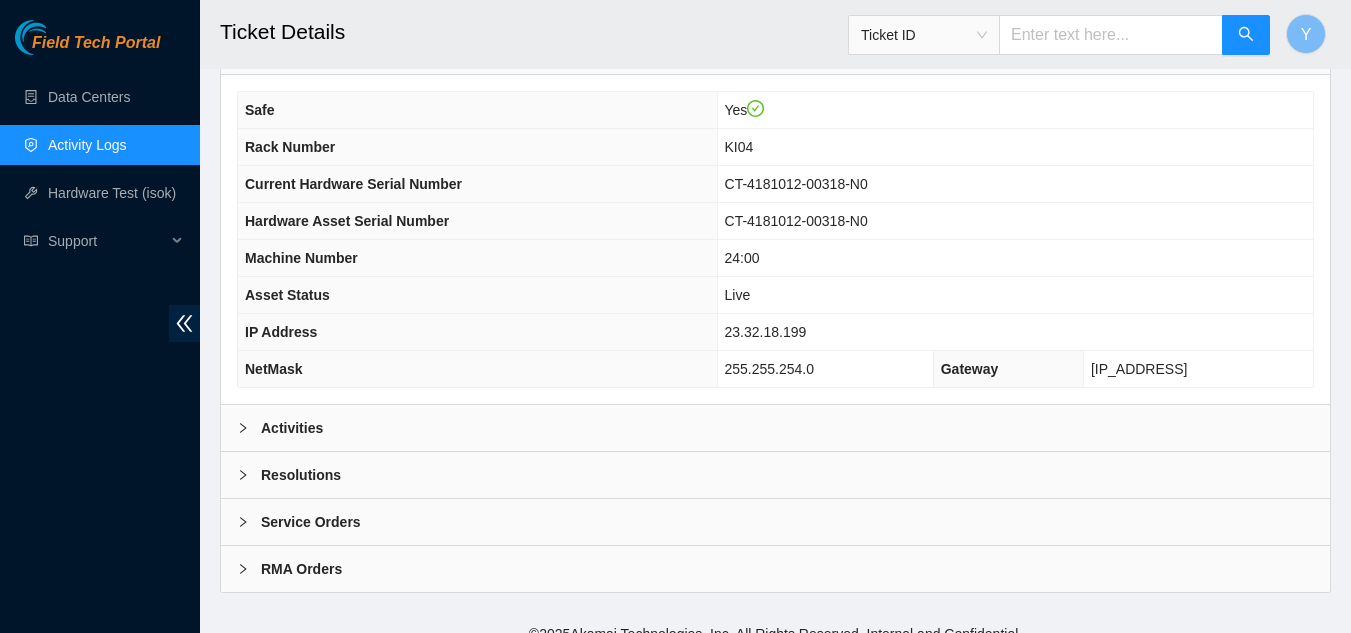 click 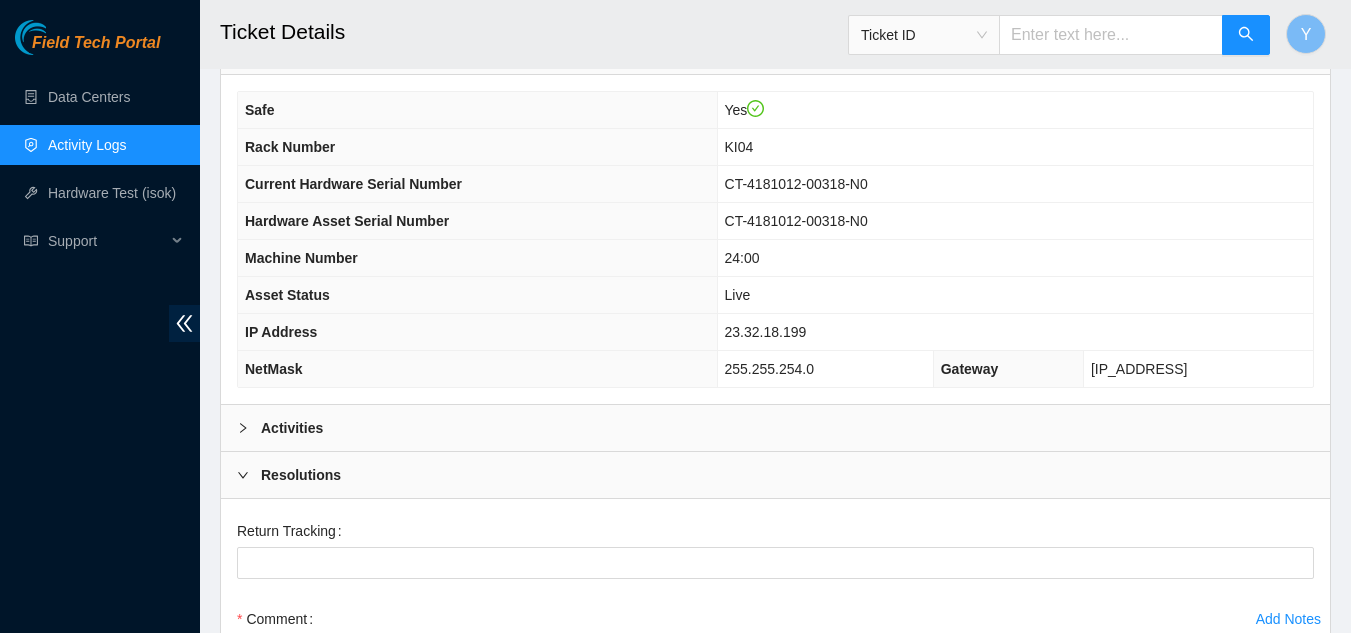 scroll, scrollTop: 714, scrollLeft: 0, axis: vertical 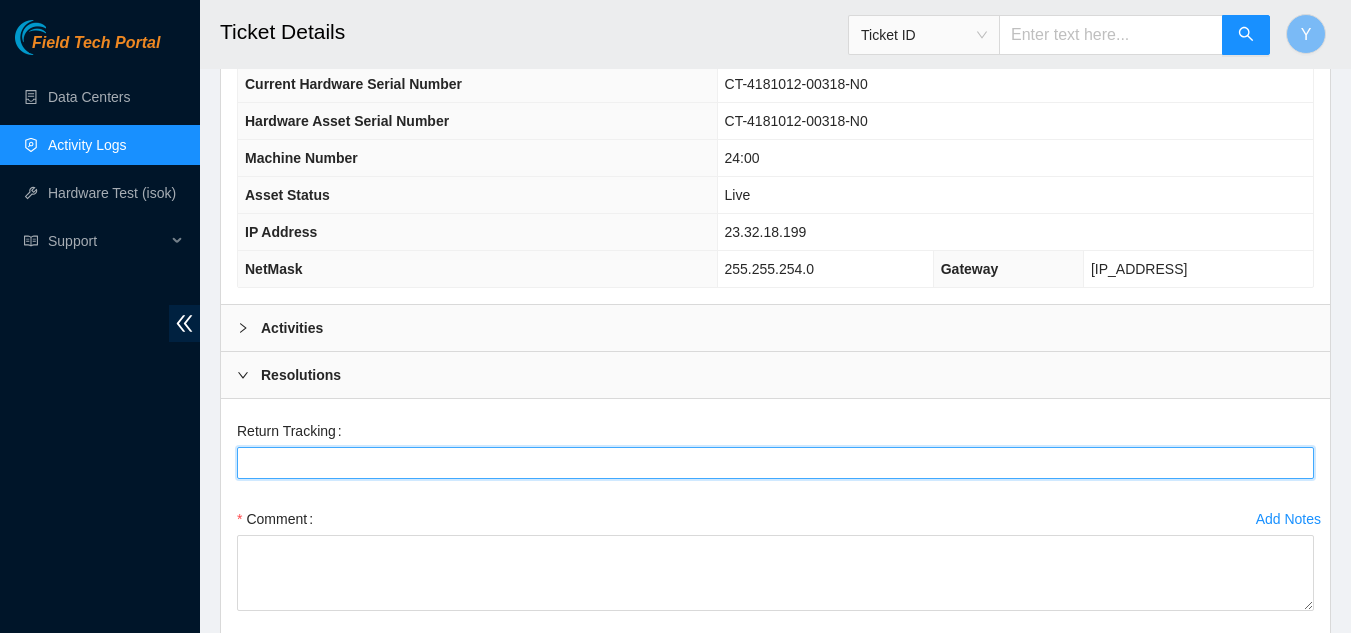 click on "Return Tracking" at bounding box center [775, 463] 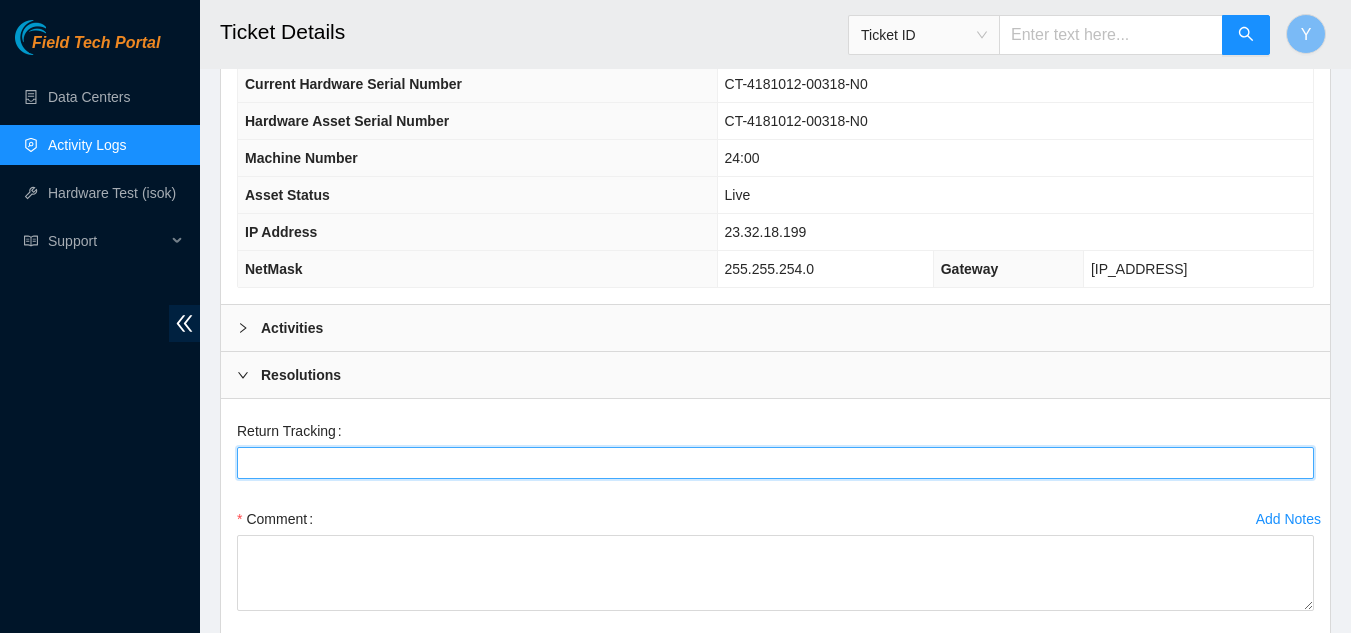 paste on "463470028186" 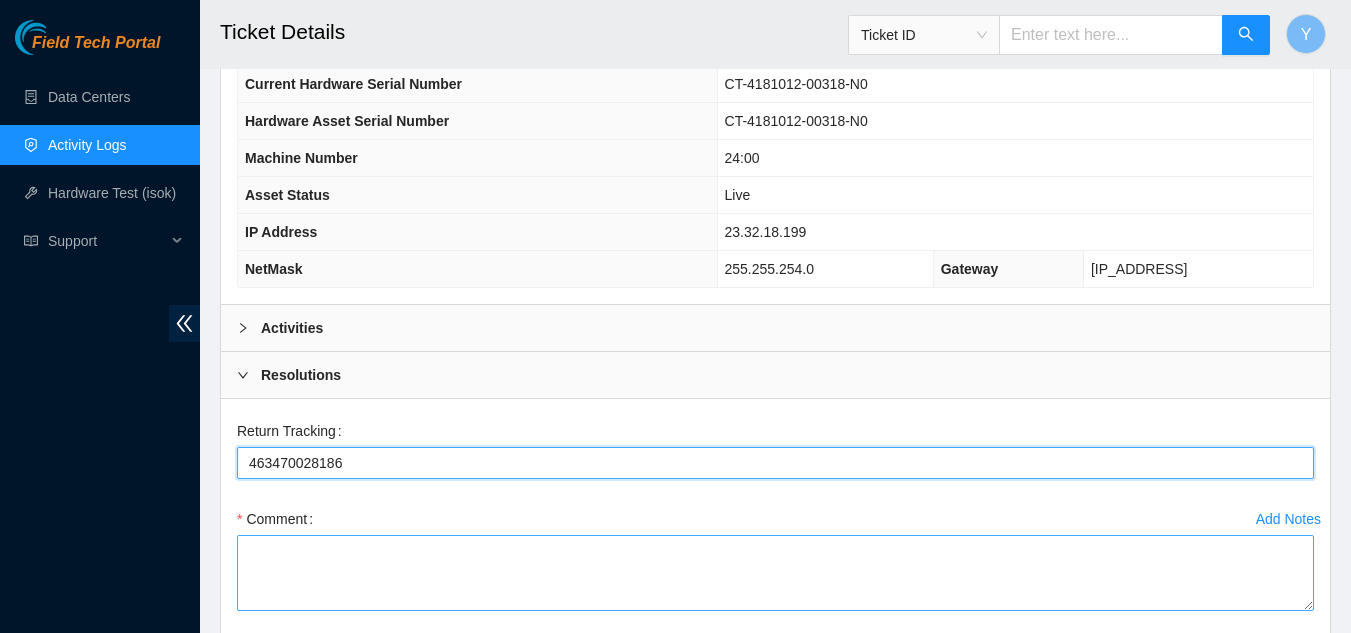 type on "463470028186" 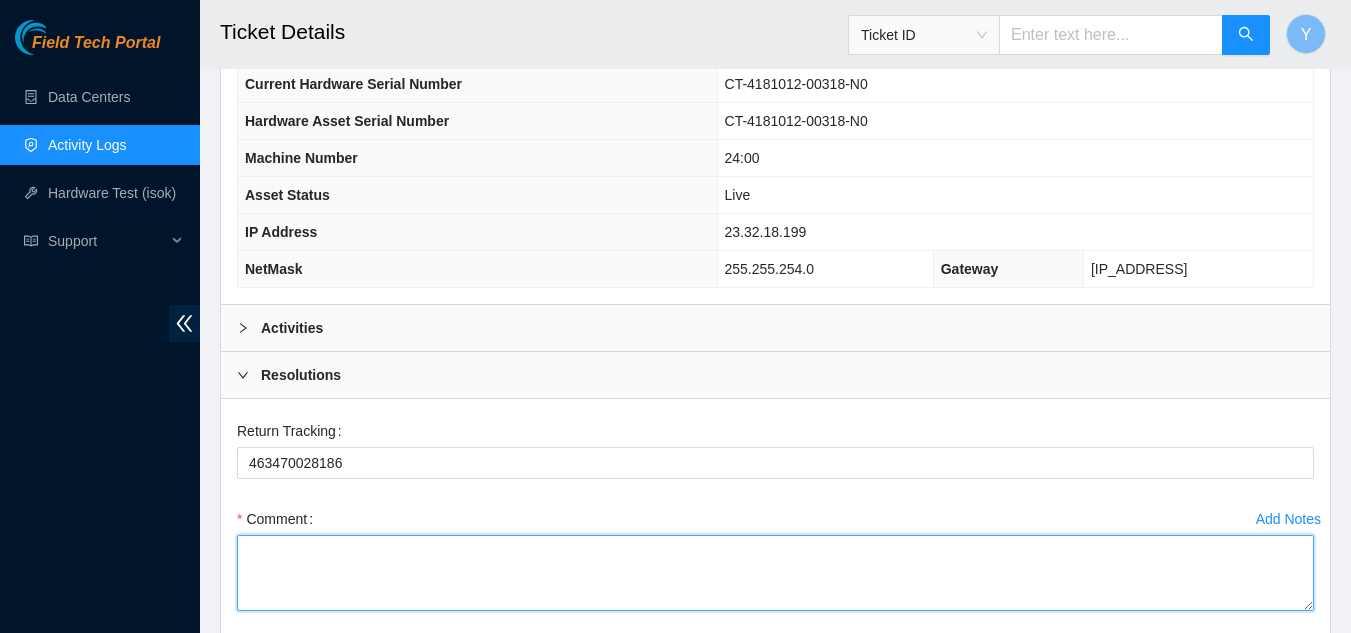 click on "Comment" at bounding box center [775, 573] 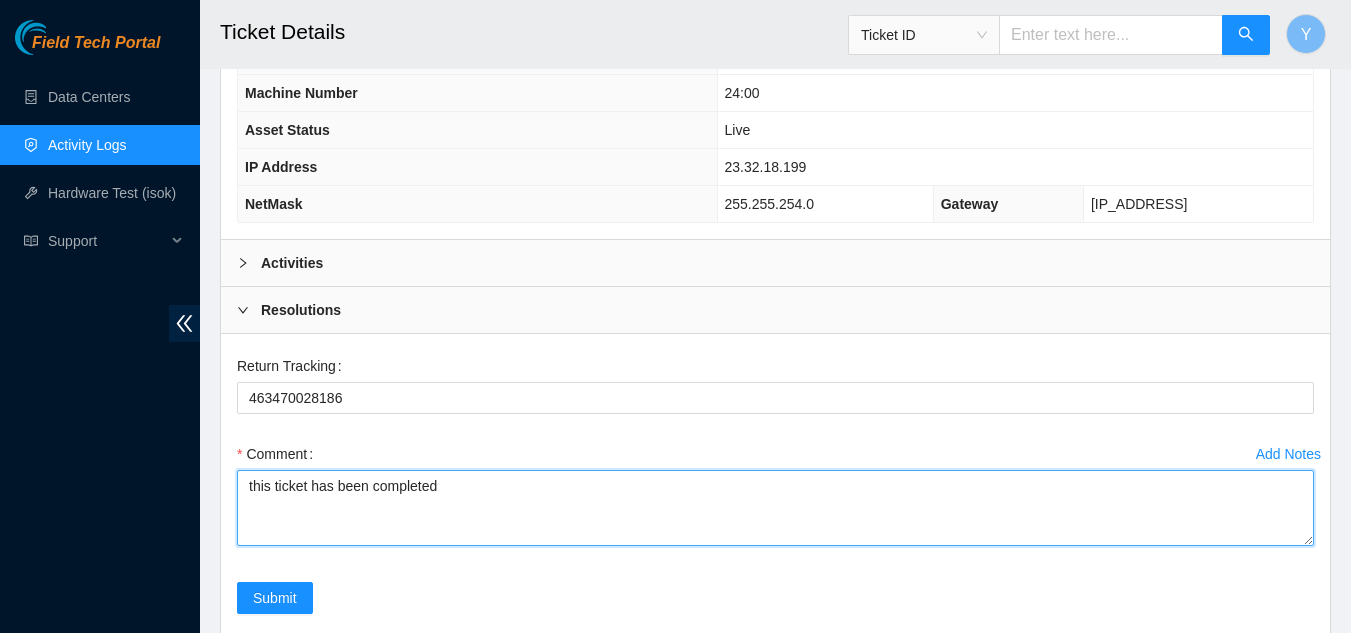 scroll, scrollTop: 814, scrollLeft: 0, axis: vertical 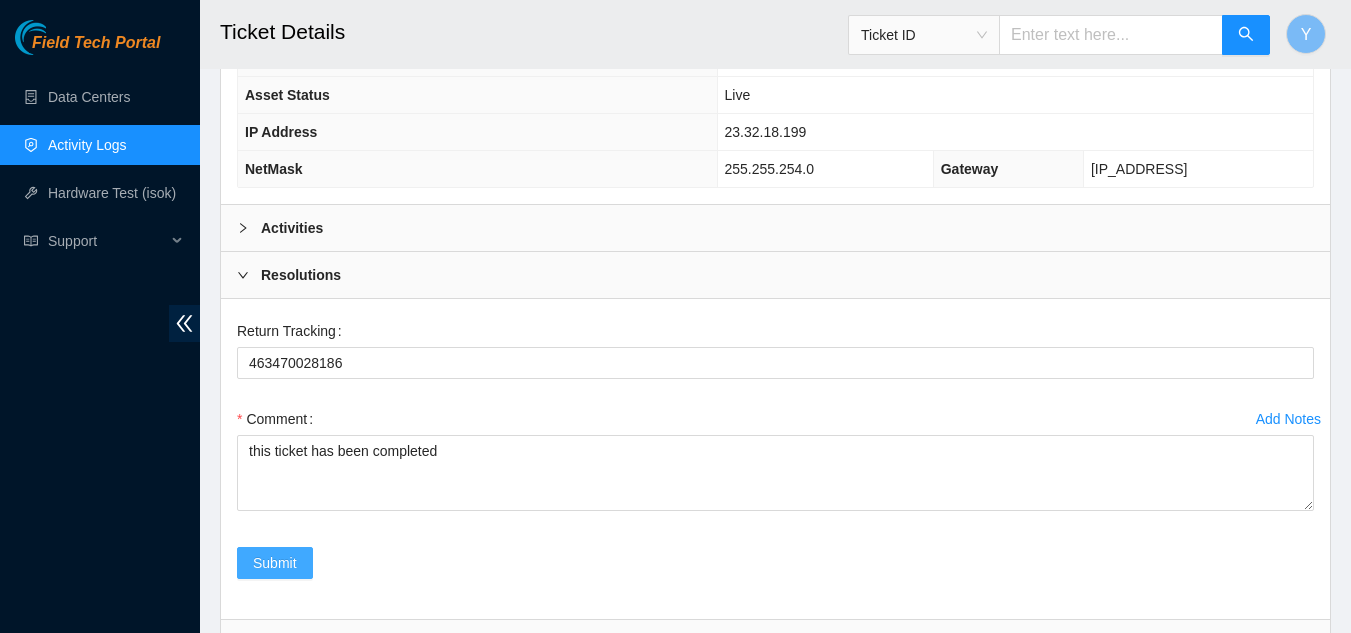 click on "Submit" at bounding box center (275, 563) 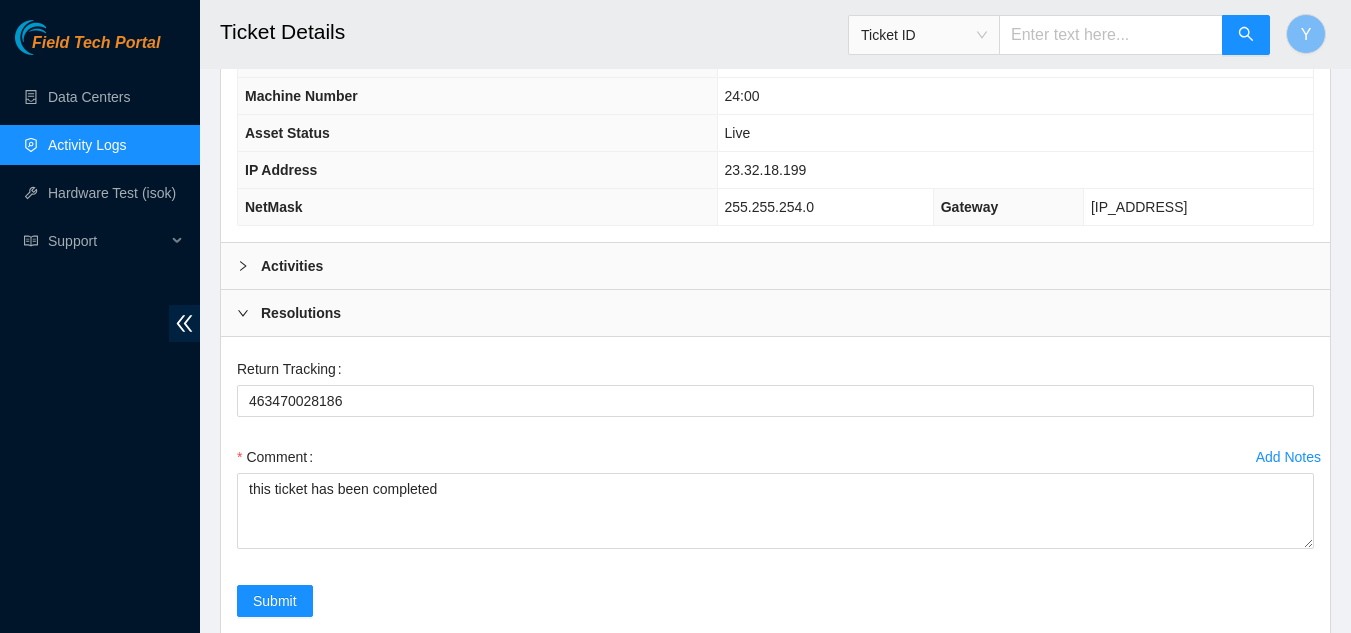 scroll, scrollTop: 852, scrollLeft: 0, axis: vertical 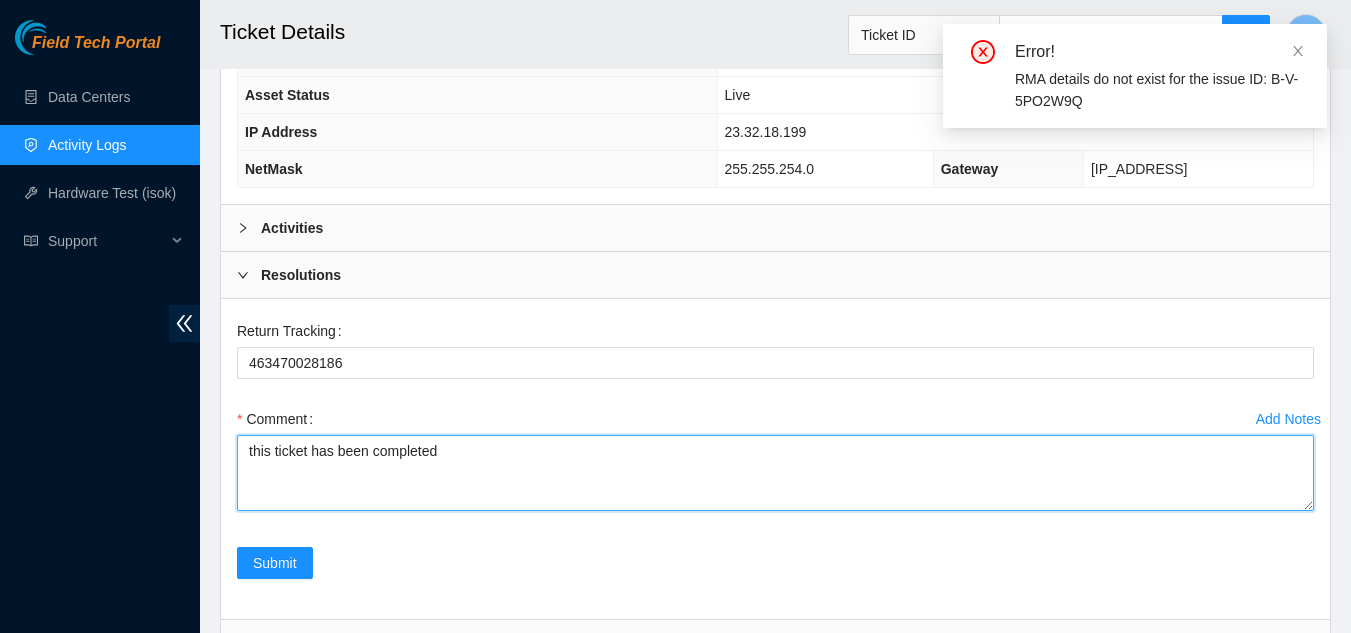 click on "this ticket has been completed" at bounding box center (775, 473) 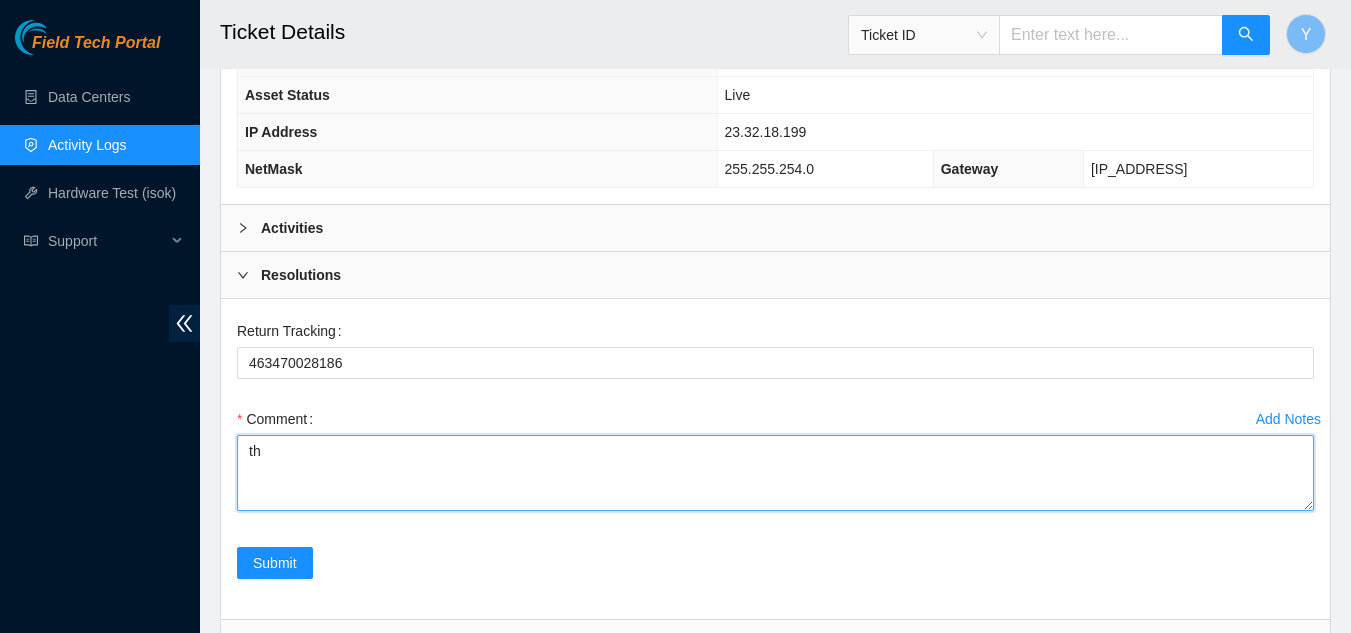 type on "t" 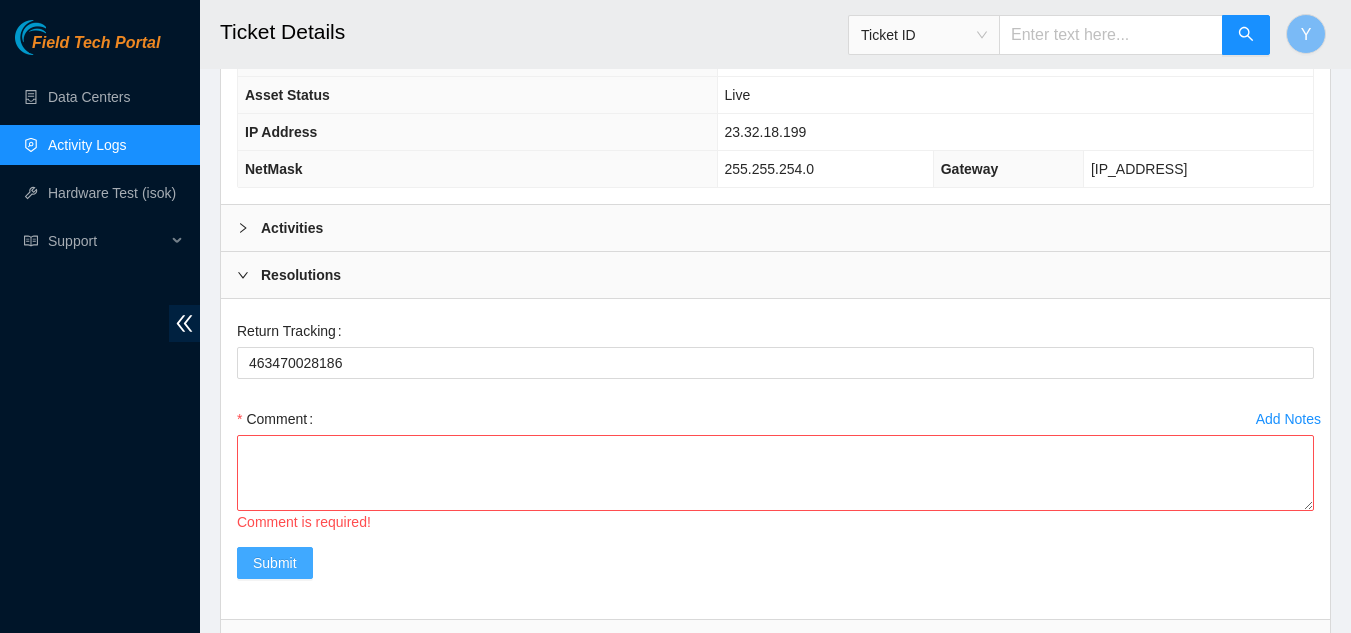 click on "Submit" at bounding box center [275, 563] 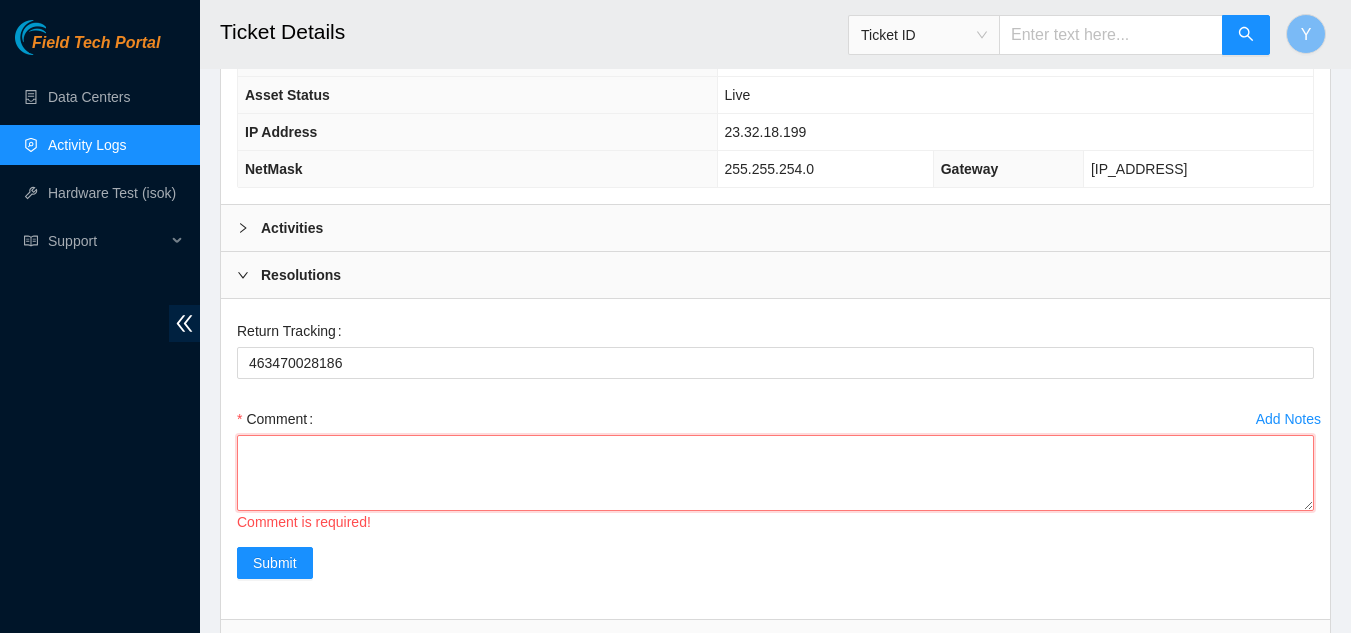 click on "Comment" at bounding box center (775, 473) 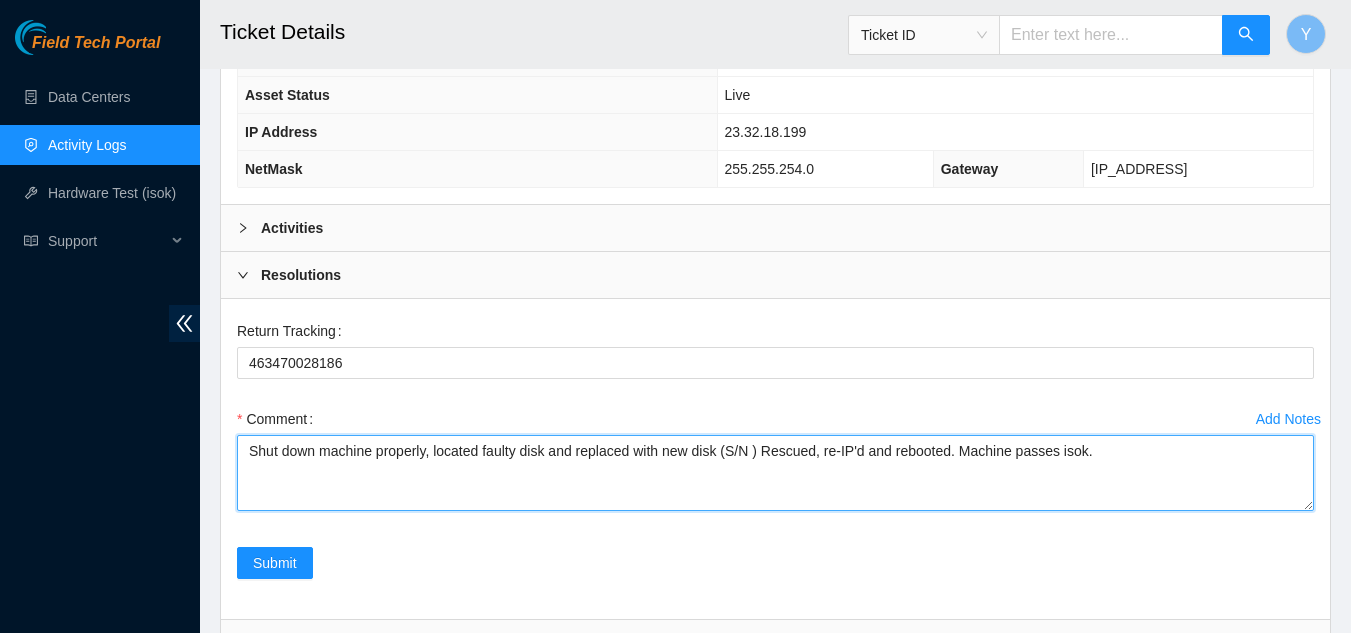 click on "Shut down machine properly, located faulty disk and replaced with new disk (S/N ) Rescued, re-IP'd and rebooted. Machine passes isok." at bounding box center [775, 473] 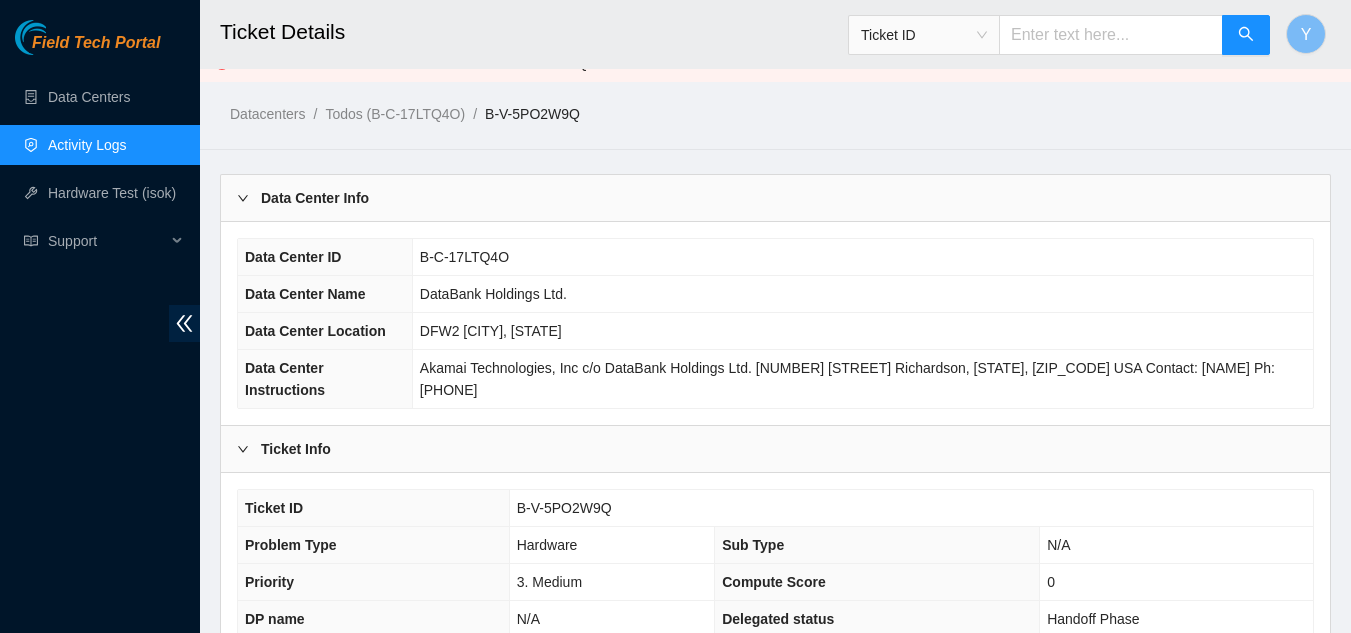 scroll, scrollTop: 0, scrollLeft: 0, axis: both 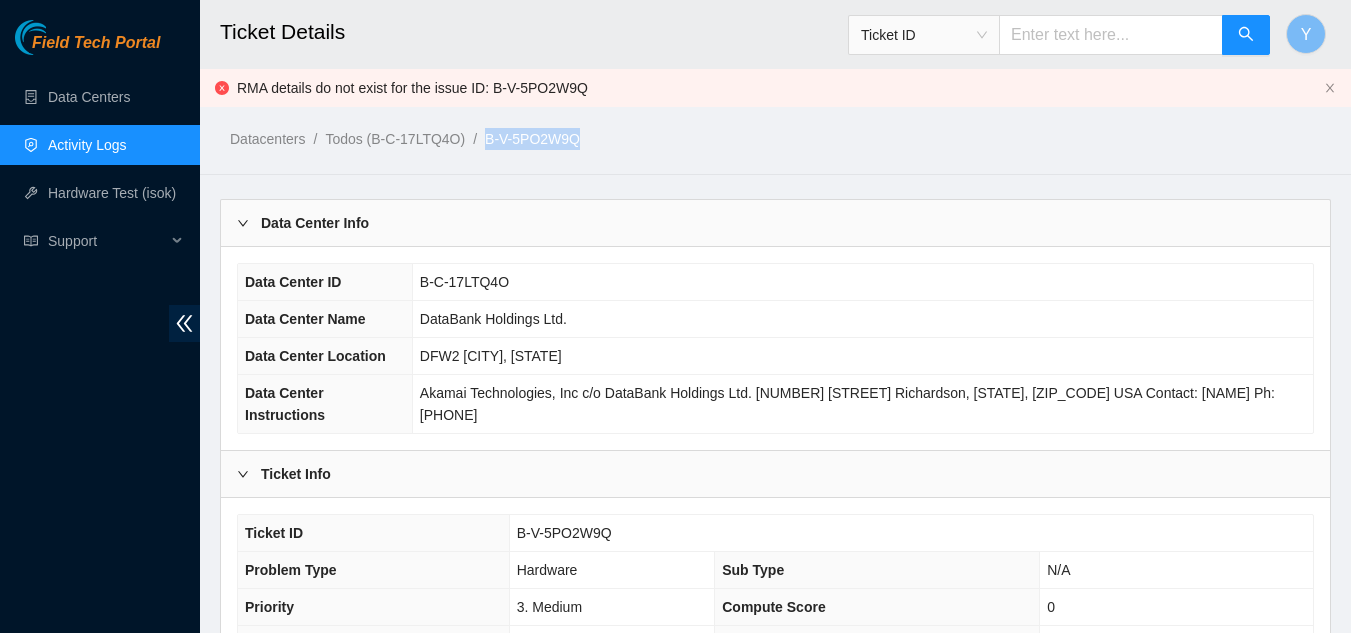drag, startPoint x: 582, startPoint y: 139, endPoint x: 486, endPoint y: 146, distance: 96.25487 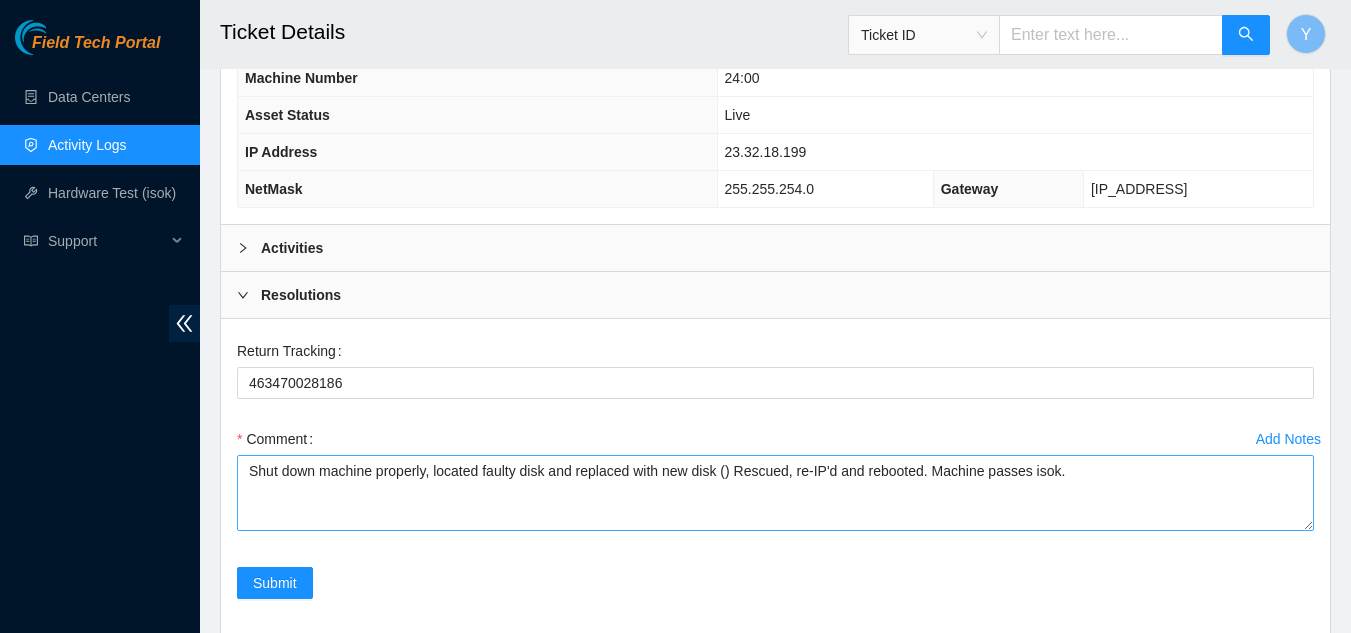 scroll, scrollTop: 900, scrollLeft: 0, axis: vertical 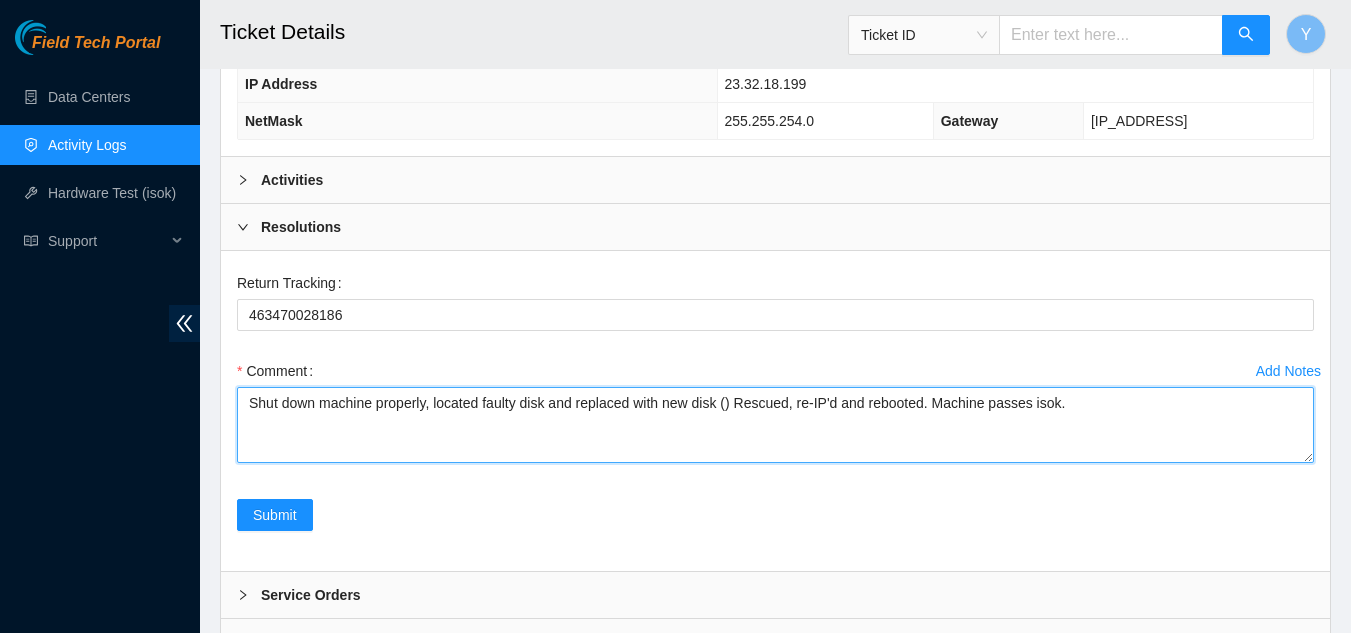 click on "Shut down machine properly, located faulty disk and replaced with new disk () Rescued, re-IP'd and rebooted. Machine passes isok." at bounding box center [775, 425] 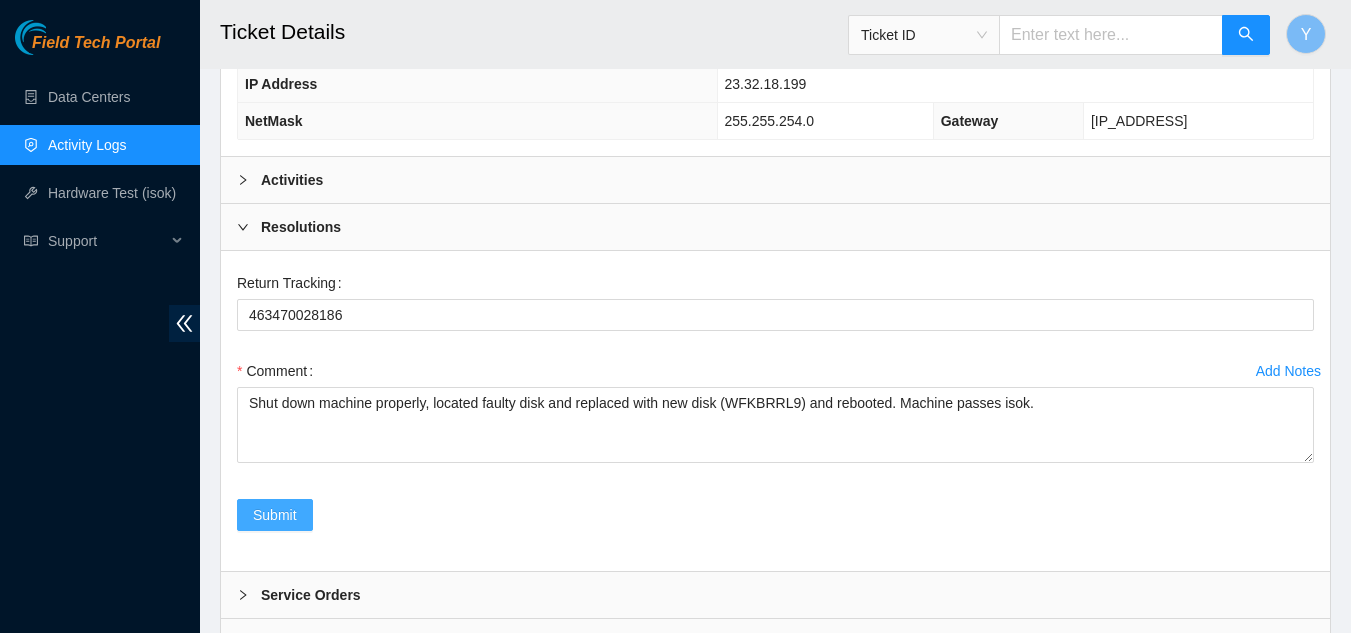 click on "Submit" at bounding box center [275, 515] 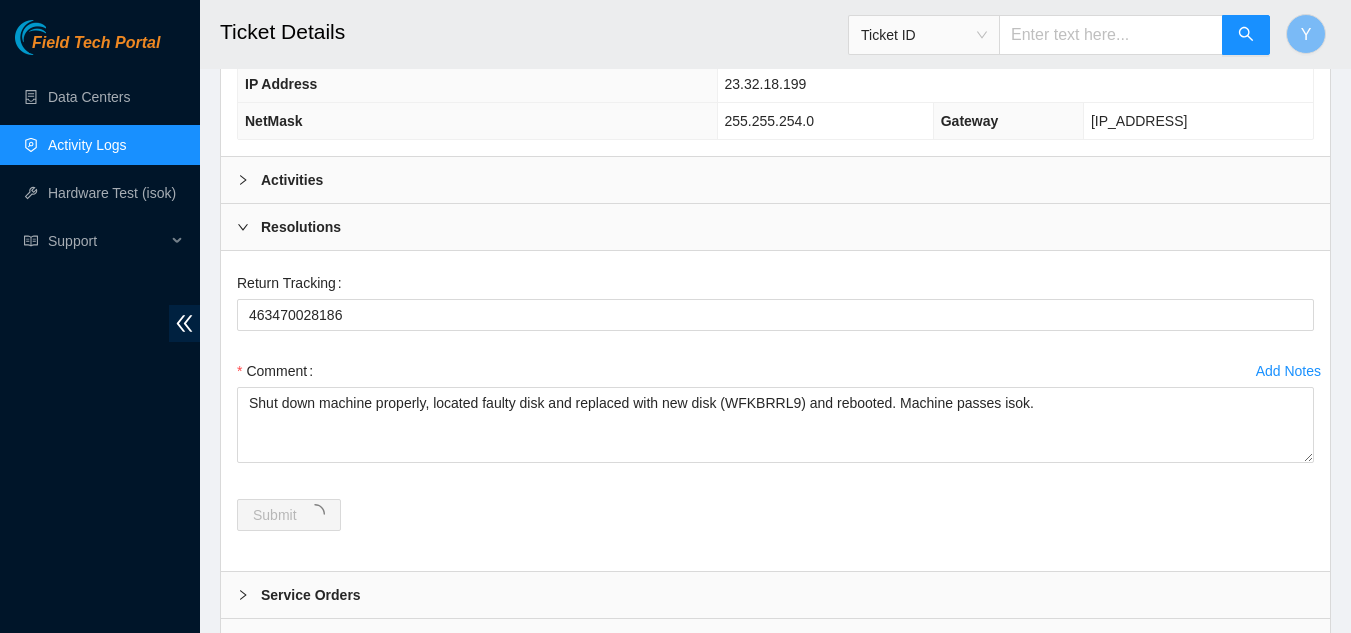 scroll, scrollTop: 900, scrollLeft: 0, axis: vertical 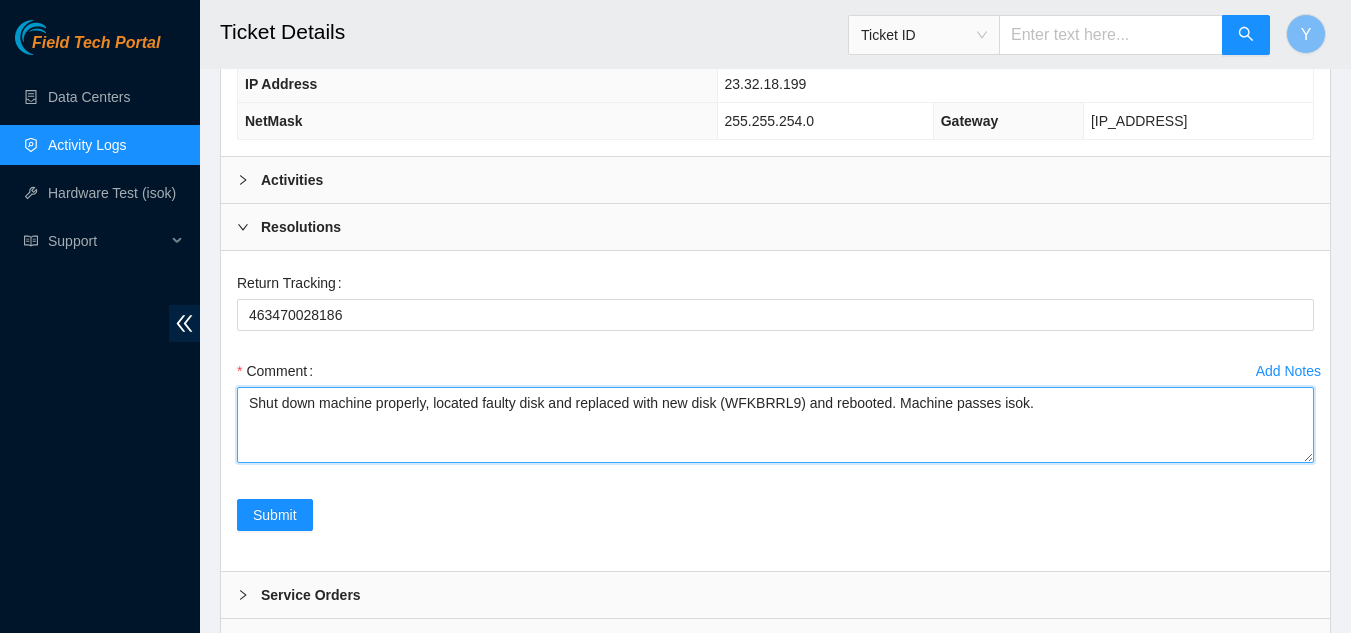 drag, startPoint x: 1027, startPoint y: 383, endPoint x: 248, endPoint y: 413, distance: 779.57745 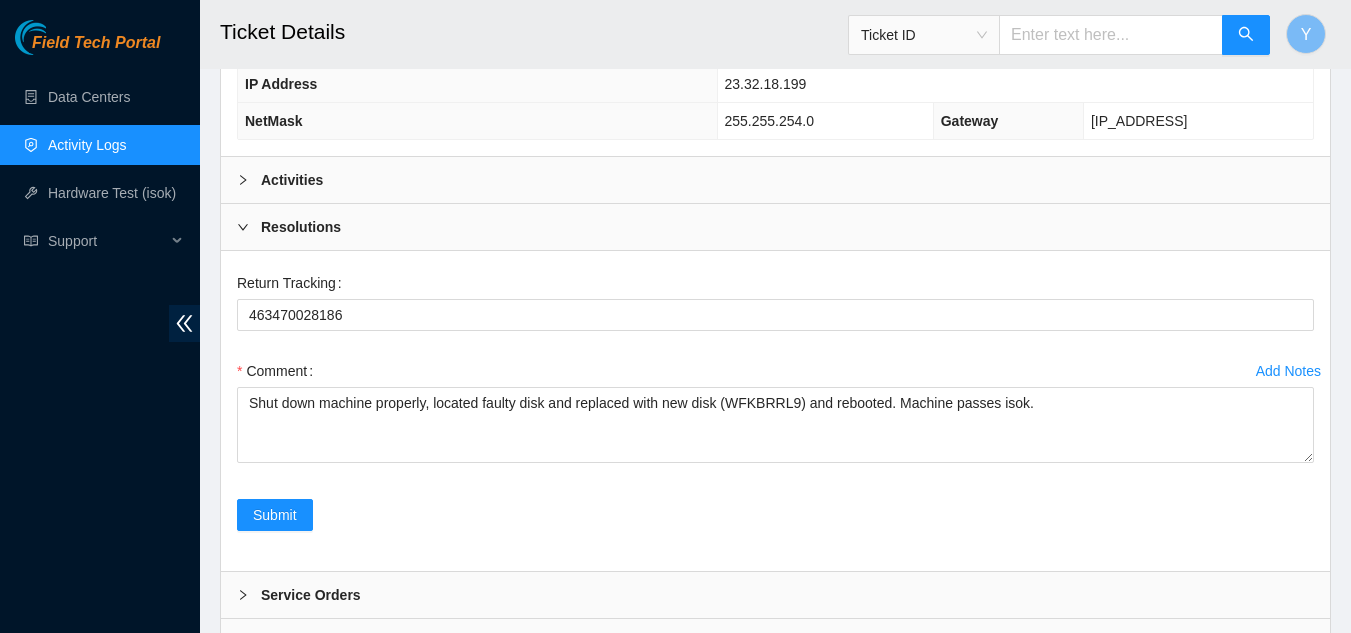 click on "Submit" at bounding box center [775, 527] 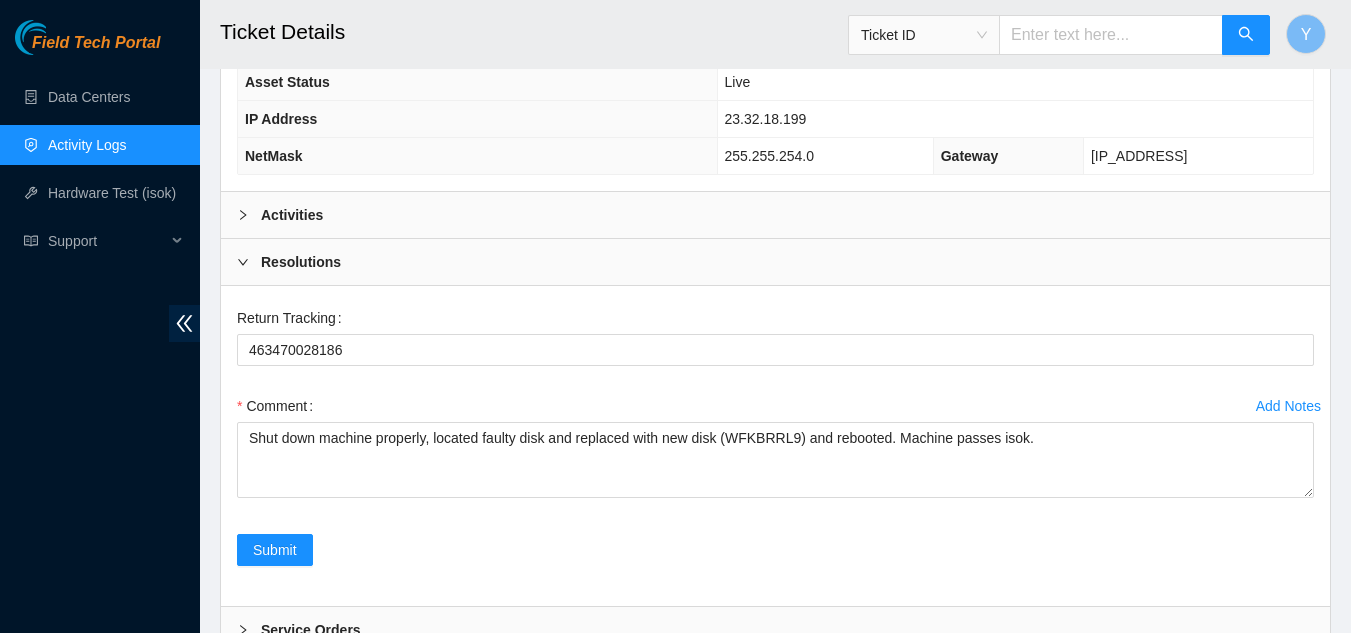 scroll, scrollTop: 900, scrollLeft: 0, axis: vertical 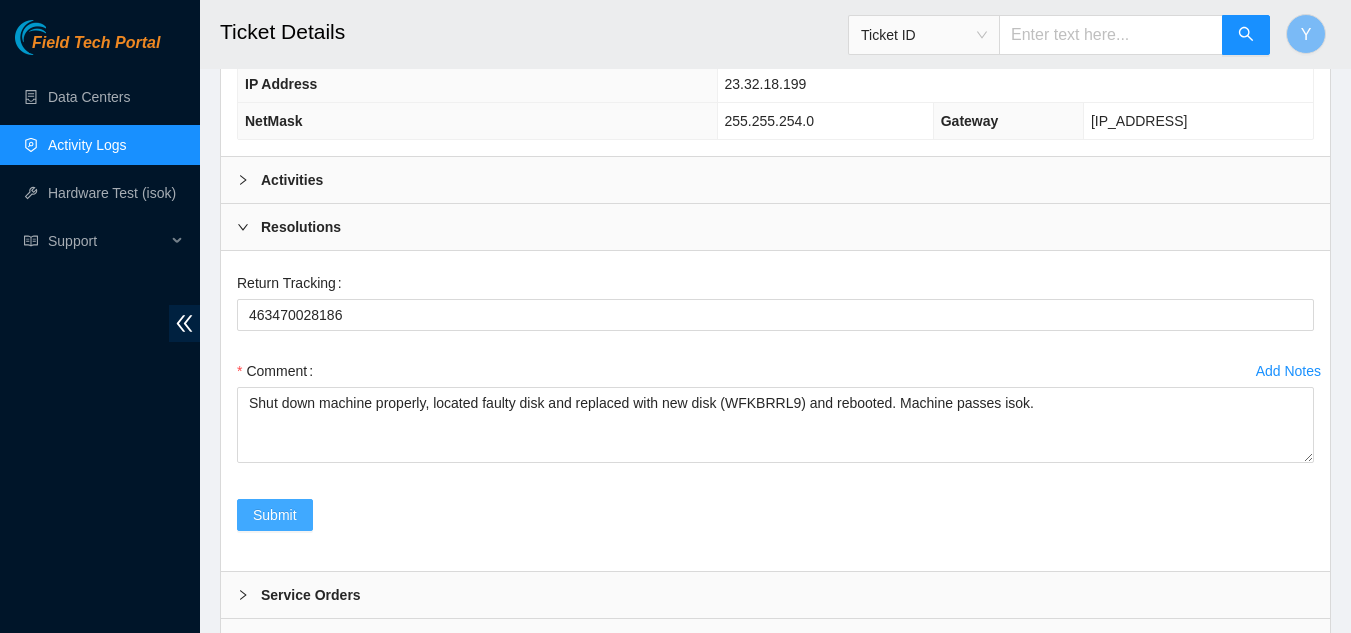 click on "Submit" at bounding box center [275, 515] 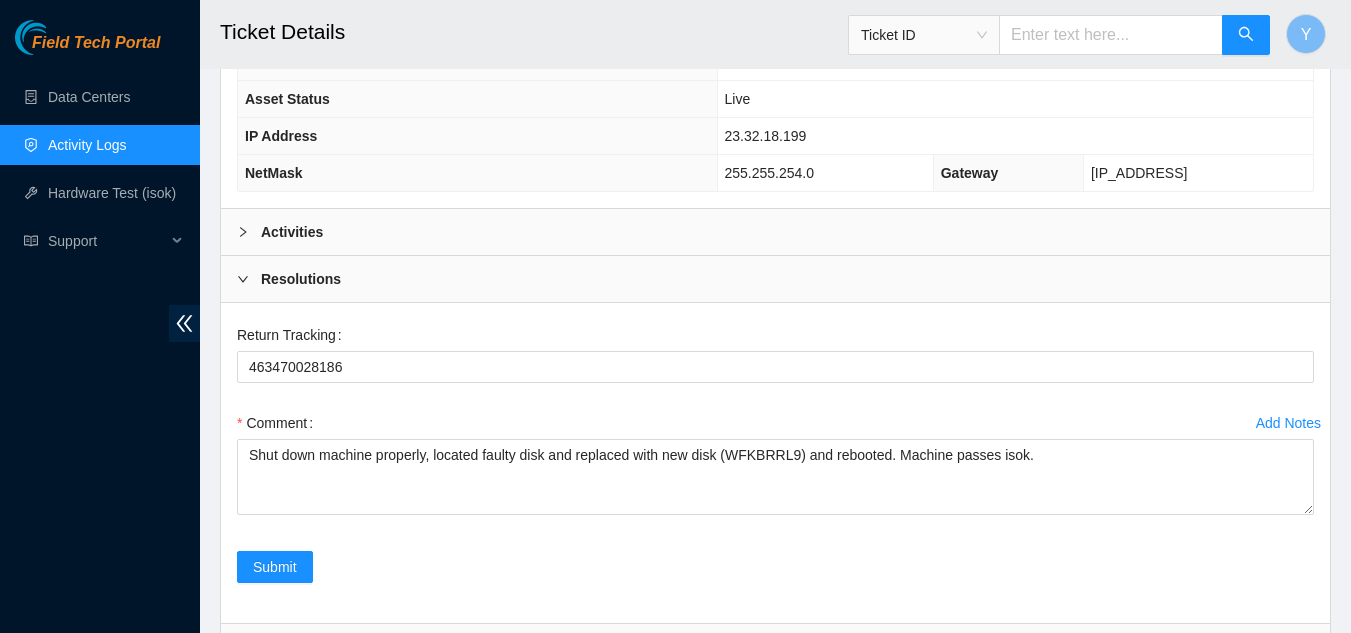 scroll, scrollTop: 800, scrollLeft: 0, axis: vertical 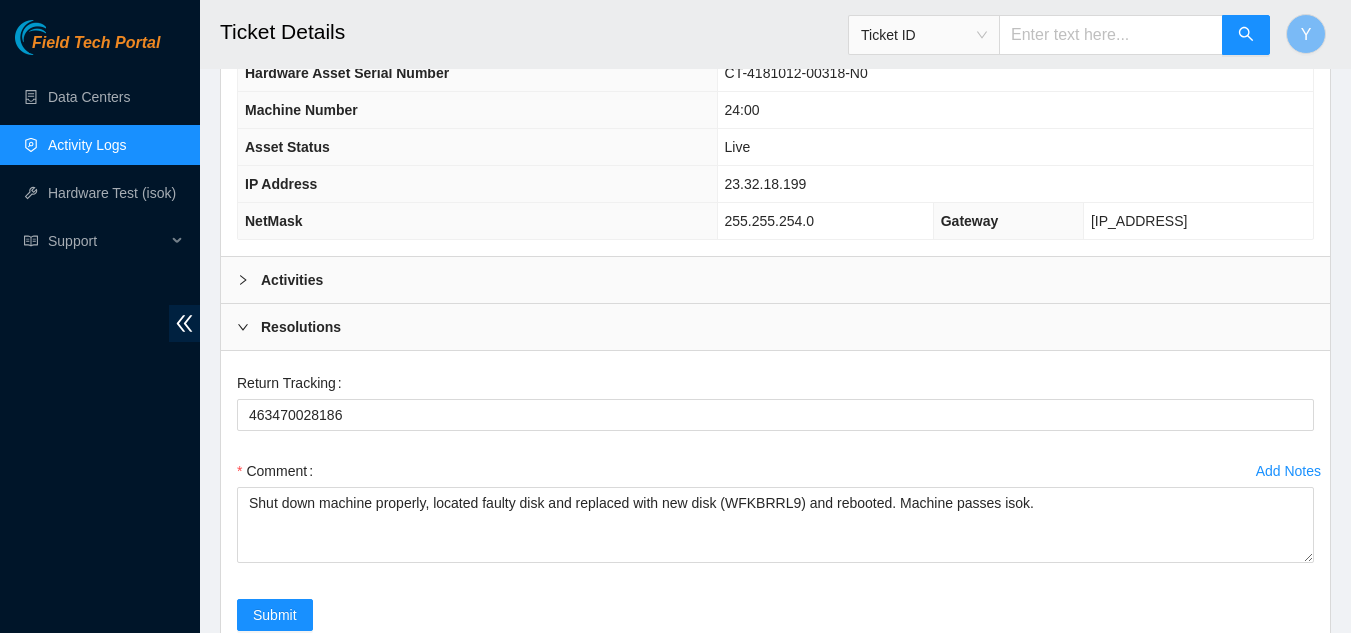click 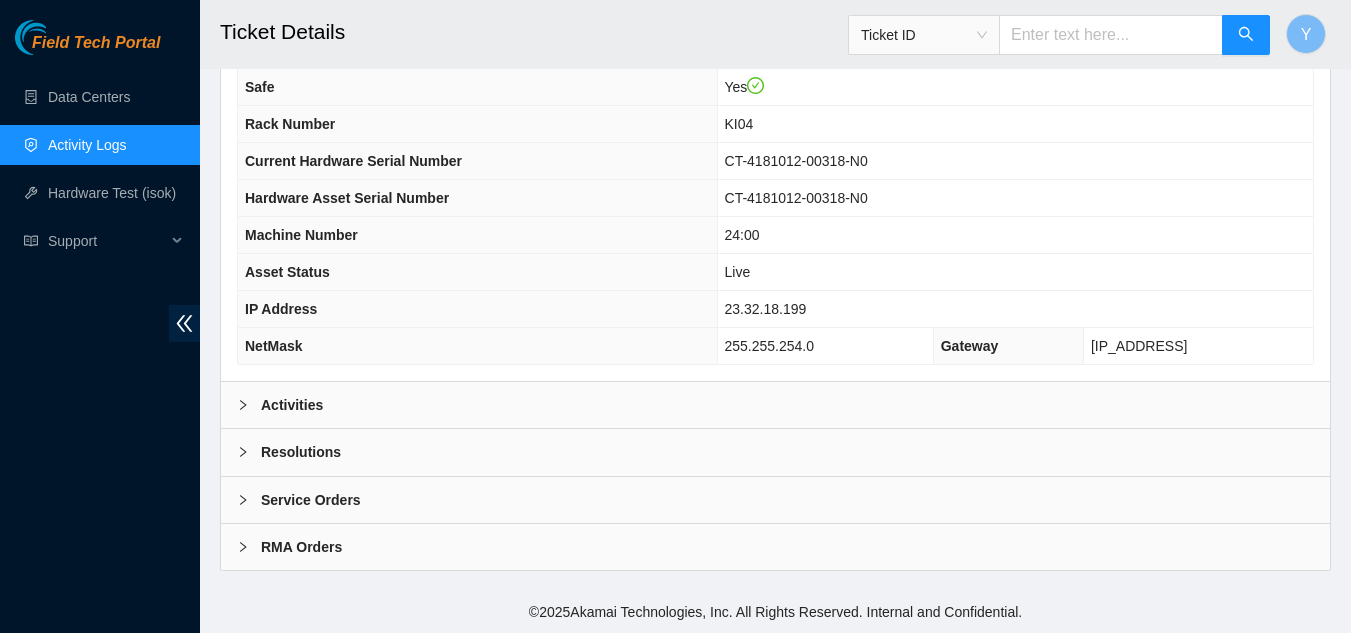 scroll, scrollTop: 652, scrollLeft: 0, axis: vertical 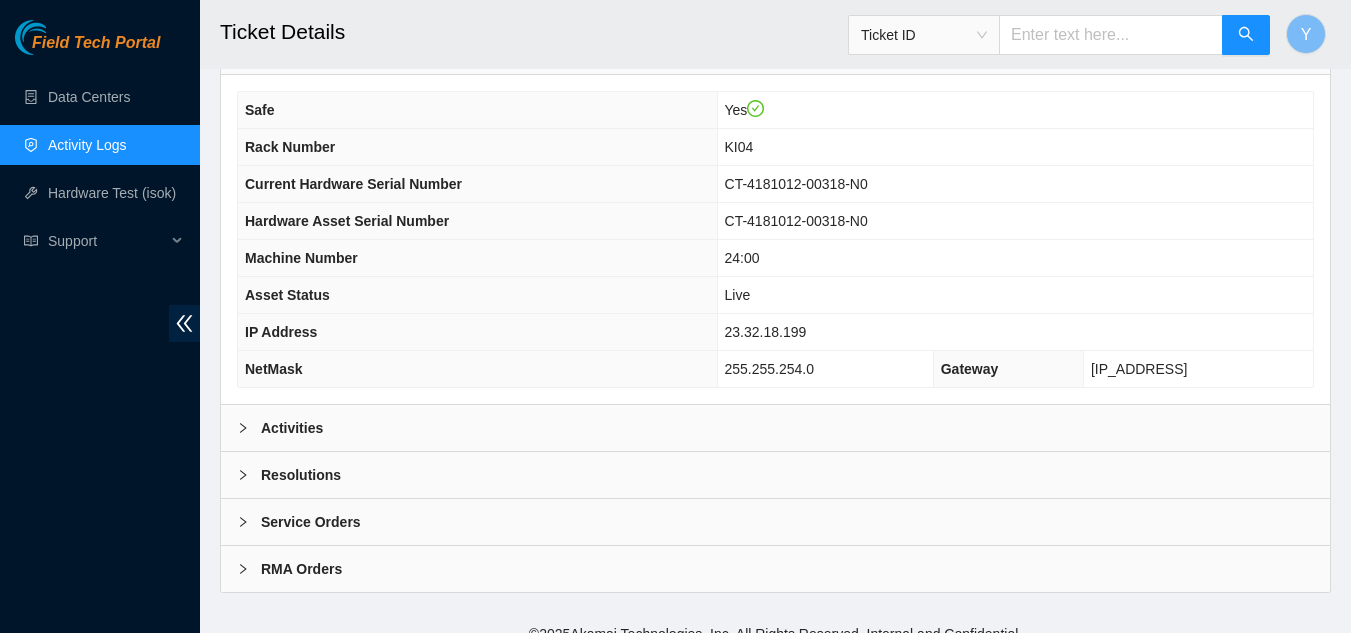 click at bounding box center [249, 475] 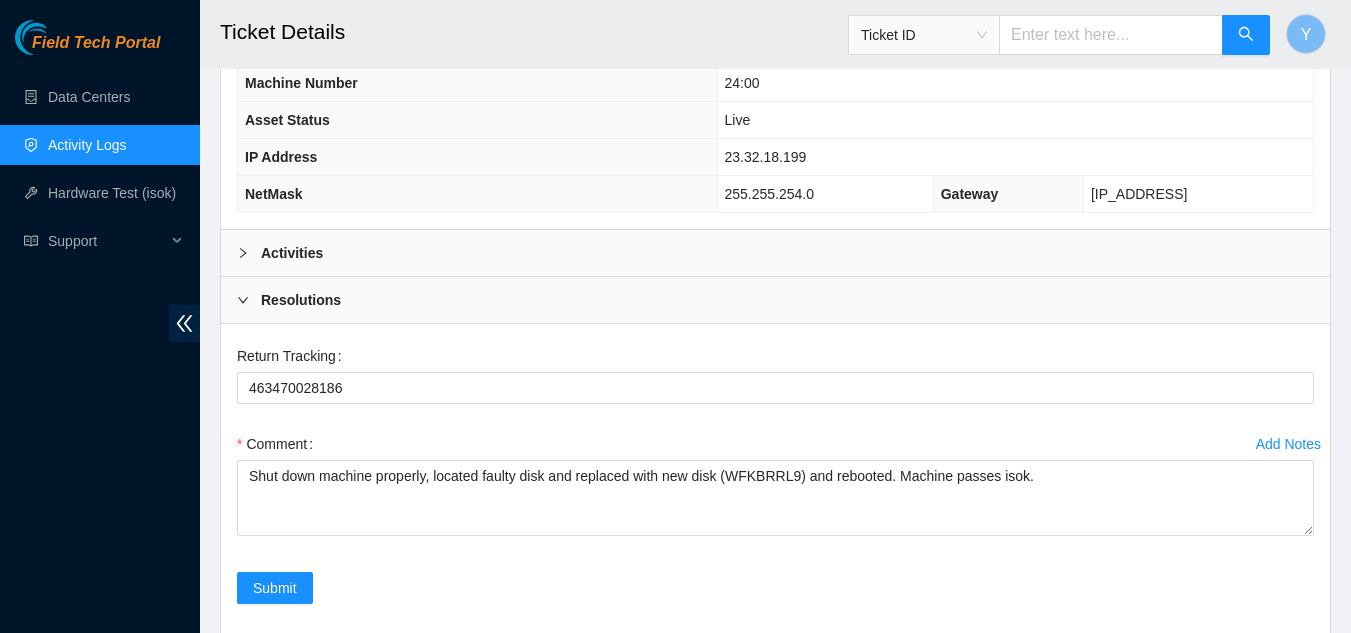 scroll, scrollTop: 873, scrollLeft: 0, axis: vertical 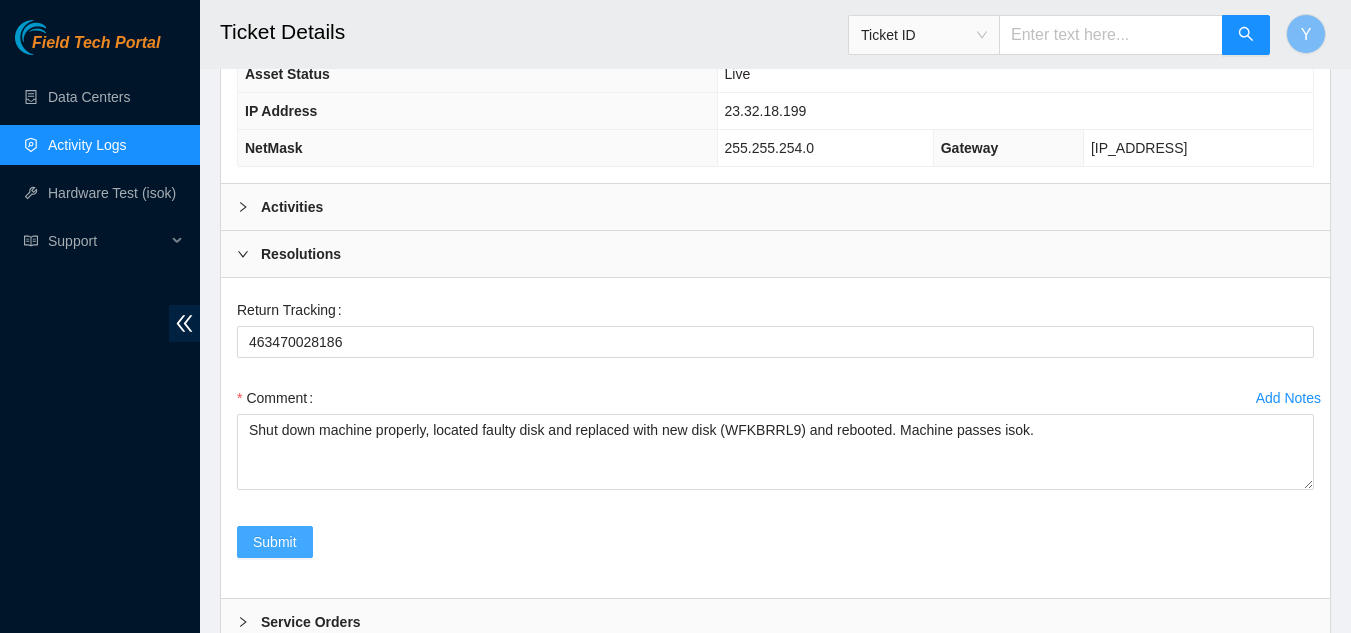 click on "Submit" at bounding box center (275, 542) 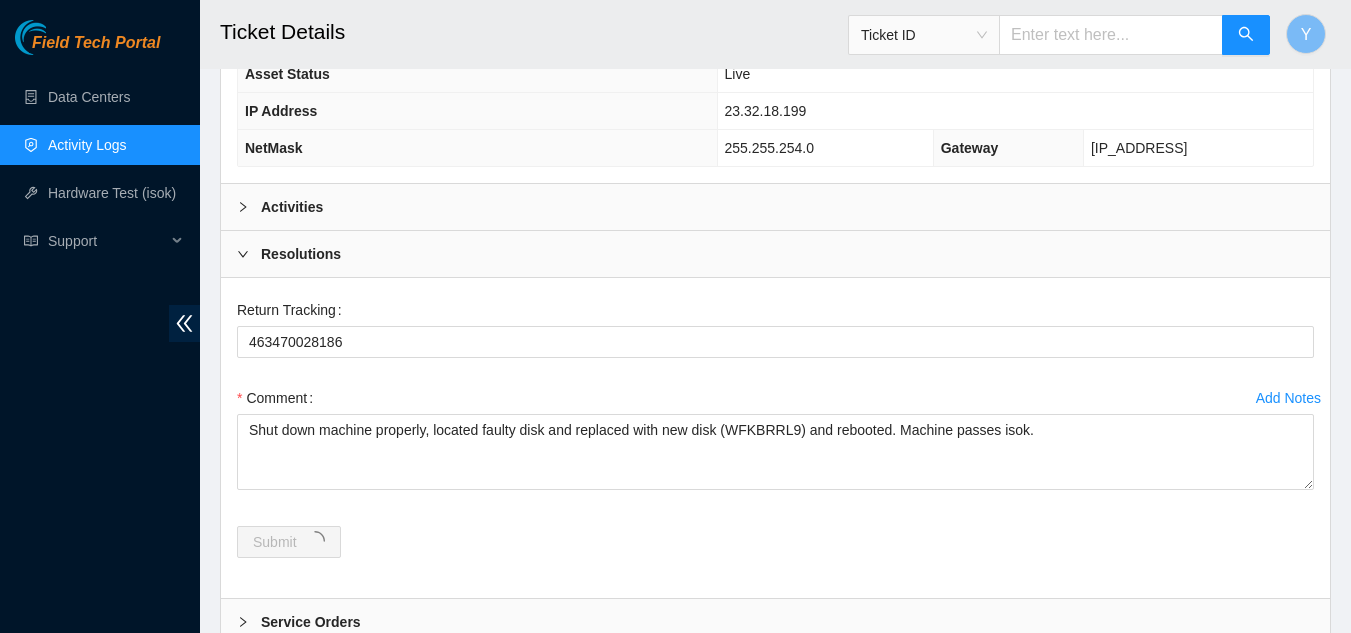 scroll, scrollTop: 873, scrollLeft: 0, axis: vertical 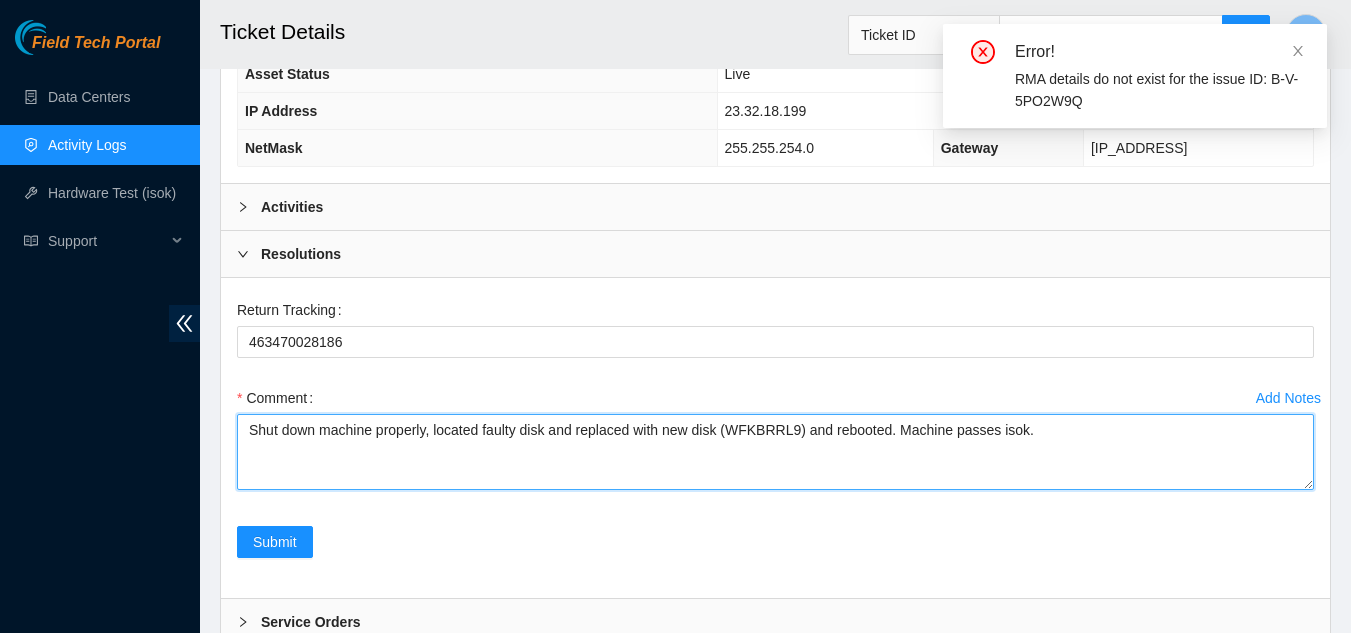 click on "Shut down machine properly, located faulty disk and replaced with new disk (WFKBRRL9) and rebooted. Machine passes isok." at bounding box center (775, 452) 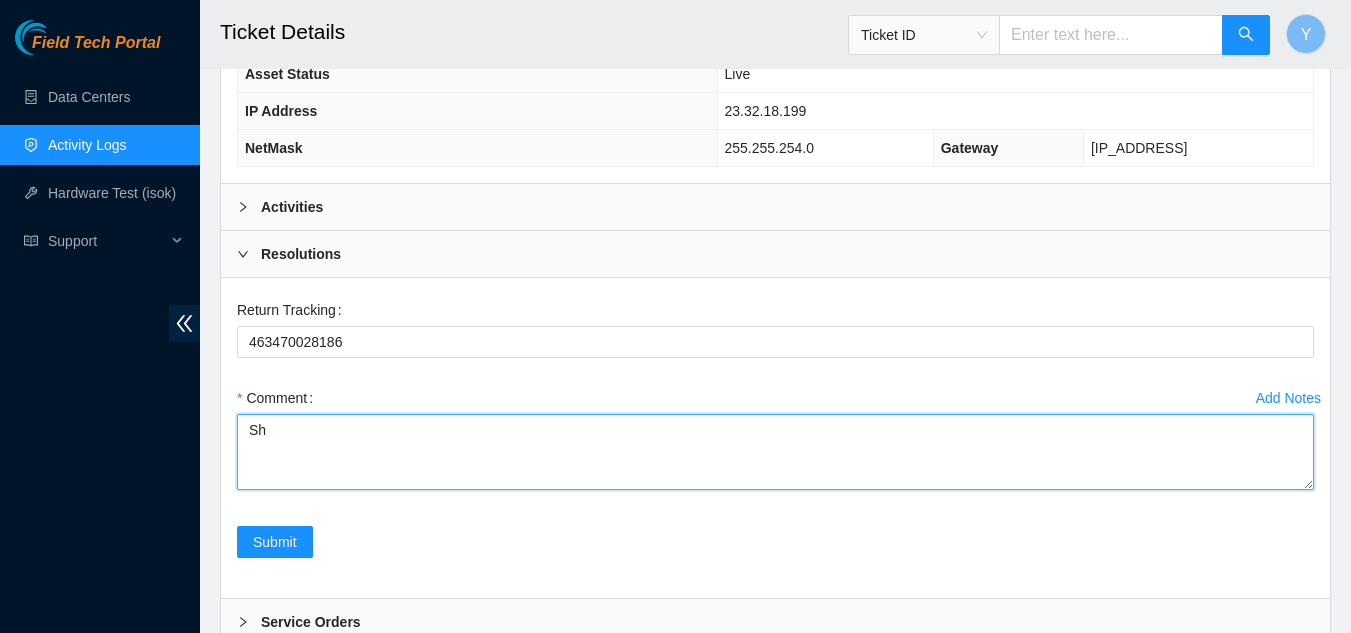 type on "S" 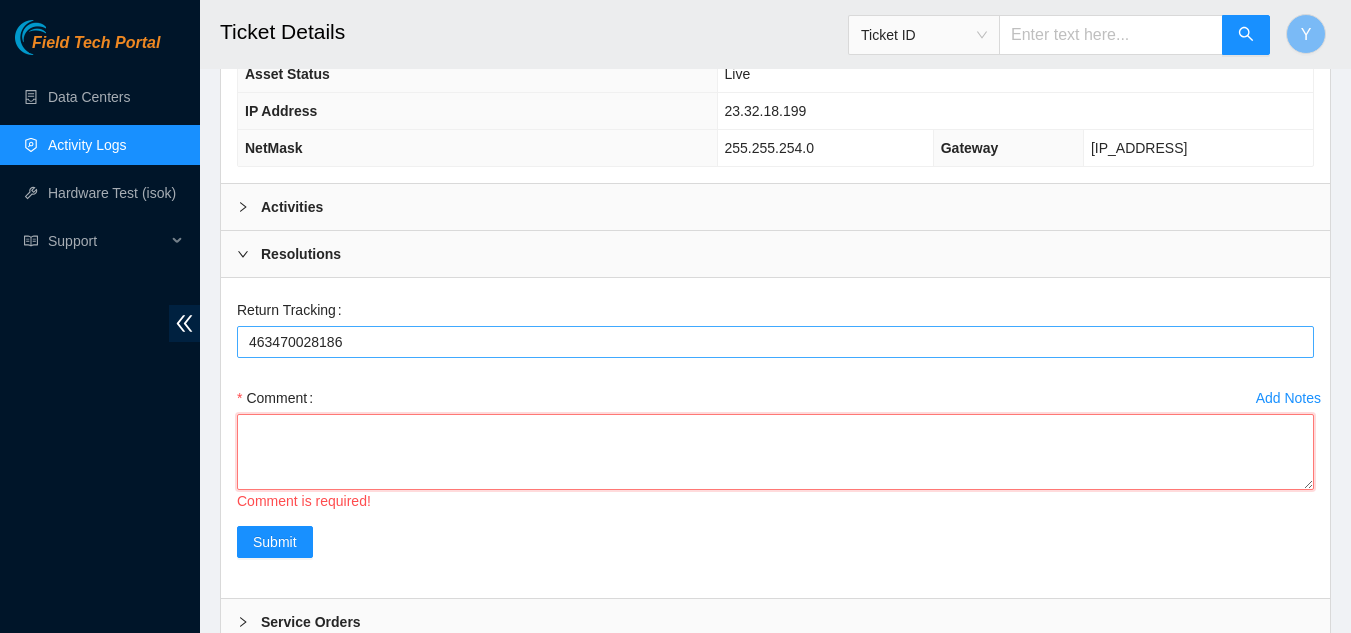 type 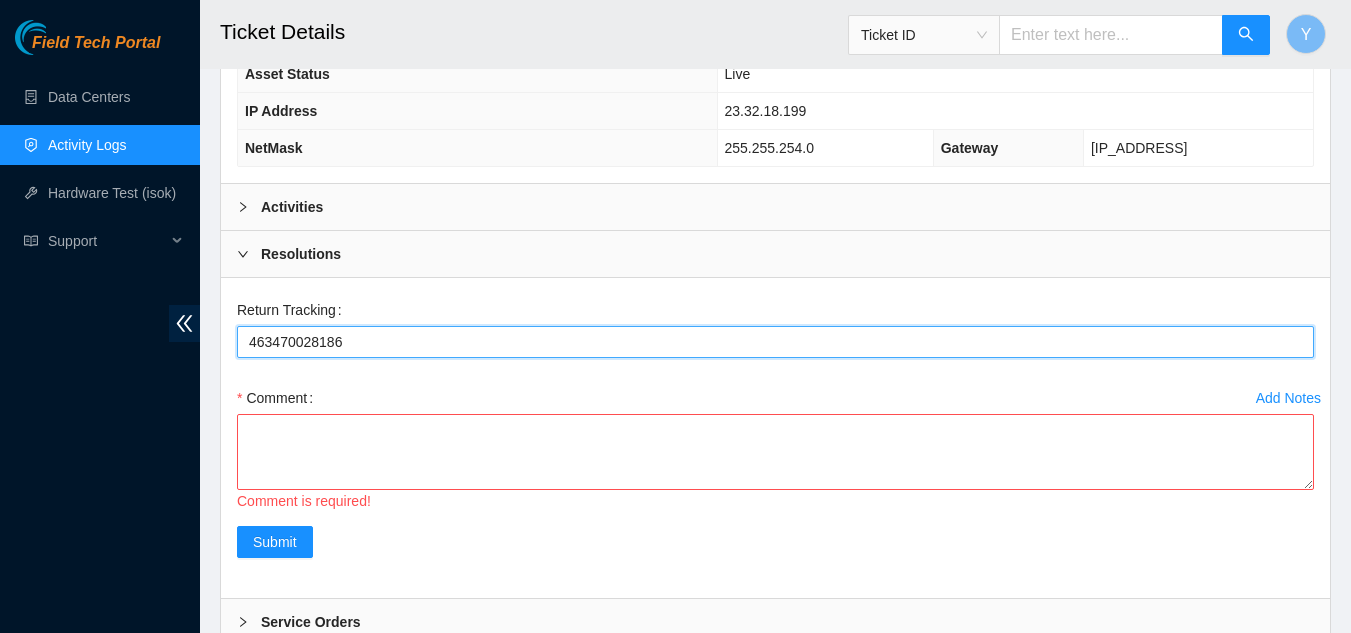 click on "463470028186" at bounding box center (775, 342) 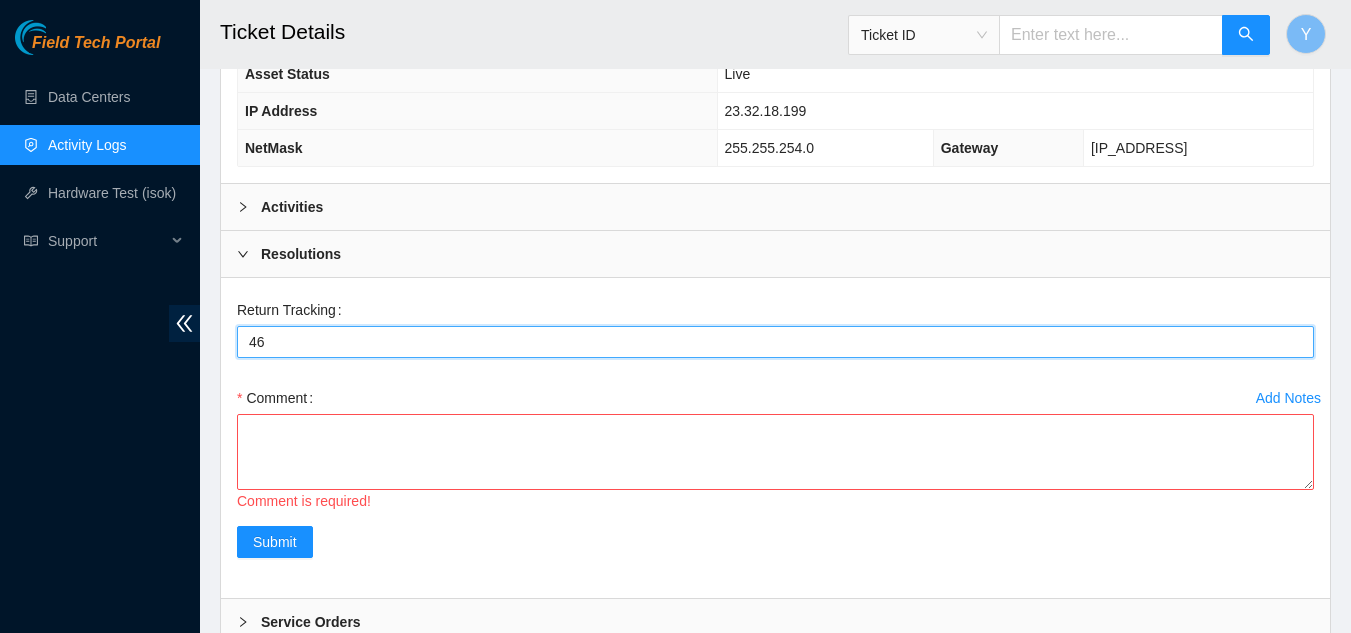 type on "4" 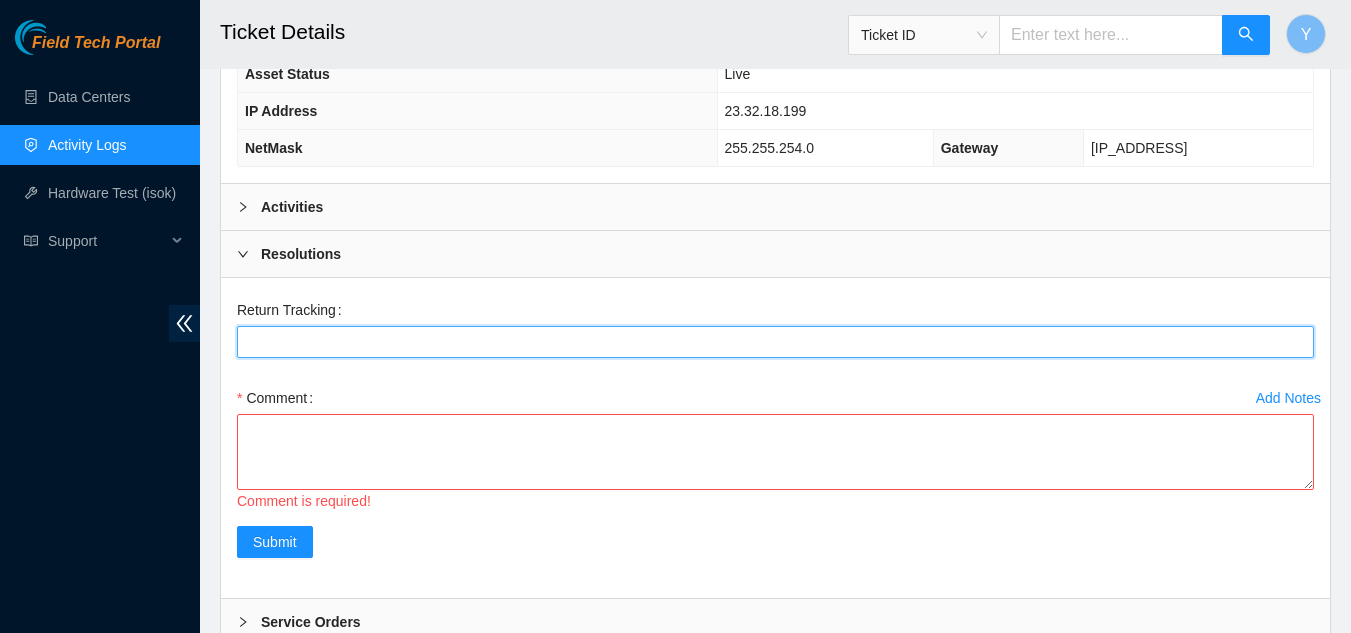 type 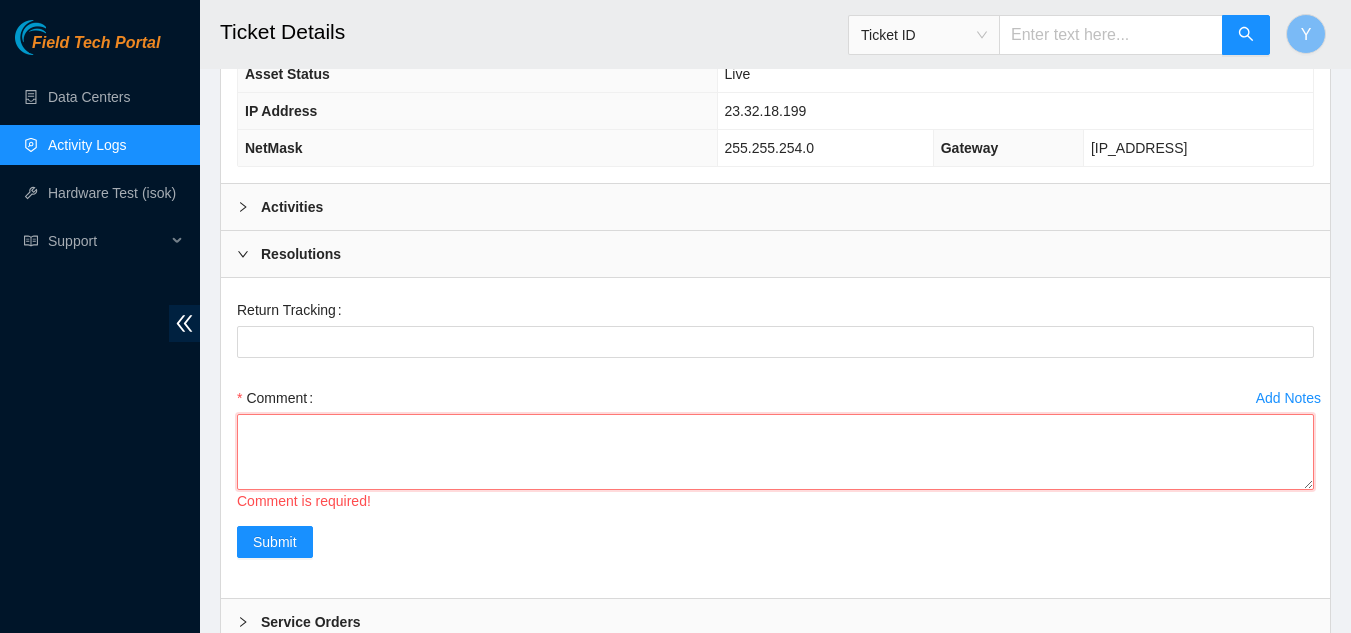click on "Comment" at bounding box center [775, 452] 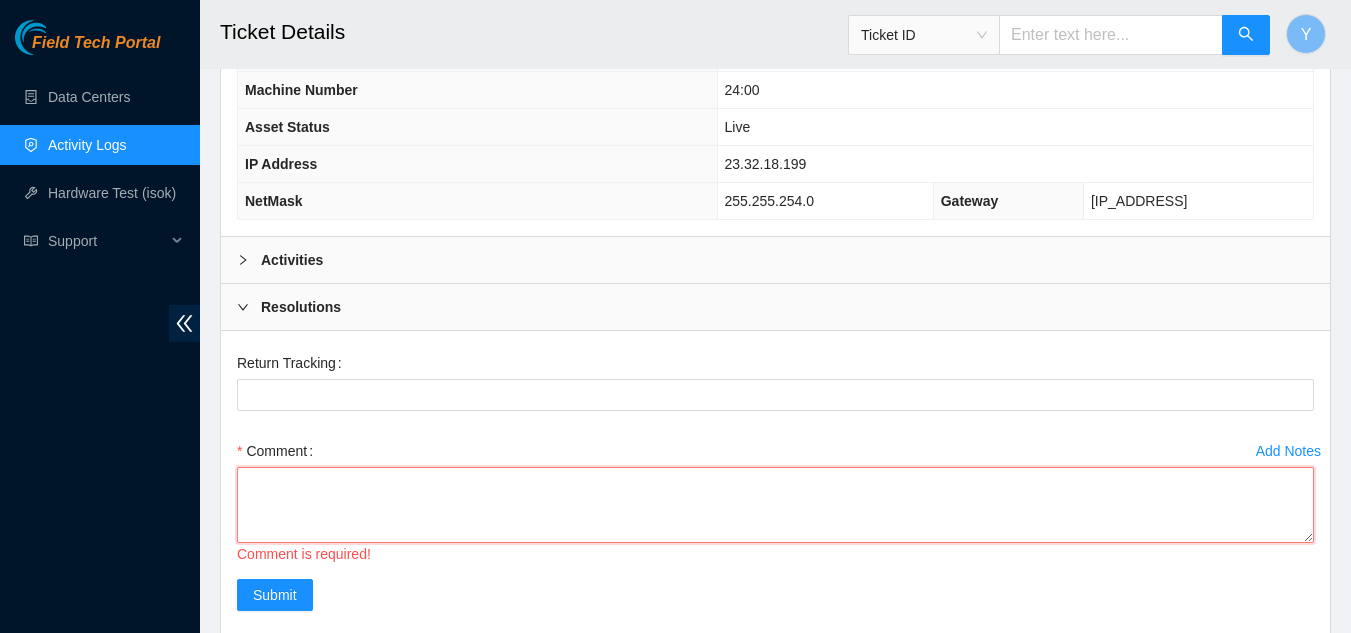 scroll, scrollTop: 773, scrollLeft: 0, axis: vertical 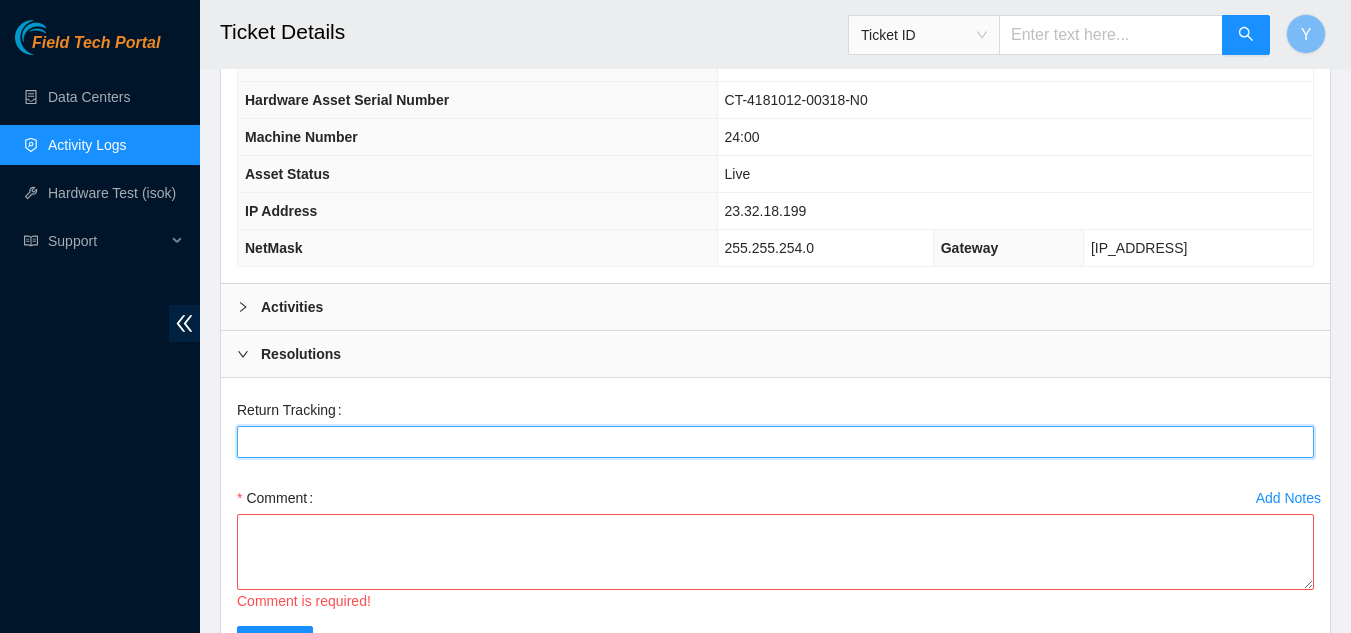 click on "Return Tracking" at bounding box center (775, 442) 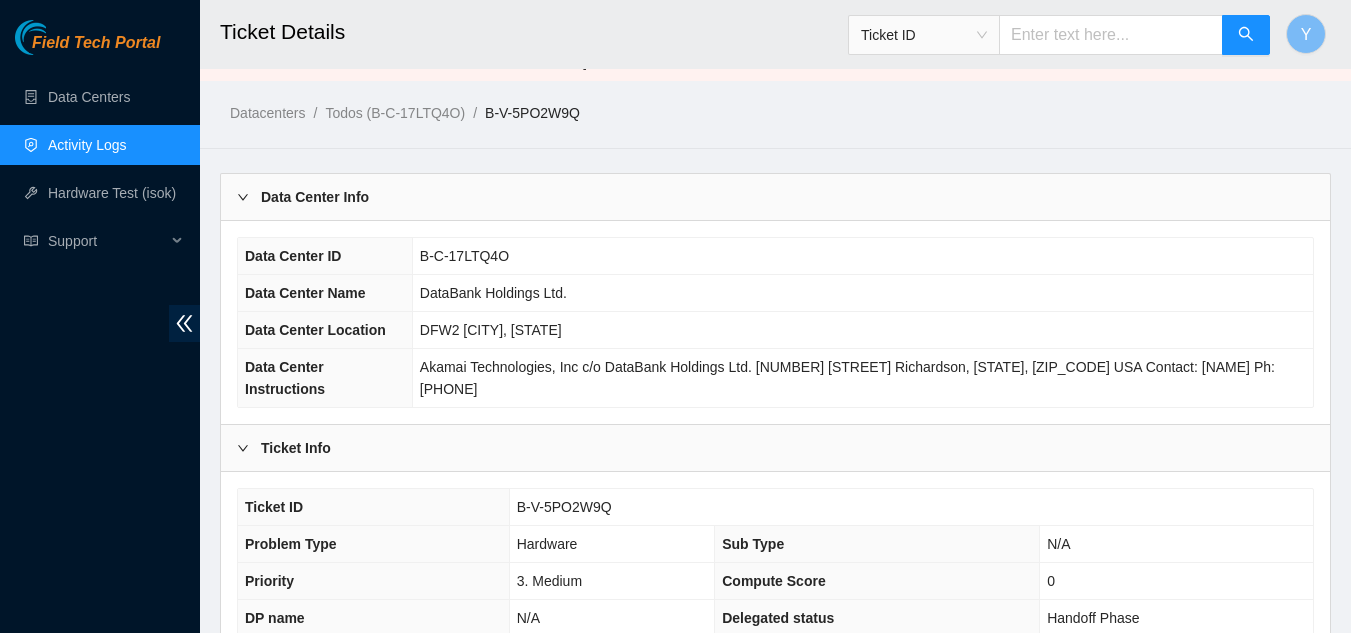 scroll, scrollTop: 0, scrollLeft: 0, axis: both 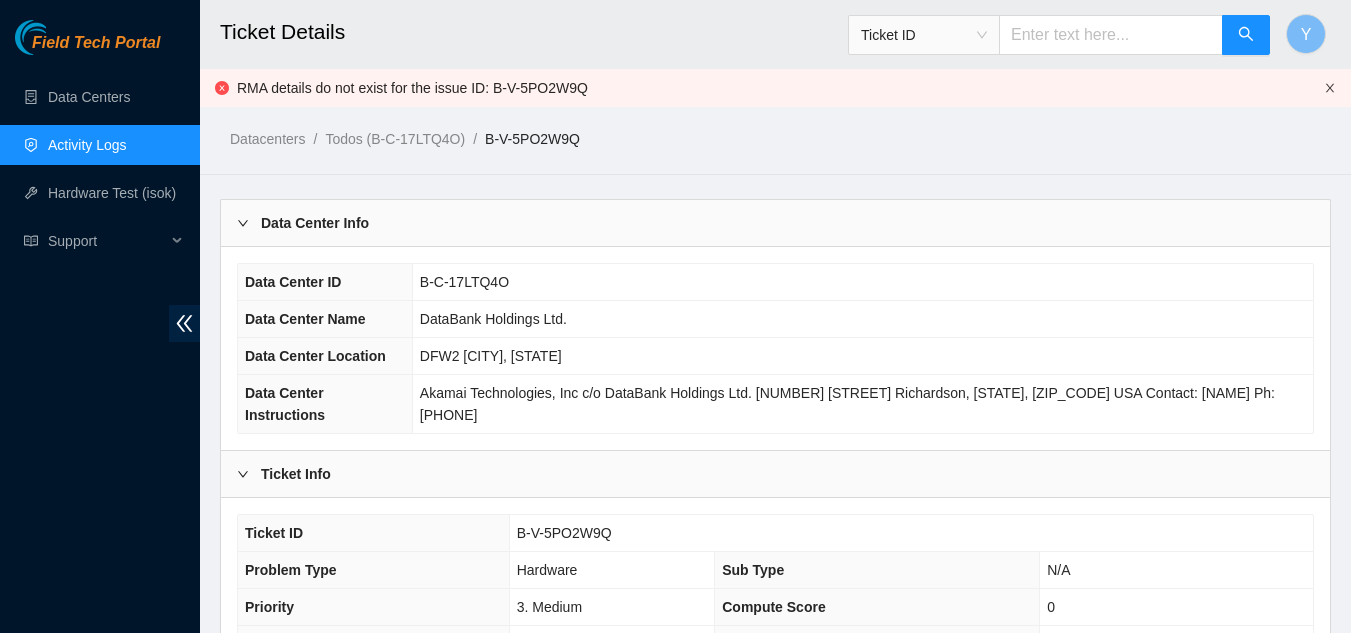 click 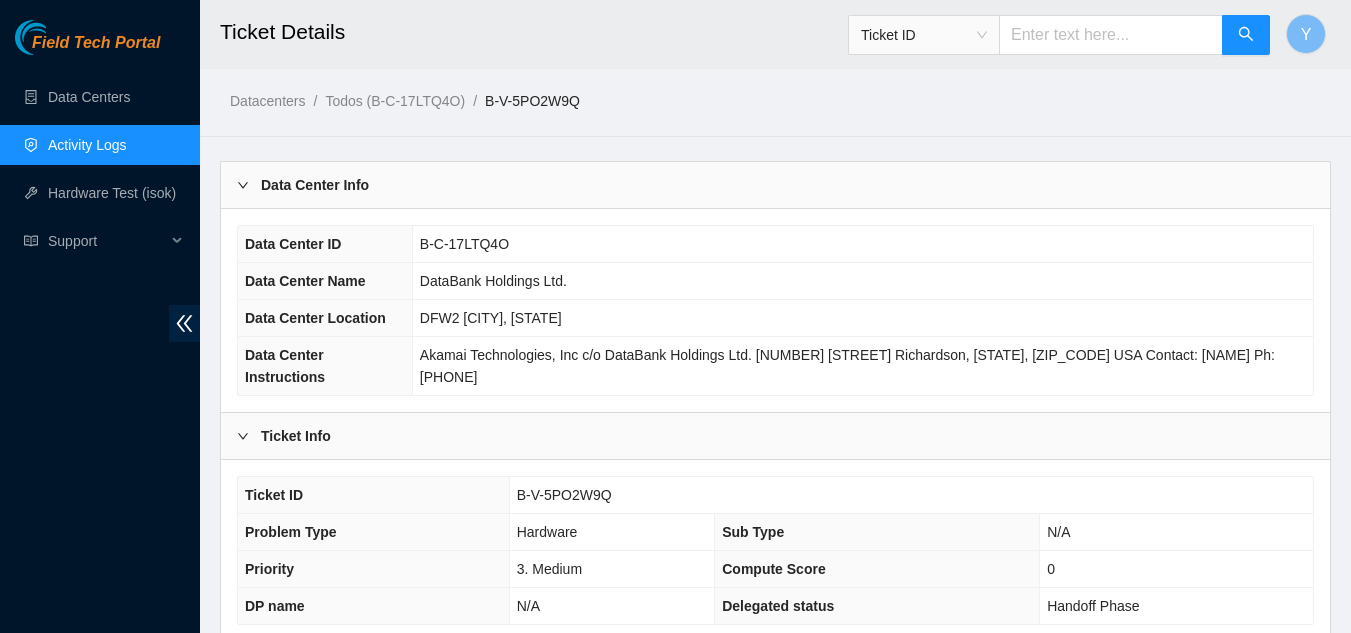 click on "Activity Logs" at bounding box center [87, 145] 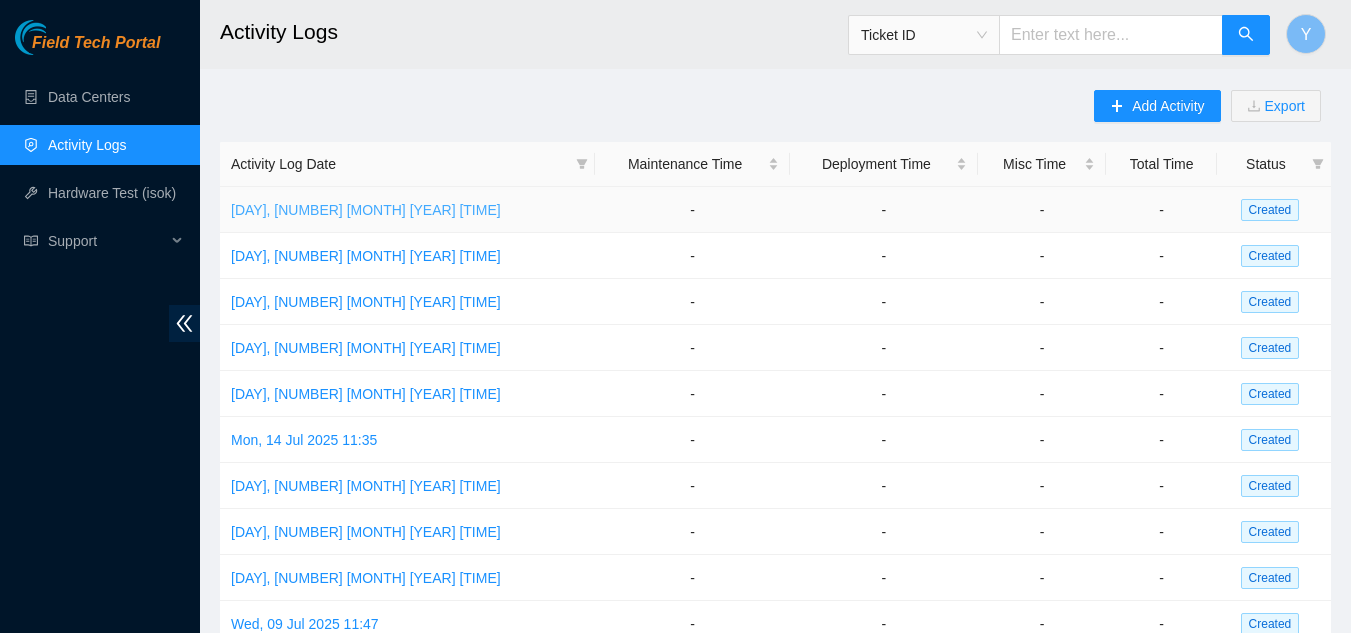 click on "[DAY], [NUMBER] [MONTH] [YEAR] [TIME]" at bounding box center (366, 210) 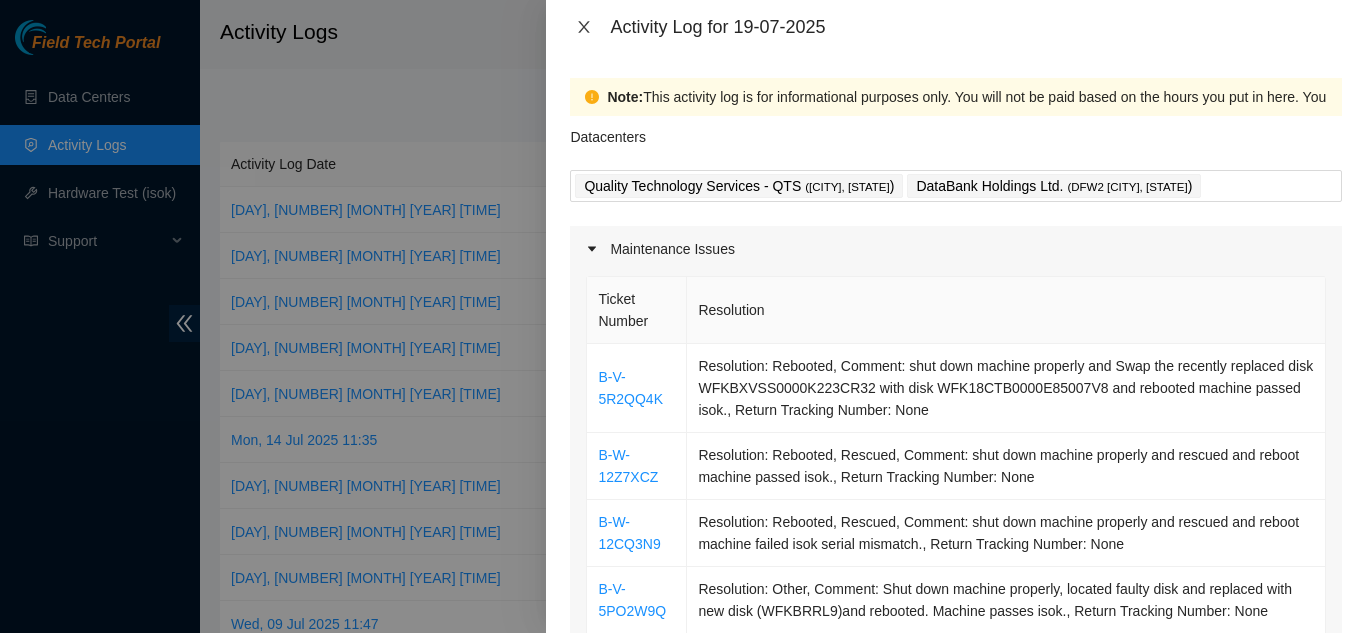 click 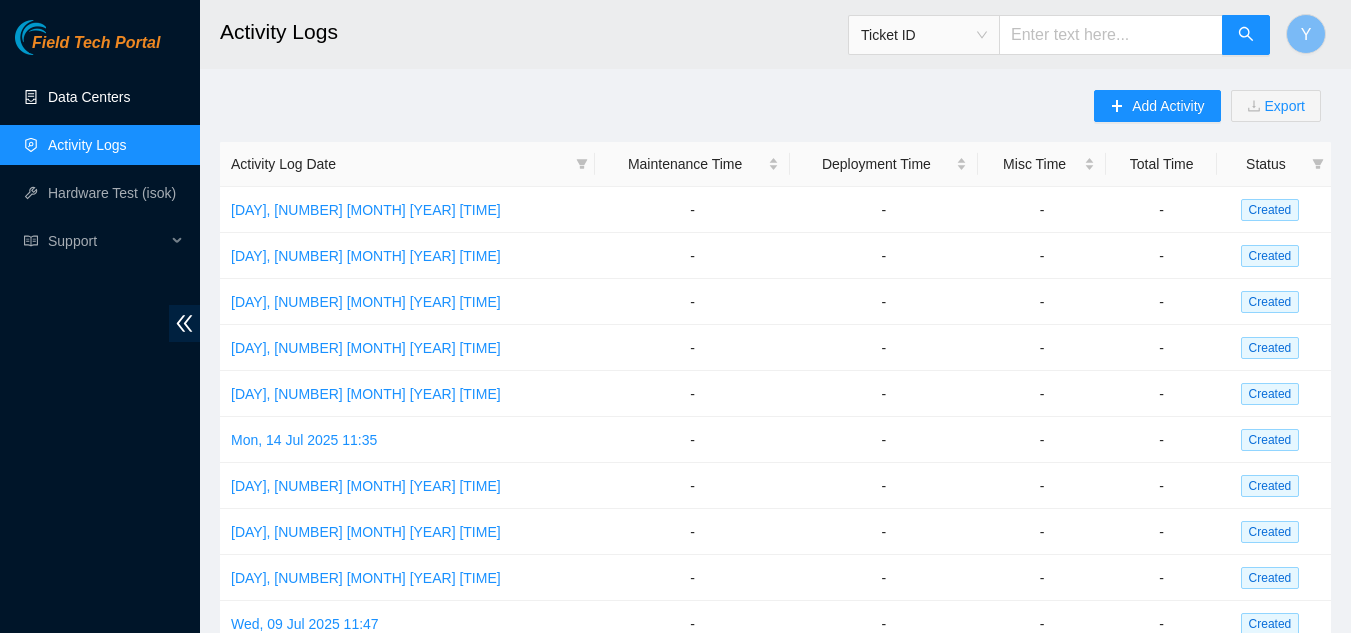 click on "Data Centers" at bounding box center [89, 97] 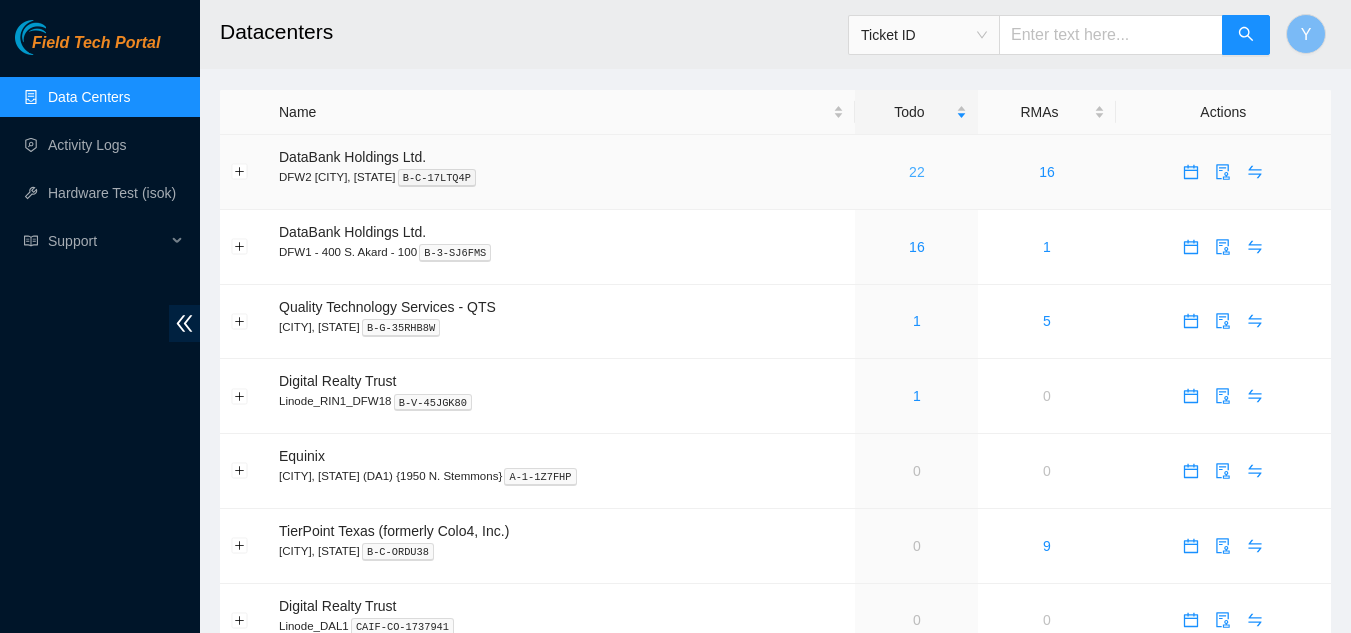 click on "22" at bounding box center [917, 172] 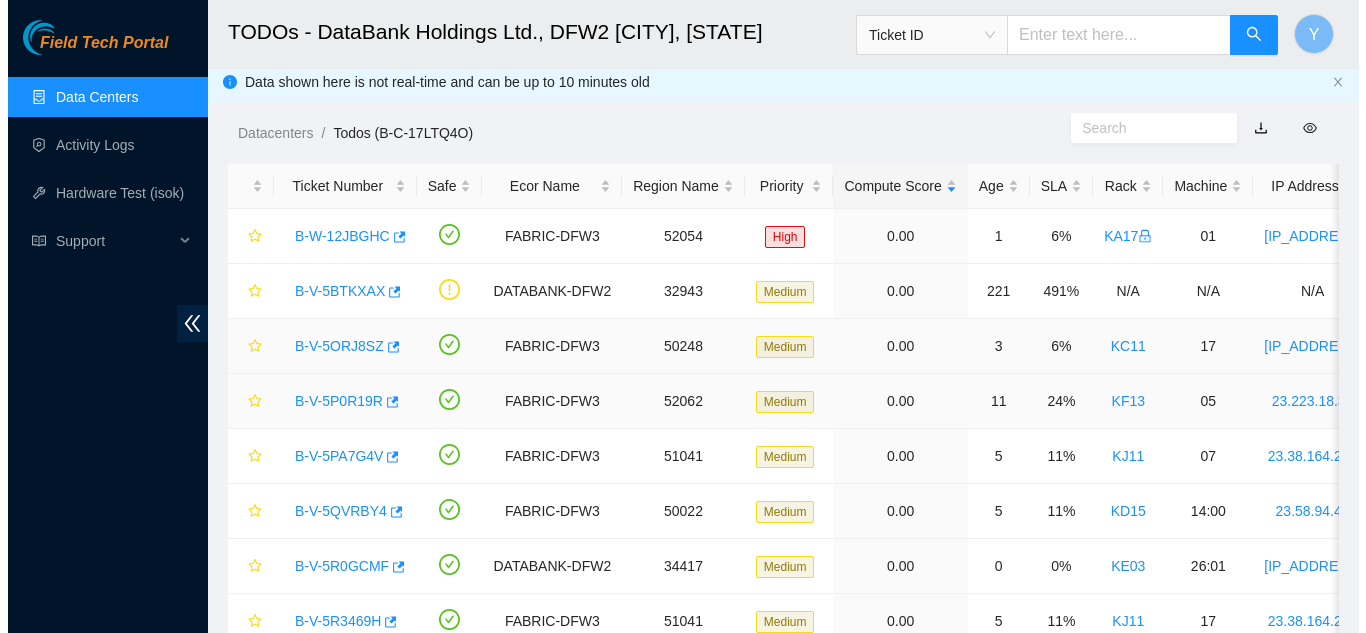 scroll, scrollTop: 0, scrollLeft: 0, axis: both 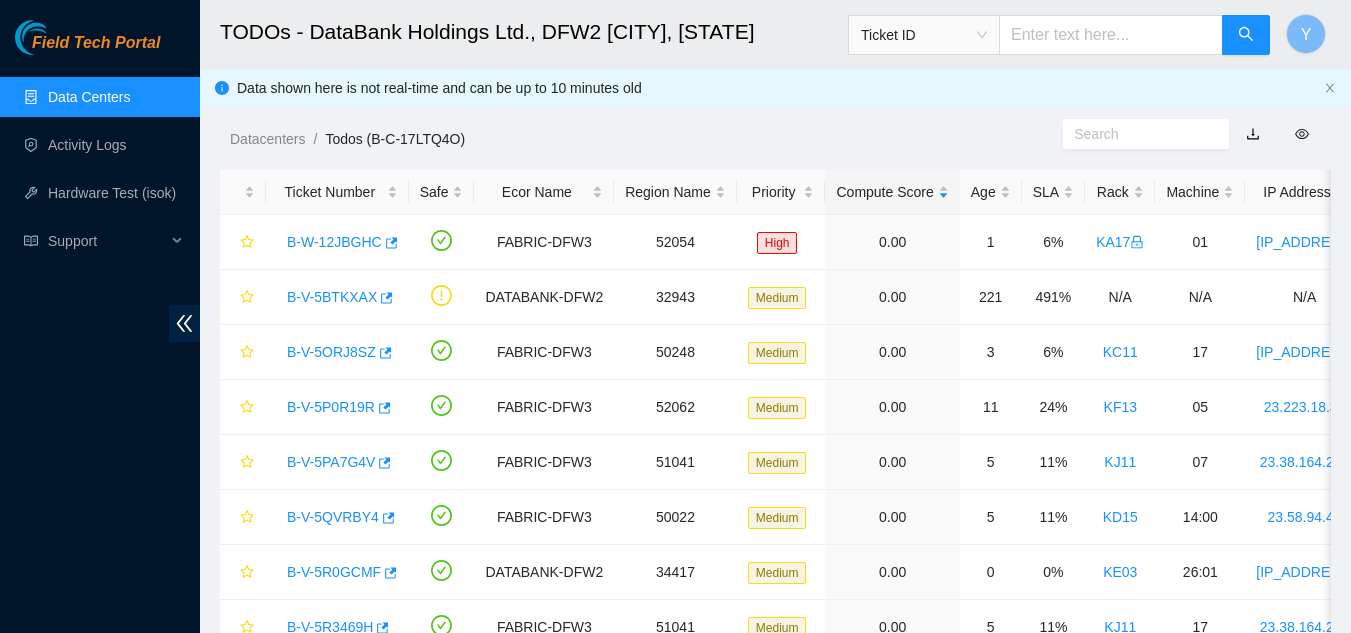 click on "Data Centers" at bounding box center (89, 97) 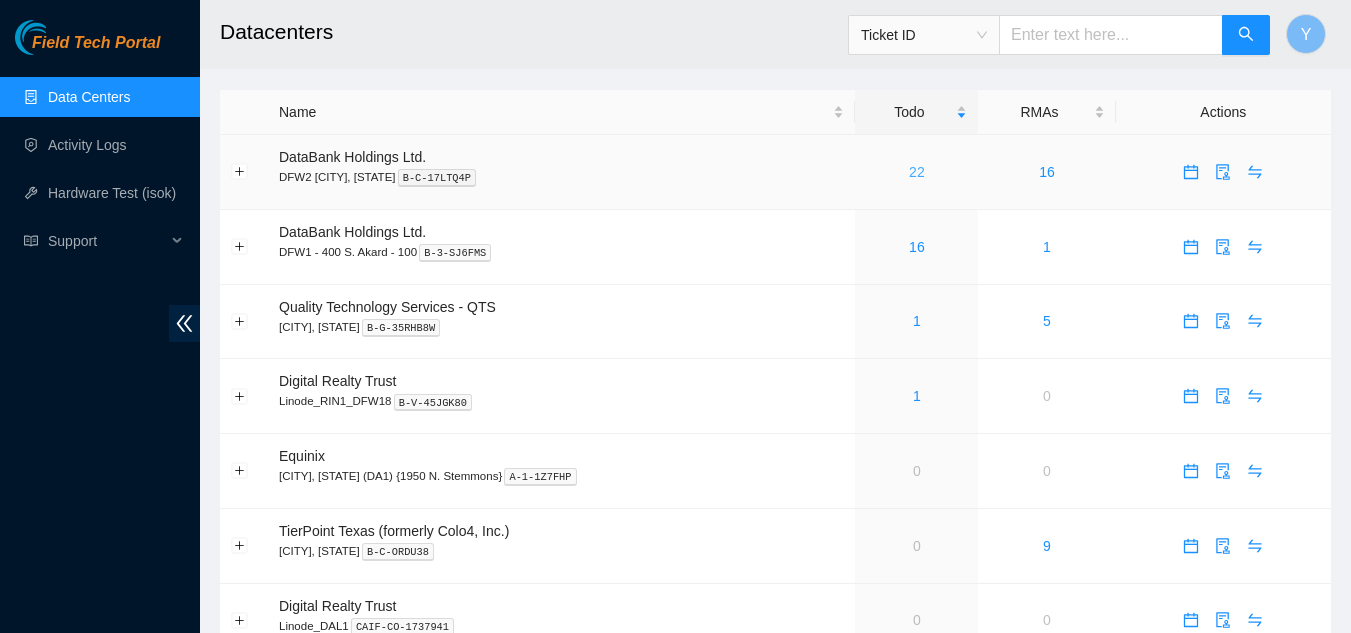 click on "22" at bounding box center (917, 172) 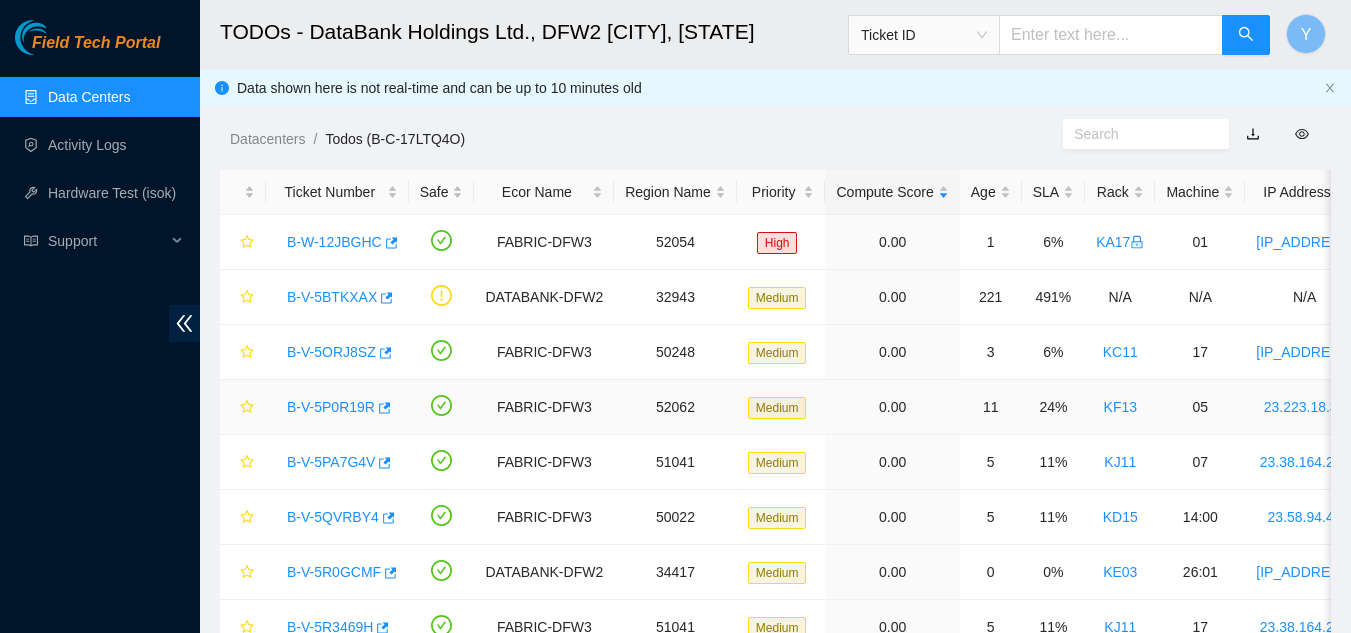 click on "B-V-5P0R19R" at bounding box center (331, 407) 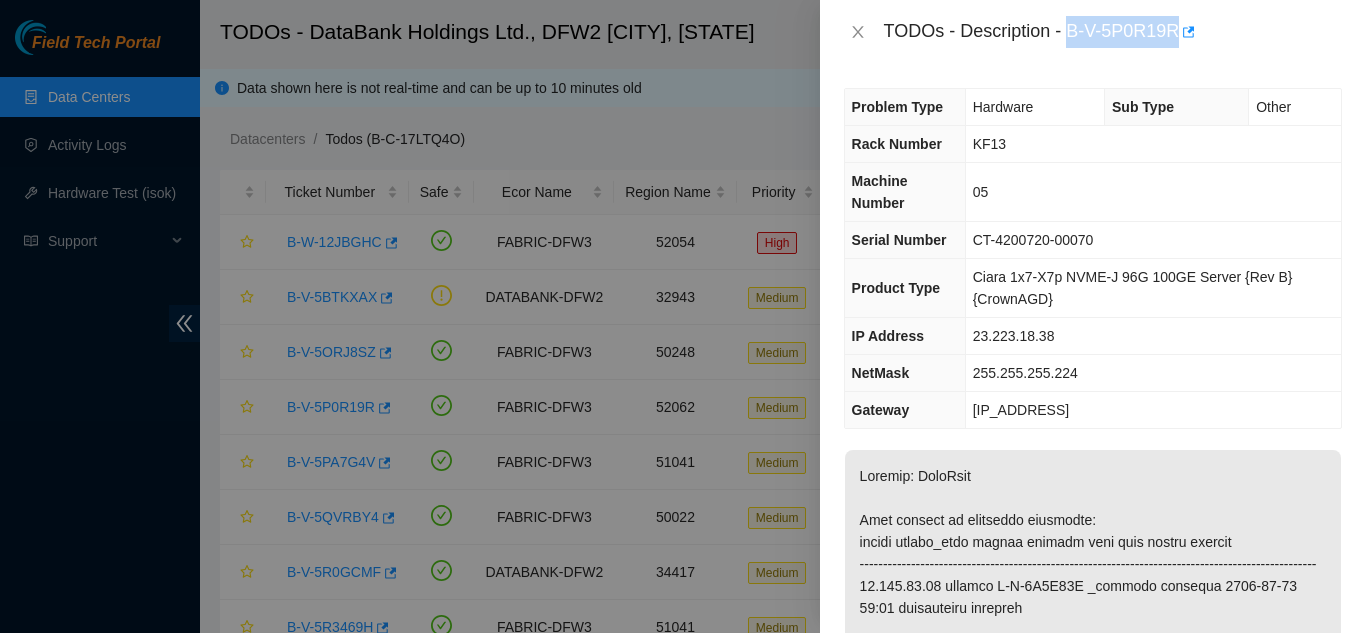 drag, startPoint x: 1068, startPoint y: 31, endPoint x: 1173, endPoint y: 20, distance: 105.574615 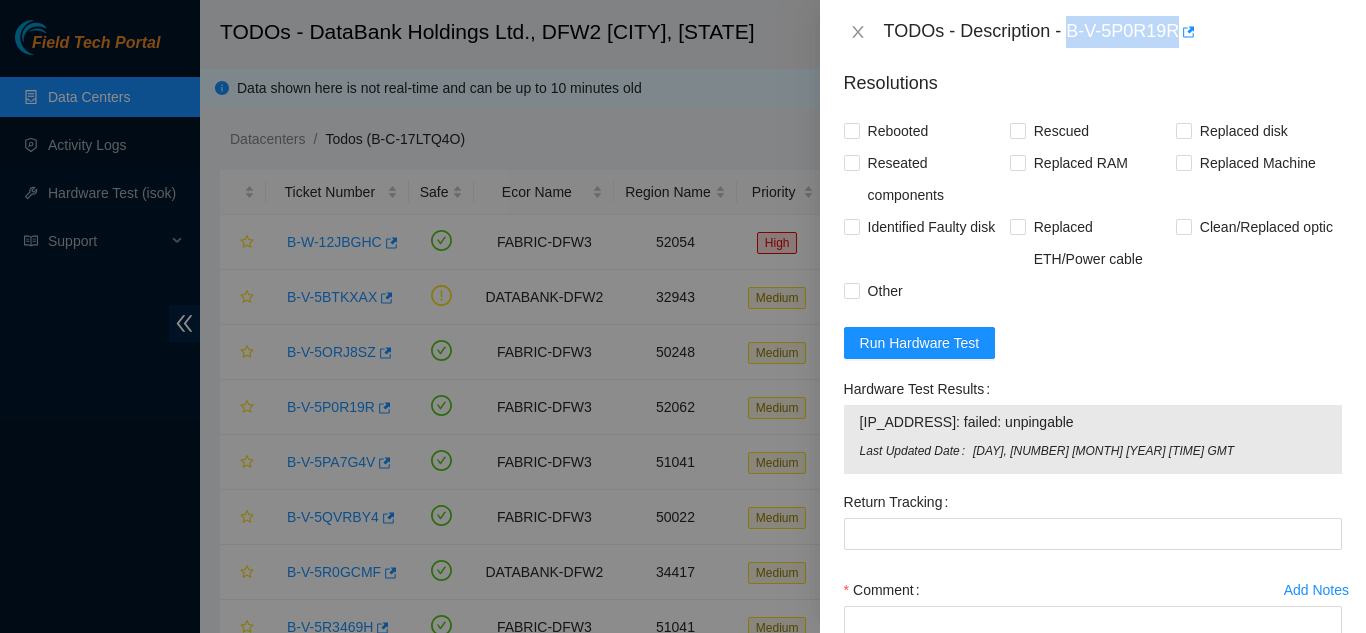 scroll, scrollTop: 1700, scrollLeft: 0, axis: vertical 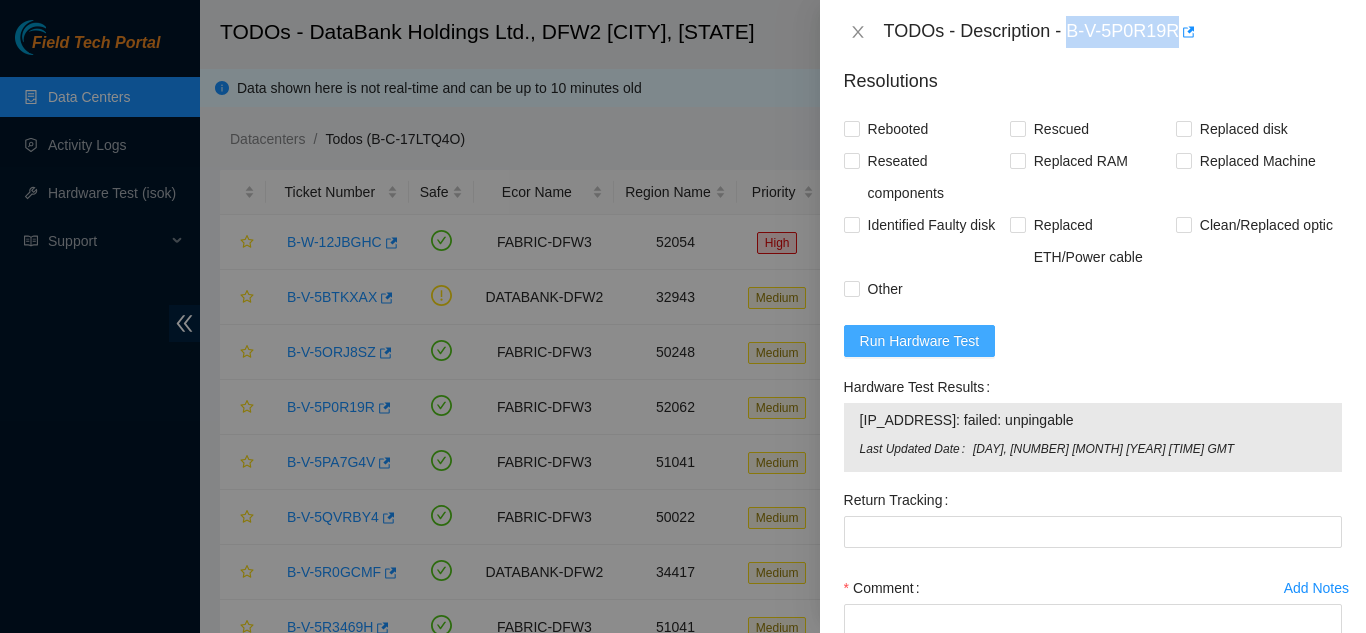 click on "Run Hardware Test" at bounding box center [920, 341] 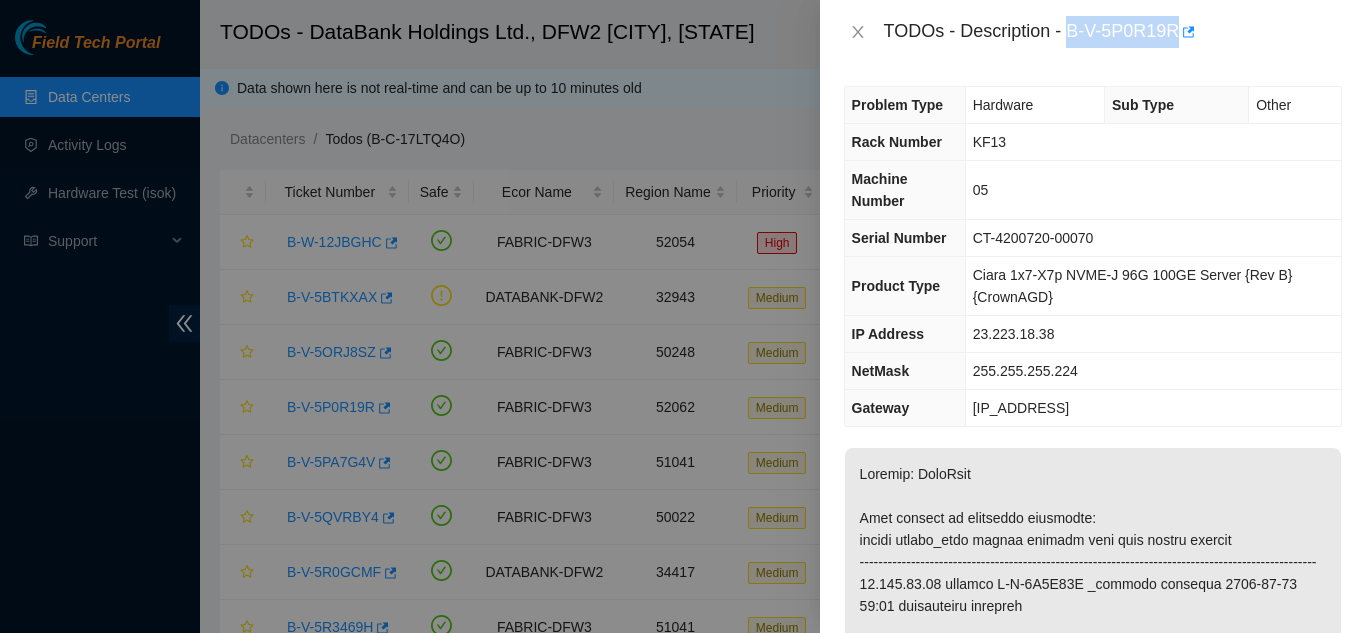 scroll, scrollTop: 0, scrollLeft: 0, axis: both 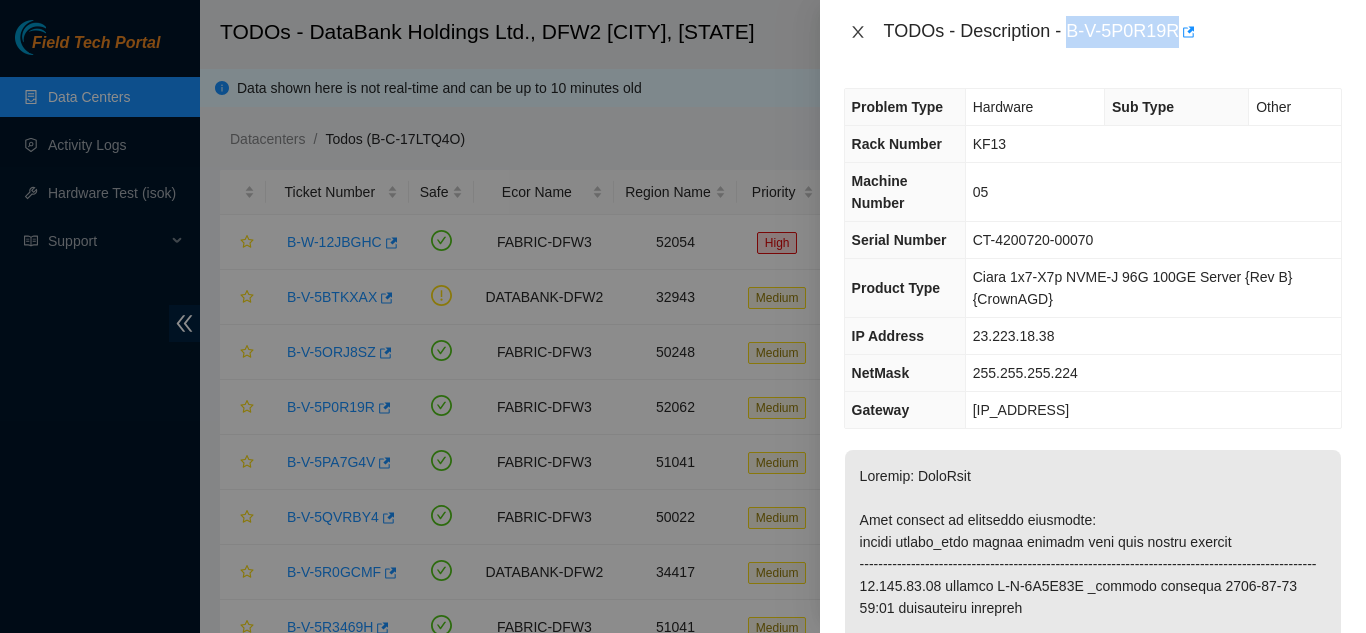 click 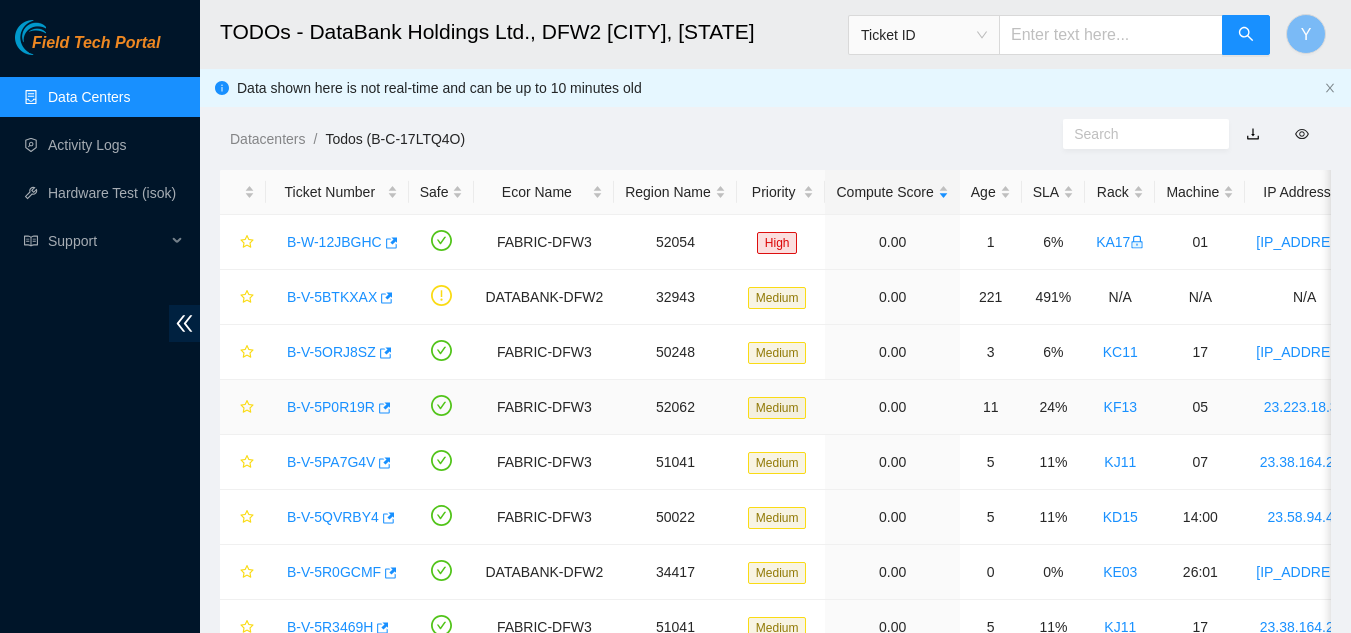 click on "B-V-5P0R19R" at bounding box center (331, 407) 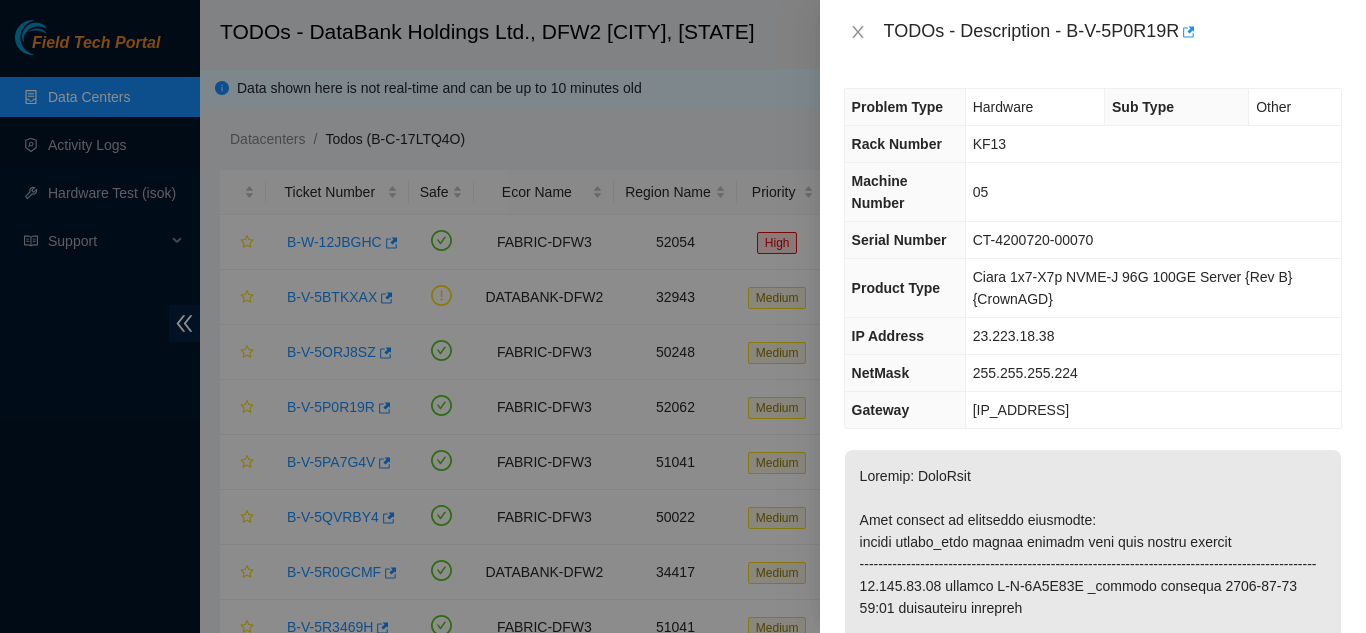 click on "05" at bounding box center (1153, 192) 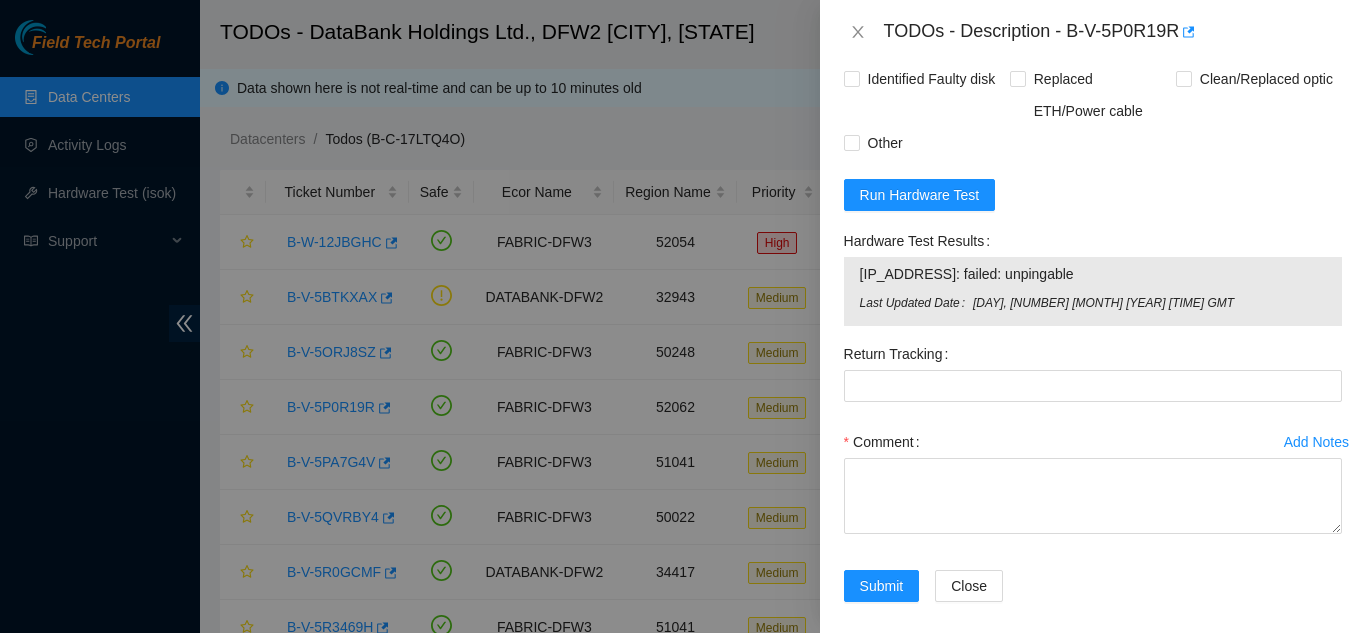 scroll, scrollTop: 1847, scrollLeft: 0, axis: vertical 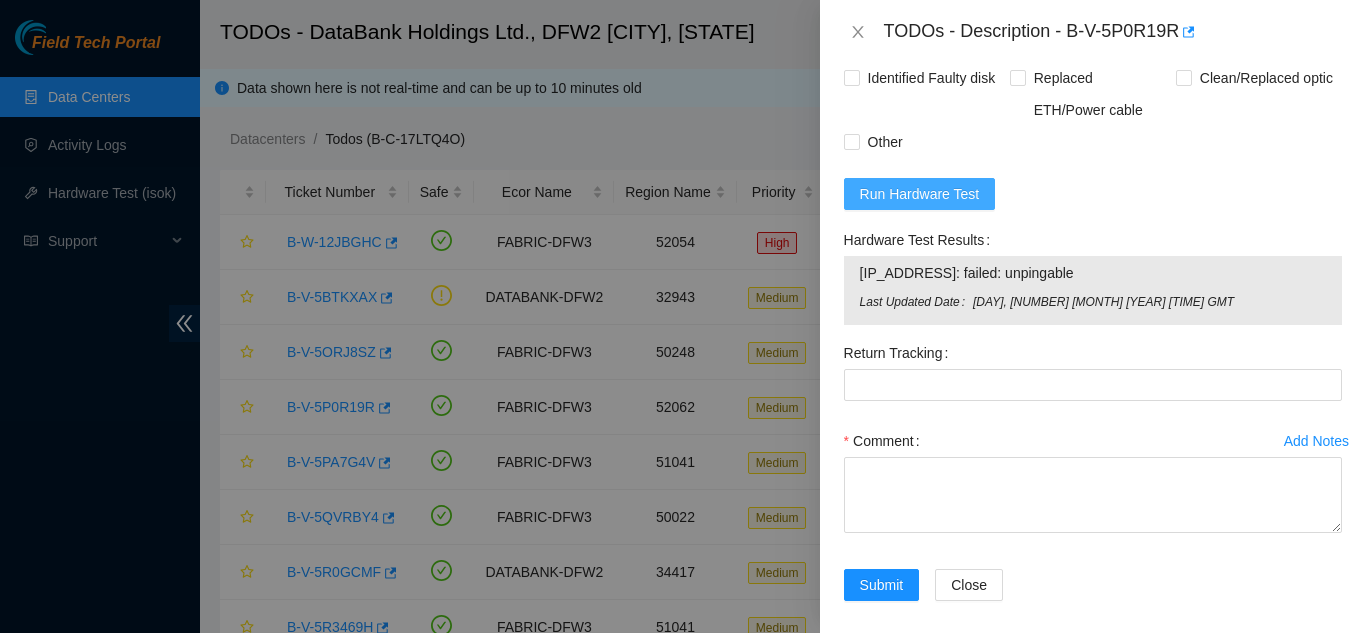click on "Run Hardware Test" at bounding box center (920, 194) 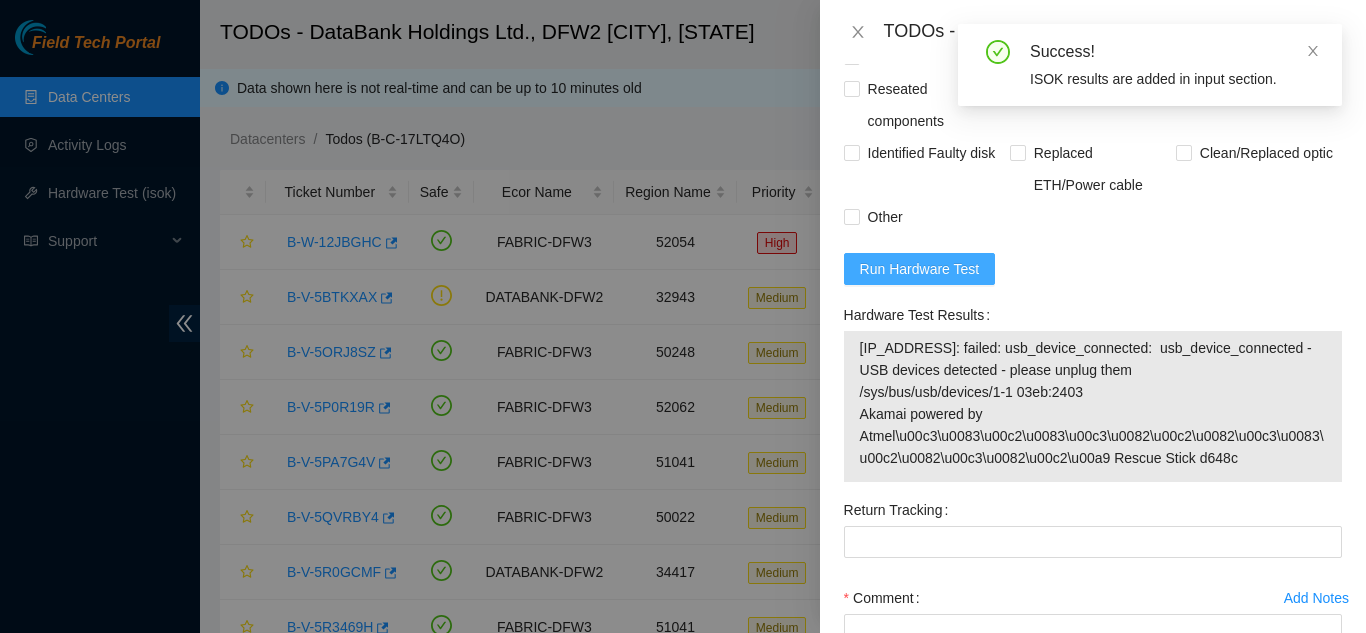 scroll, scrollTop: 1847, scrollLeft: 0, axis: vertical 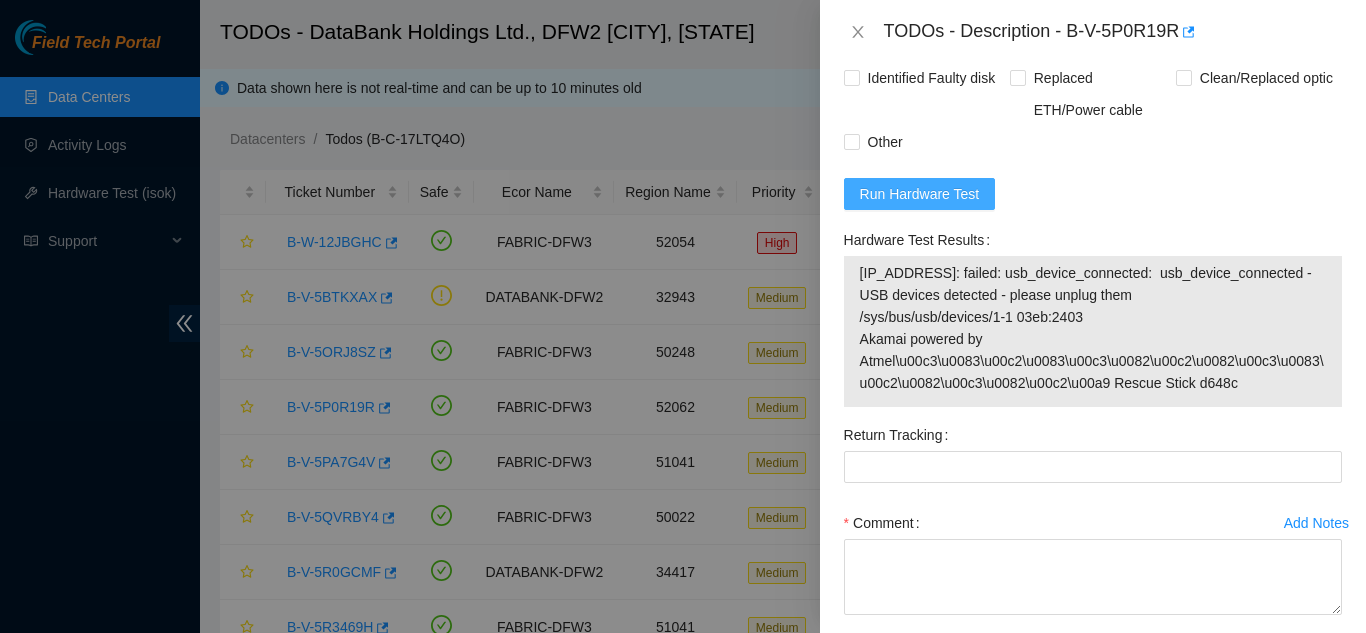 click on "Run Hardware Test" at bounding box center [920, 194] 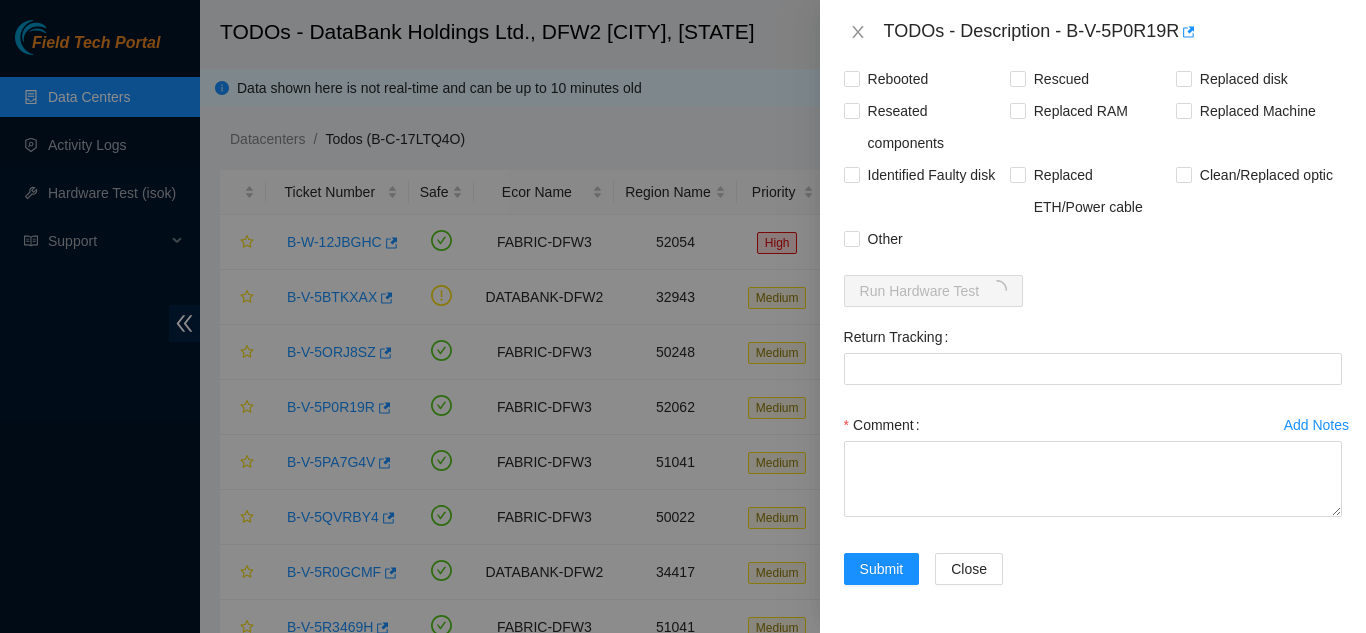 scroll, scrollTop: 1847, scrollLeft: 0, axis: vertical 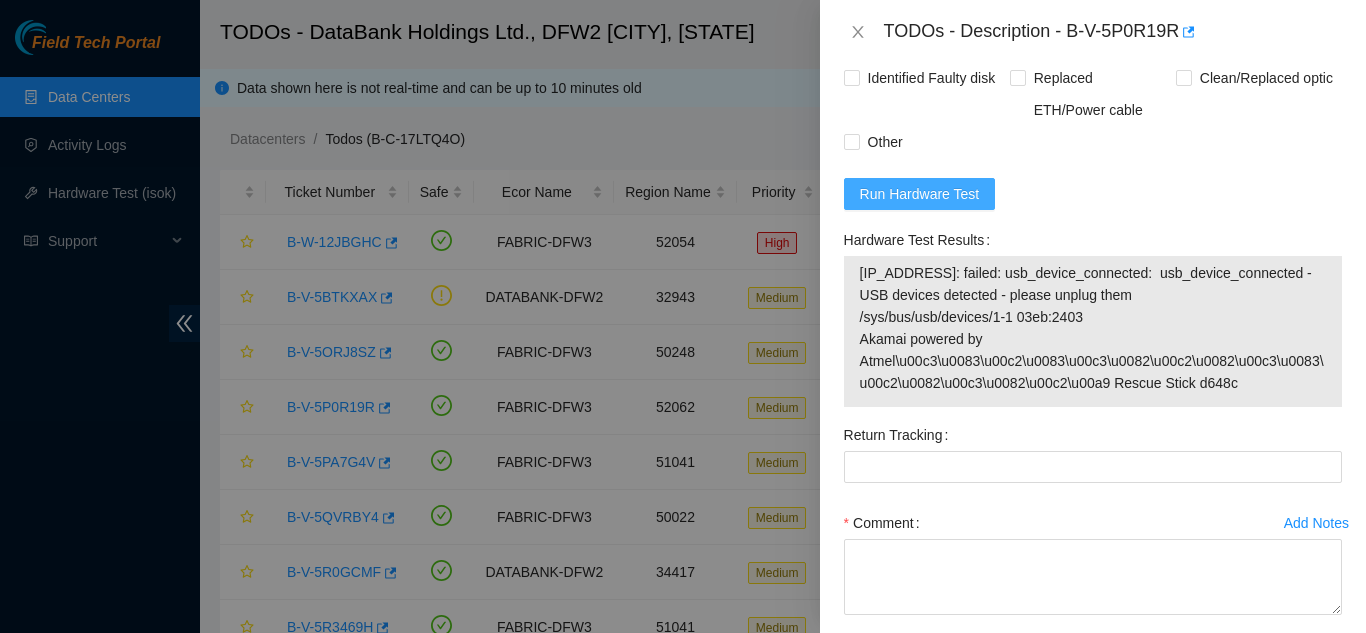 click on "Run Hardware Test" at bounding box center (920, 194) 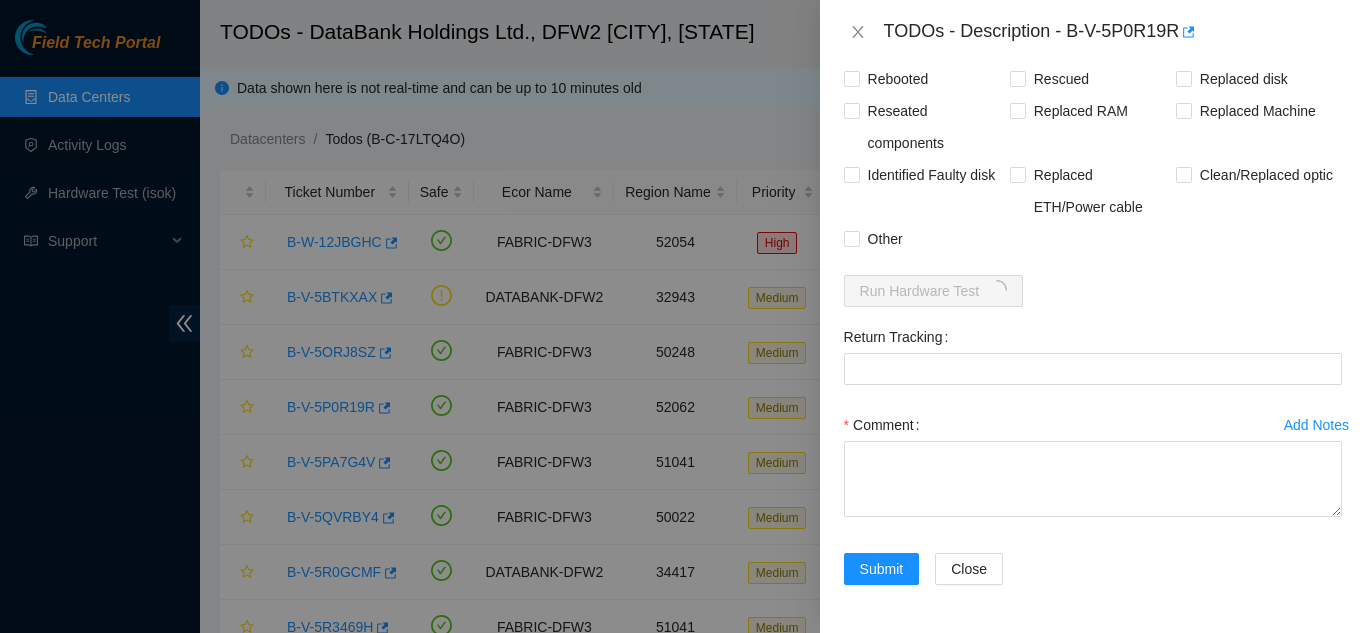 scroll, scrollTop: 1847, scrollLeft: 0, axis: vertical 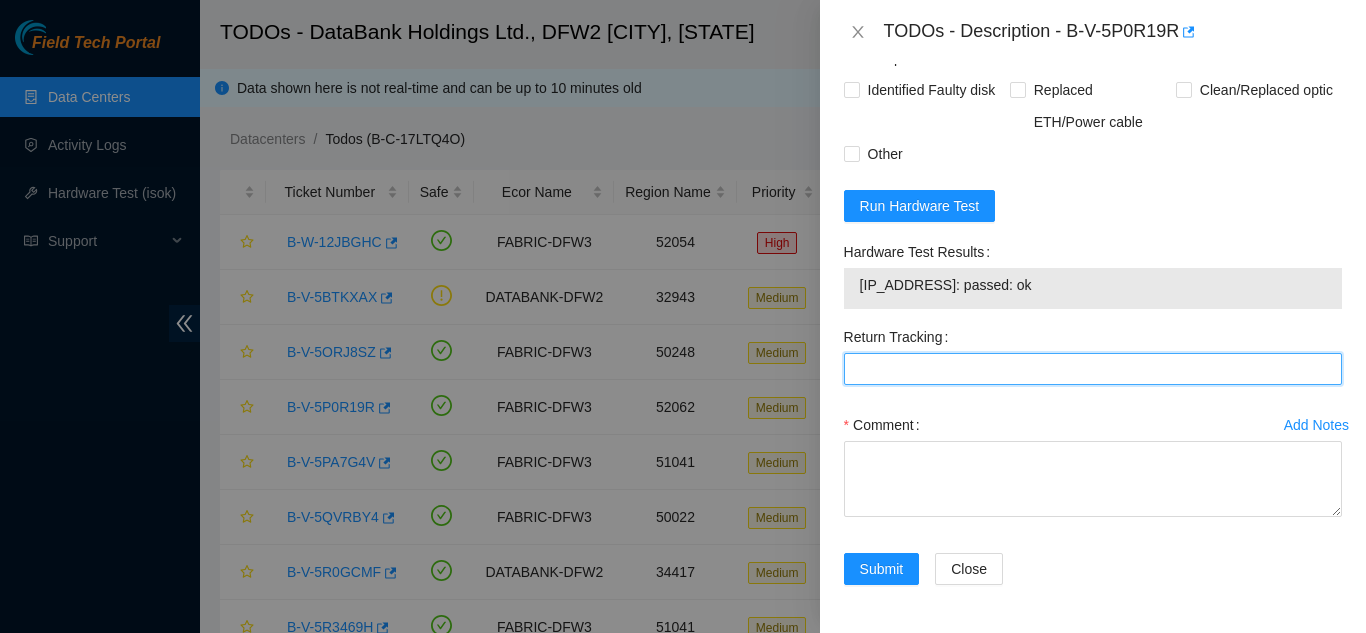 click on "Return Tracking" at bounding box center (1093, 369) 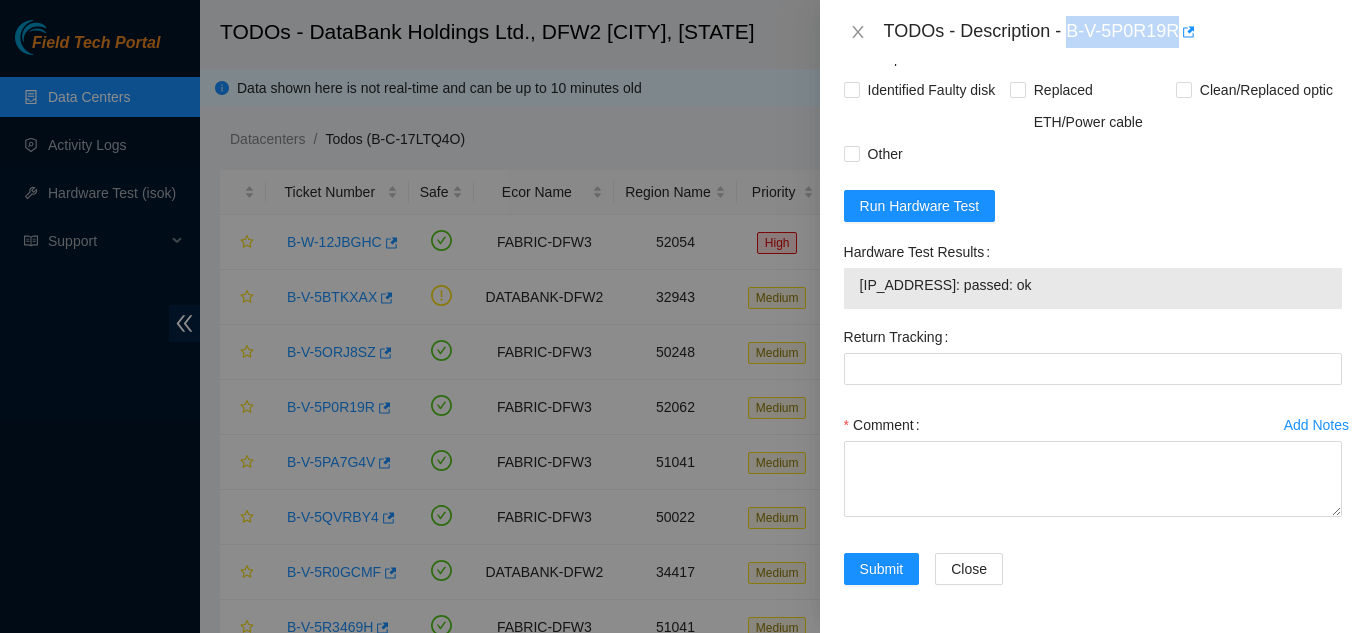 drag, startPoint x: 1070, startPoint y: 28, endPoint x: 1176, endPoint y: 30, distance: 106.01887 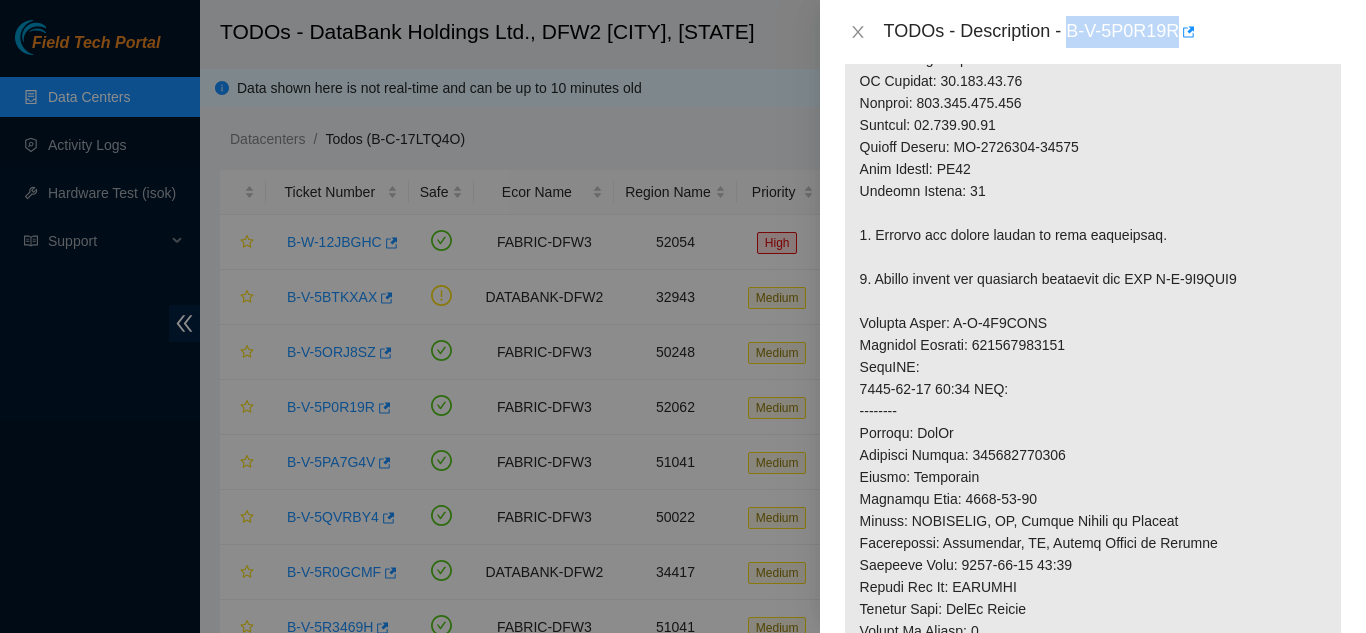 scroll, scrollTop: 747, scrollLeft: 0, axis: vertical 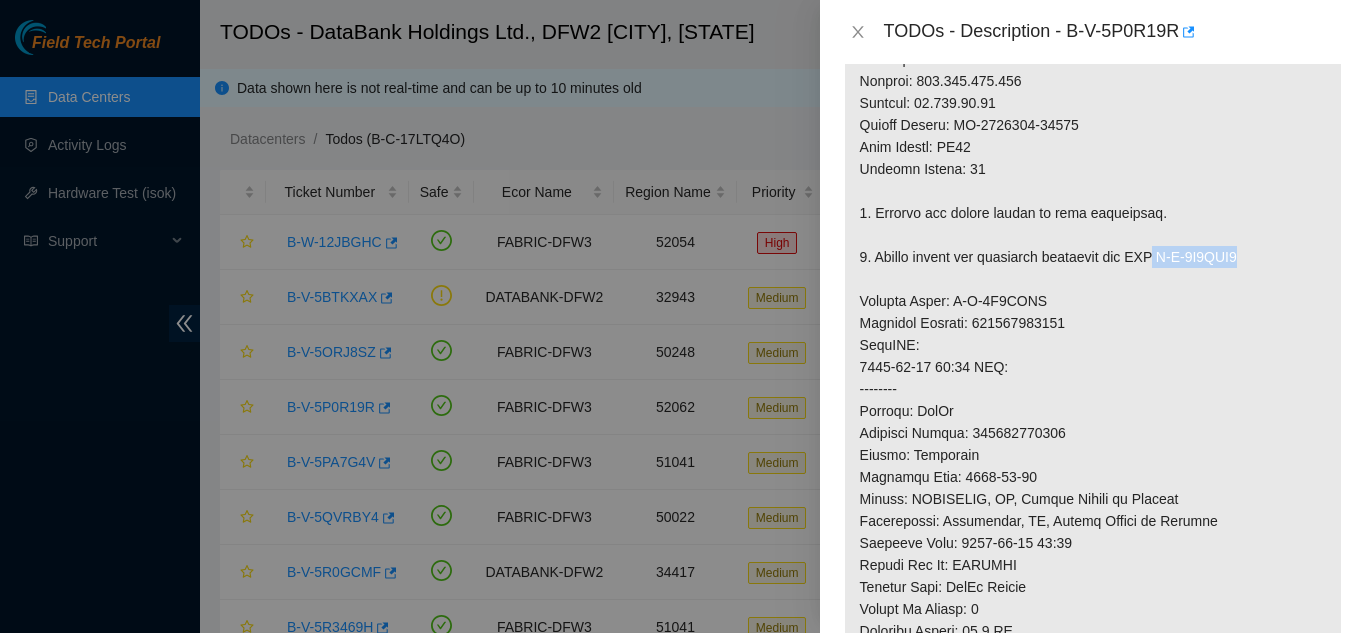 drag, startPoint x: 1162, startPoint y: 281, endPoint x: 1258, endPoint y: 279, distance: 96.02083 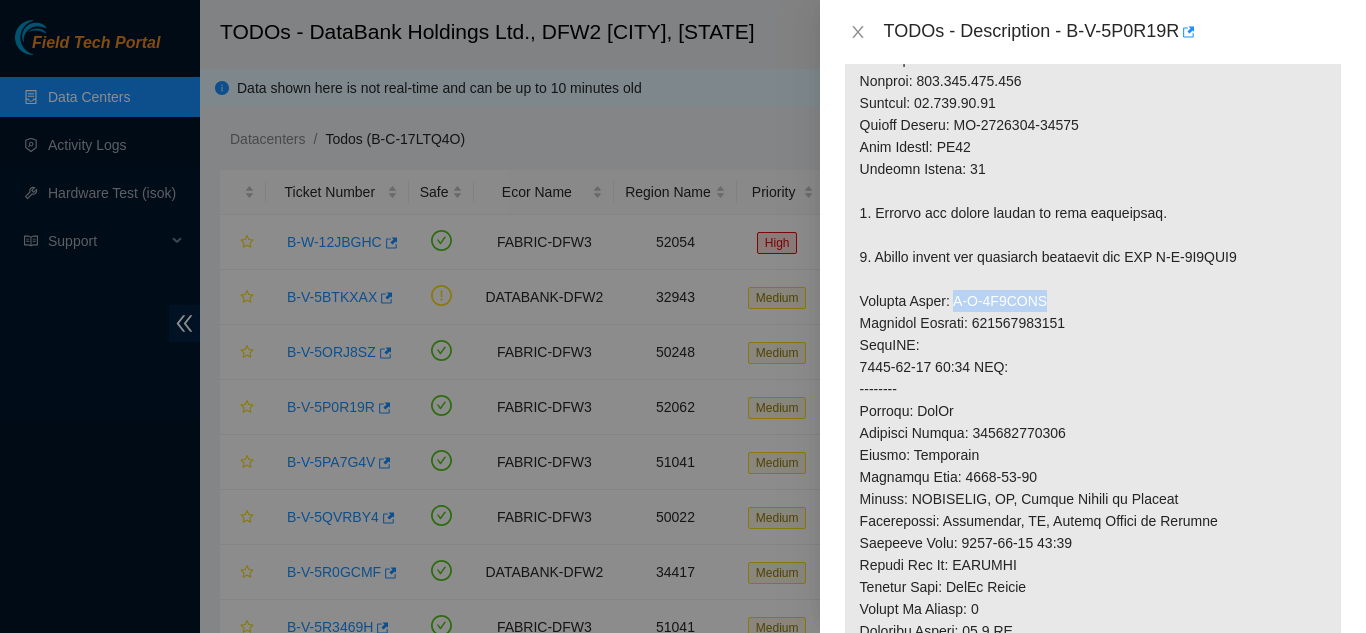 drag, startPoint x: 952, startPoint y: 323, endPoint x: 1042, endPoint y: 323, distance: 90 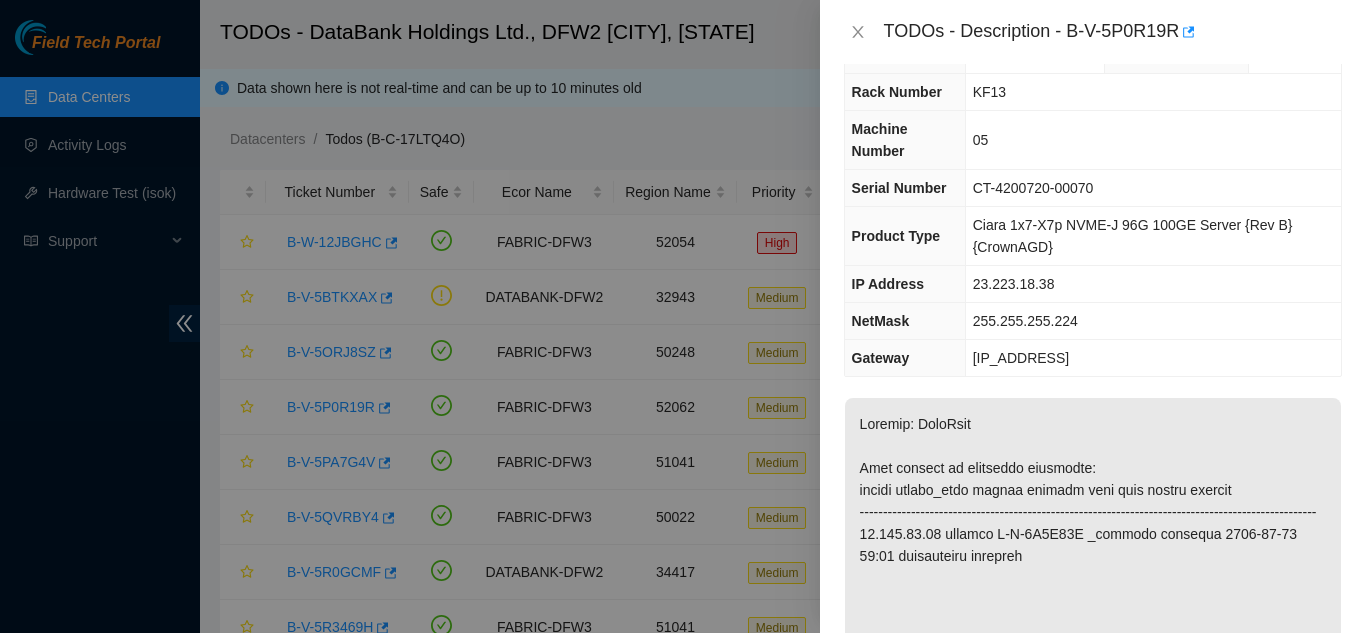 scroll, scrollTop: 0, scrollLeft: 0, axis: both 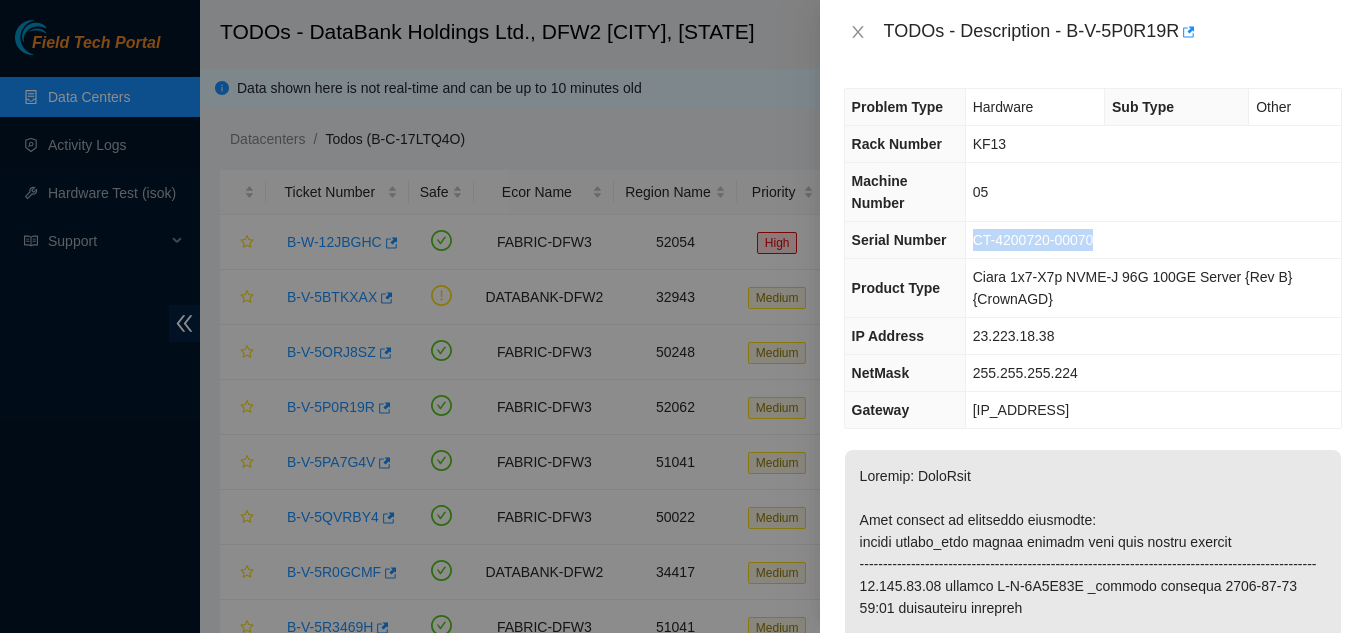 drag, startPoint x: 973, startPoint y: 240, endPoint x: 1101, endPoint y: 246, distance: 128.14055 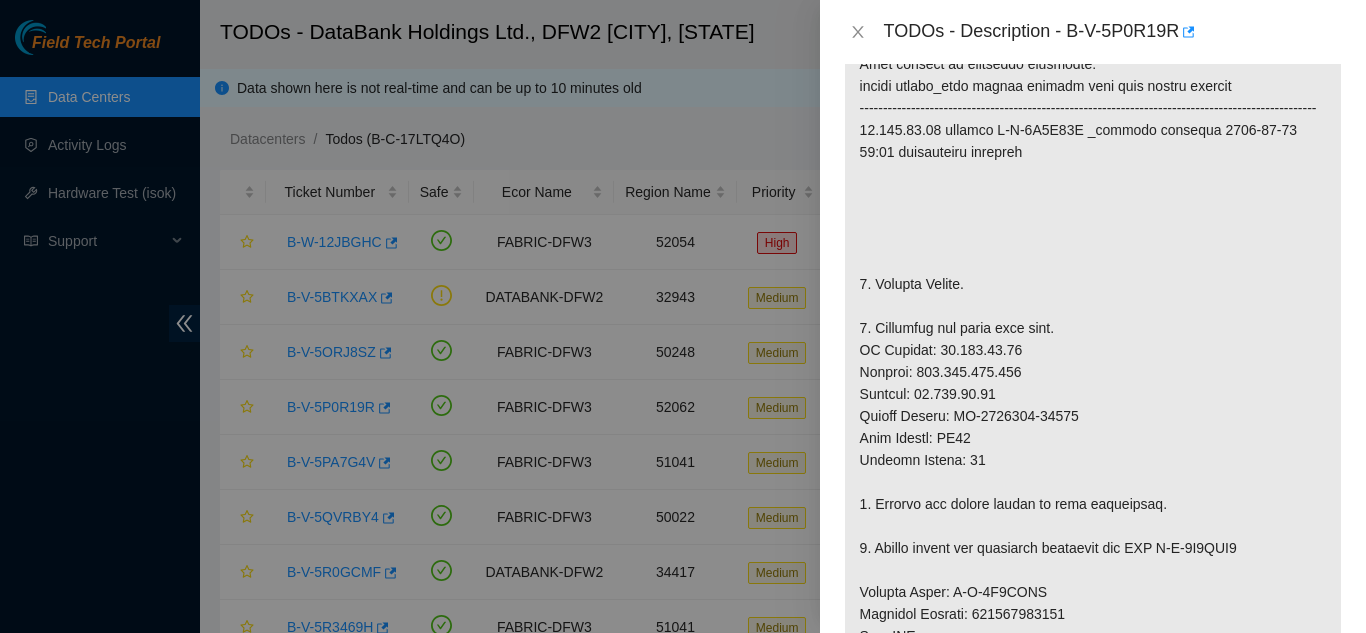 scroll, scrollTop: 500, scrollLeft: 0, axis: vertical 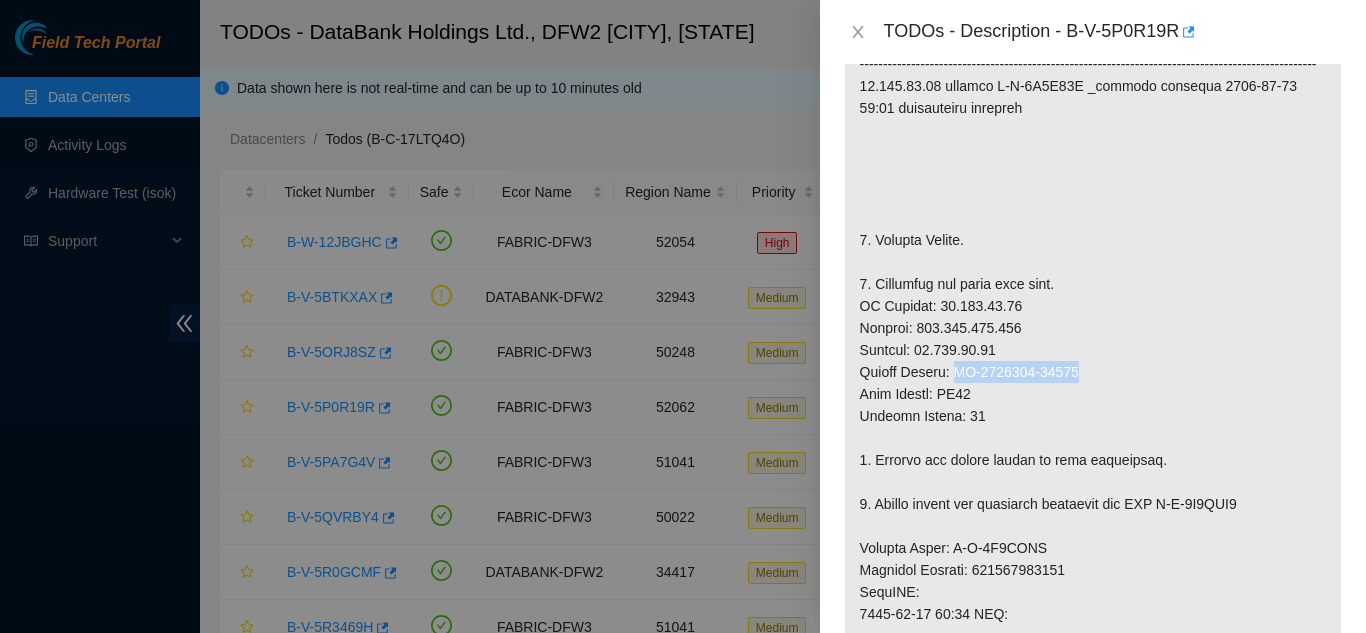 drag, startPoint x: 954, startPoint y: 395, endPoint x: 1081, endPoint y: 399, distance: 127.06297 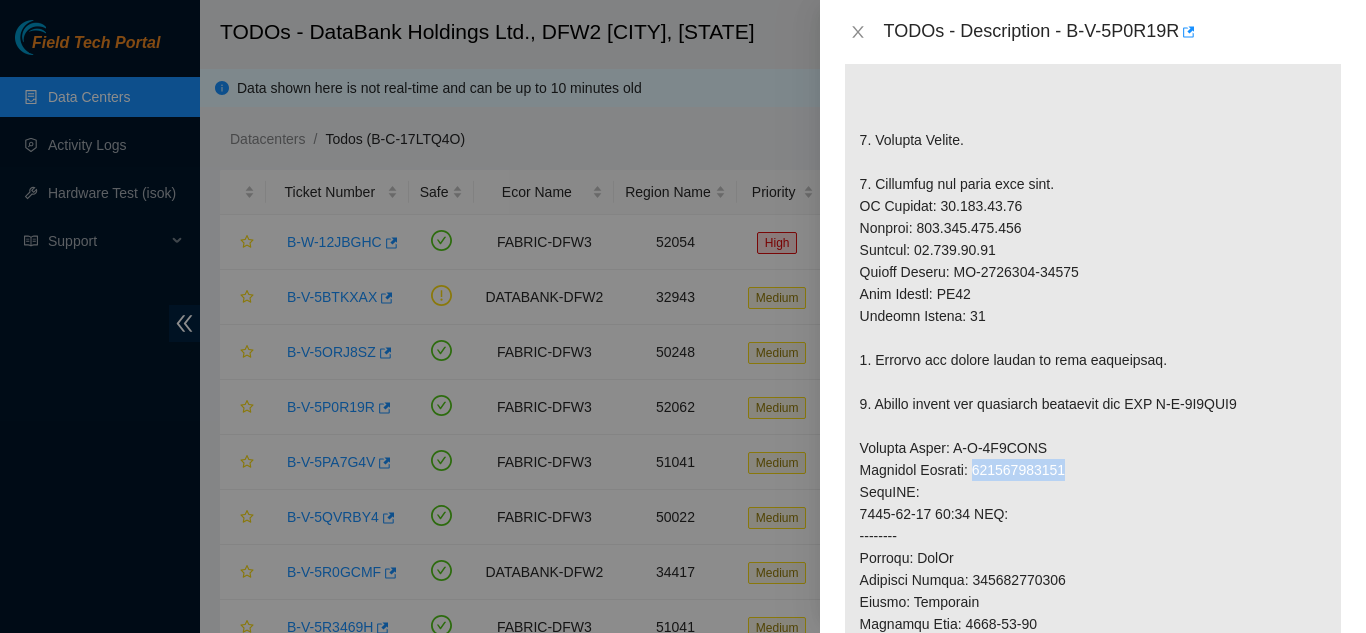 drag, startPoint x: 980, startPoint y: 494, endPoint x: 1078, endPoint y: 489, distance: 98.12747 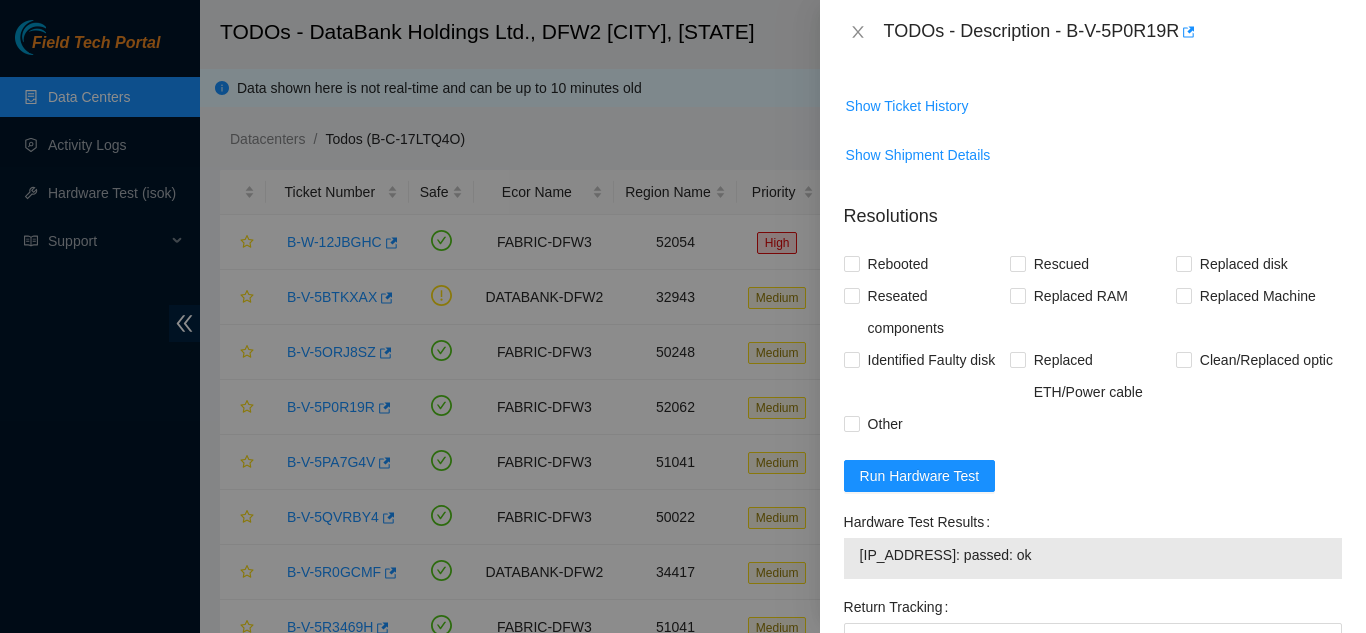 scroll, scrollTop: 1600, scrollLeft: 0, axis: vertical 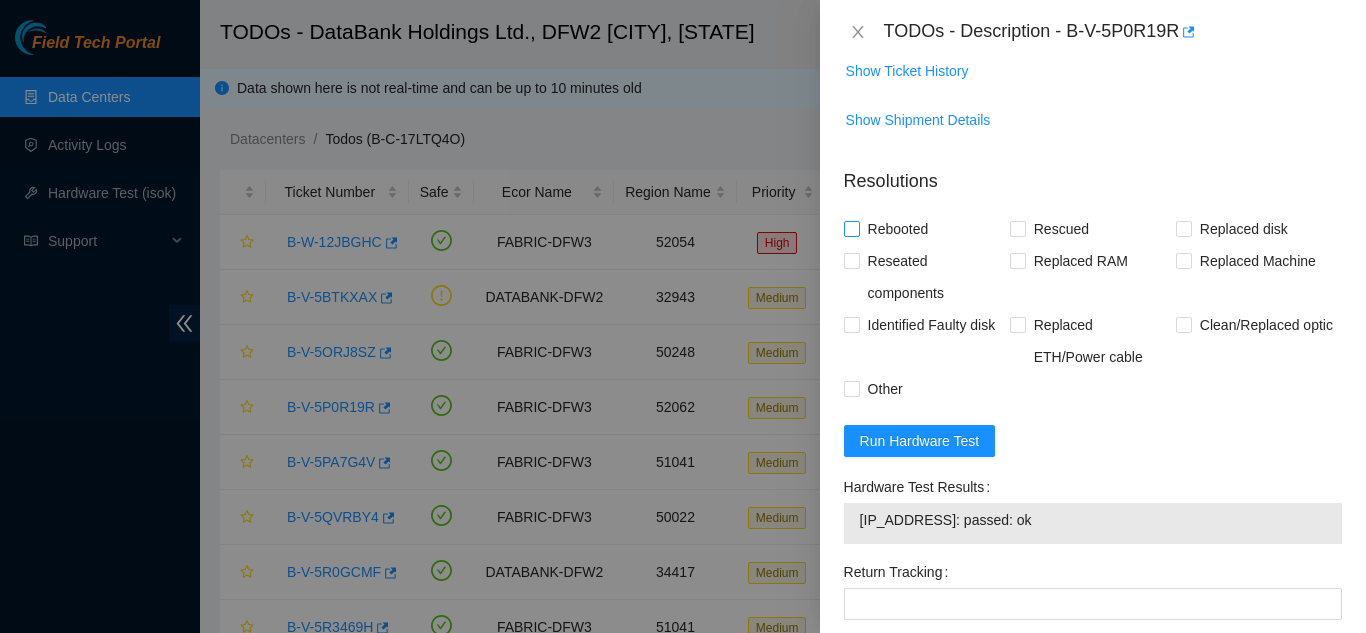 click on "Rebooted" at bounding box center (851, 228) 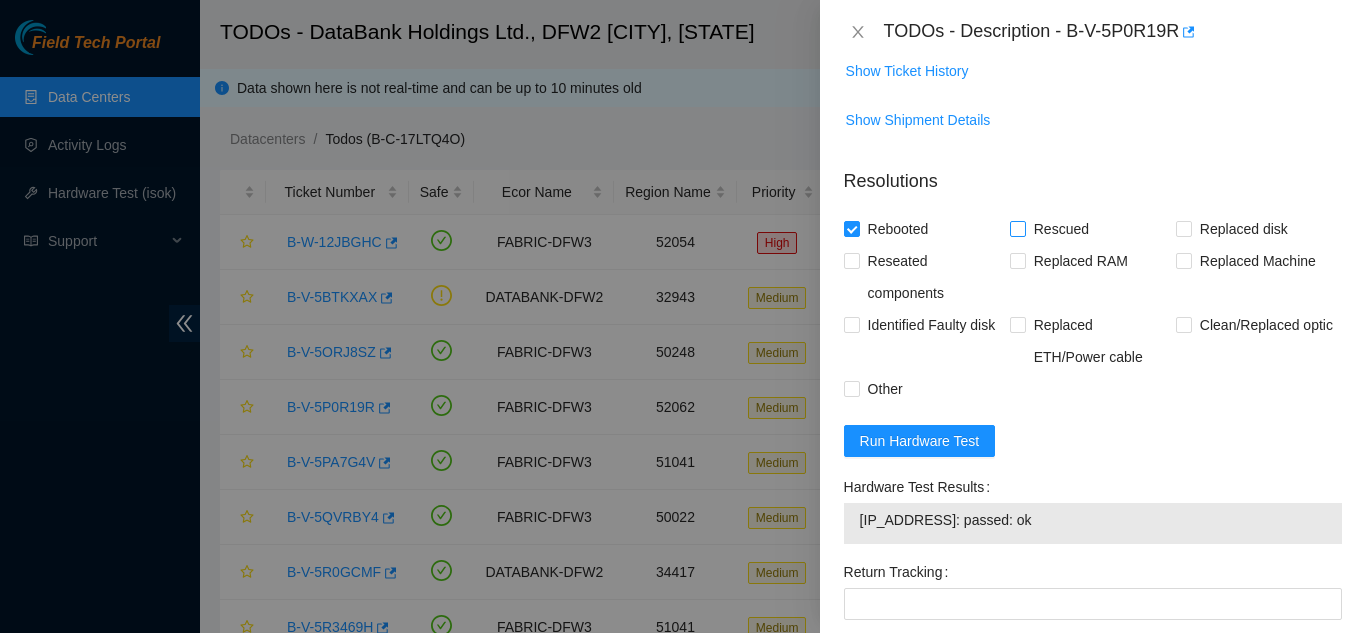 click on "Rescued" at bounding box center [1017, 228] 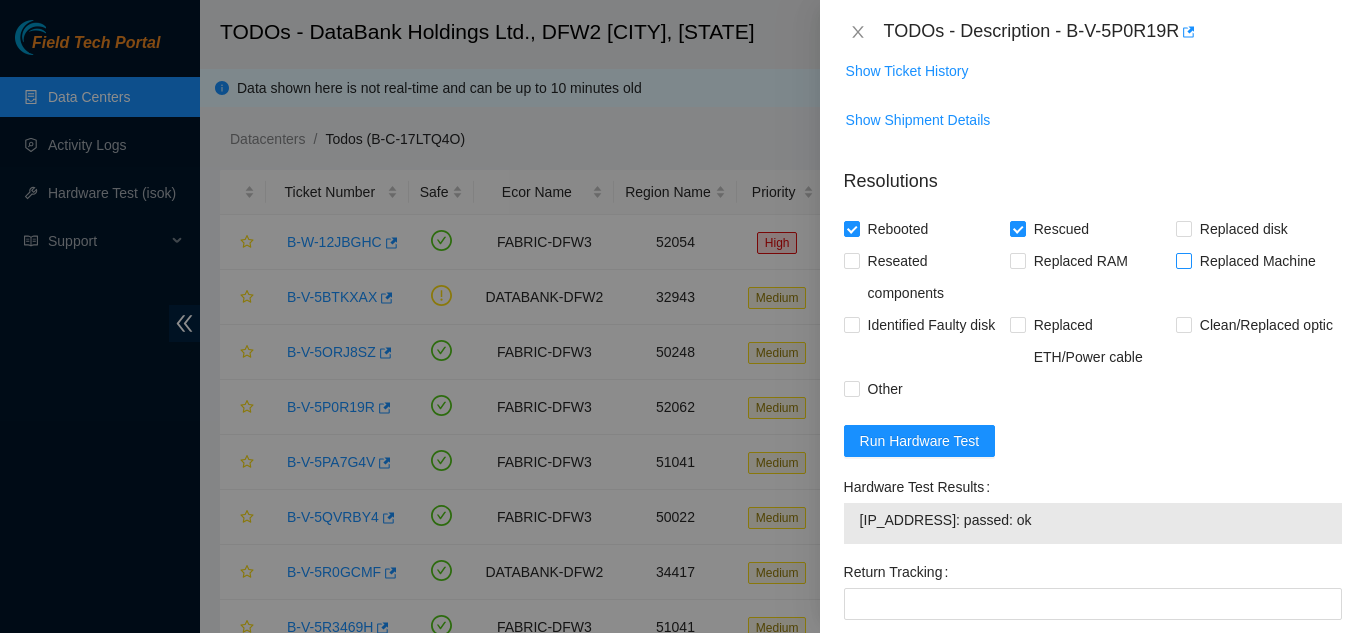 click on "Replaced Machine" at bounding box center [1183, 260] 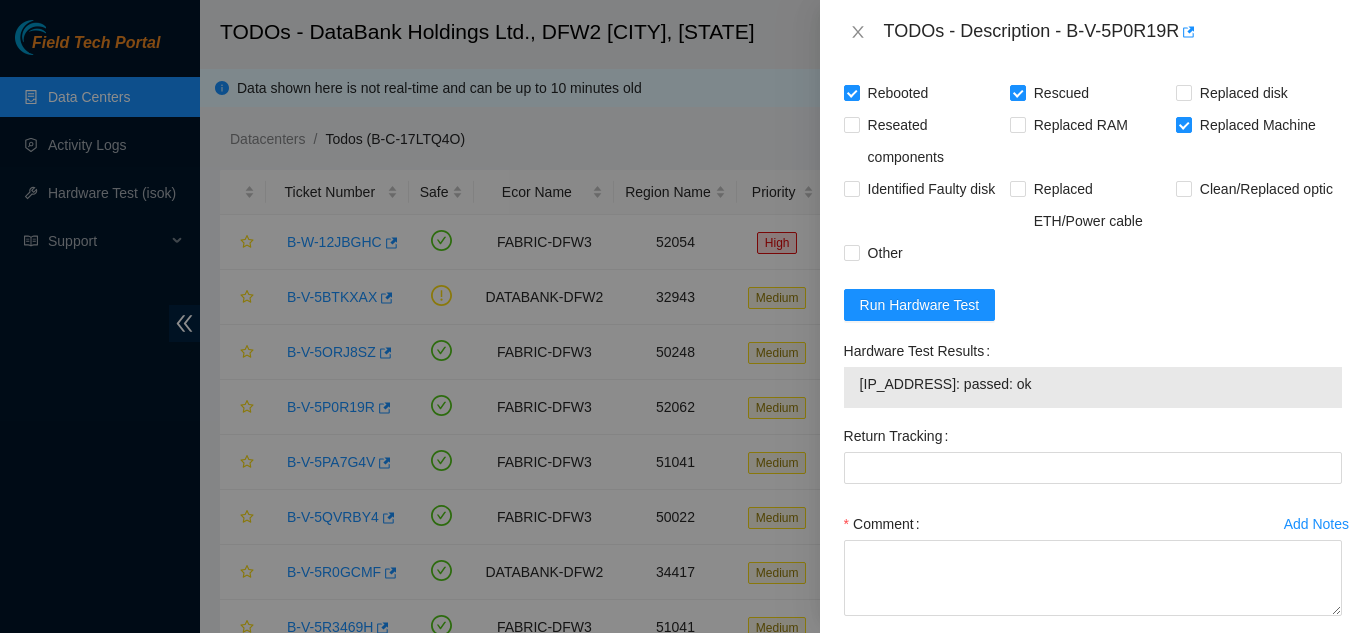 scroll, scrollTop: 1800, scrollLeft: 0, axis: vertical 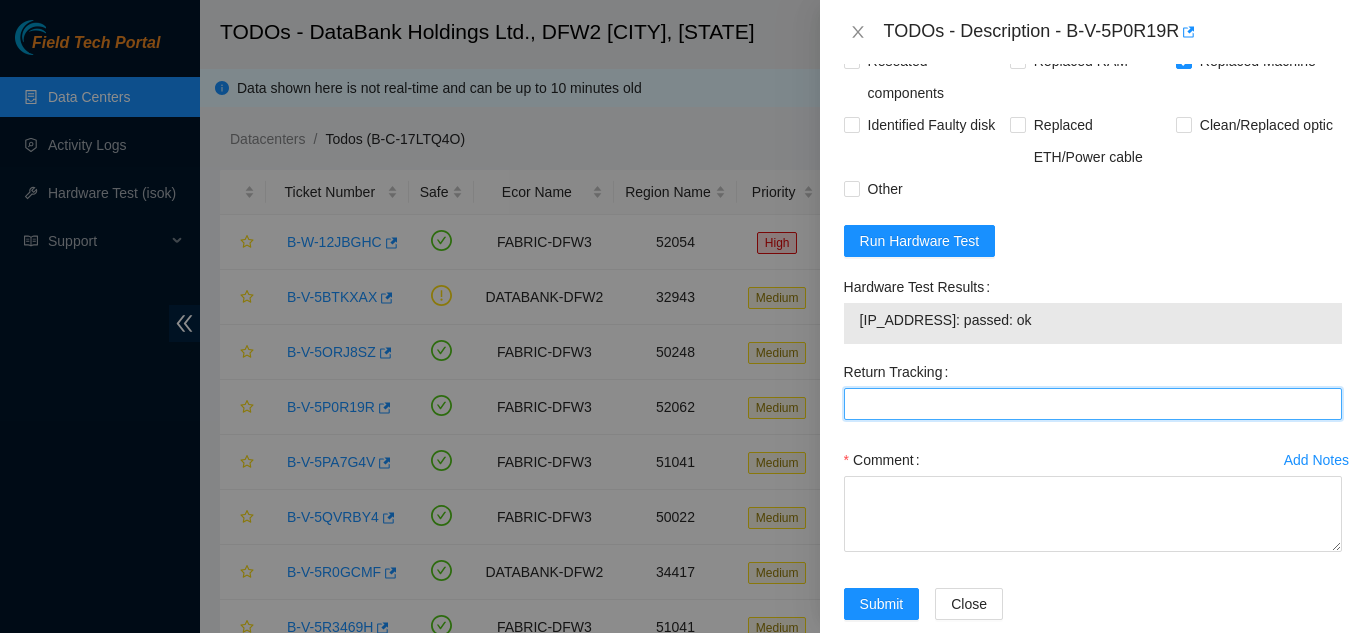 click on "Return Tracking" at bounding box center [1093, 404] 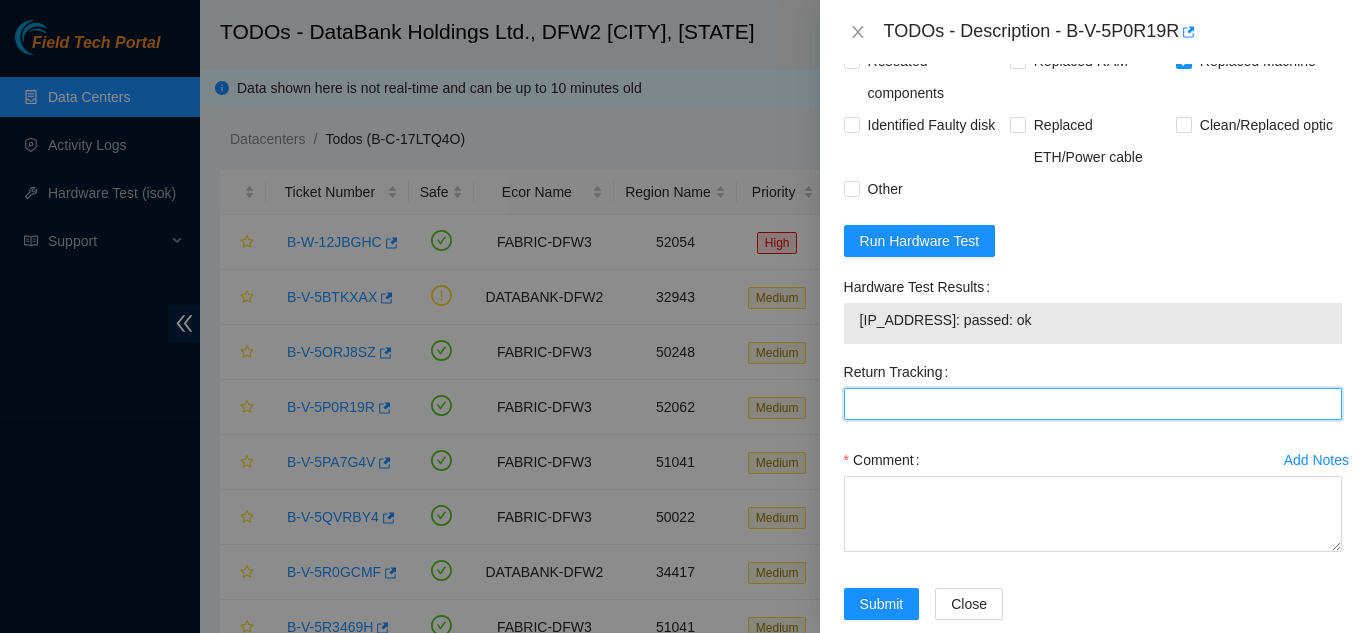 paste on "417328415056" 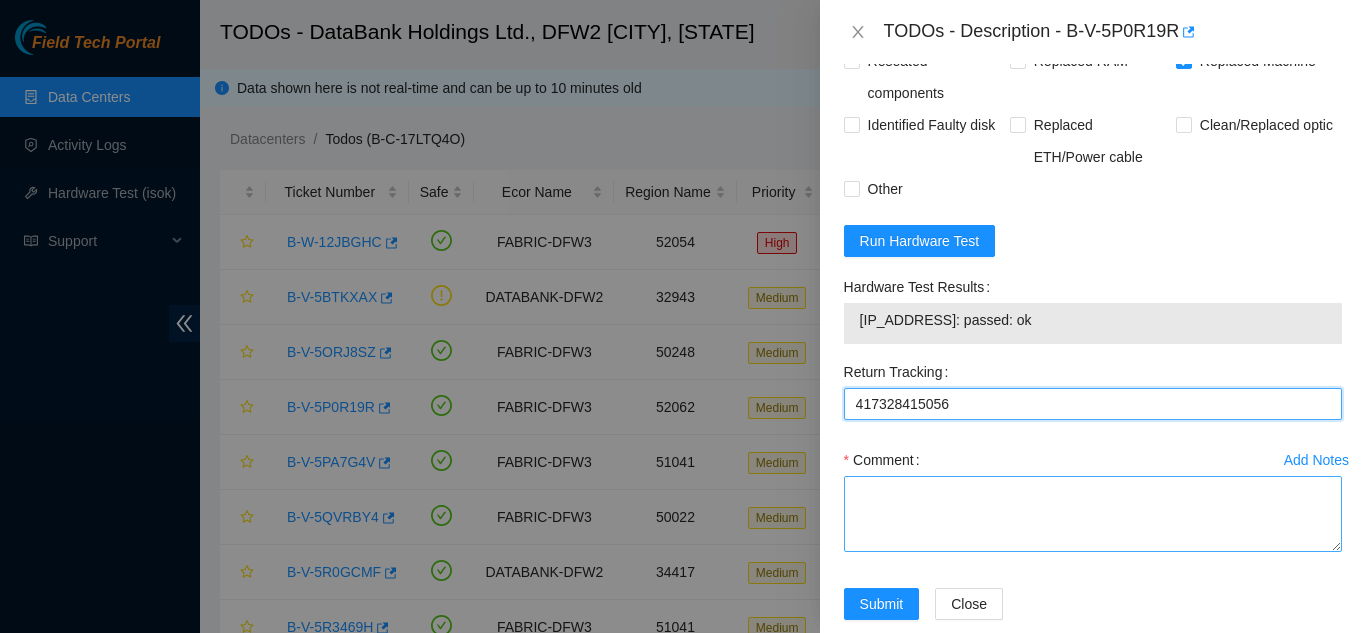 type on "417328415056" 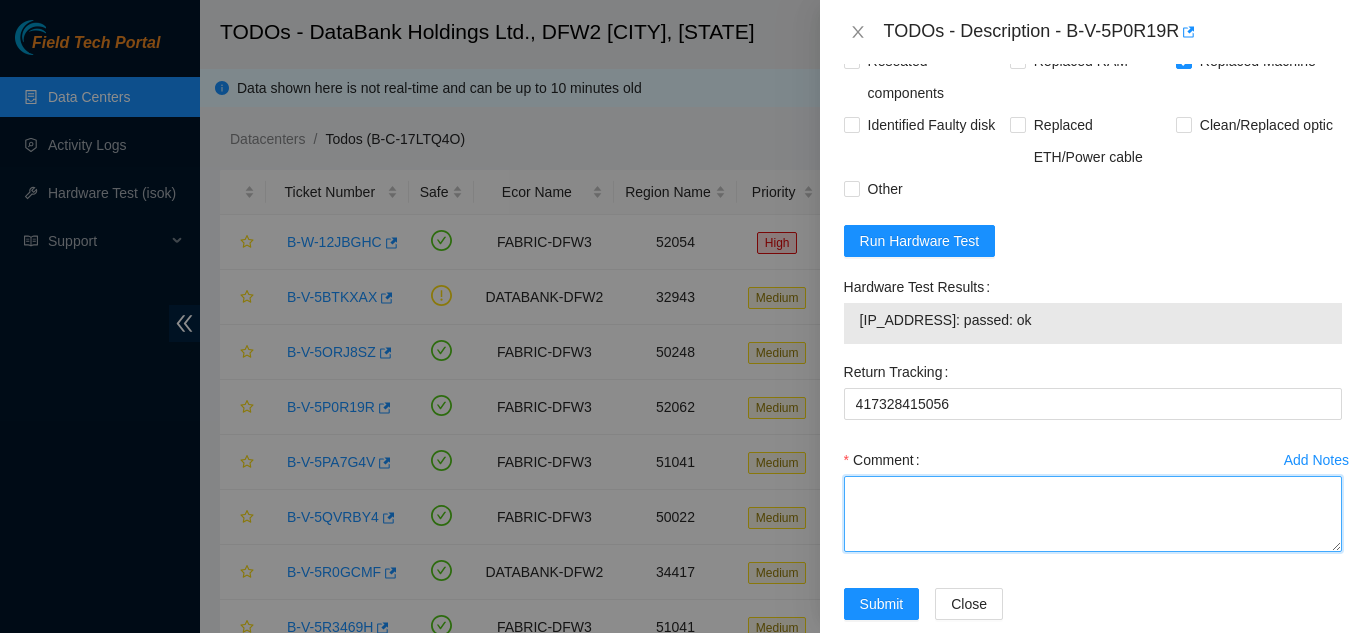 click on "Comment" at bounding box center [1093, 514] 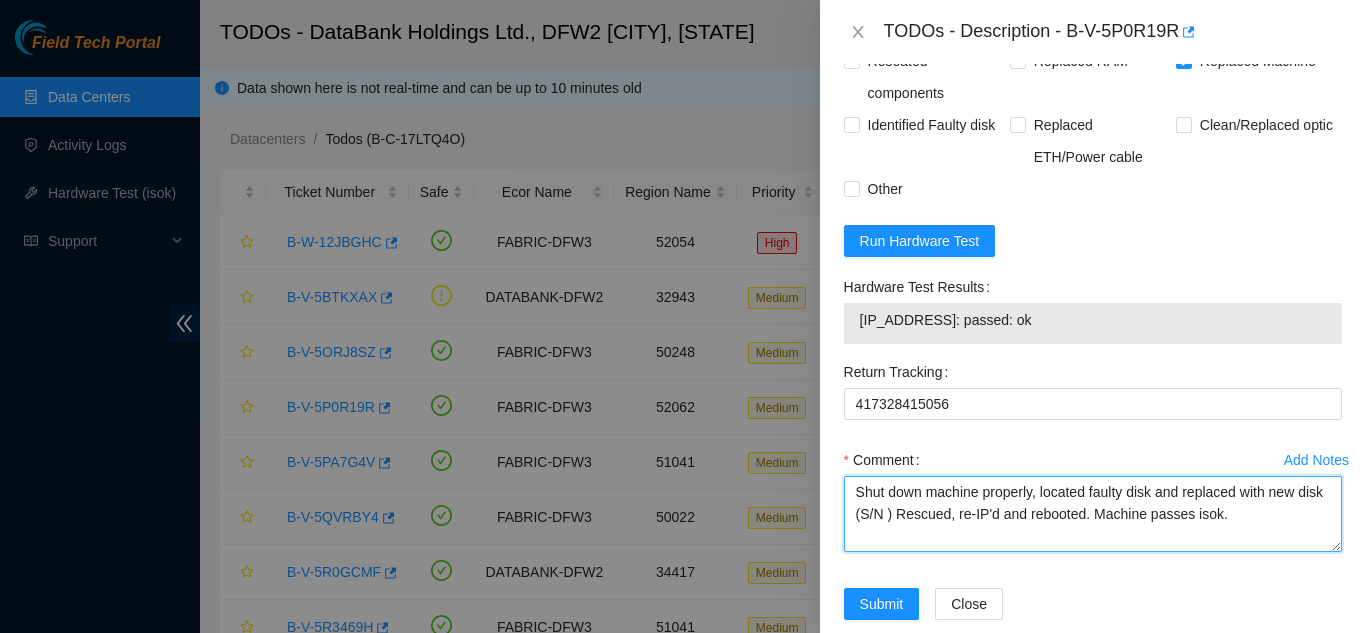 click on "Shut down machine properly, located faulty disk and replaced with new disk (S/N ) Rescued, re-IP'd and rebooted. Machine passes isok." at bounding box center [1093, 514] 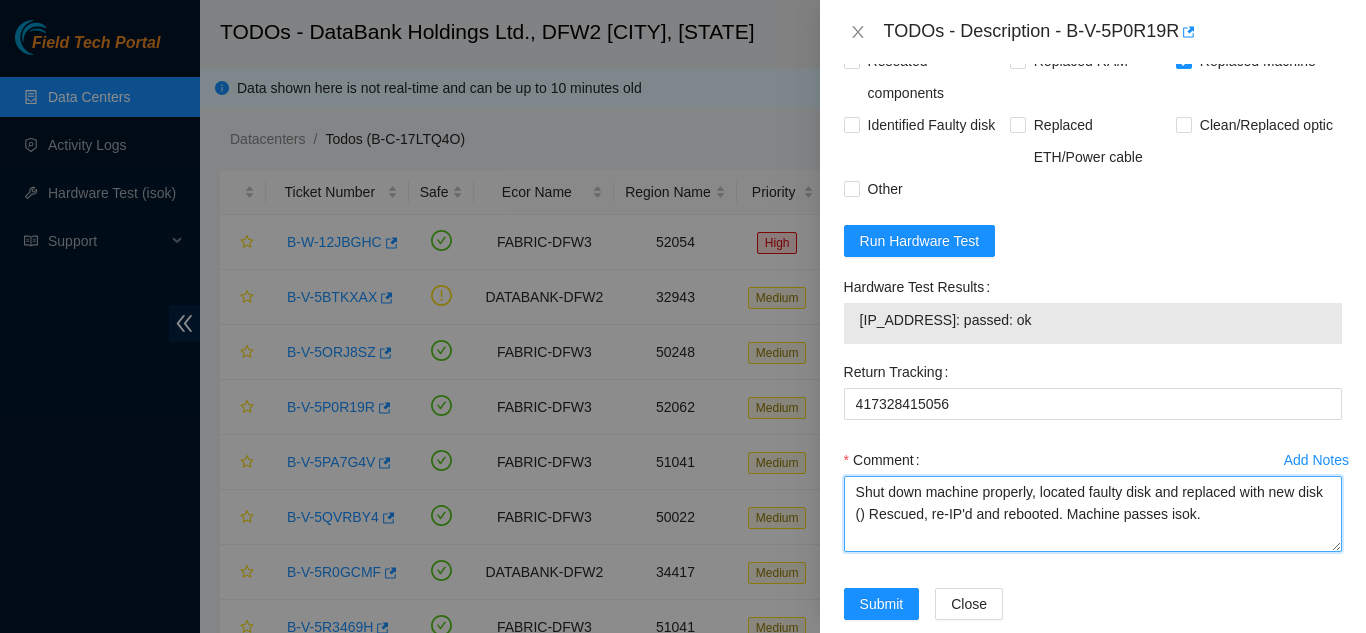 paste on "CT-4200824-00650" 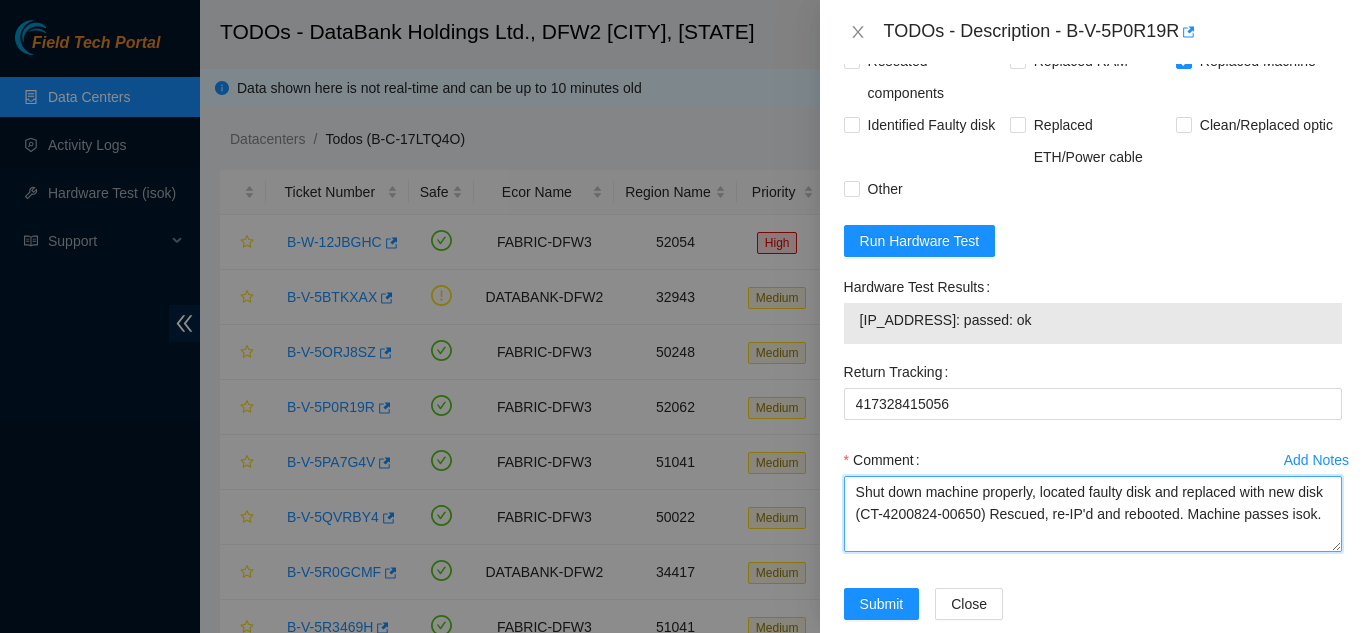 click on "Shut down machine properly, located faulty disk and replaced with new disk (CT-4200824-00650) Rescued, re-IP'd and rebooted. Machine passes isok." at bounding box center (1093, 514) 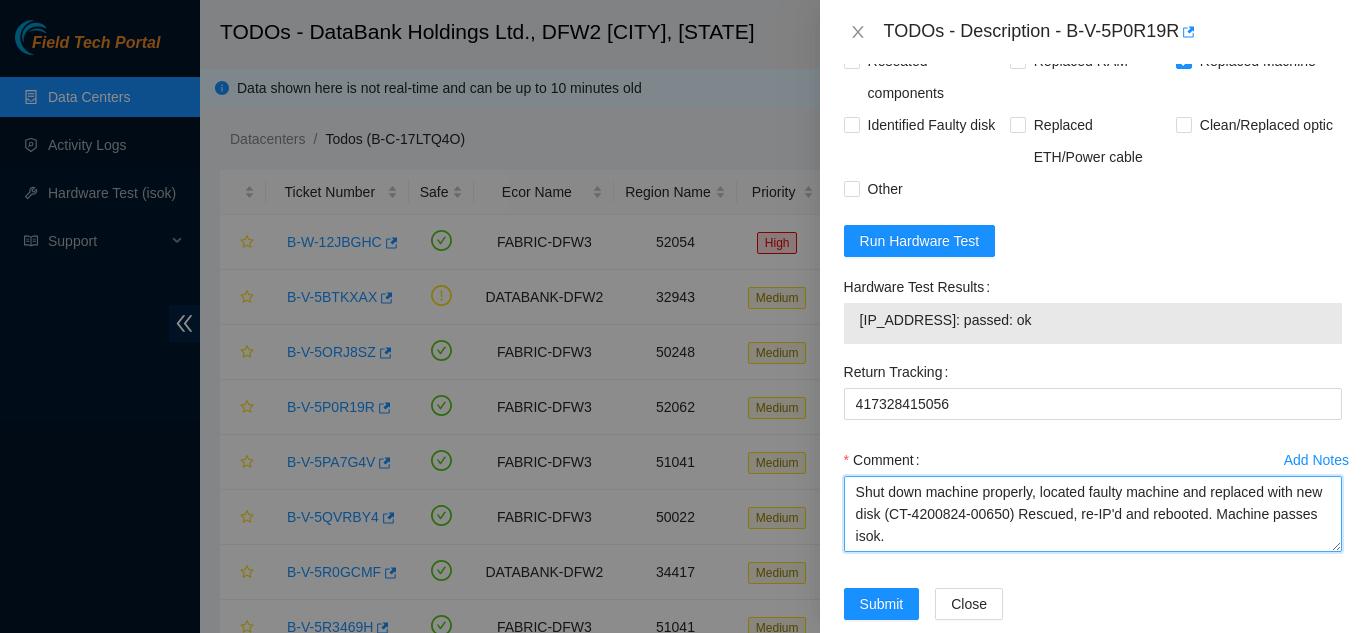 click on "Shut down machine properly, located faulty machine and replaced with new disk (CT-4200824-00650) Rescued, re-IP'd and rebooted. Machine passes isok." at bounding box center (1093, 514) 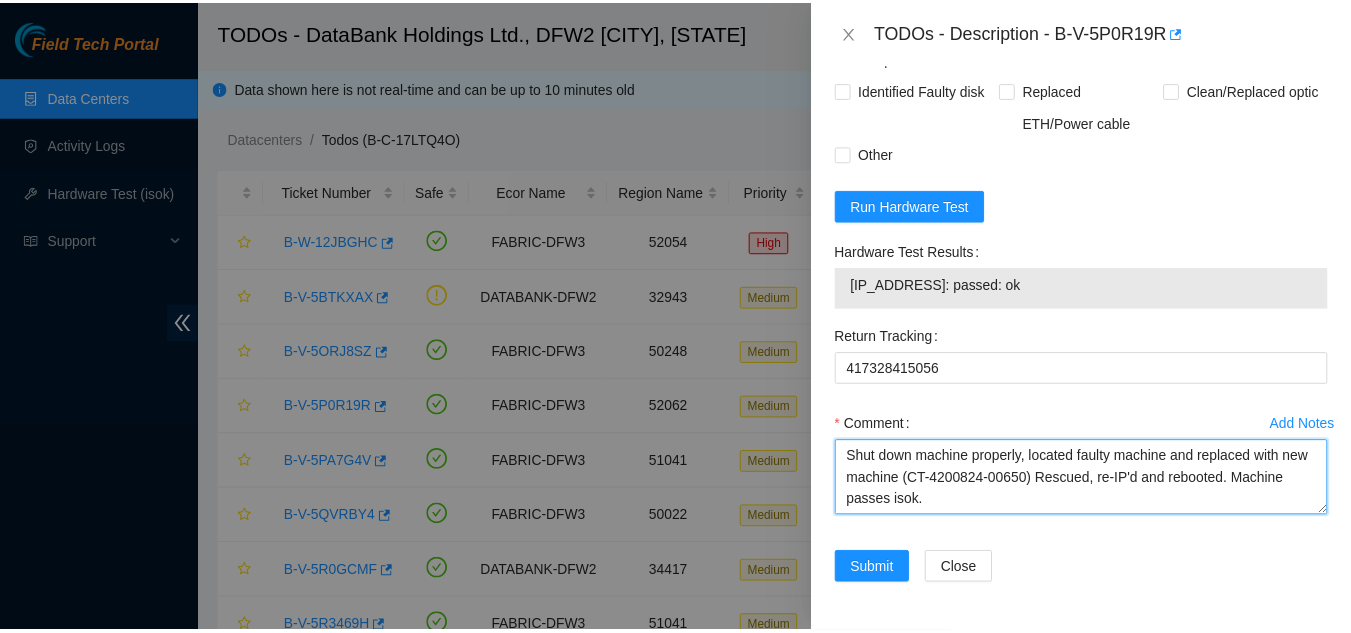 scroll, scrollTop: 1857, scrollLeft: 0, axis: vertical 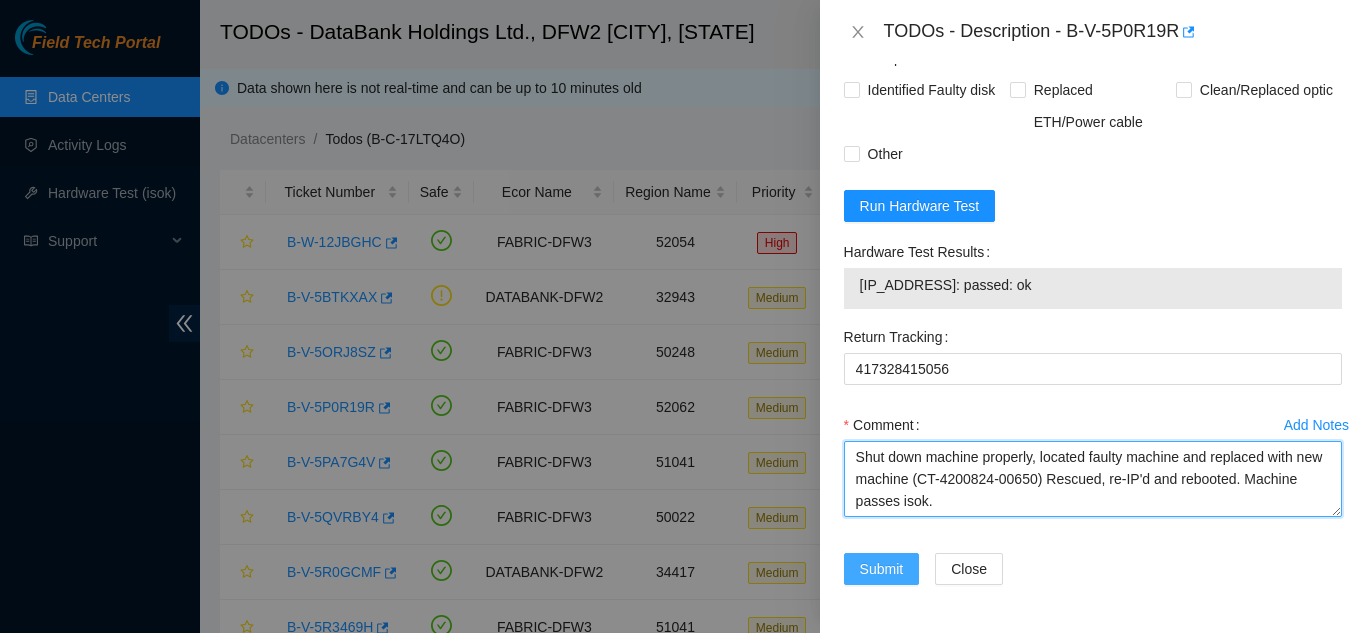 type on "Shut down machine properly, located faulty machine and replaced with new machine (CT-4200824-00650) Rescued, re-IP'd and rebooted. Machine passes isok." 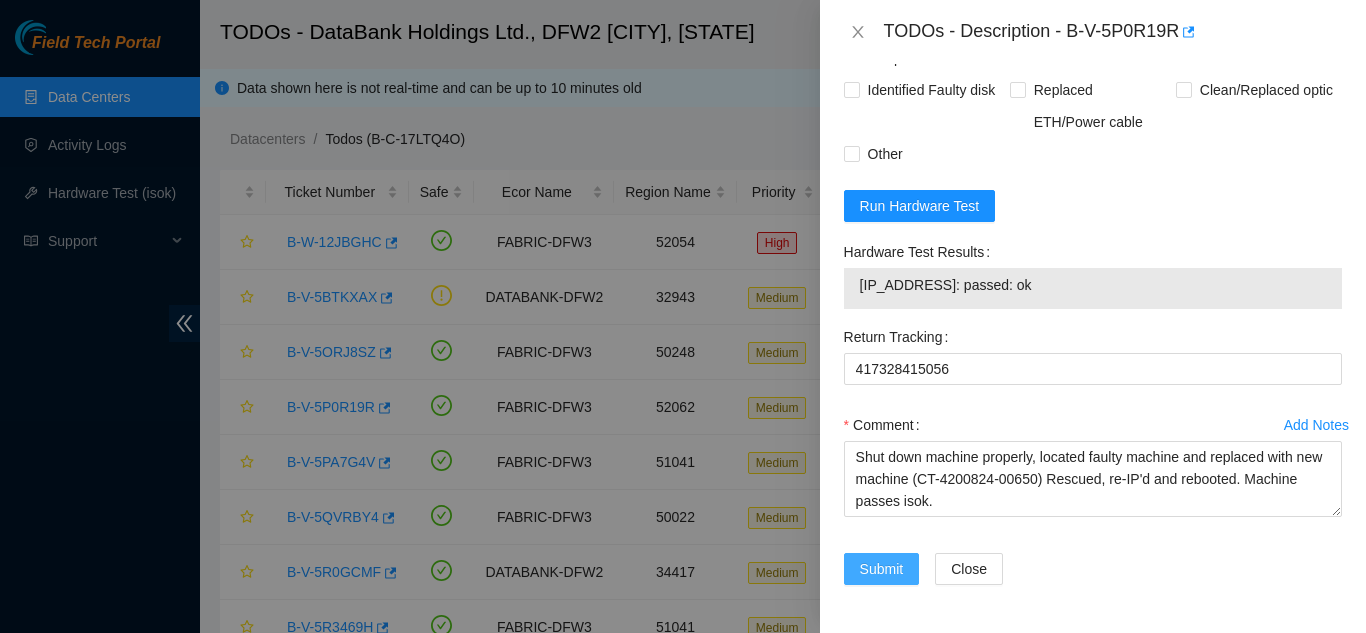click on "Submit" at bounding box center [882, 569] 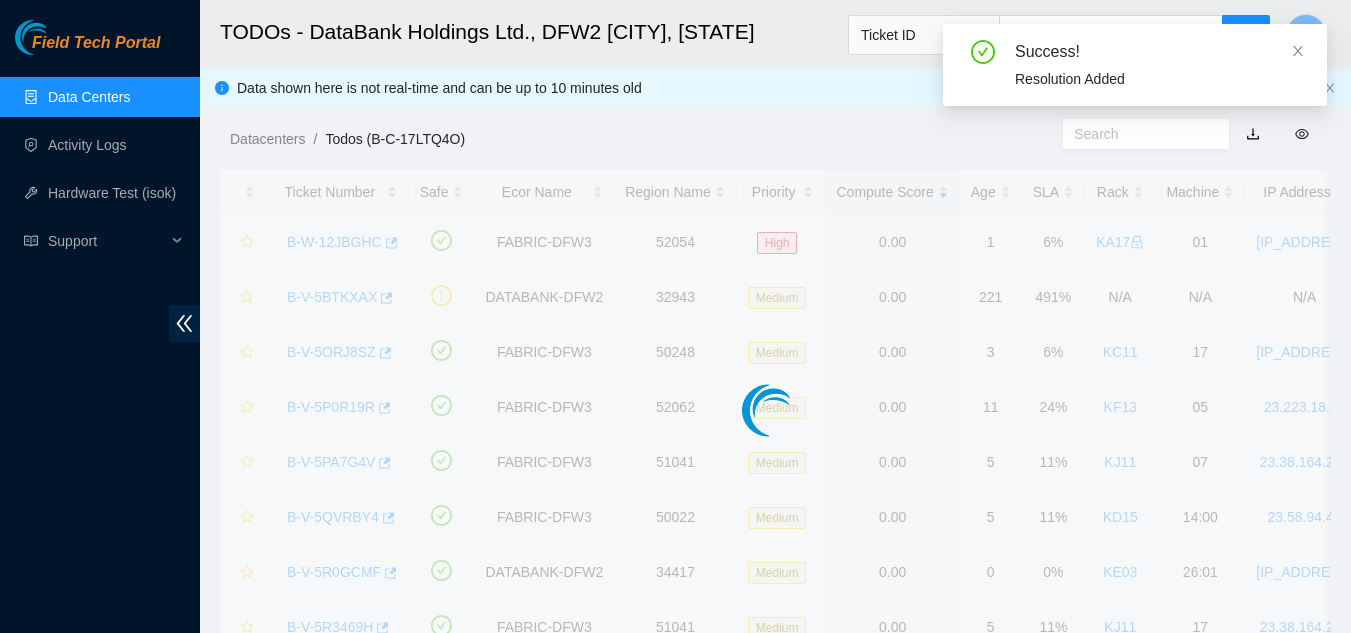 scroll, scrollTop: 613, scrollLeft: 0, axis: vertical 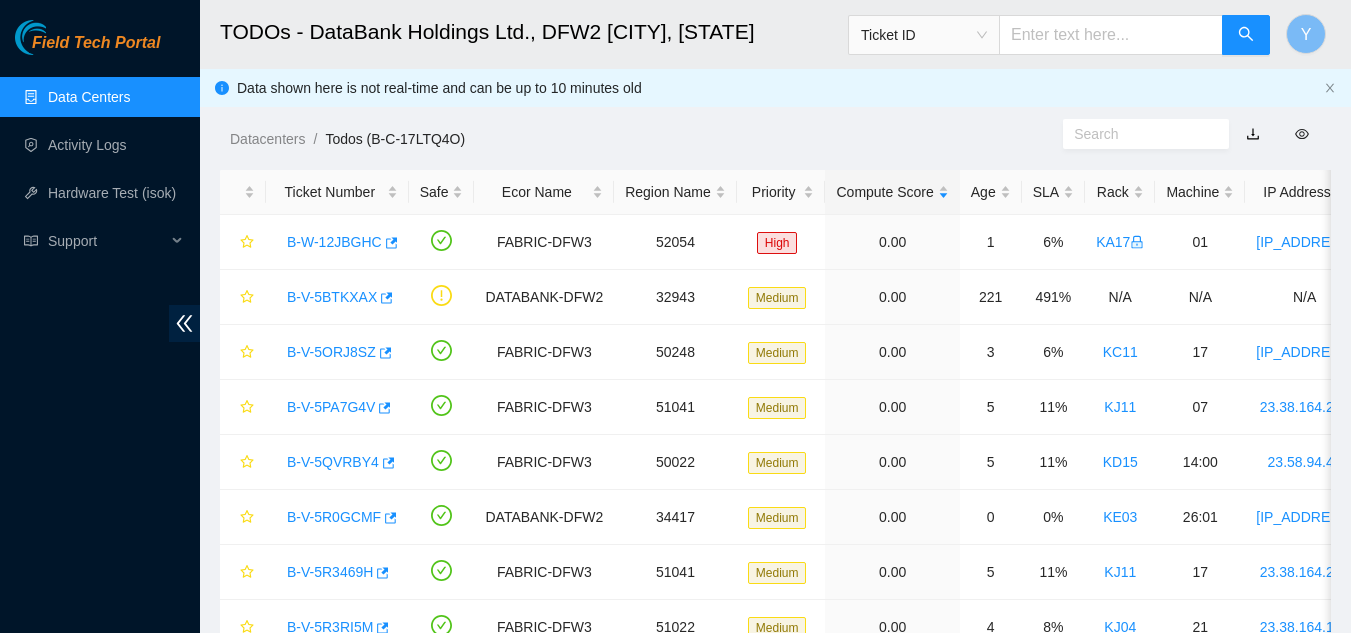 click on "Data Centers" at bounding box center (89, 97) 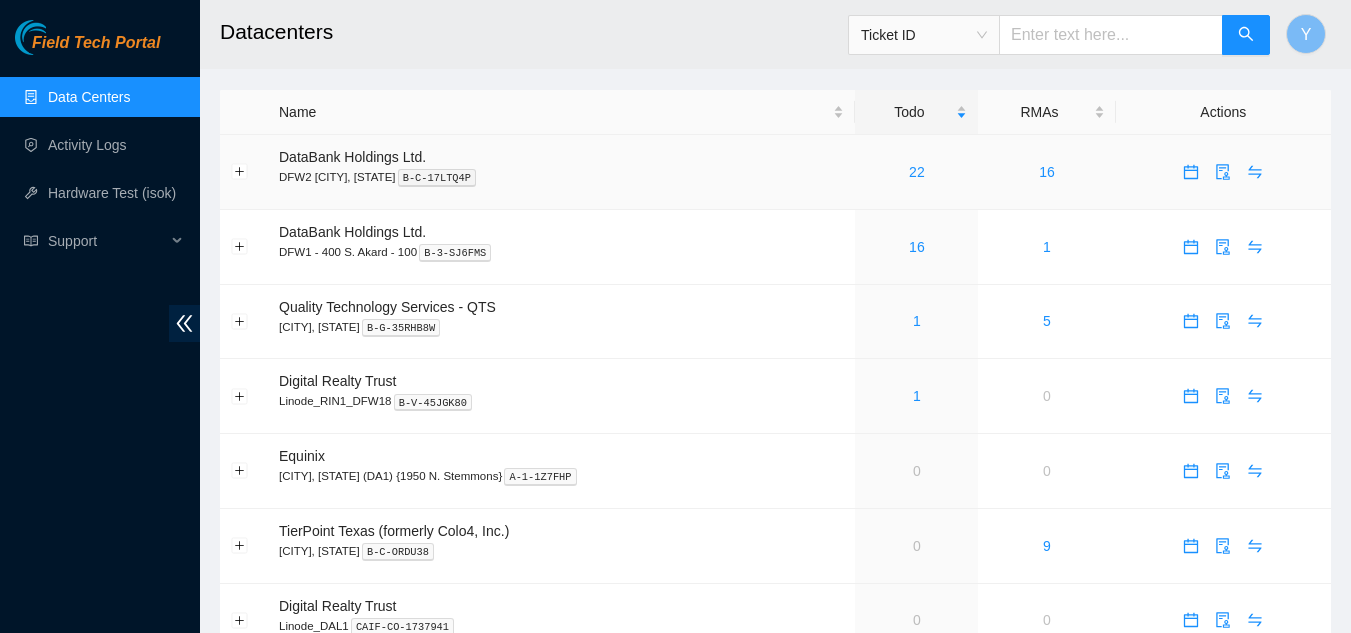click on "22" at bounding box center [916, 172] 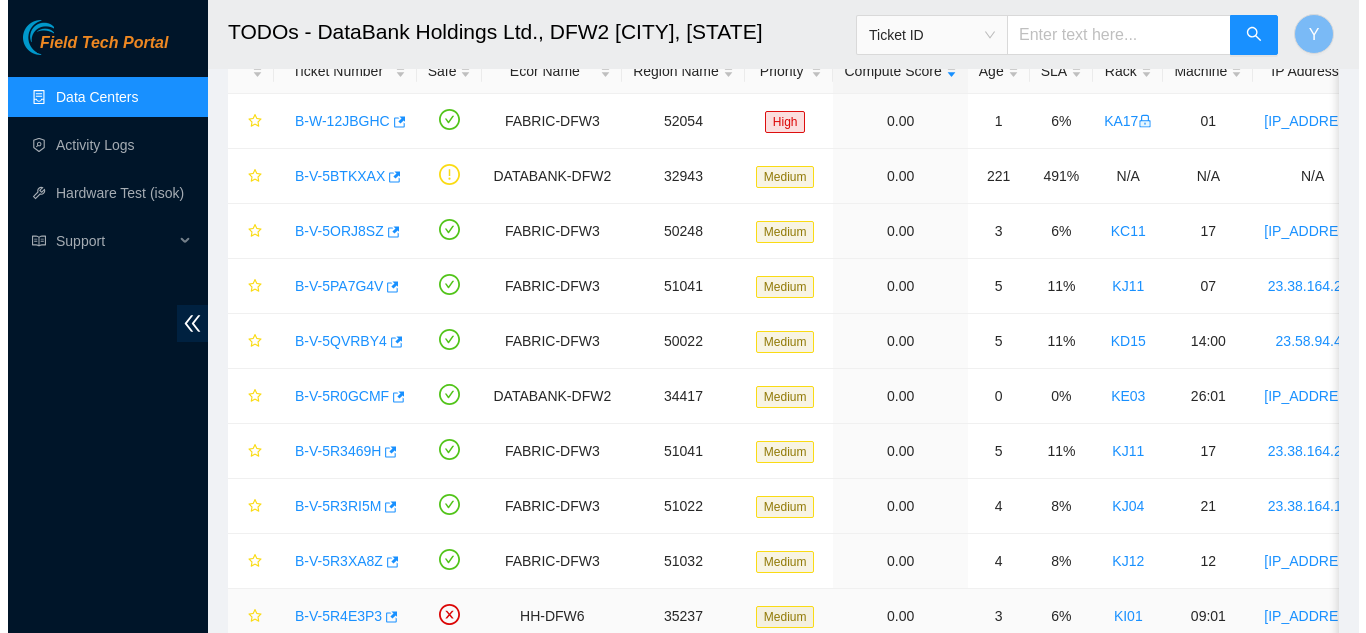 scroll, scrollTop: 0, scrollLeft: 0, axis: both 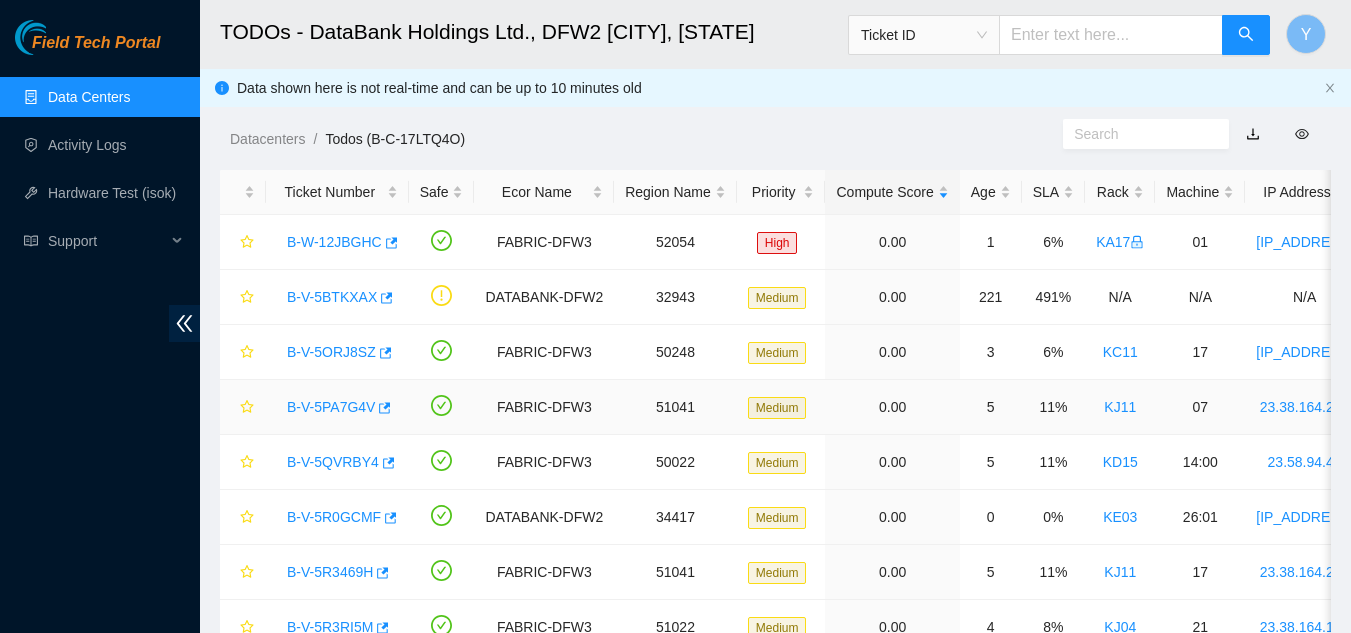 click on "B-V-5PA7G4V" at bounding box center [331, 407] 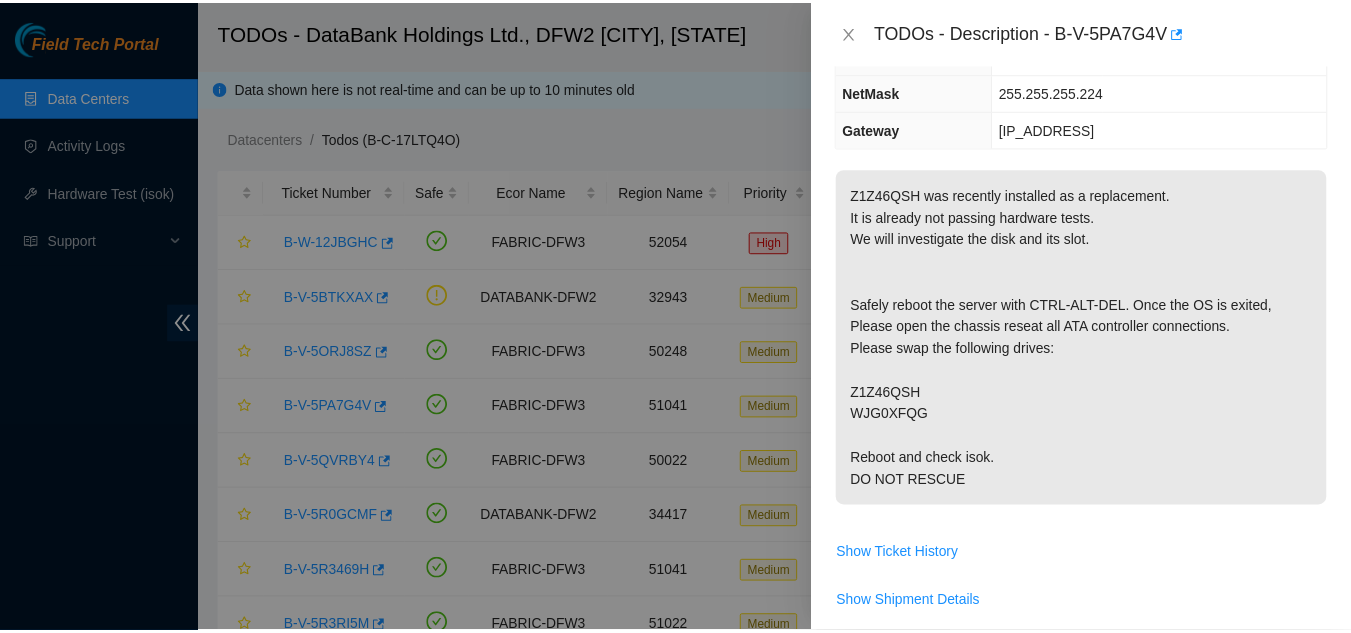 scroll, scrollTop: 0, scrollLeft: 0, axis: both 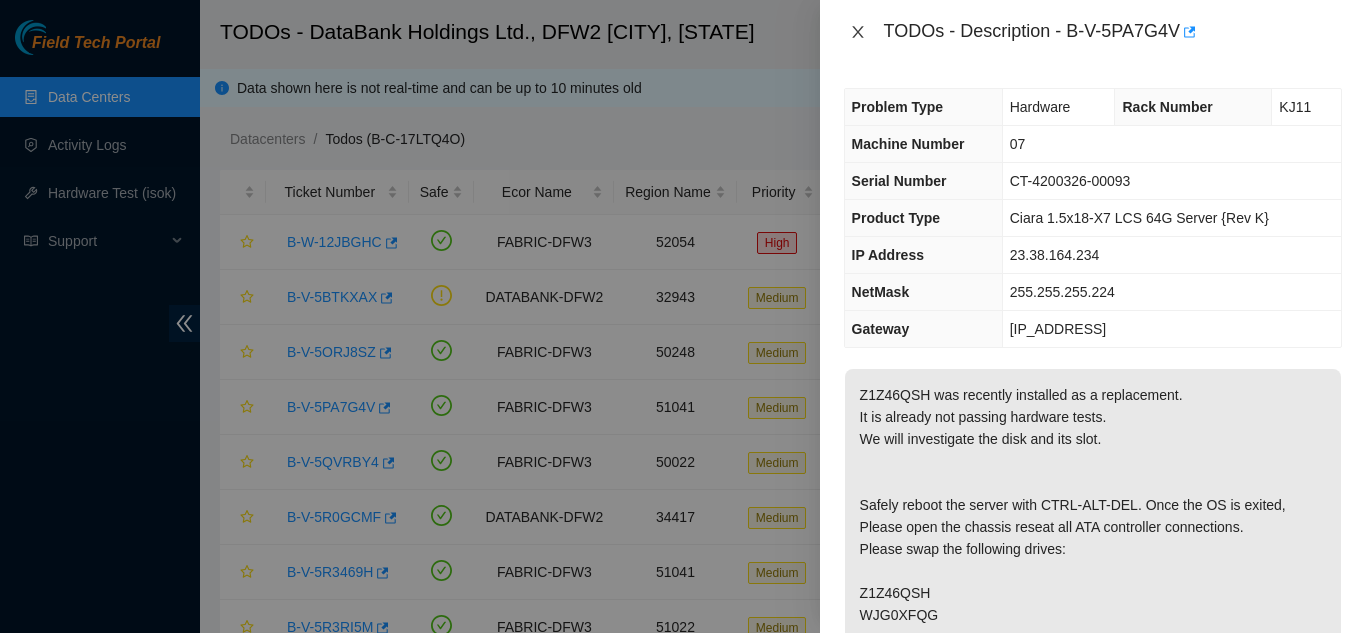 click 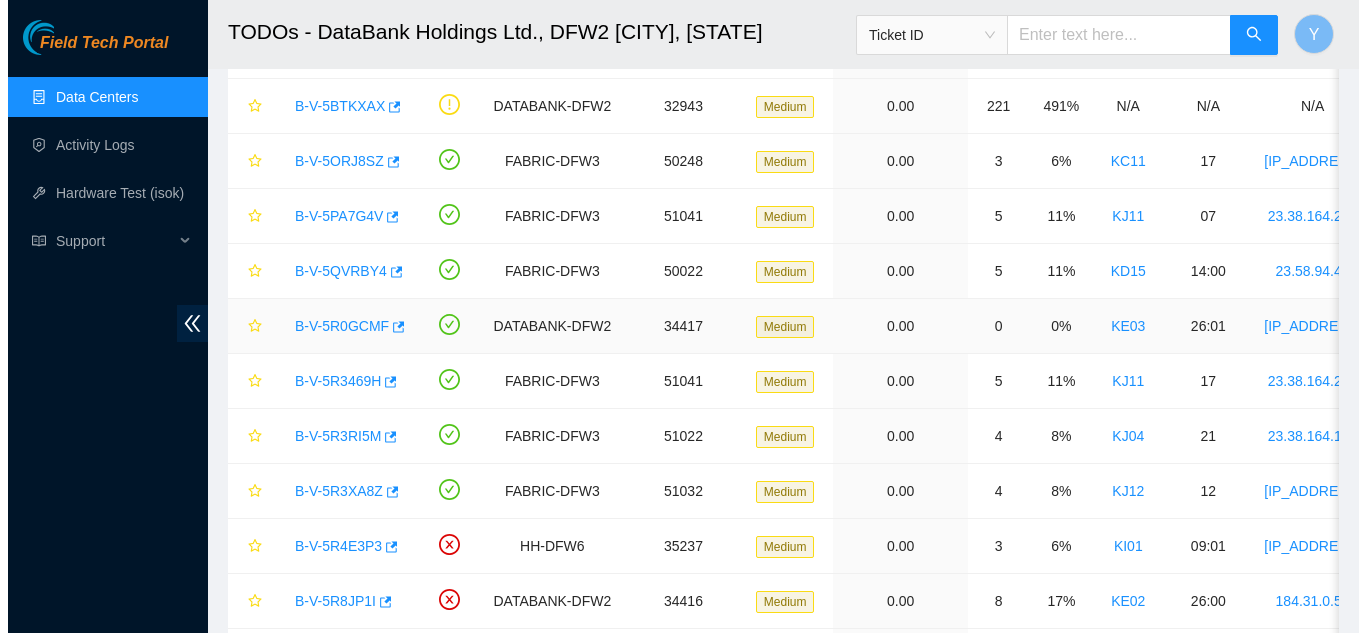 scroll, scrollTop: 200, scrollLeft: 0, axis: vertical 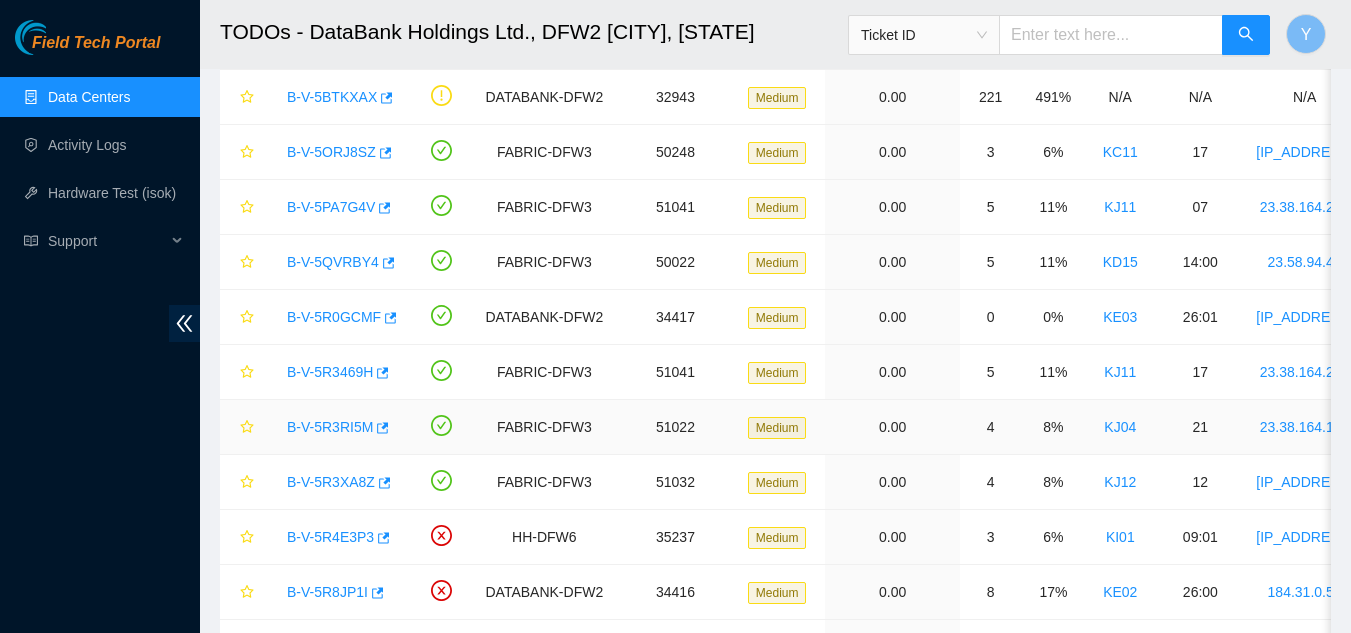 click on "B-V-5R3RI5M" at bounding box center [330, 427] 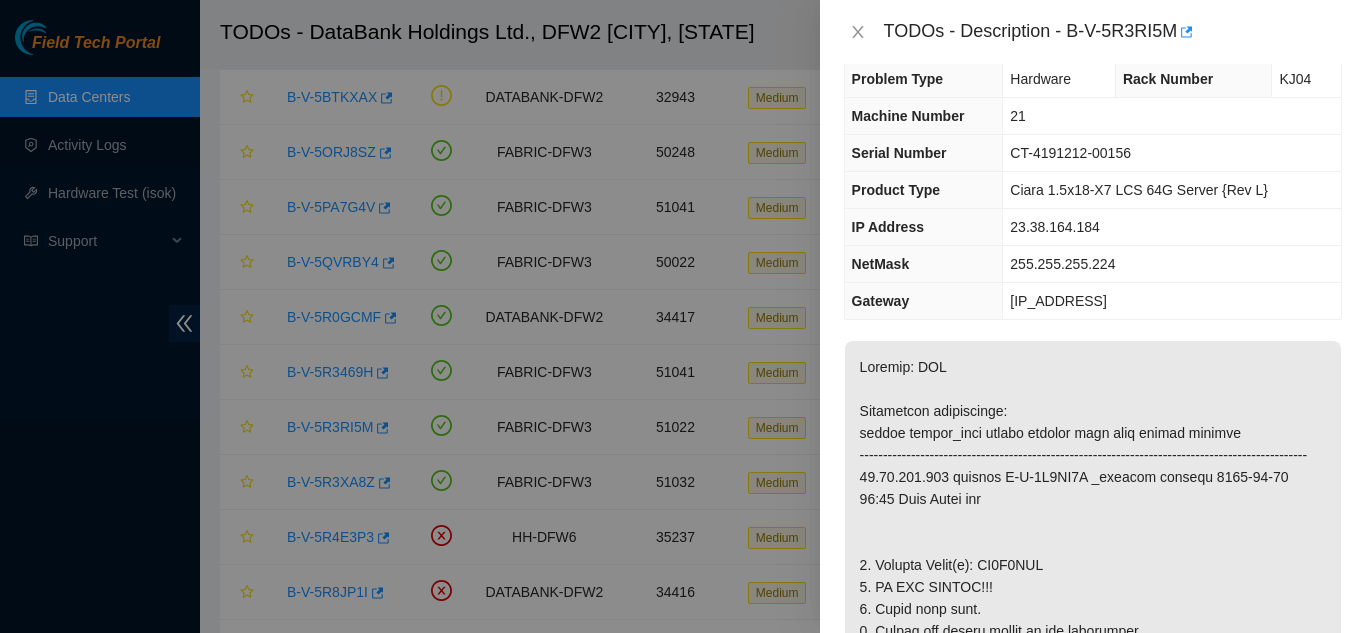 scroll, scrollTop: 0, scrollLeft: 0, axis: both 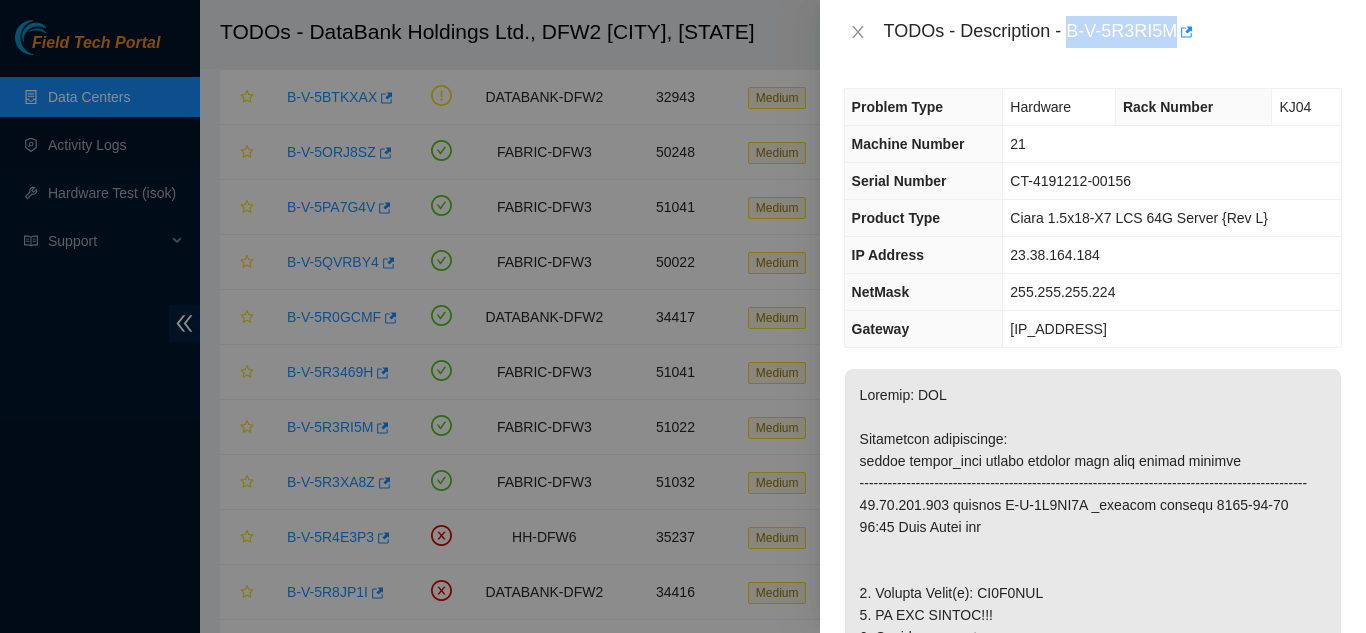 drag, startPoint x: 1068, startPoint y: 34, endPoint x: 1173, endPoint y: 36, distance: 105.01904 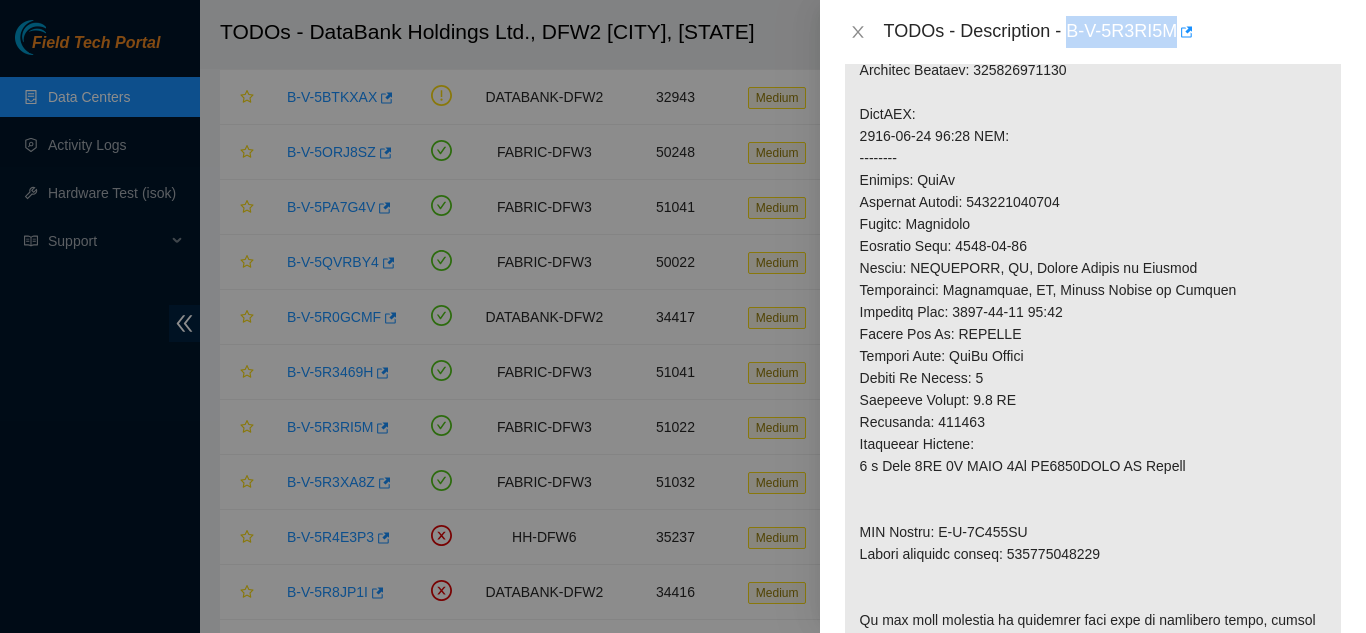 scroll, scrollTop: 700, scrollLeft: 0, axis: vertical 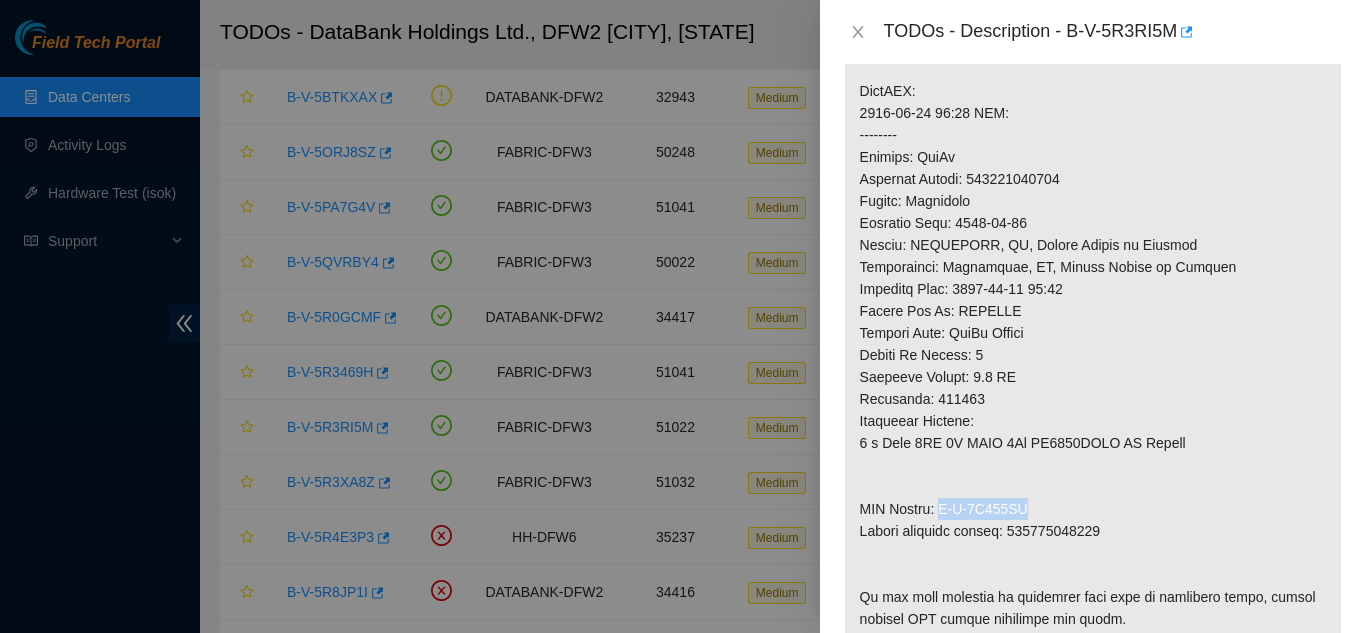 drag, startPoint x: 942, startPoint y: 529, endPoint x: 1037, endPoint y: 526, distance: 95.047356 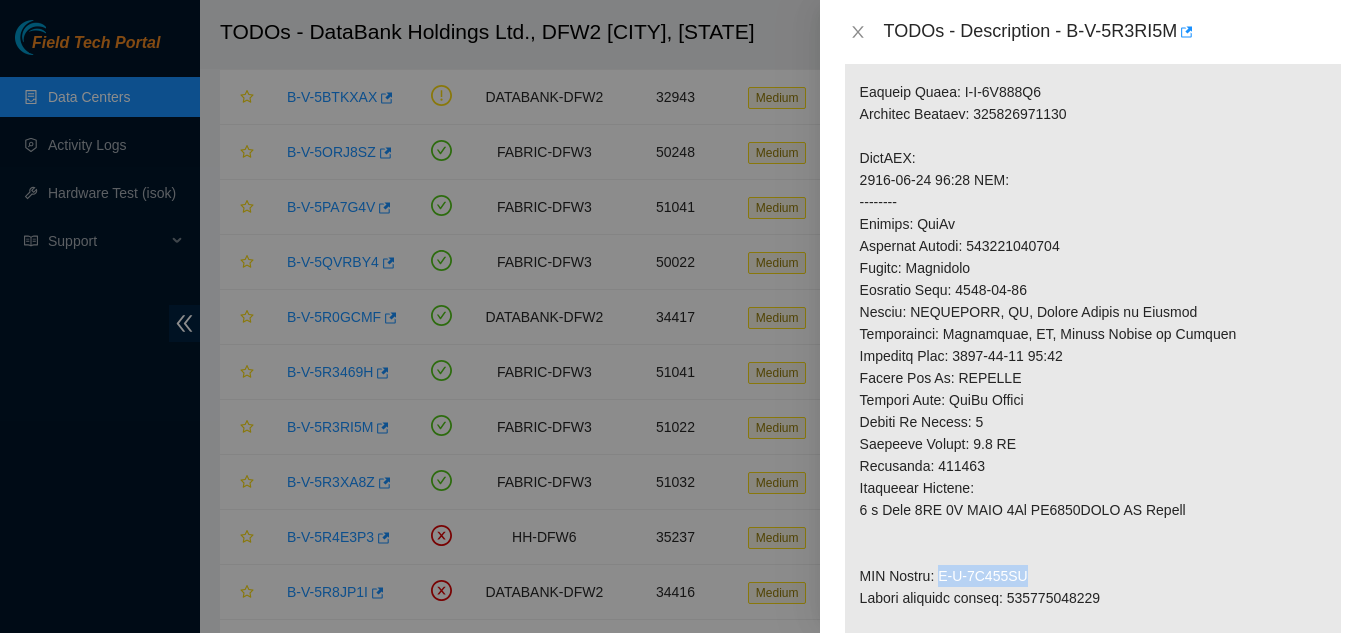 scroll, scrollTop: 600, scrollLeft: 0, axis: vertical 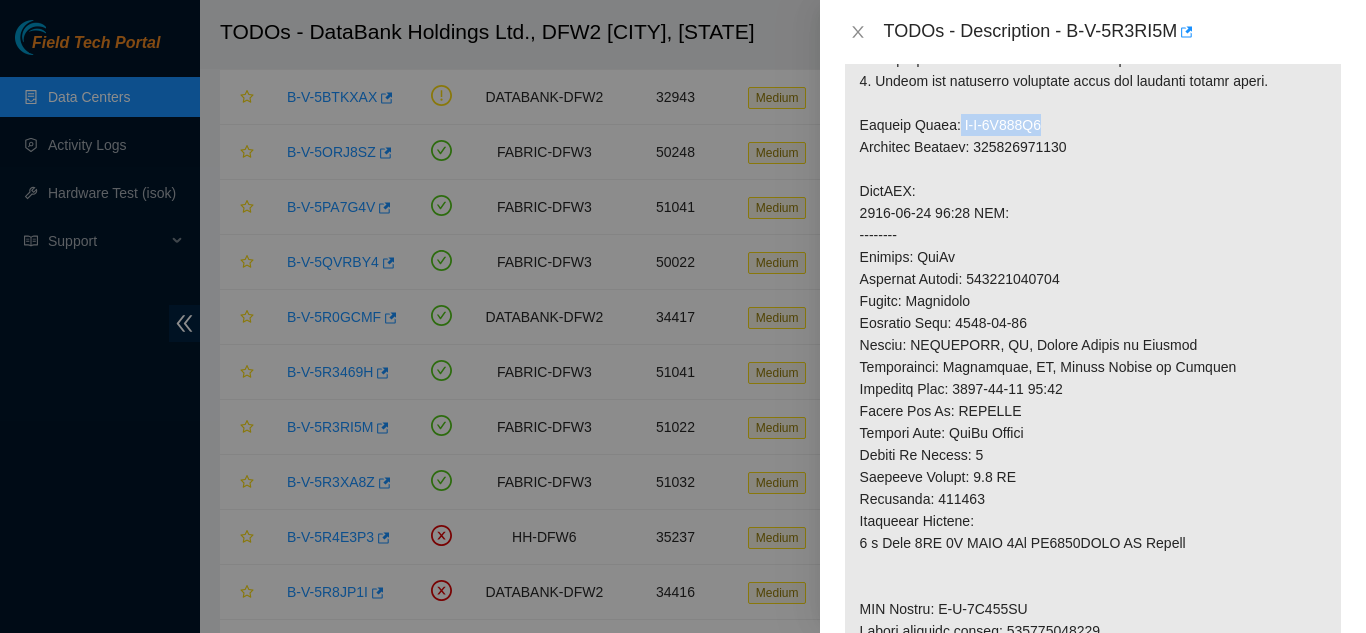drag, startPoint x: 947, startPoint y: 146, endPoint x: 1043, endPoint y: 140, distance: 96.18732 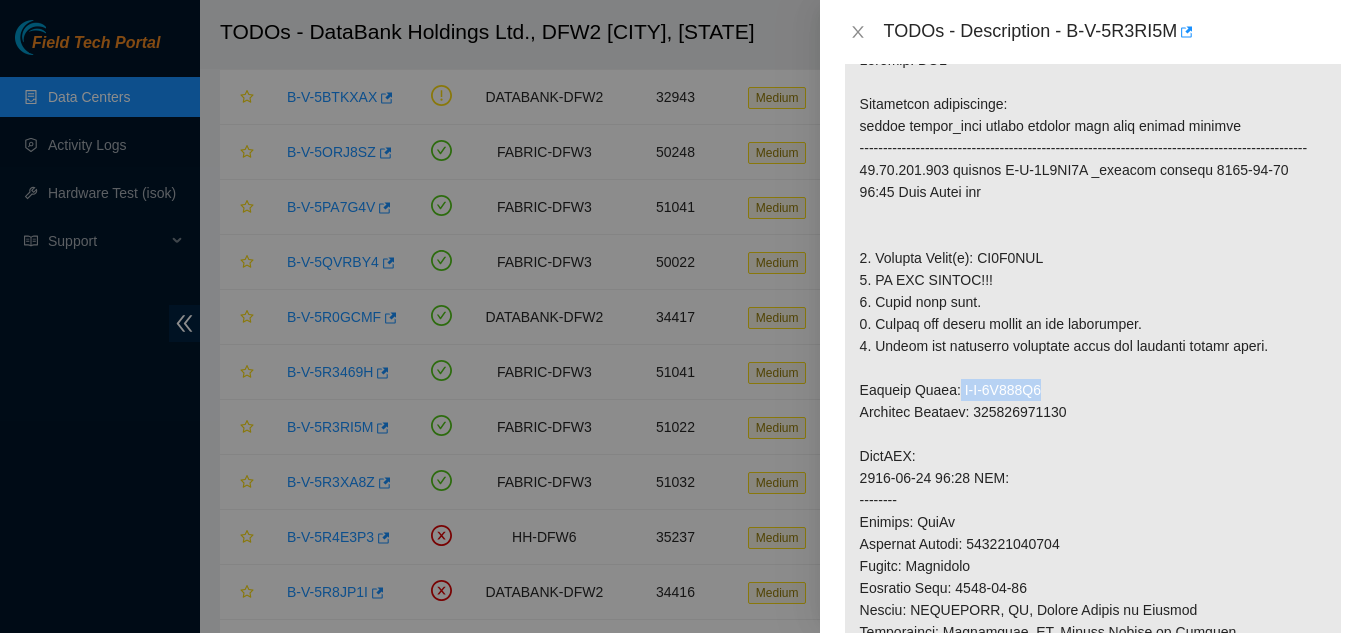 scroll, scrollTop: 300, scrollLeft: 0, axis: vertical 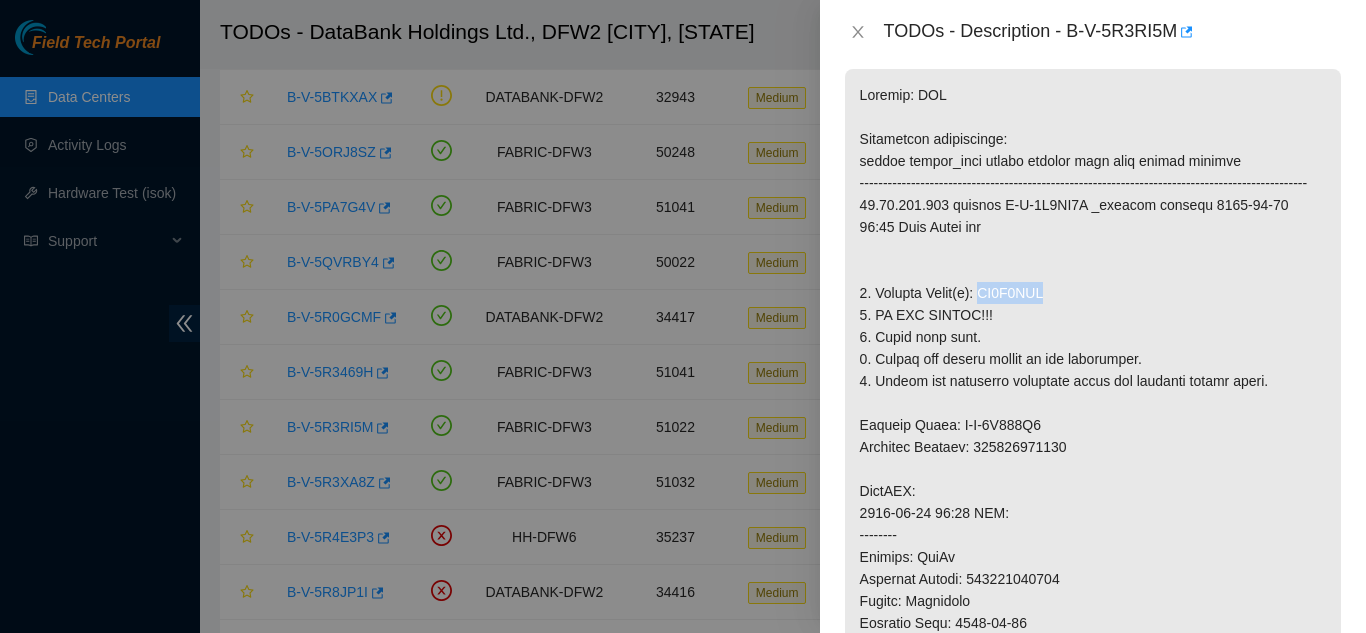 drag, startPoint x: 978, startPoint y: 316, endPoint x: 1052, endPoint y: 323, distance: 74.330345 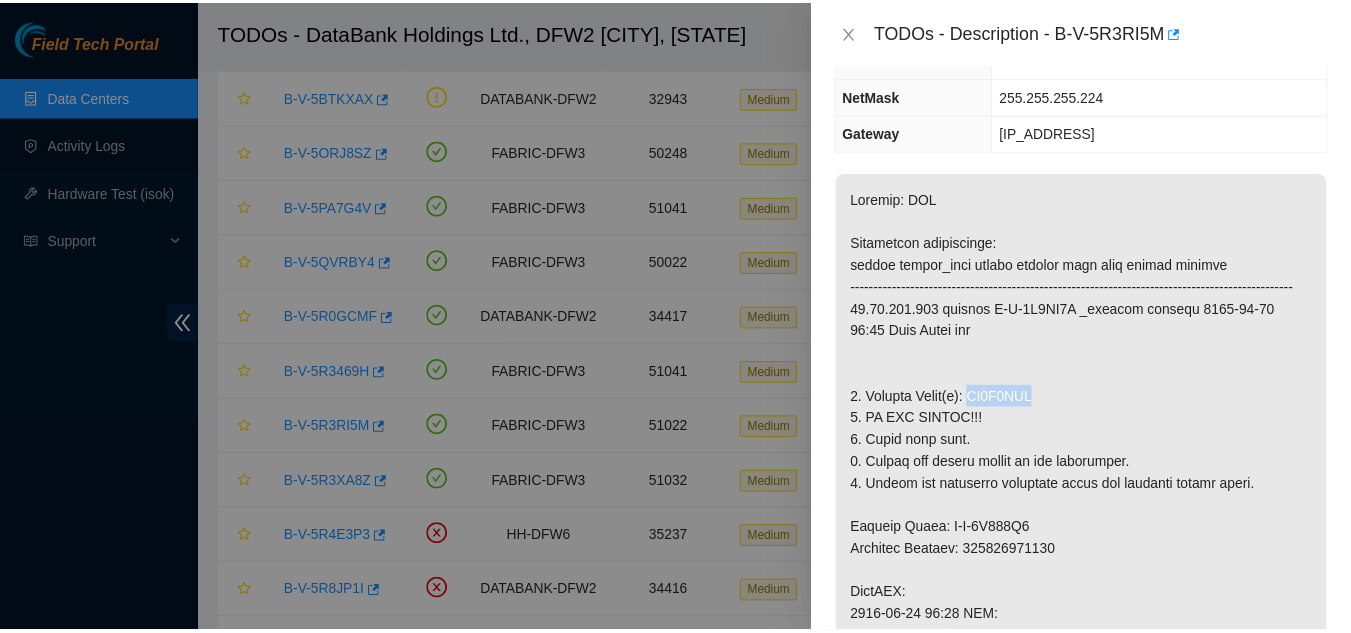 scroll, scrollTop: 200, scrollLeft: 0, axis: vertical 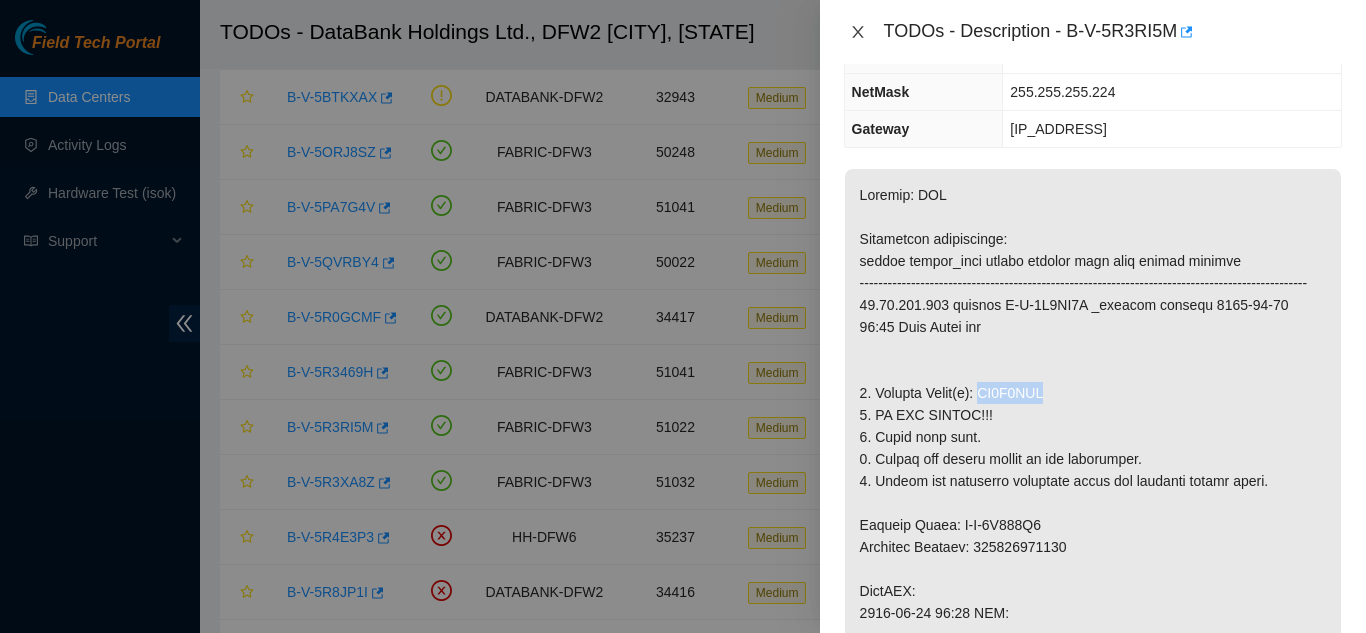 click 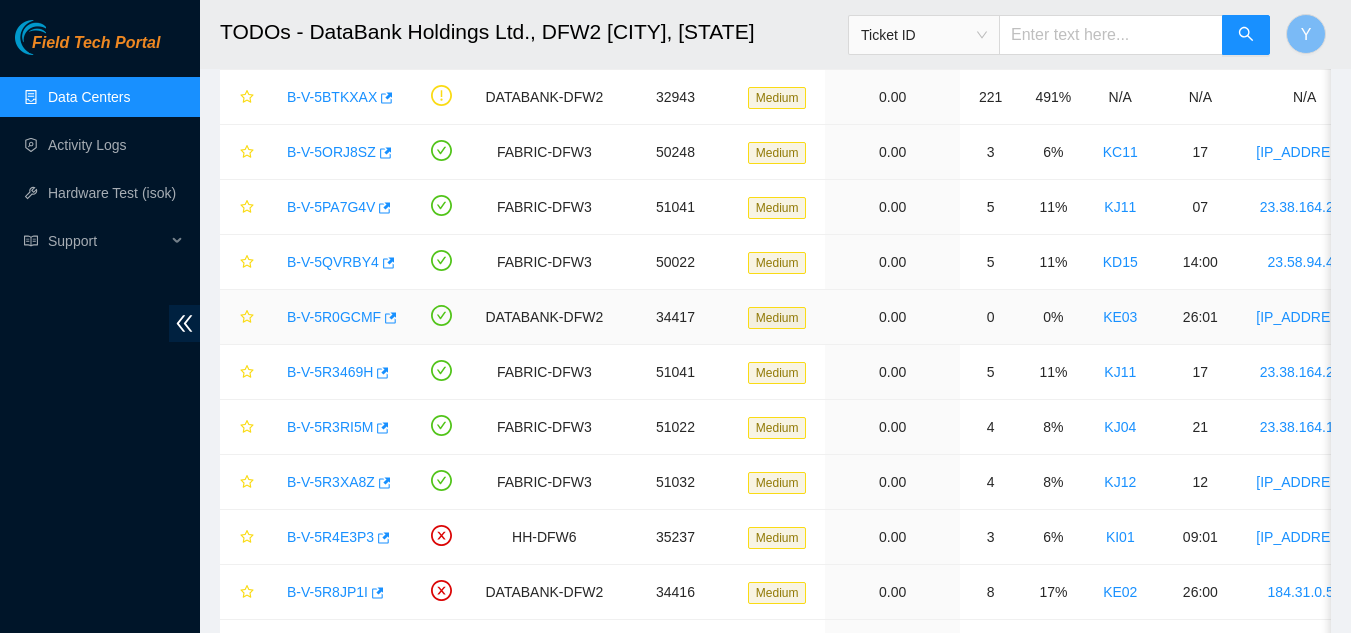 scroll, scrollTop: 266, scrollLeft: 0, axis: vertical 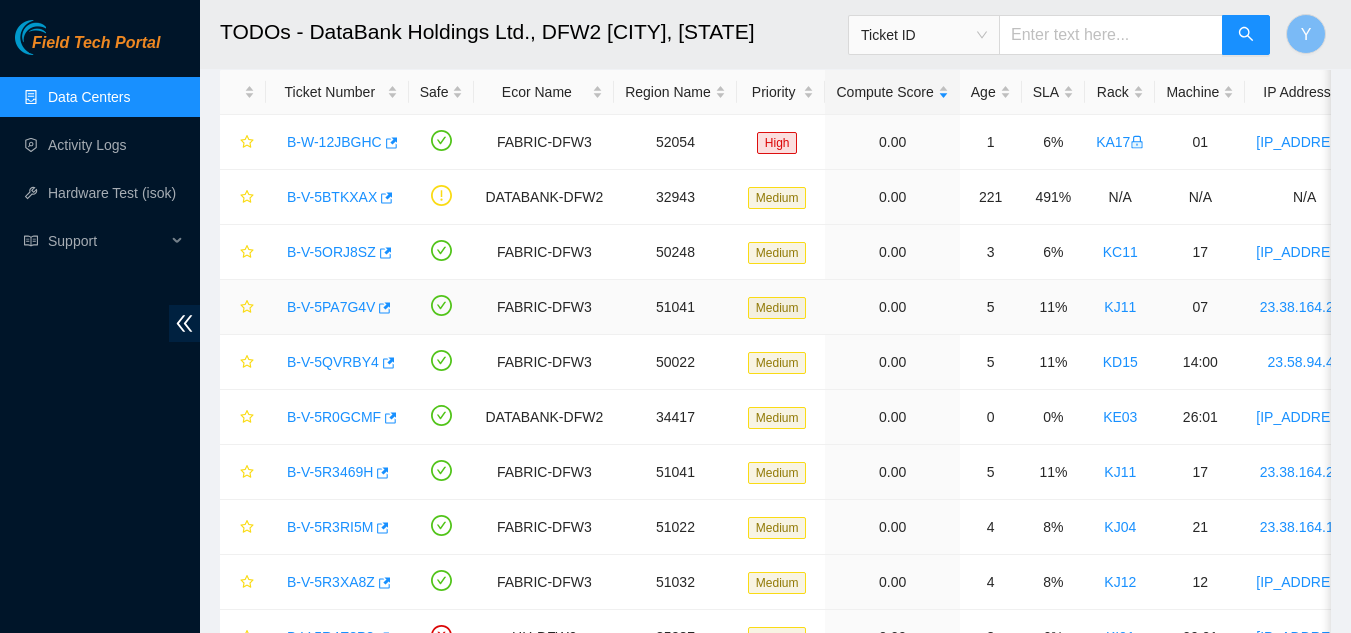 click on "B-V-5PA7G4V" at bounding box center (331, 307) 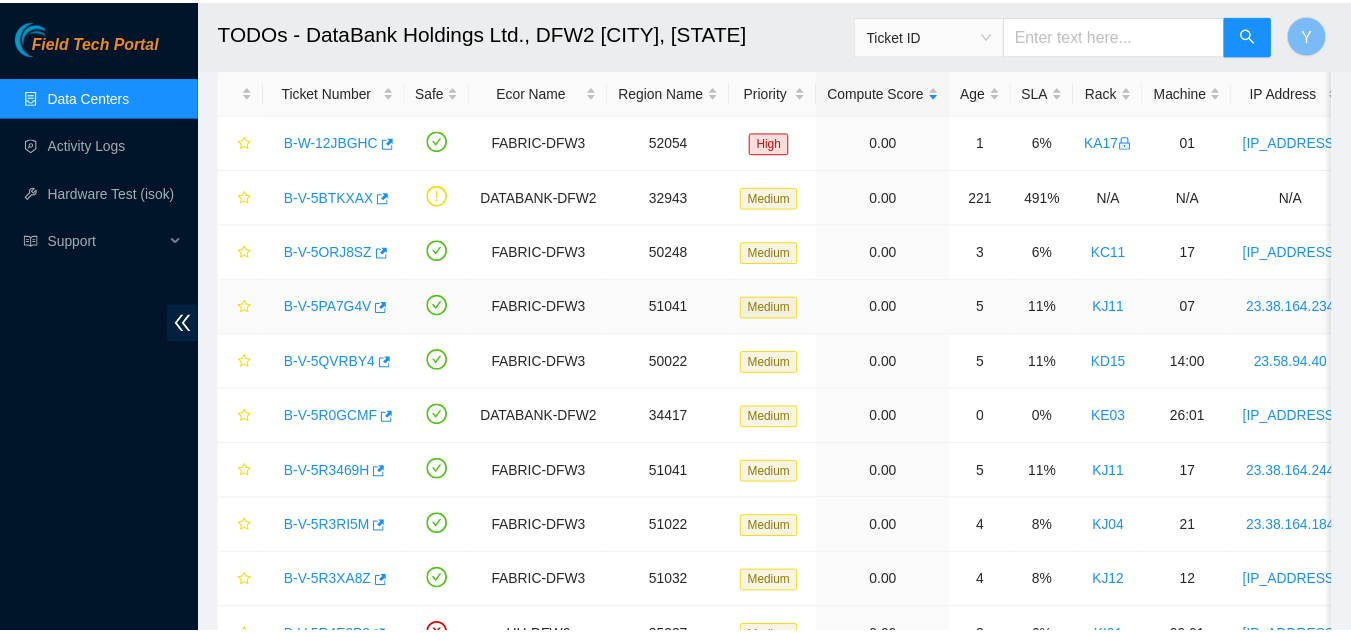 scroll, scrollTop: 200, scrollLeft: 0, axis: vertical 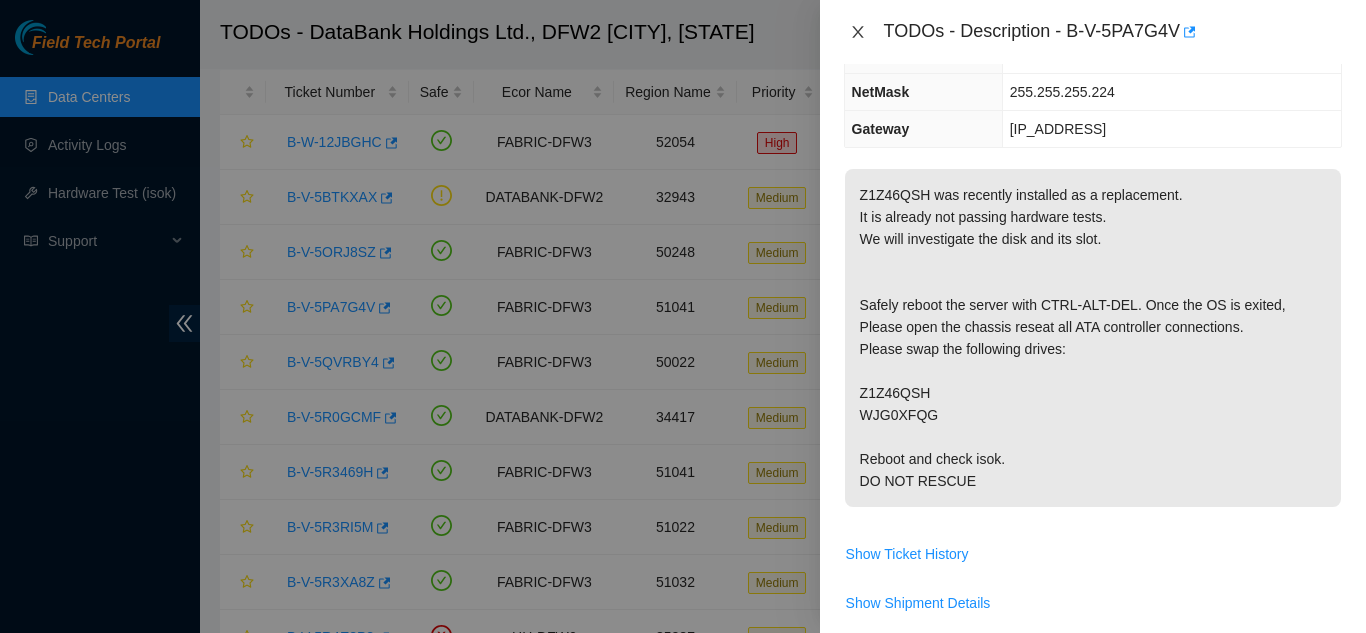 click 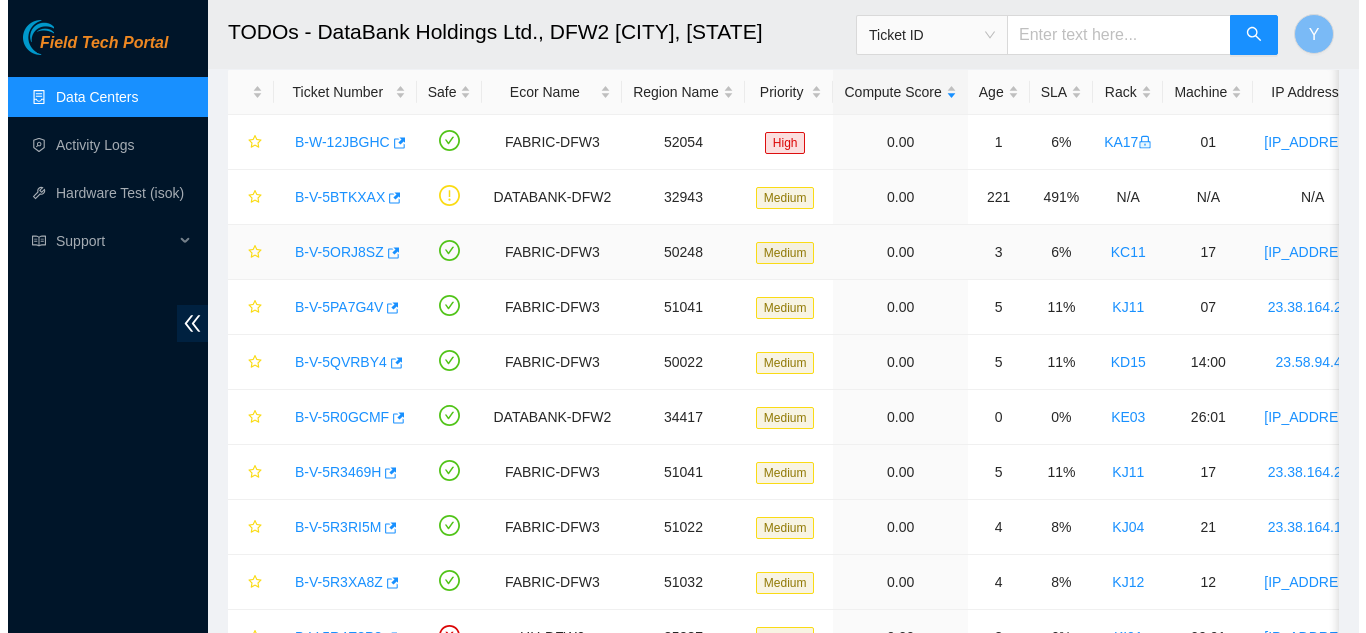 scroll, scrollTop: 266, scrollLeft: 0, axis: vertical 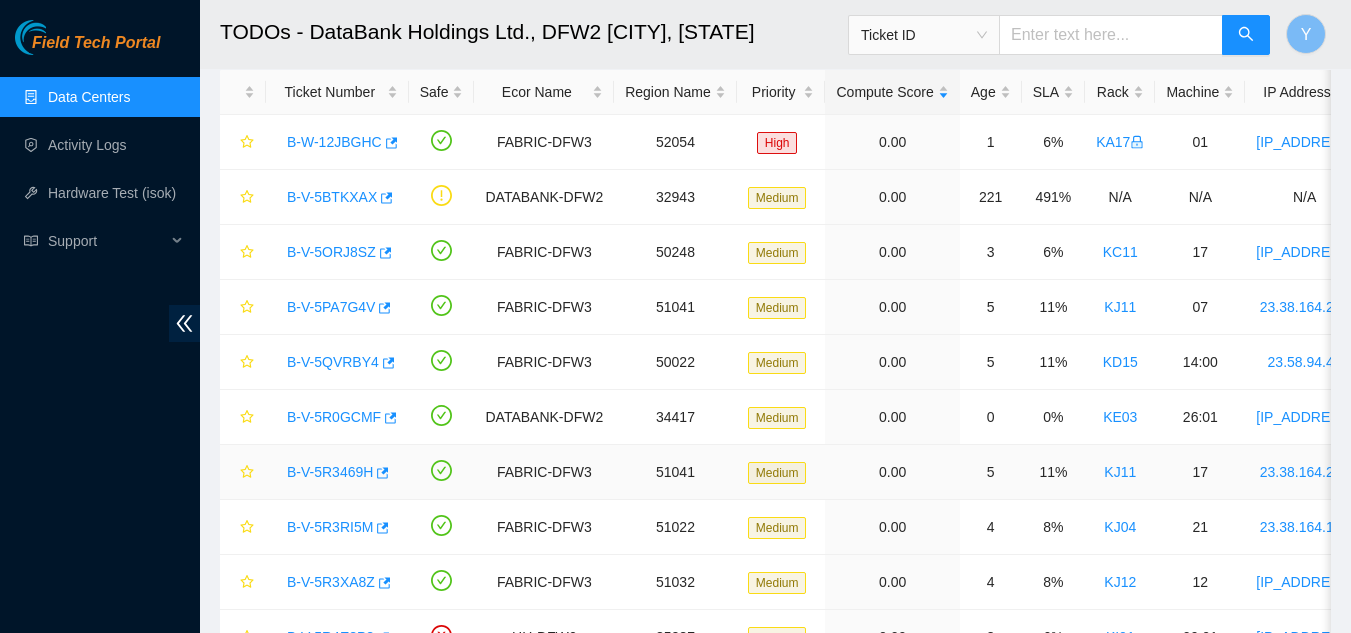 click on "B-V-5R3469H" at bounding box center (330, 472) 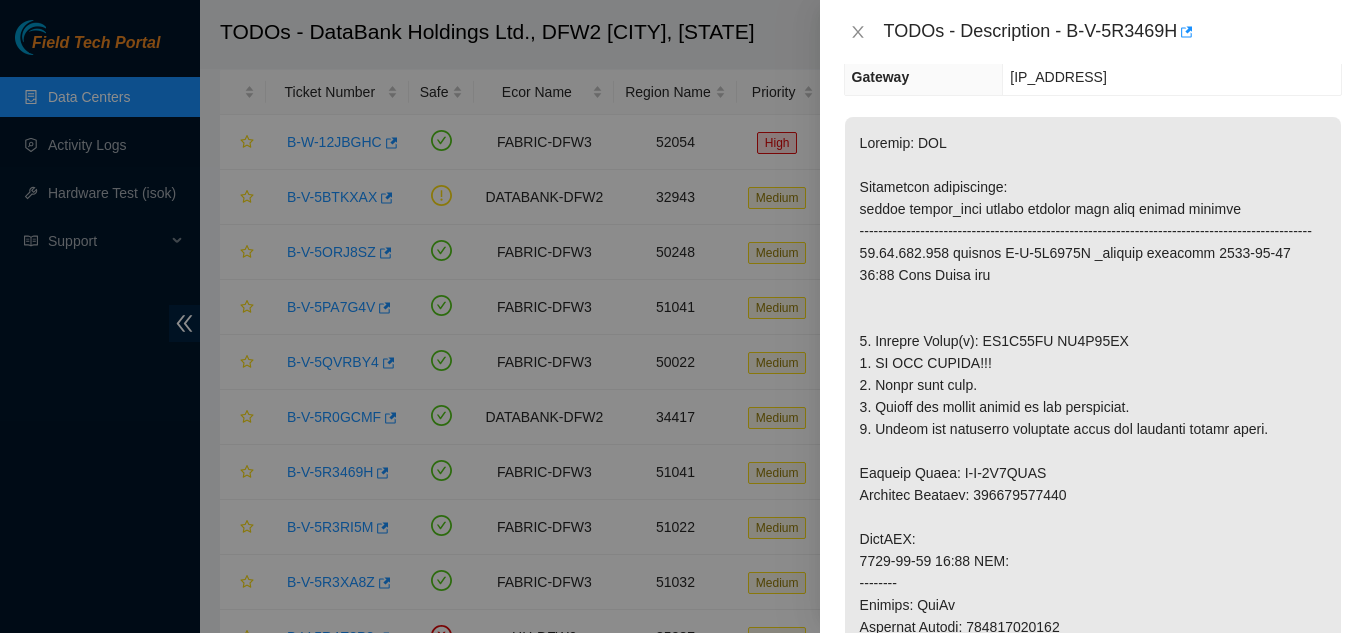 scroll, scrollTop: 300, scrollLeft: 0, axis: vertical 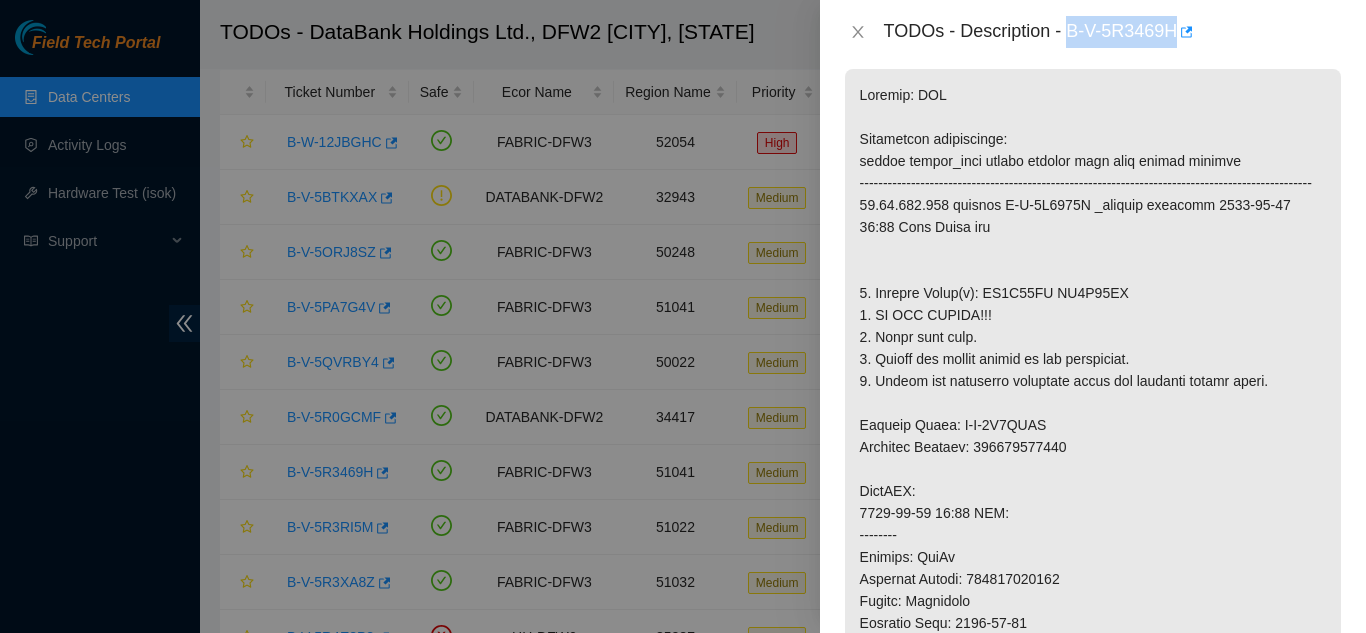 drag, startPoint x: 1066, startPoint y: 33, endPoint x: 1175, endPoint y: 37, distance: 109.07337 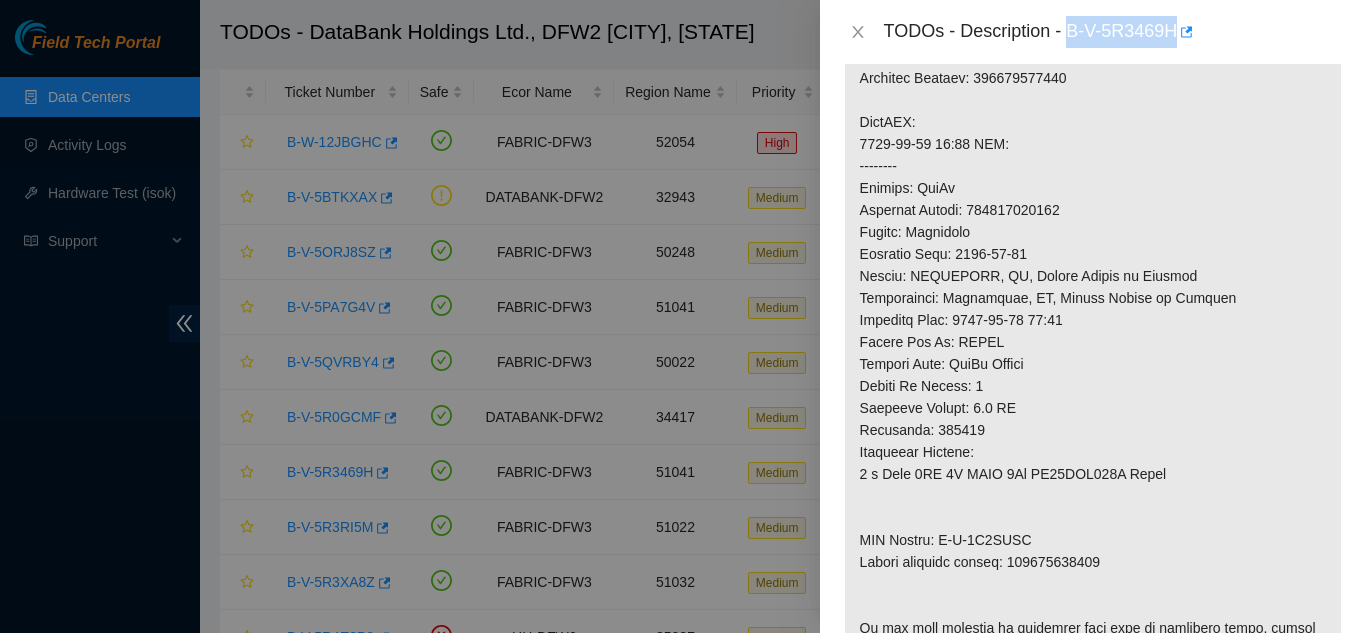 scroll, scrollTop: 700, scrollLeft: 0, axis: vertical 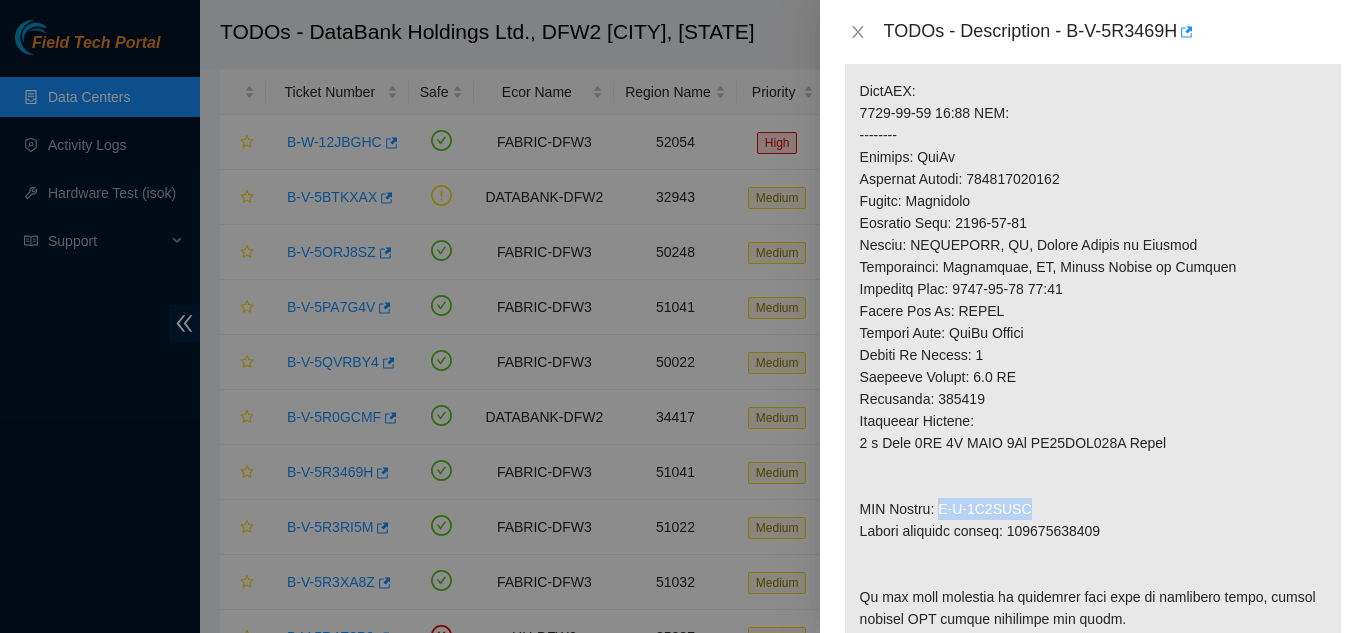 drag, startPoint x: 941, startPoint y: 531, endPoint x: 1035, endPoint y: 531, distance: 94 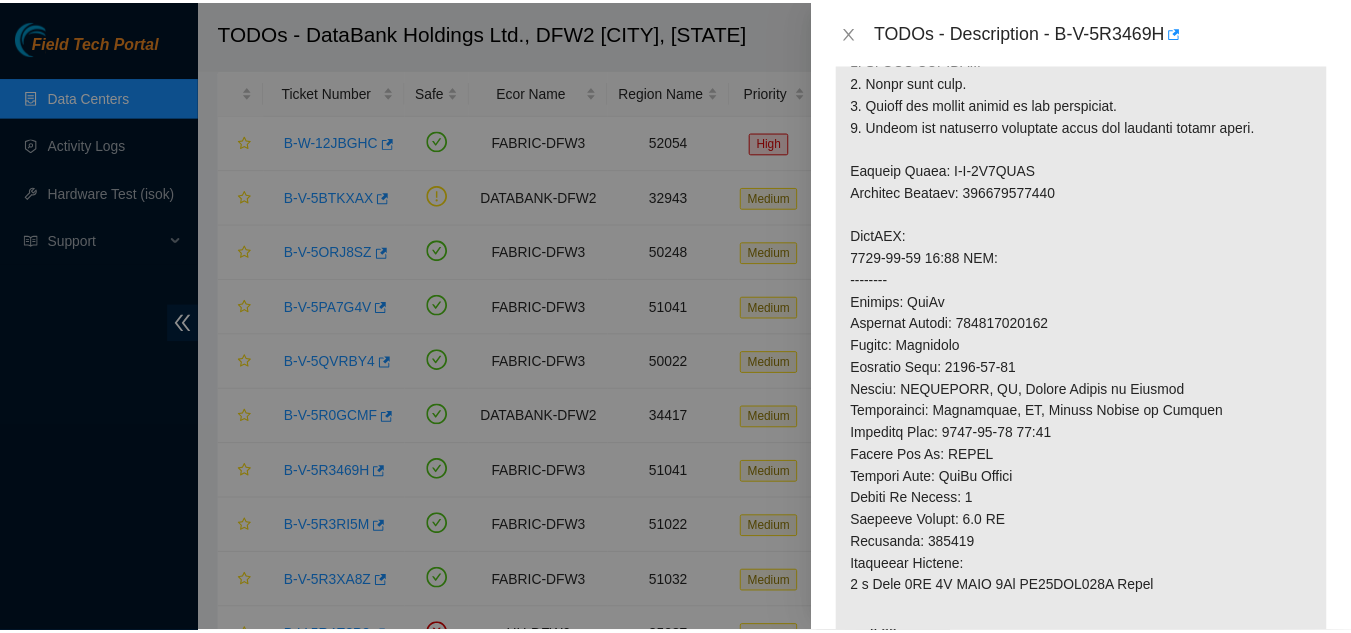 scroll, scrollTop: 500, scrollLeft: 0, axis: vertical 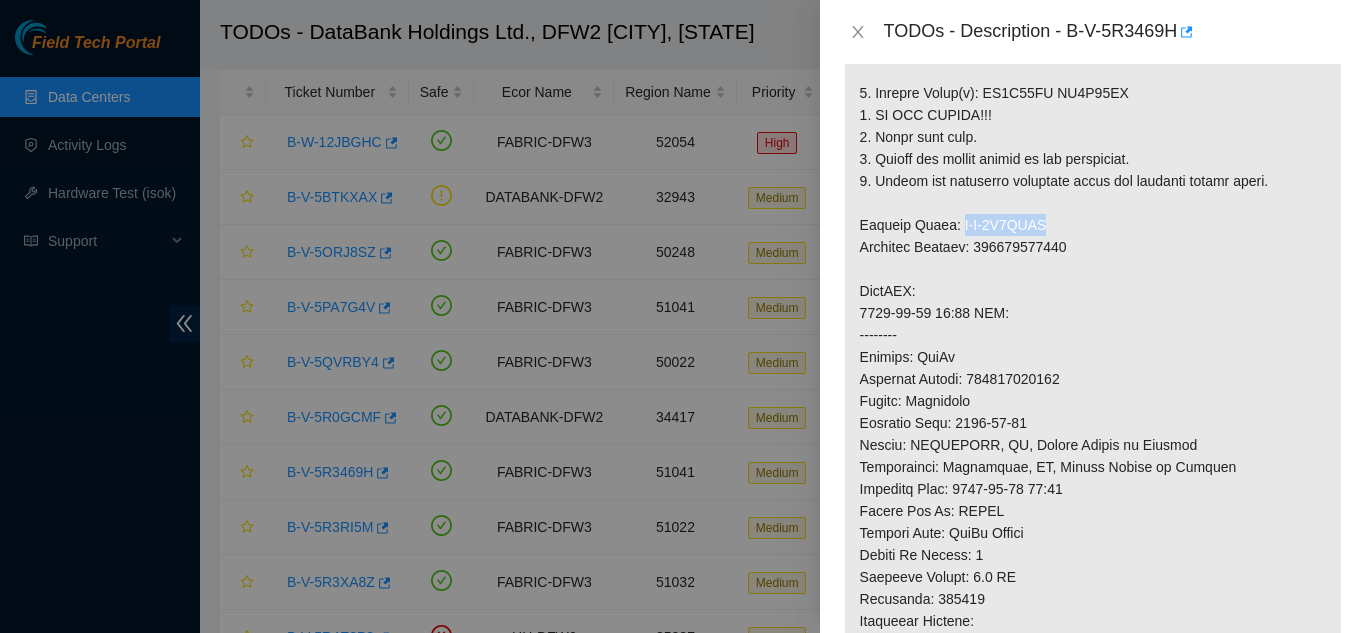 drag, startPoint x: 948, startPoint y: 248, endPoint x: 1046, endPoint y: 246, distance: 98.02041 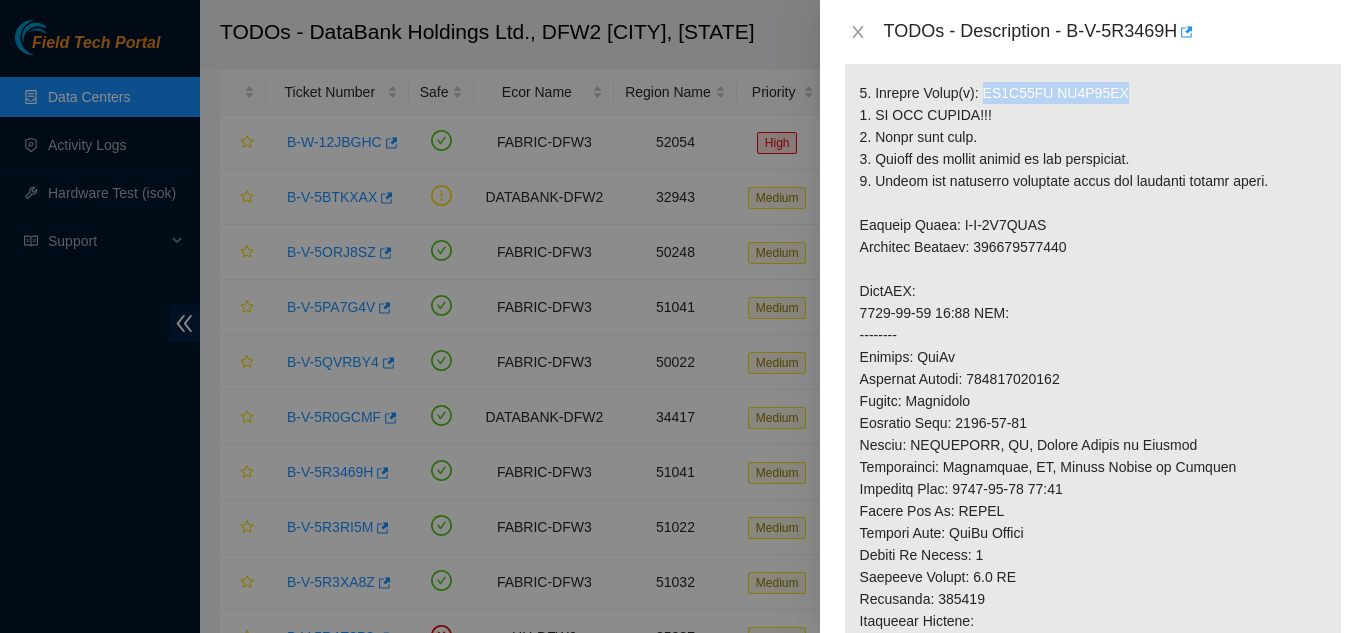 drag, startPoint x: 980, startPoint y: 113, endPoint x: 1118, endPoint y: 113, distance: 138 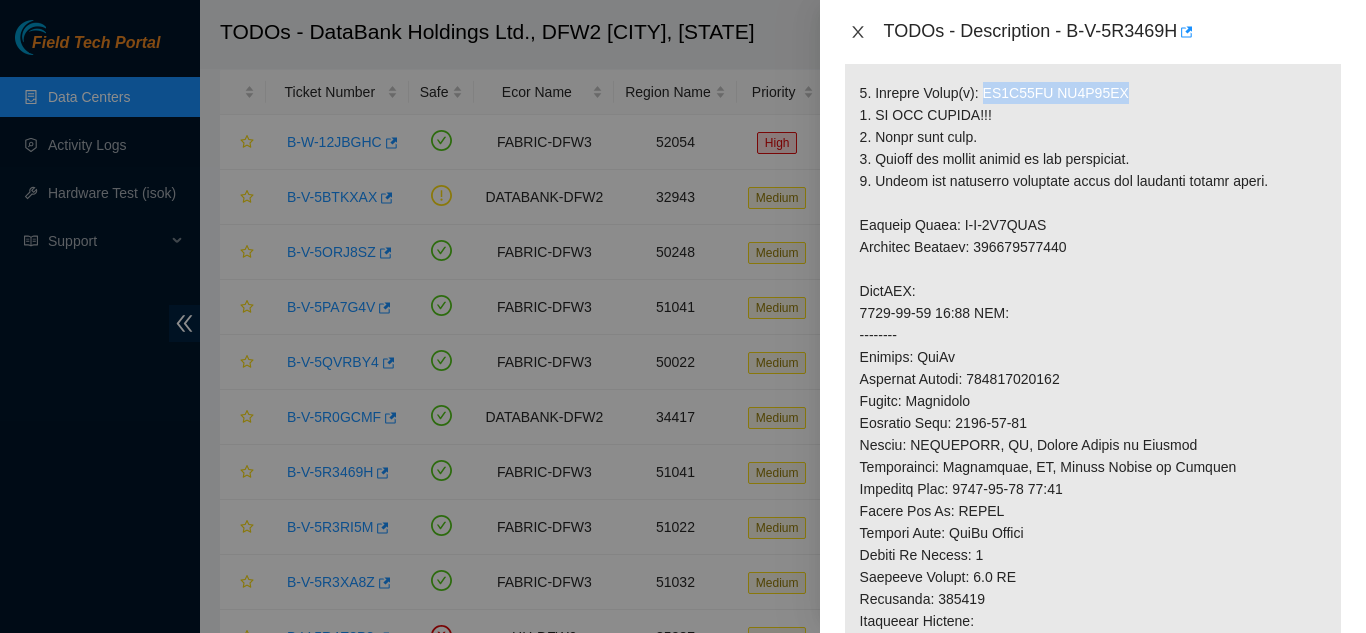 click 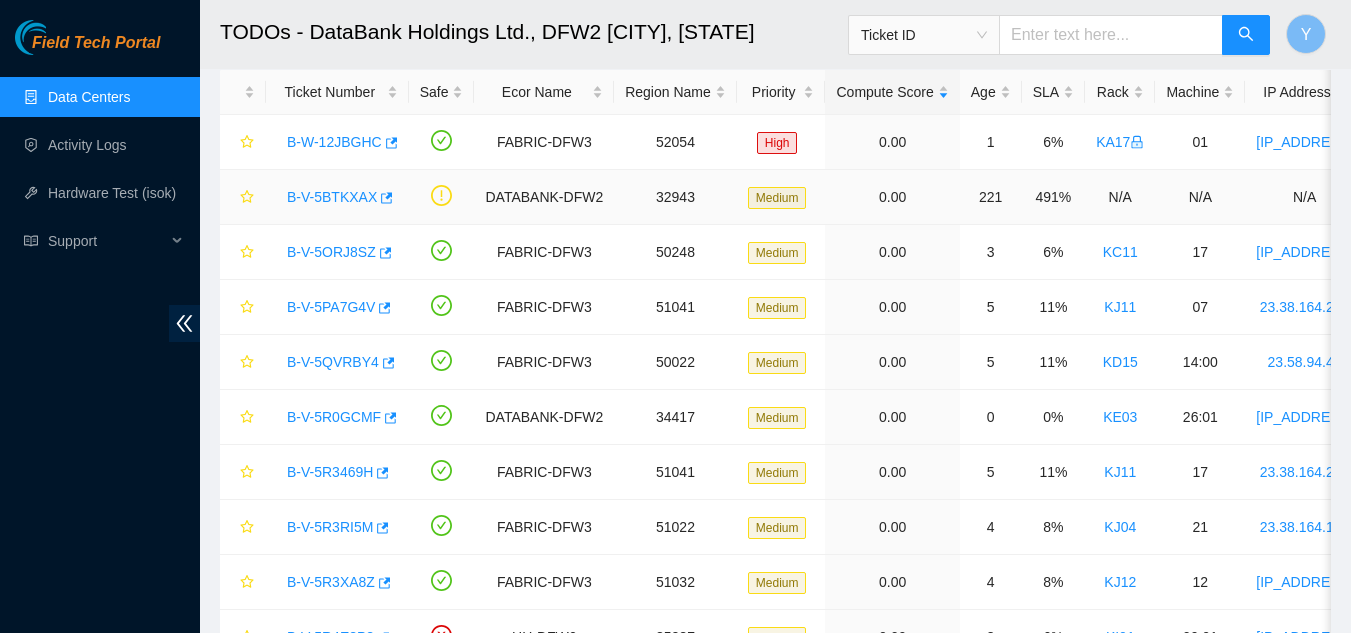scroll, scrollTop: 566, scrollLeft: 0, axis: vertical 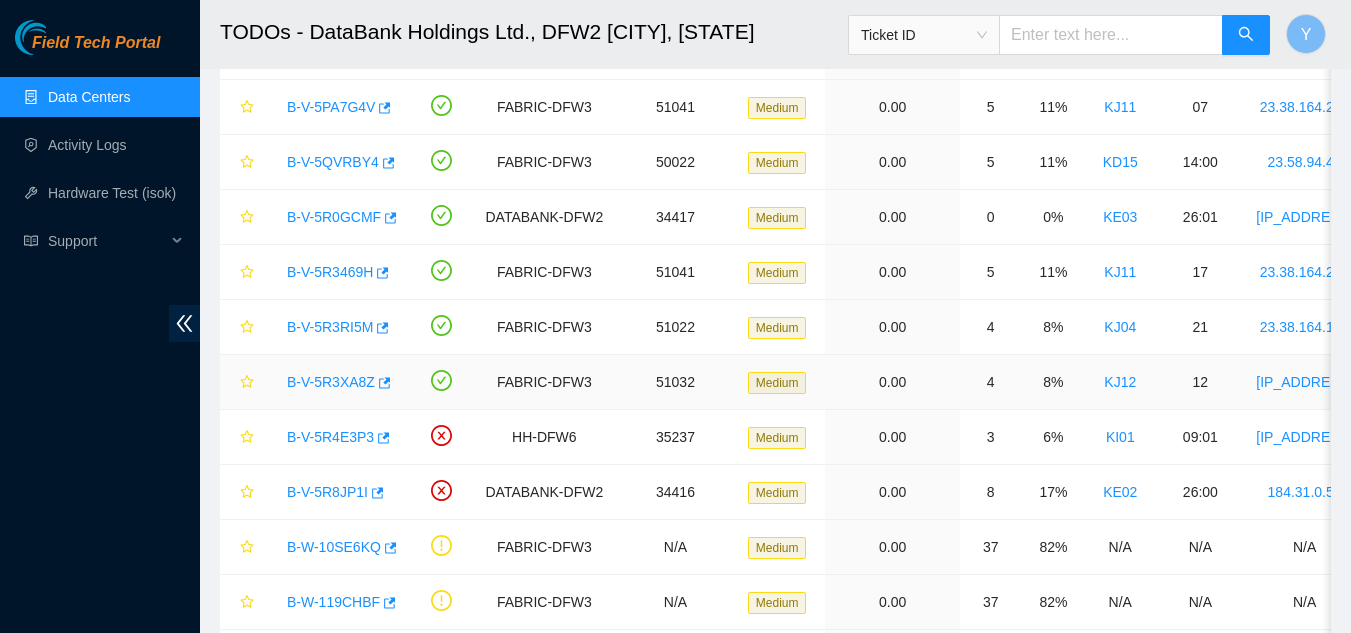 click on "B-V-5R3XA8Z" at bounding box center (331, 382) 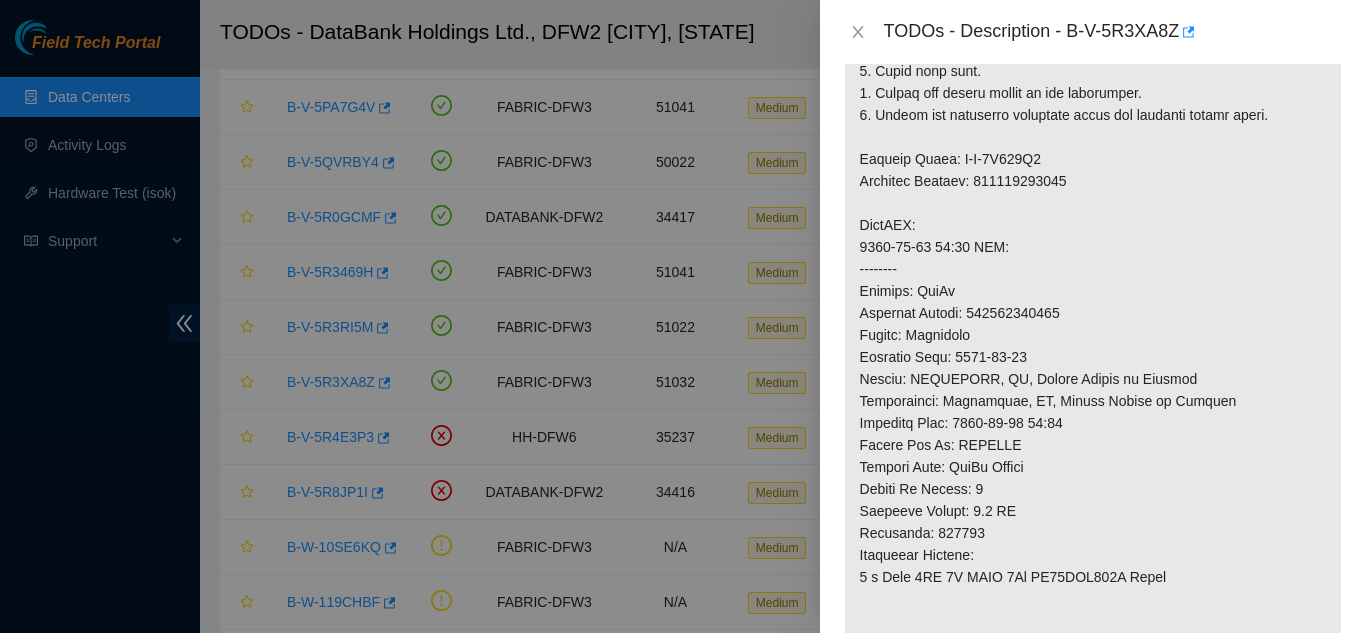 scroll, scrollTop: 500, scrollLeft: 0, axis: vertical 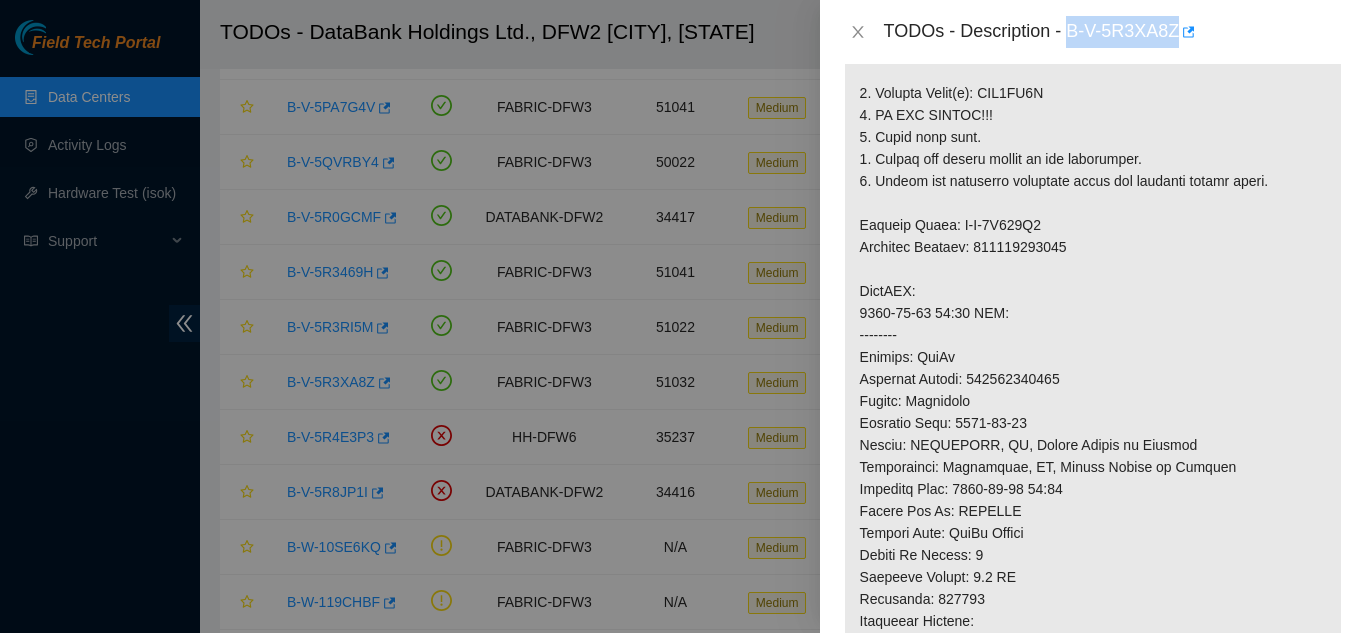 drag, startPoint x: 1068, startPoint y: 35, endPoint x: 1172, endPoint y: 37, distance: 104.019226 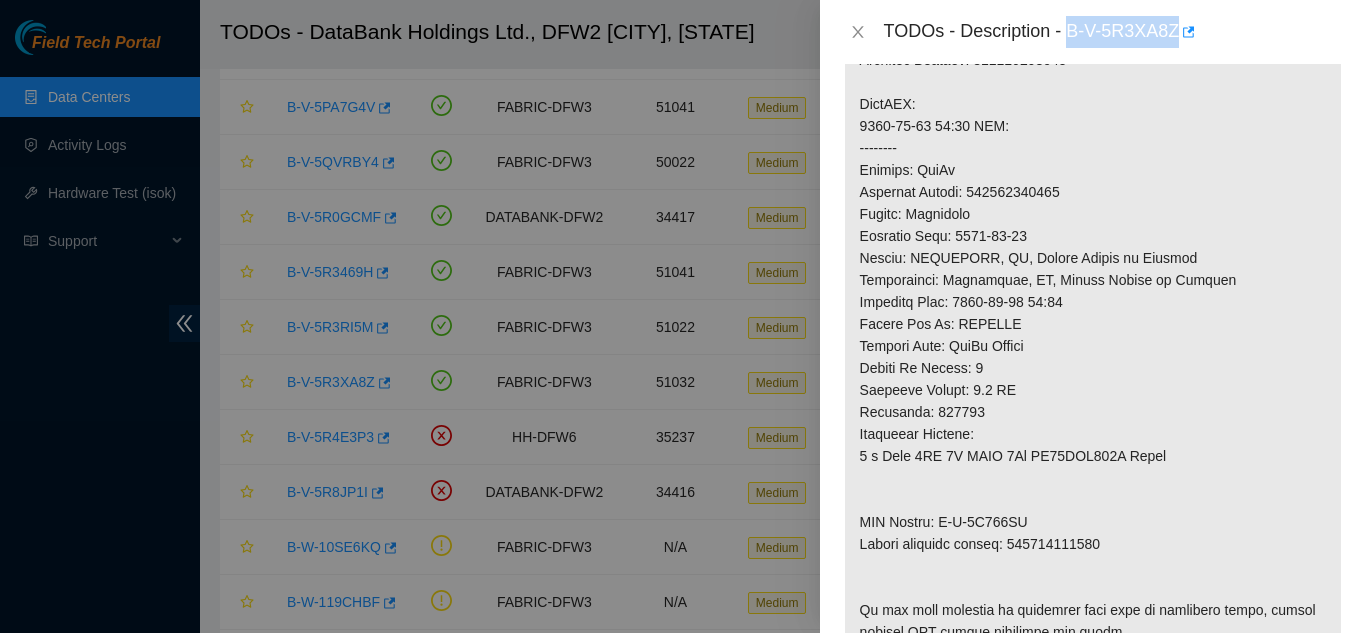 scroll, scrollTop: 800, scrollLeft: 0, axis: vertical 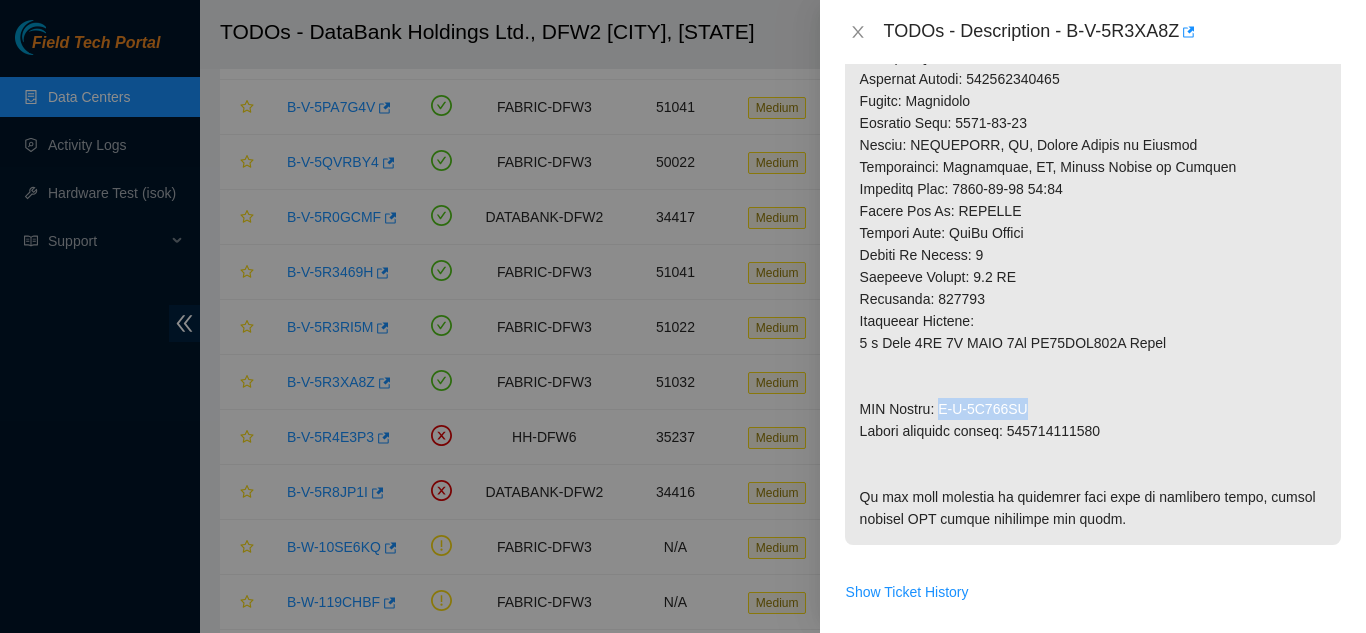 drag, startPoint x: 940, startPoint y: 431, endPoint x: 1025, endPoint y: 435, distance: 85.09406 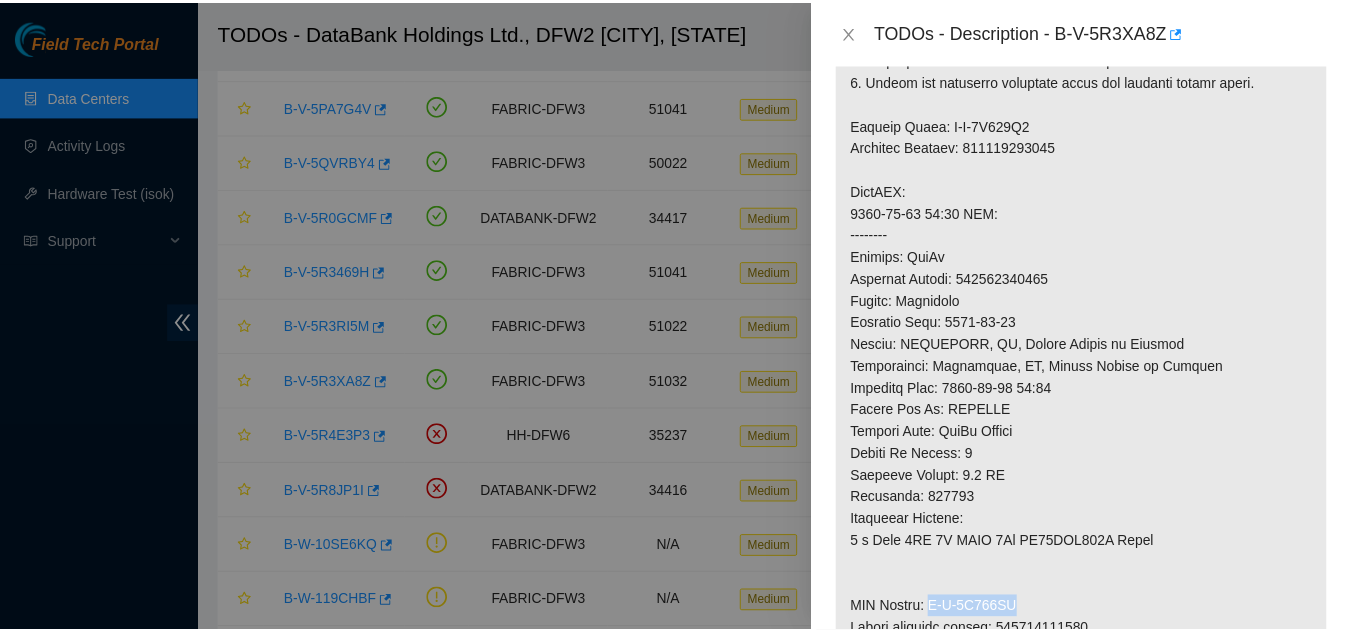 scroll, scrollTop: 500, scrollLeft: 0, axis: vertical 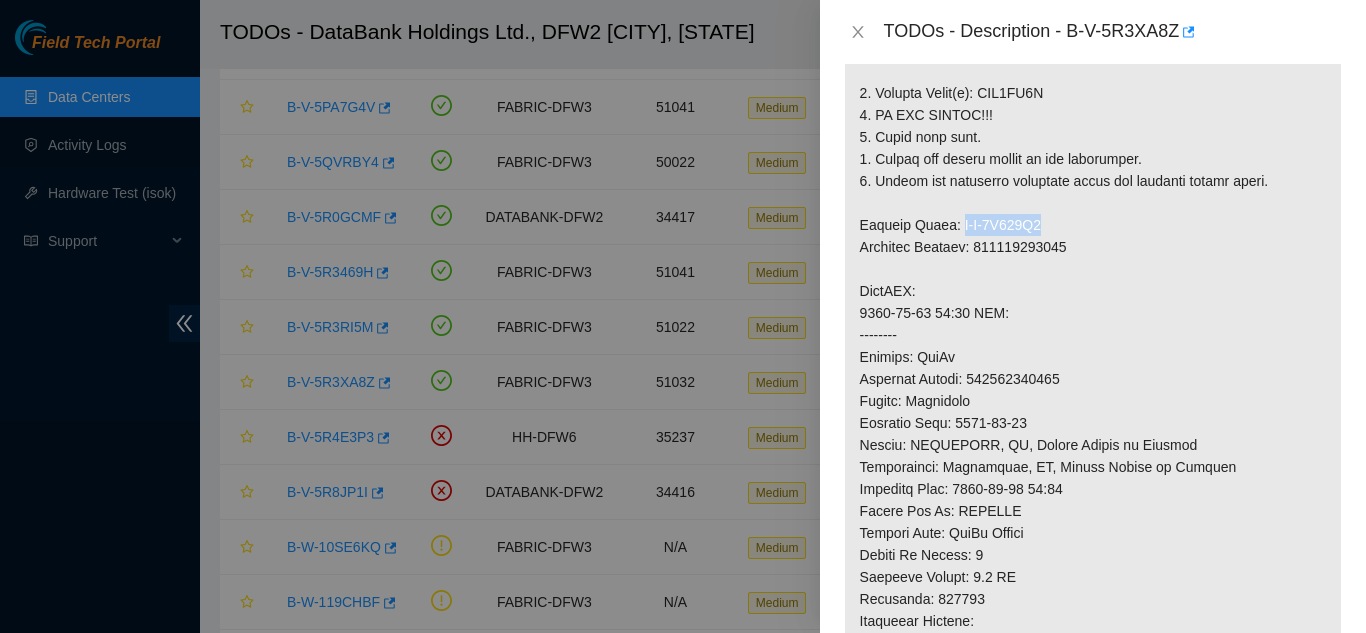 drag, startPoint x: 951, startPoint y: 246, endPoint x: 1034, endPoint y: 244, distance: 83.02409 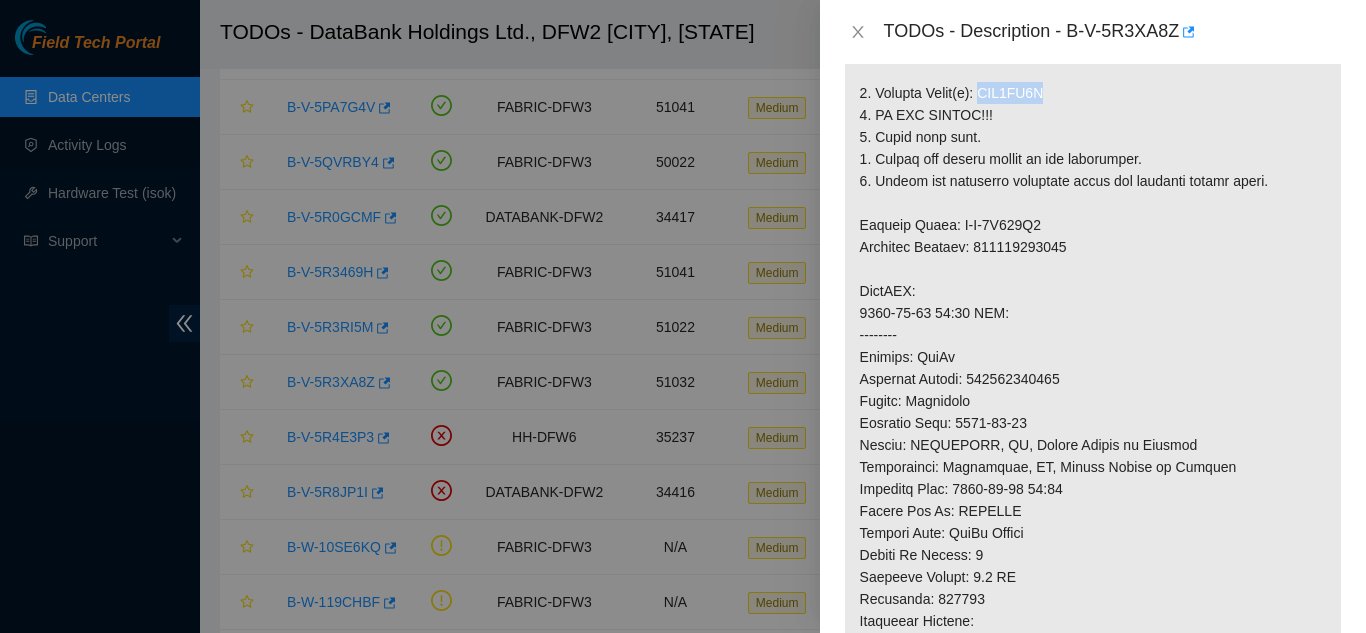 drag, startPoint x: 980, startPoint y: 114, endPoint x: 1053, endPoint y: 116, distance: 73.02739 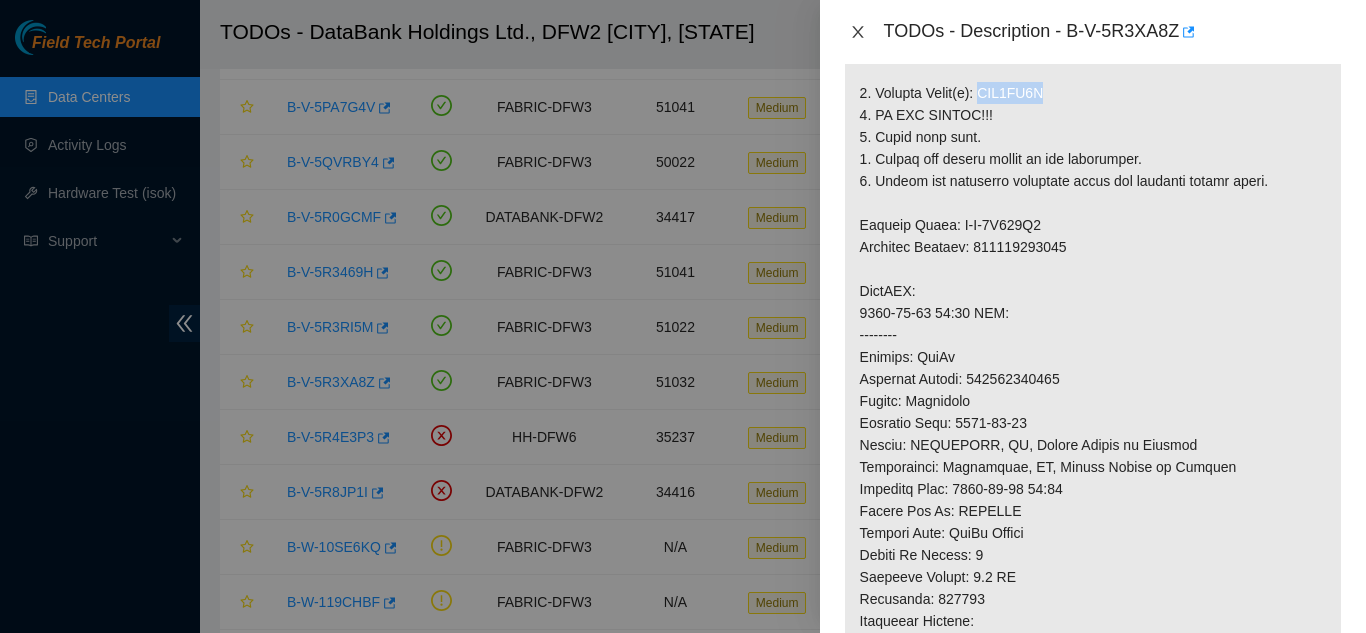 click 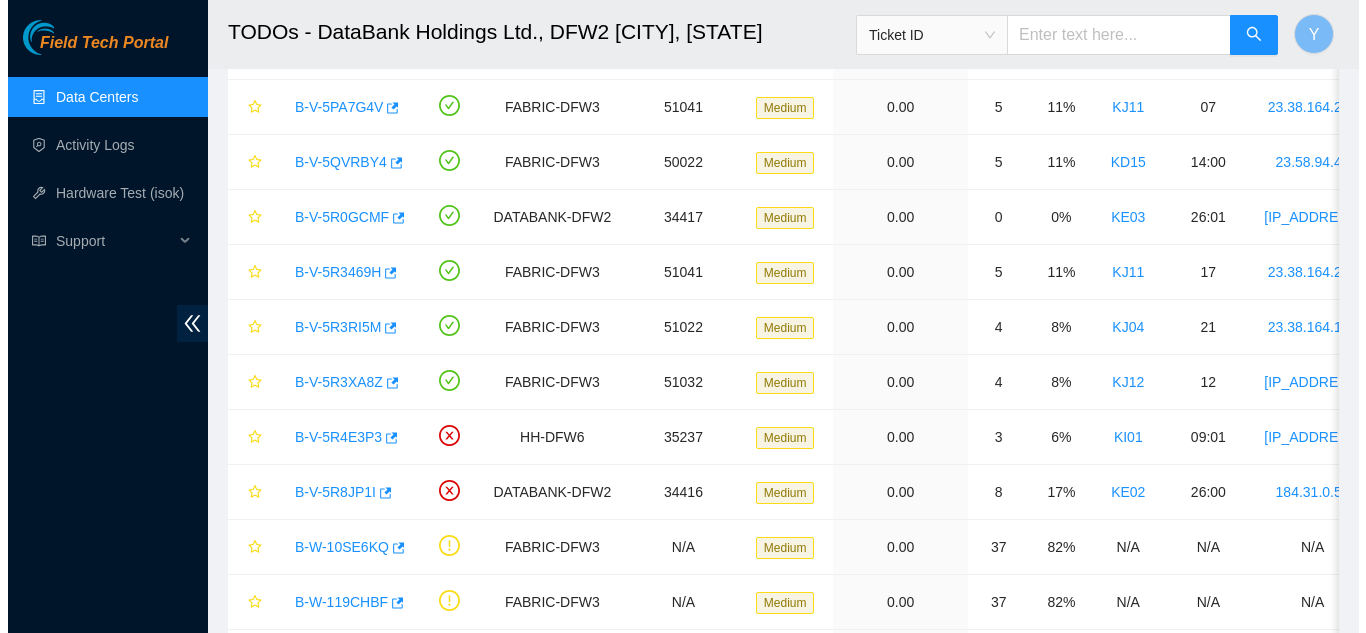 scroll, scrollTop: 566, scrollLeft: 0, axis: vertical 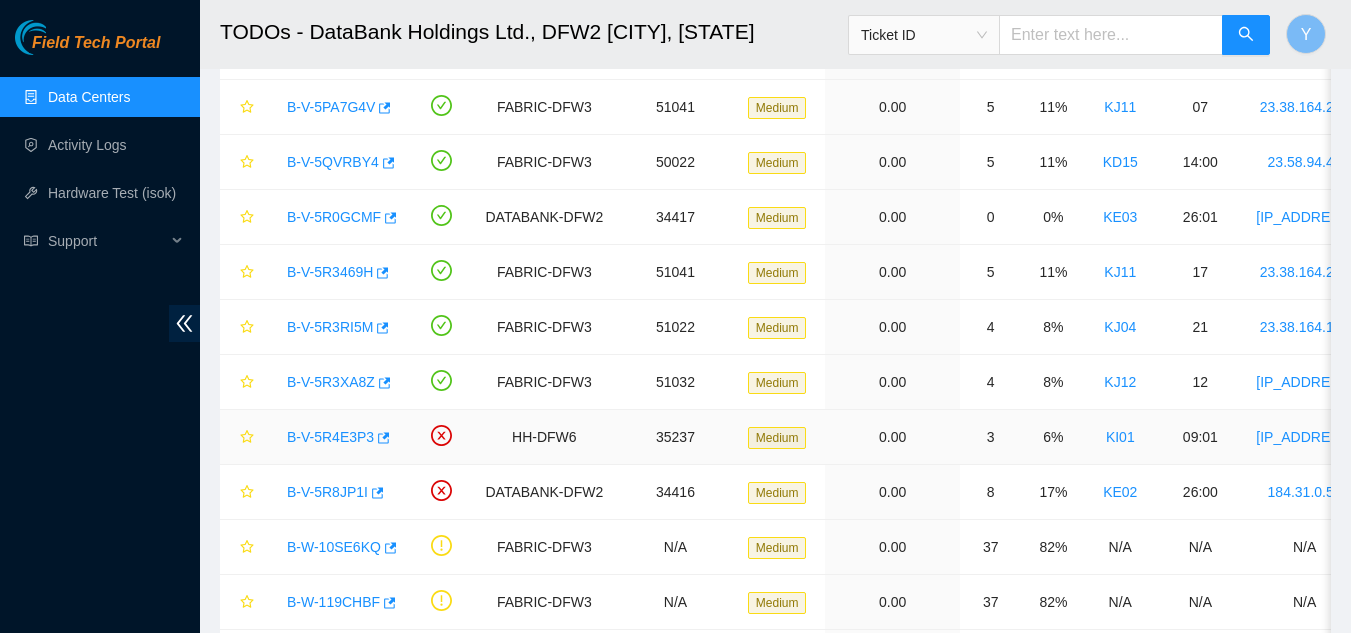 click on "B-V-5R4E3P3" at bounding box center (330, 437) 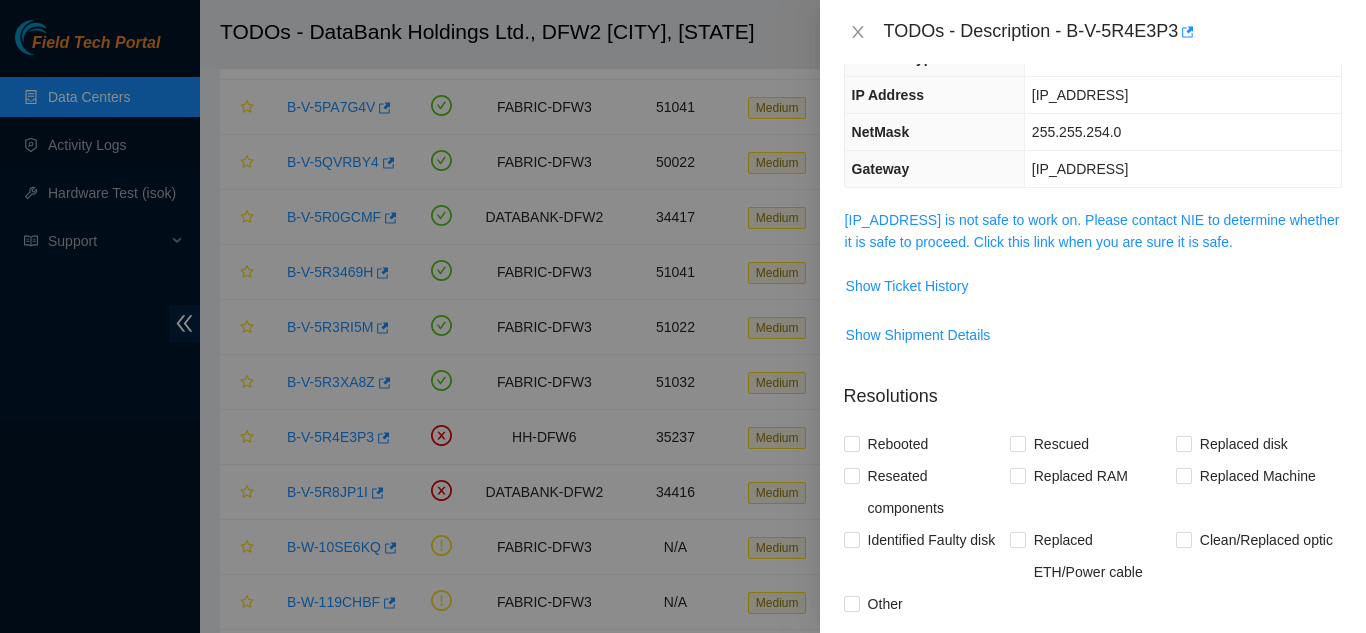 scroll, scrollTop: 125, scrollLeft: 0, axis: vertical 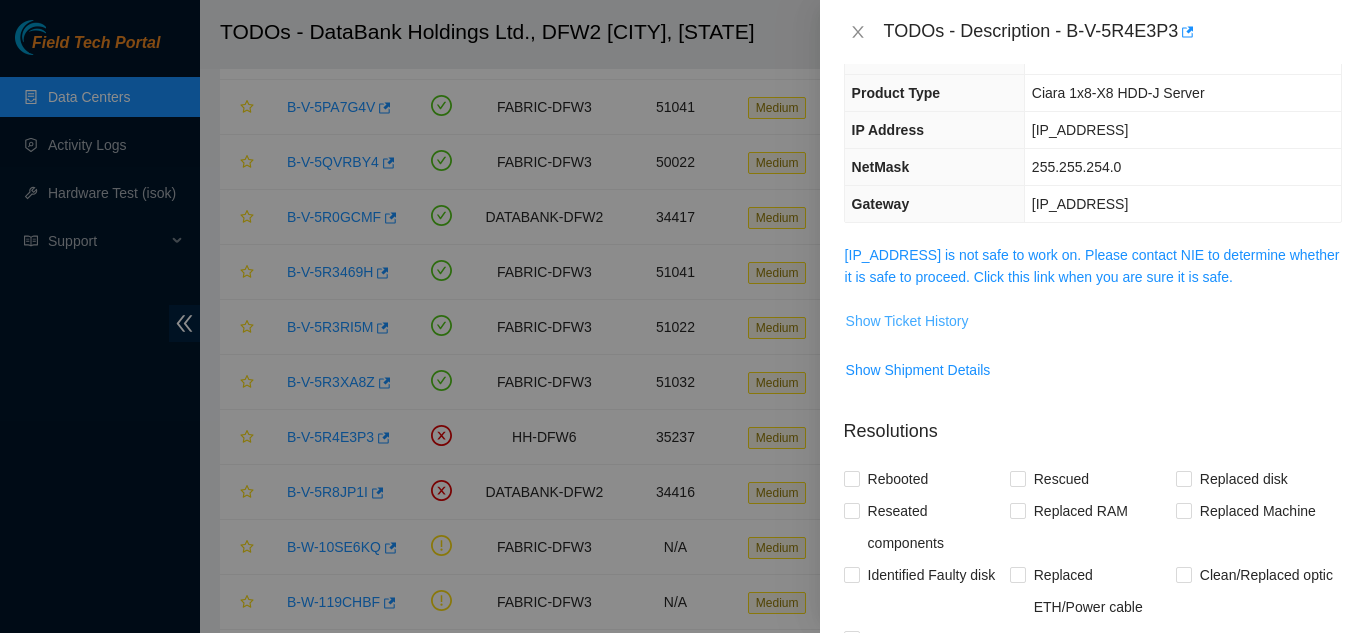 click on "Show Ticket History" at bounding box center [907, 321] 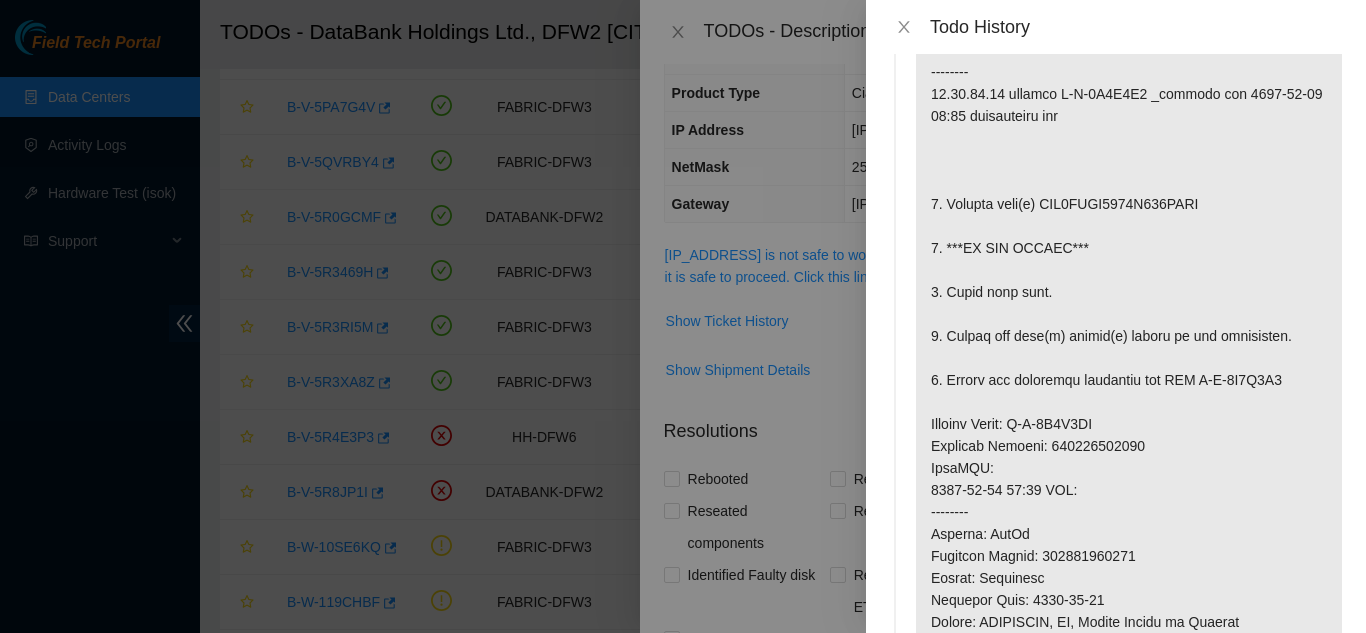 scroll, scrollTop: 0, scrollLeft: 0, axis: both 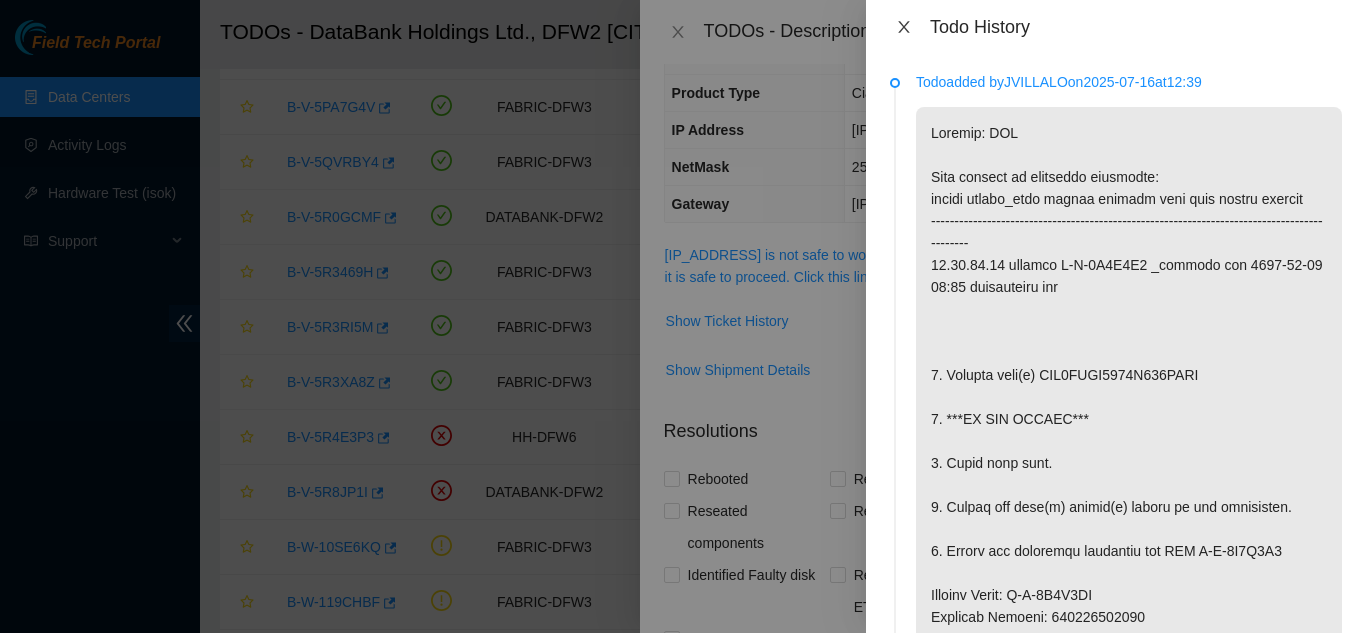 click 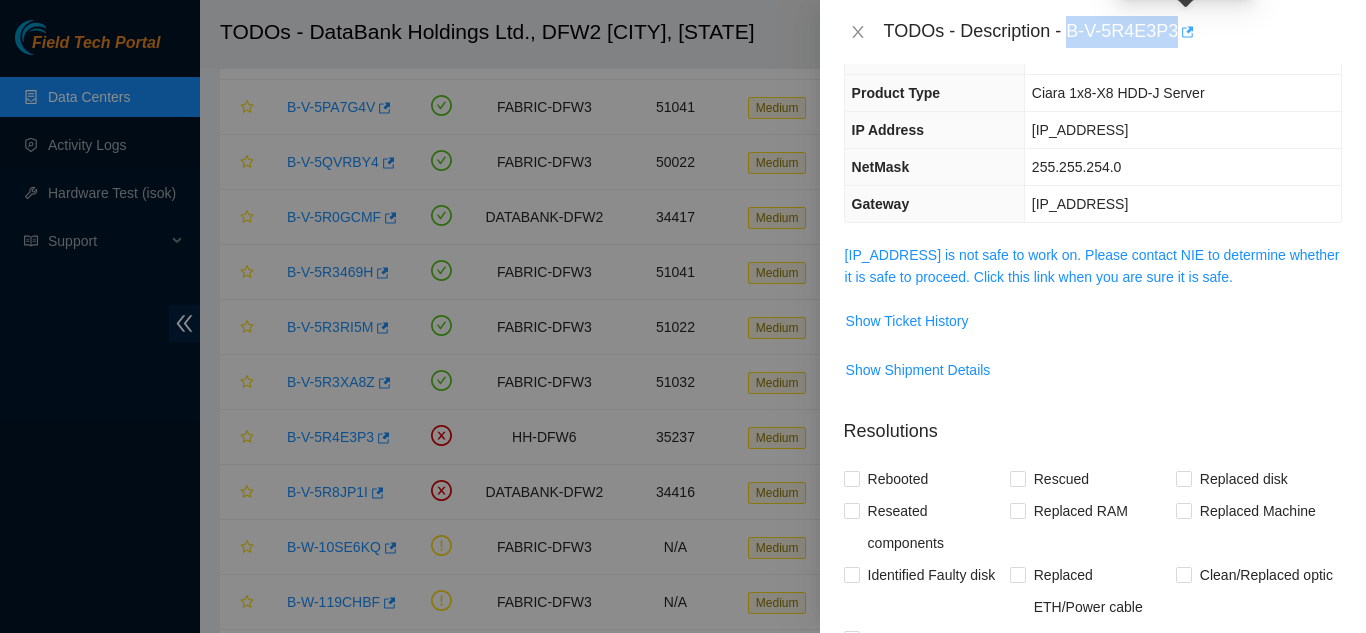 drag, startPoint x: 1068, startPoint y: 31, endPoint x: 1176, endPoint y: 27, distance: 108.07405 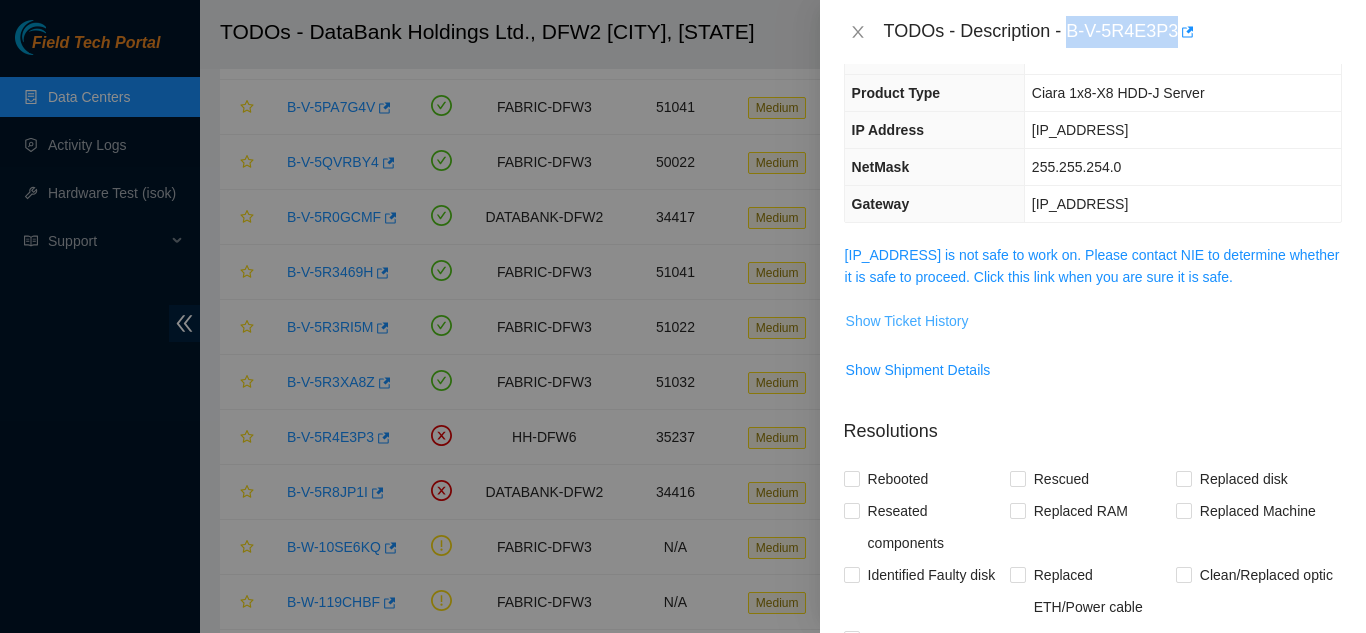 click on "Show Ticket History" at bounding box center (907, 321) 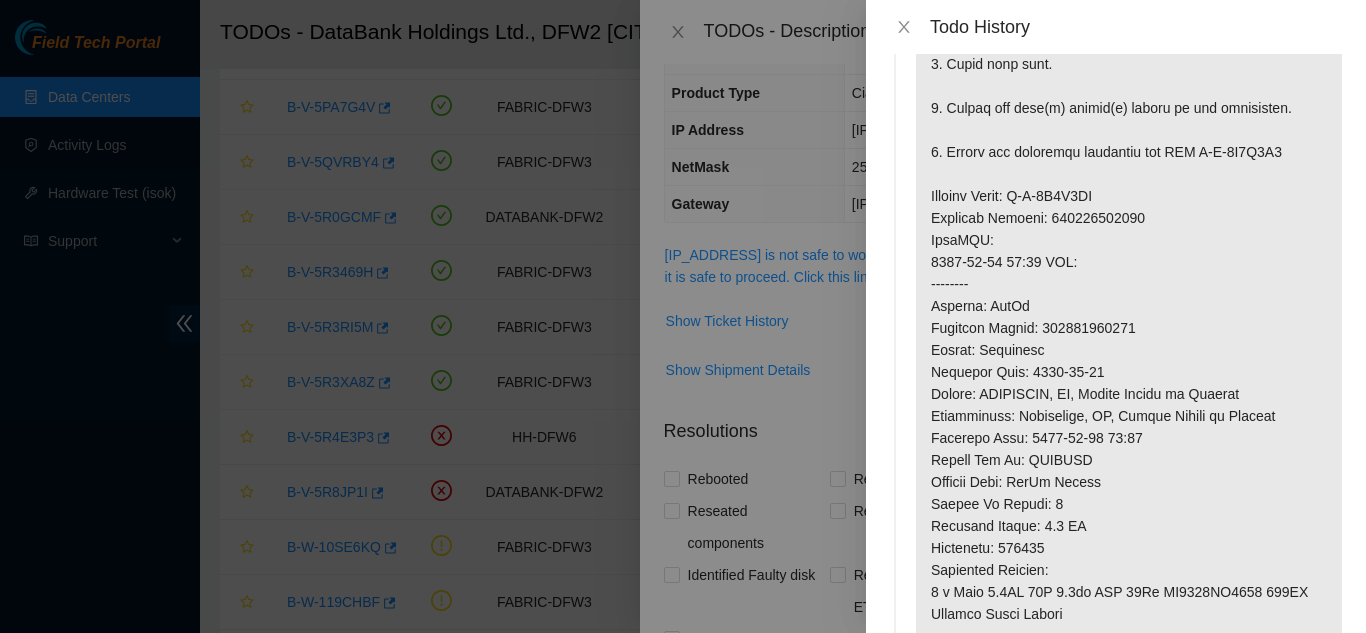 scroll, scrollTop: 400, scrollLeft: 0, axis: vertical 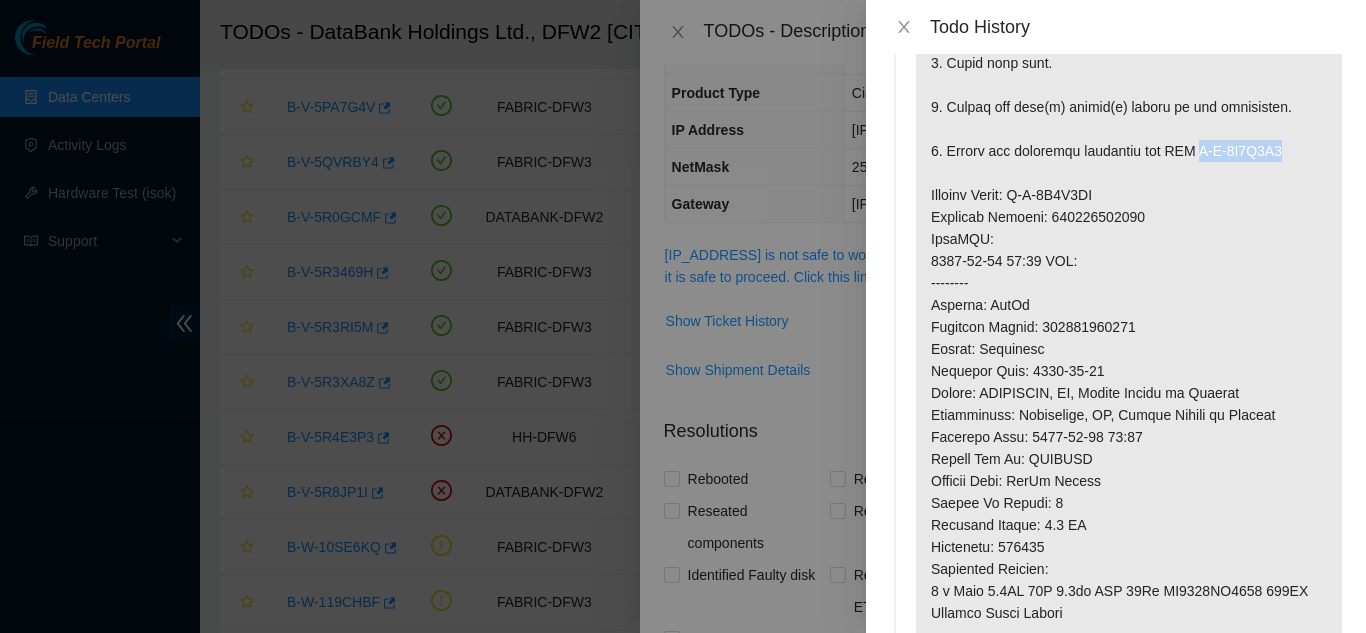 drag, startPoint x: 1199, startPoint y: 153, endPoint x: 1283, endPoint y: 155, distance: 84.0238 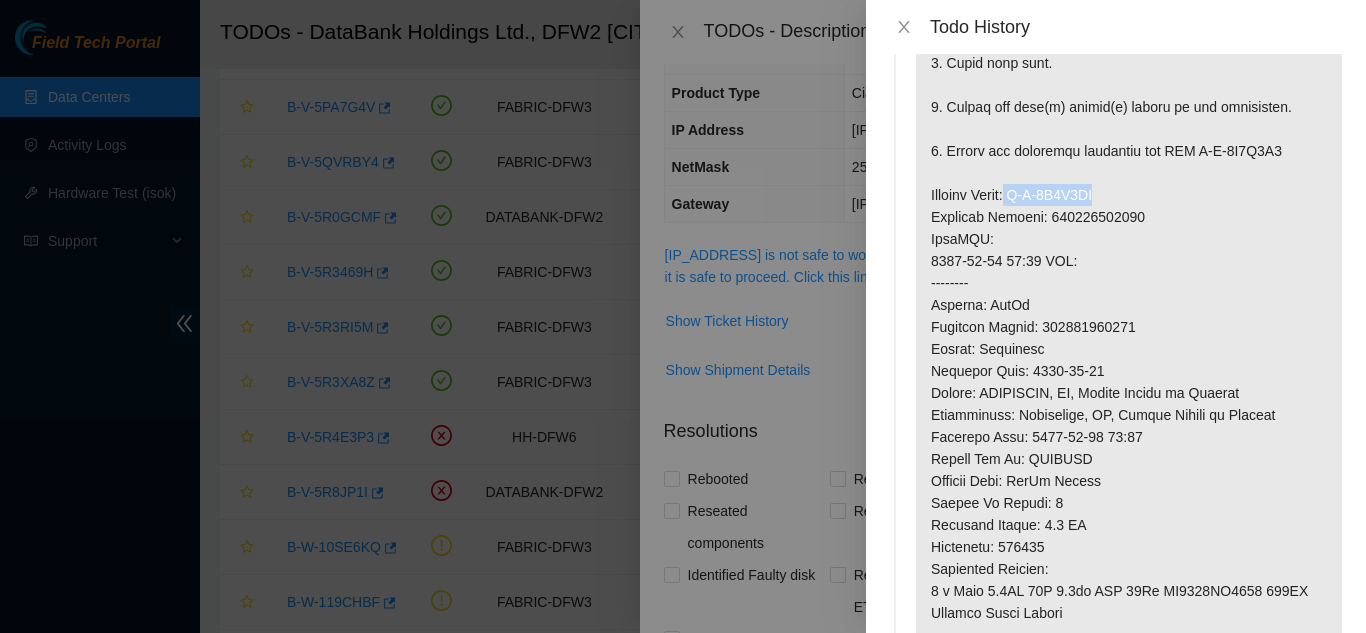 drag, startPoint x: 1019, startPoint y: 195, endPoint x: 1117, endPoint y: 191, distance: 98.0816 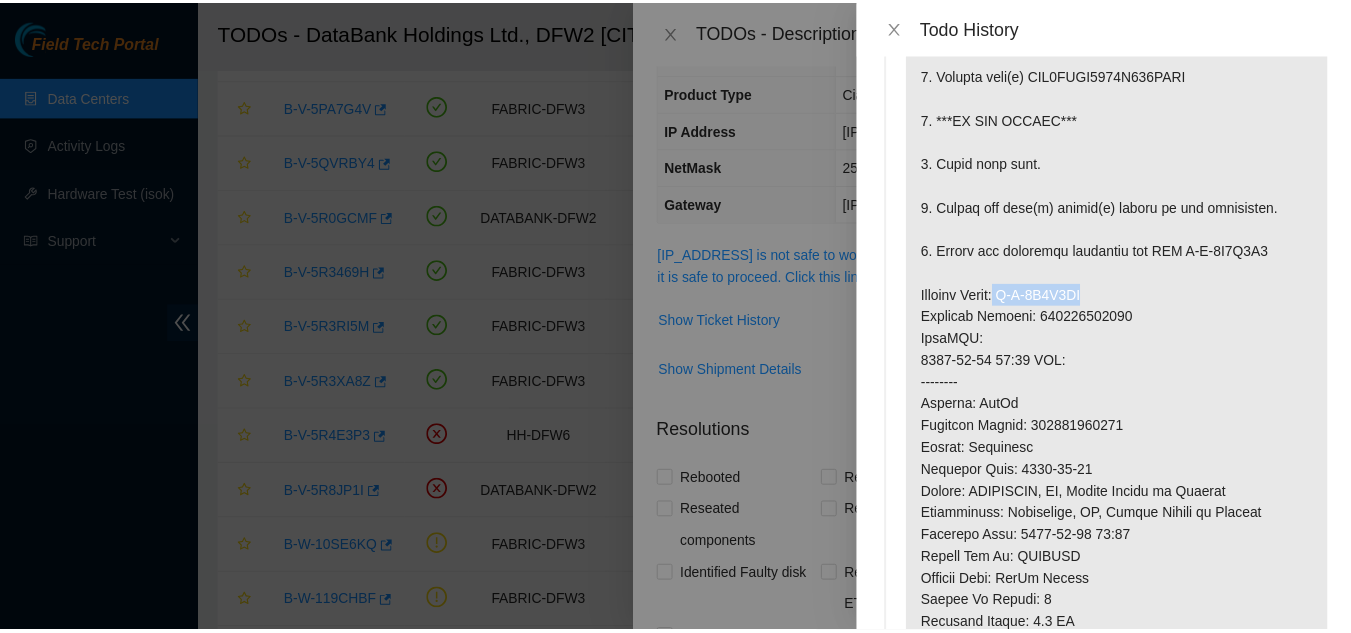 scroll, scrollTop: 200, scrollLeft: 0, axis: vertical 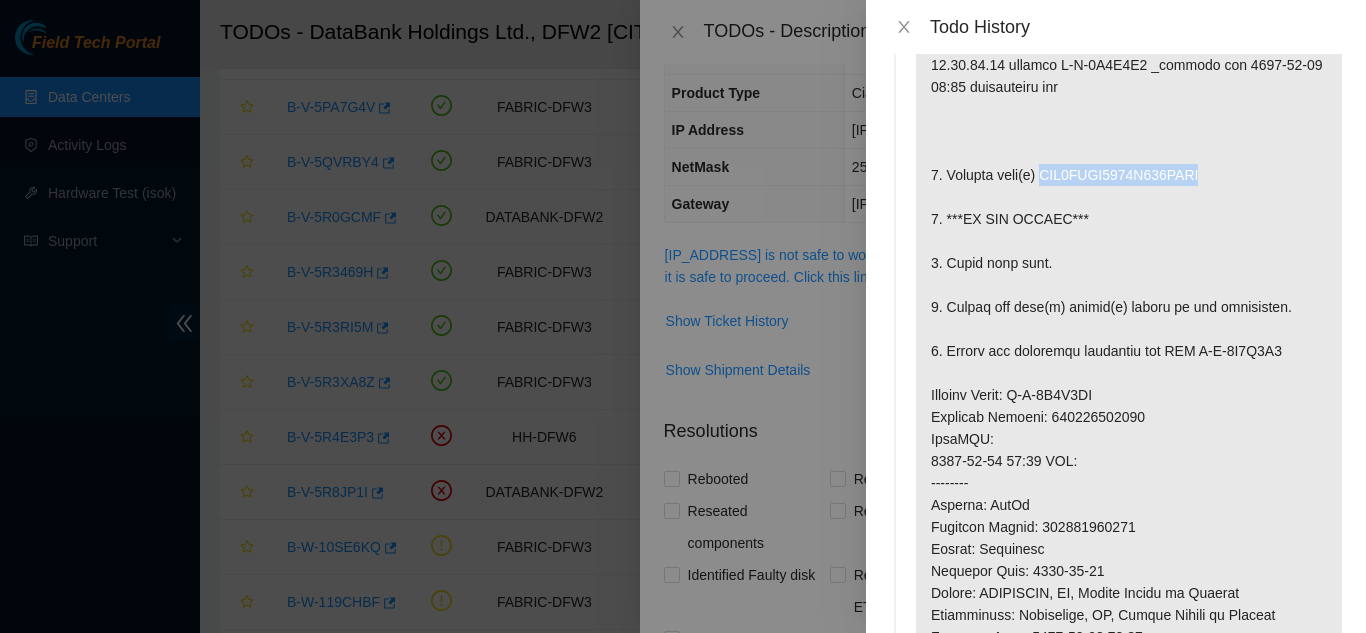 drag, startPoint x: 1043, startPoint y: 176, endPoint x: 1219, endPoint y: 177, distance: 176.00284 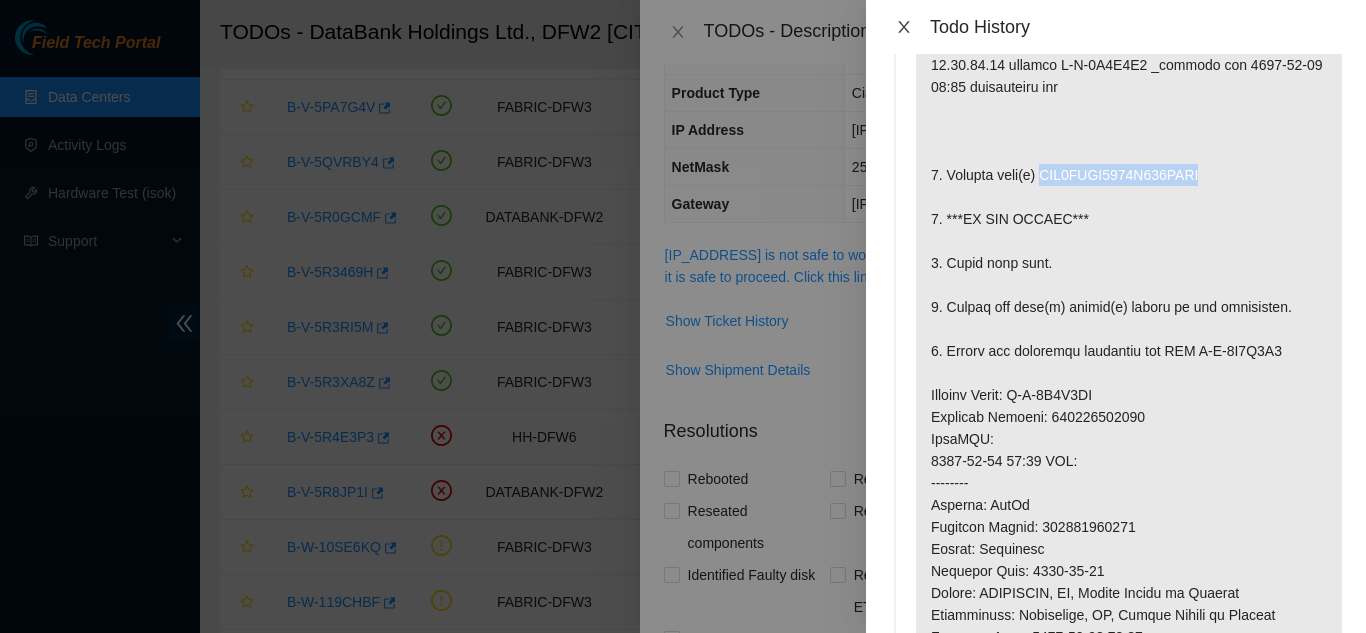 click 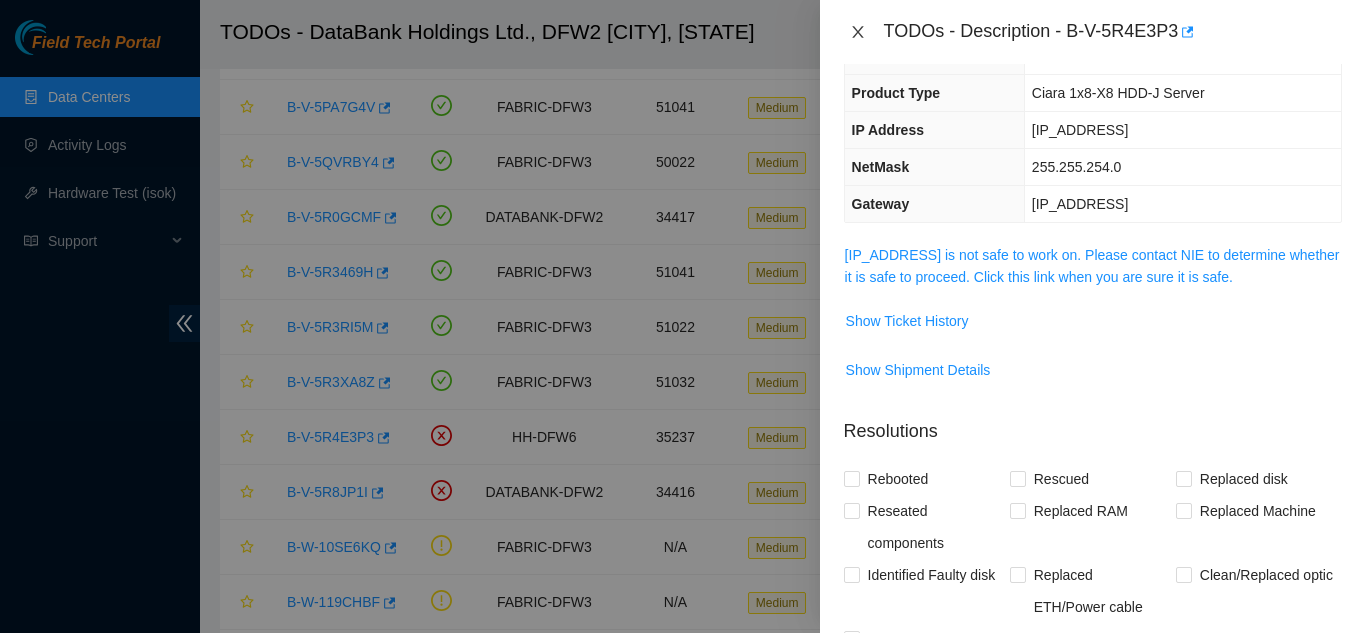 click 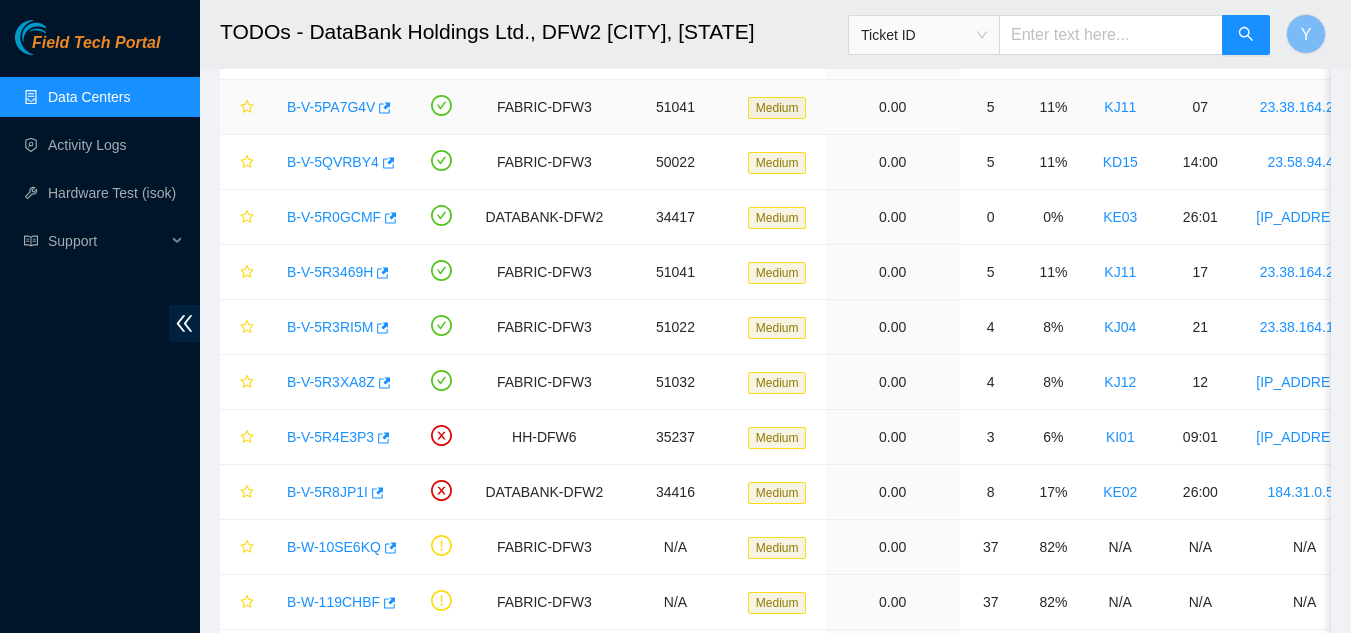 scroll, scrollTop: 169, scrollLeft: 0, axis: vertical 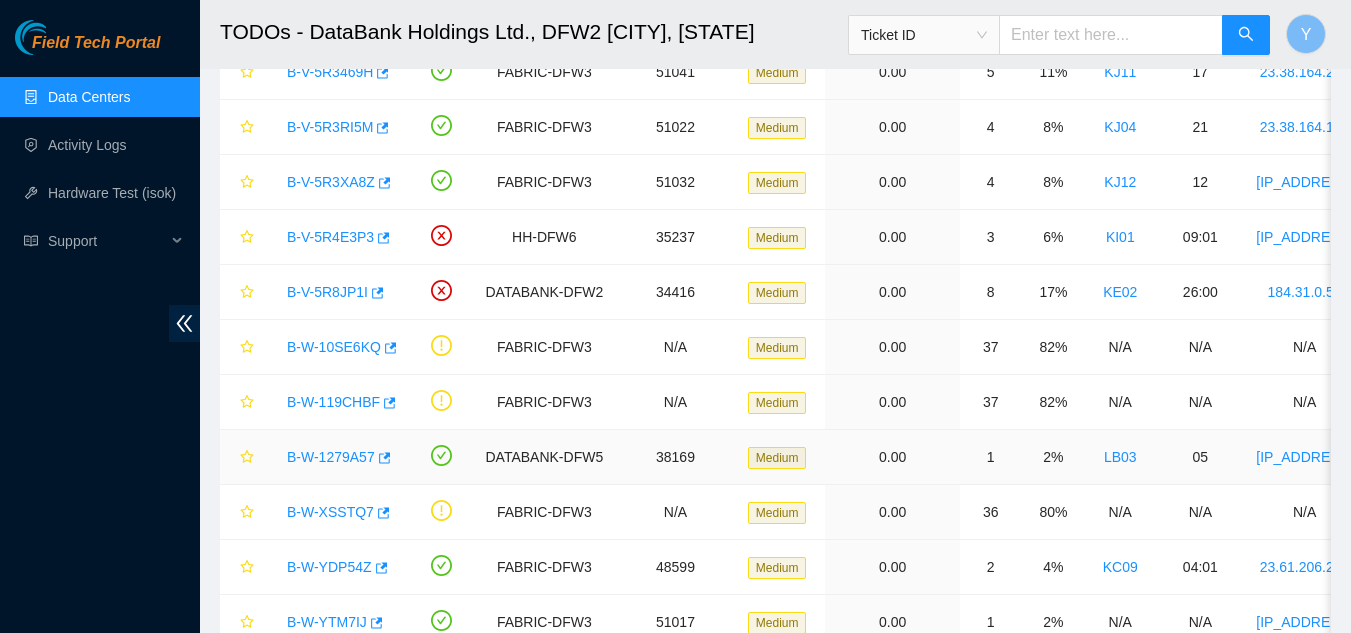 click on "B-W-1279A57" at bounding box center (331, 457) 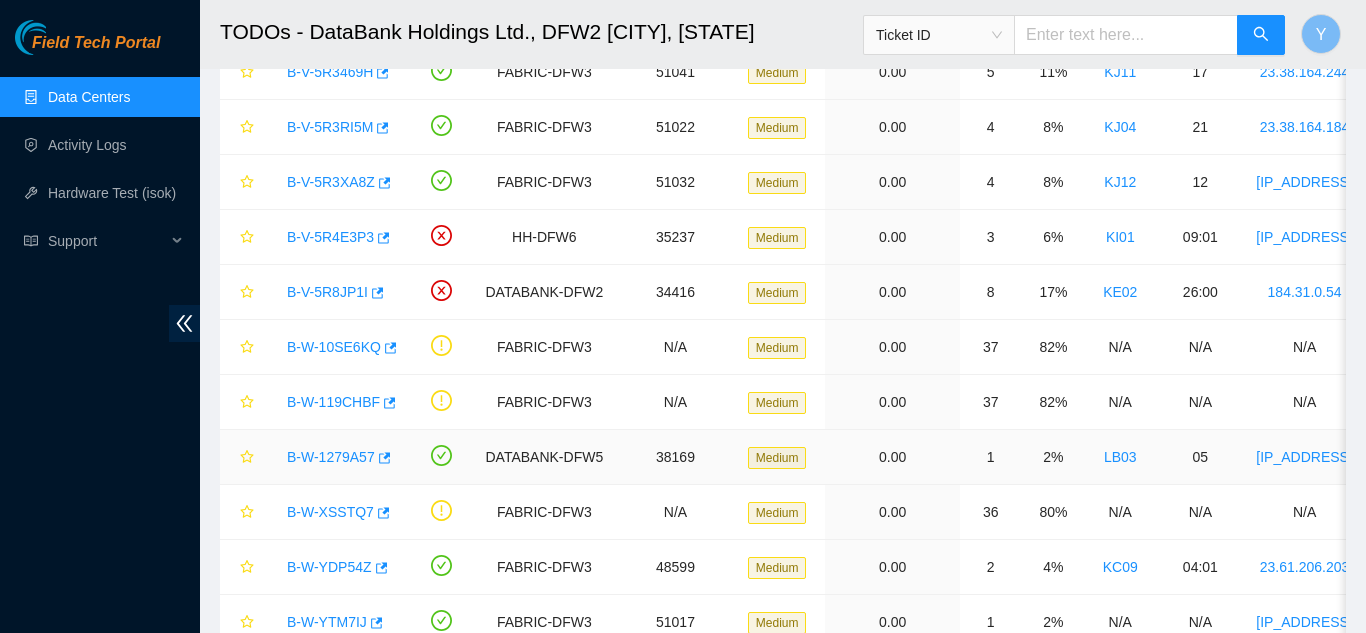 scroll, scrollTop: 125, scrollLeft: 0, axis: vertical 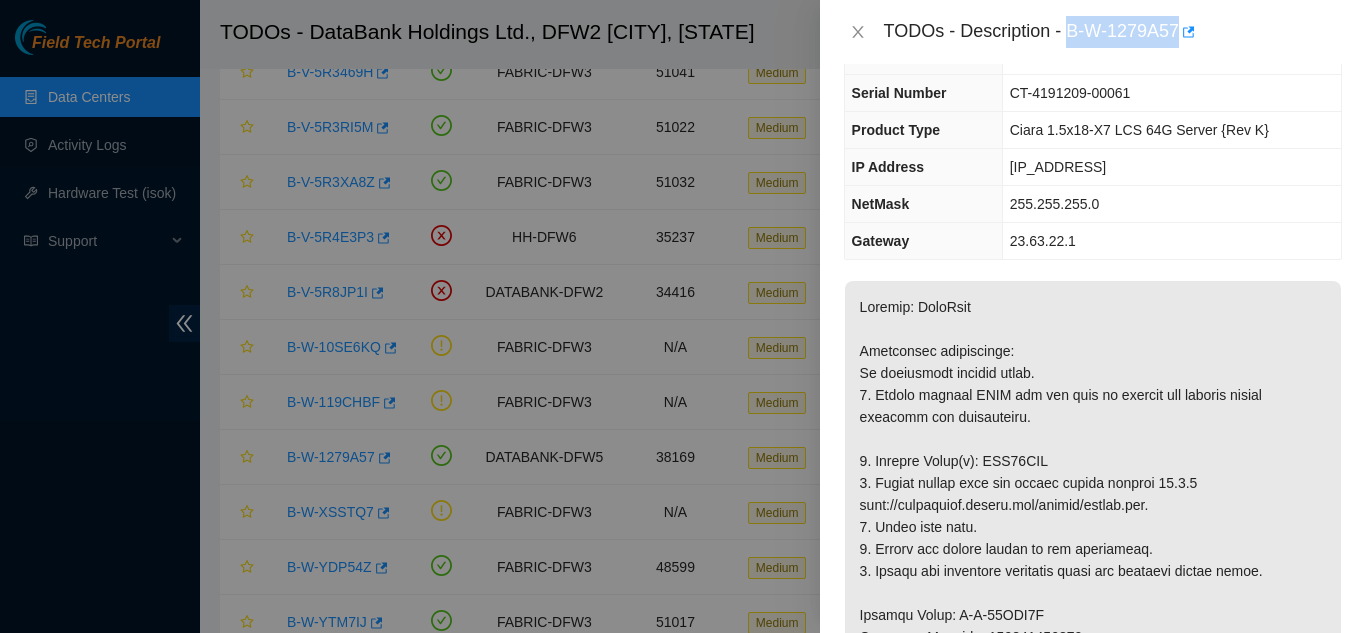 drag, startPoint x: 1066, startPoint y: 30, endPoint x: 1181, endPoint y: 40, distance: 115.43397 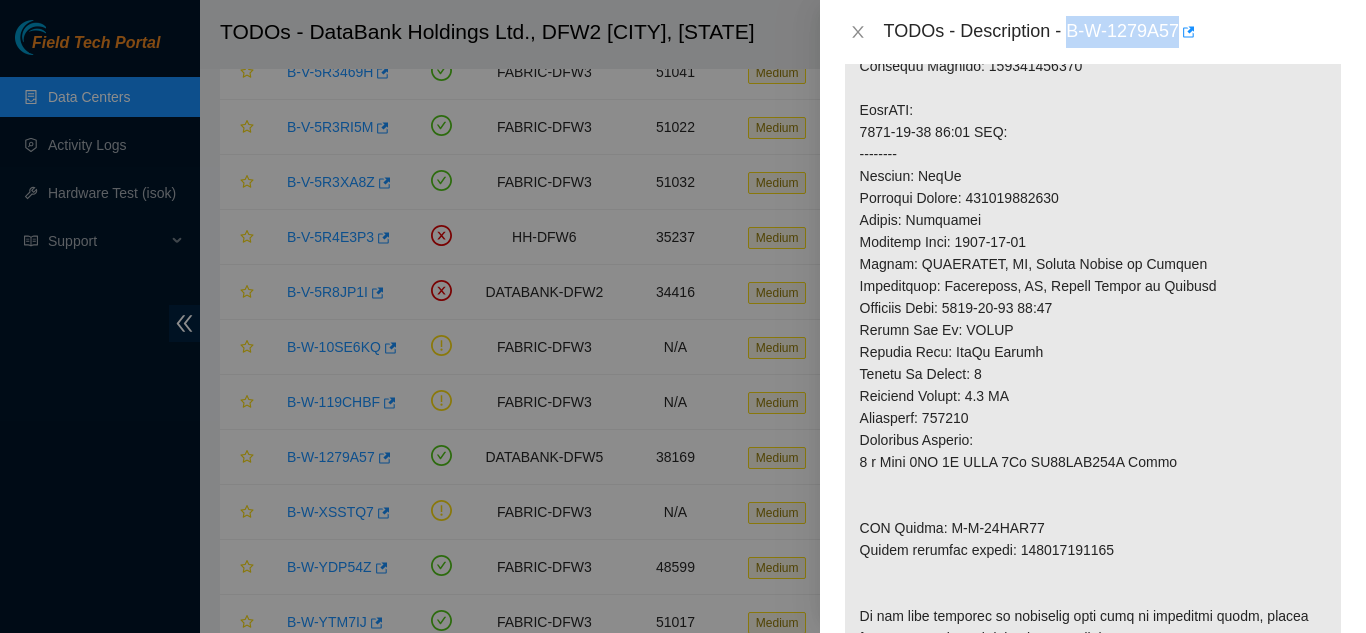 scroll, scrollTop: 825, scrollLeft: 0, axis: vertical 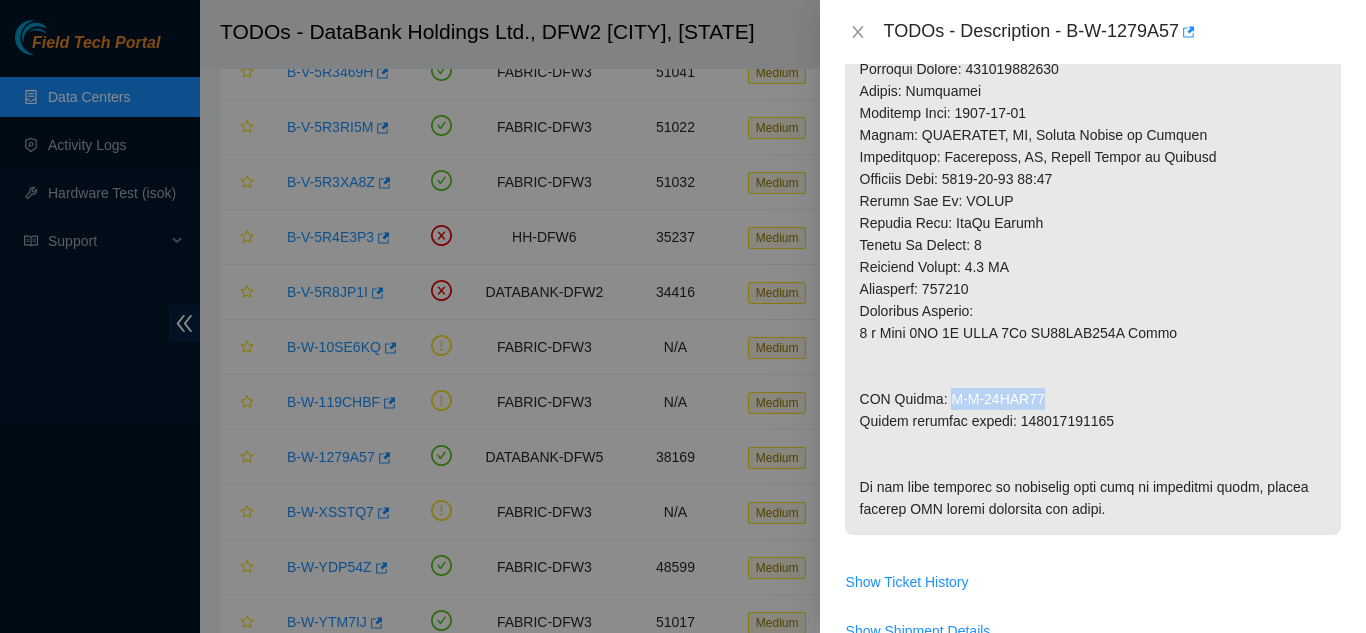 drag, startPoint x: 941, startPoint y: 401, endPoint x: 1034, endPoint y: 398, distance: 93.04838 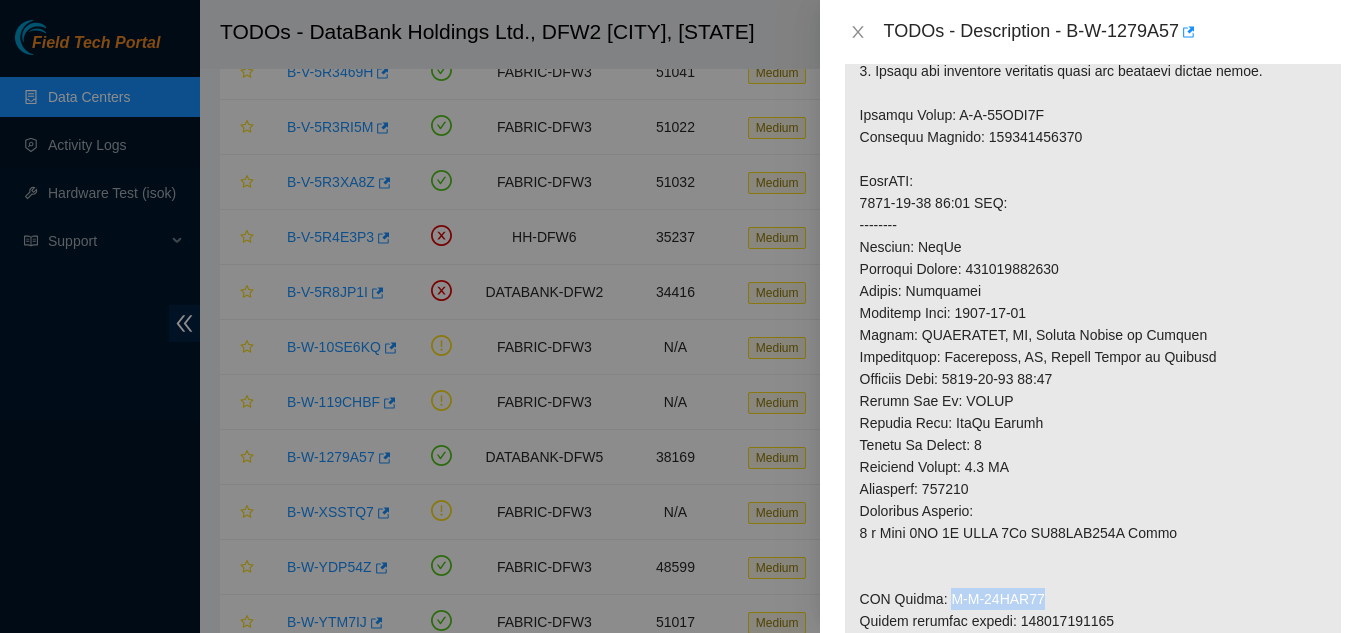 scroll, scrollTop: 525, scrollLeft: 0, axis: vertical 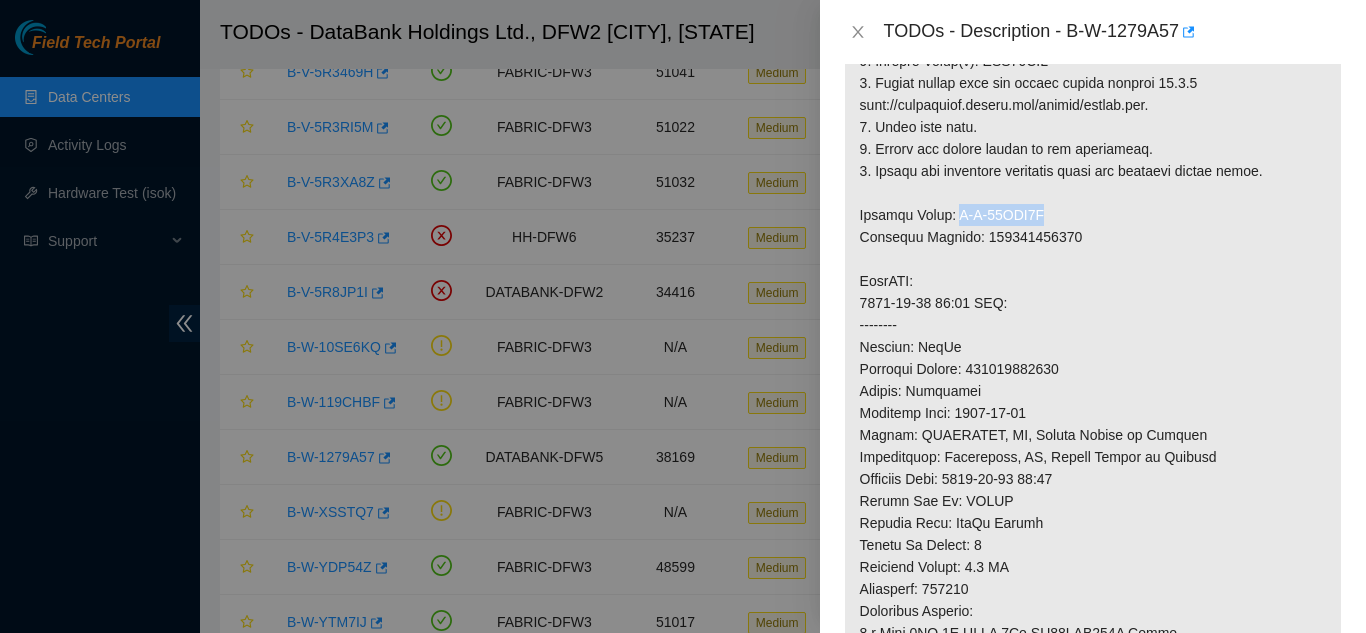 drag, startPoint x: 950, startPoint y: 213, endPoint x: 1039, endPoint y: 216, distance: 89.050545 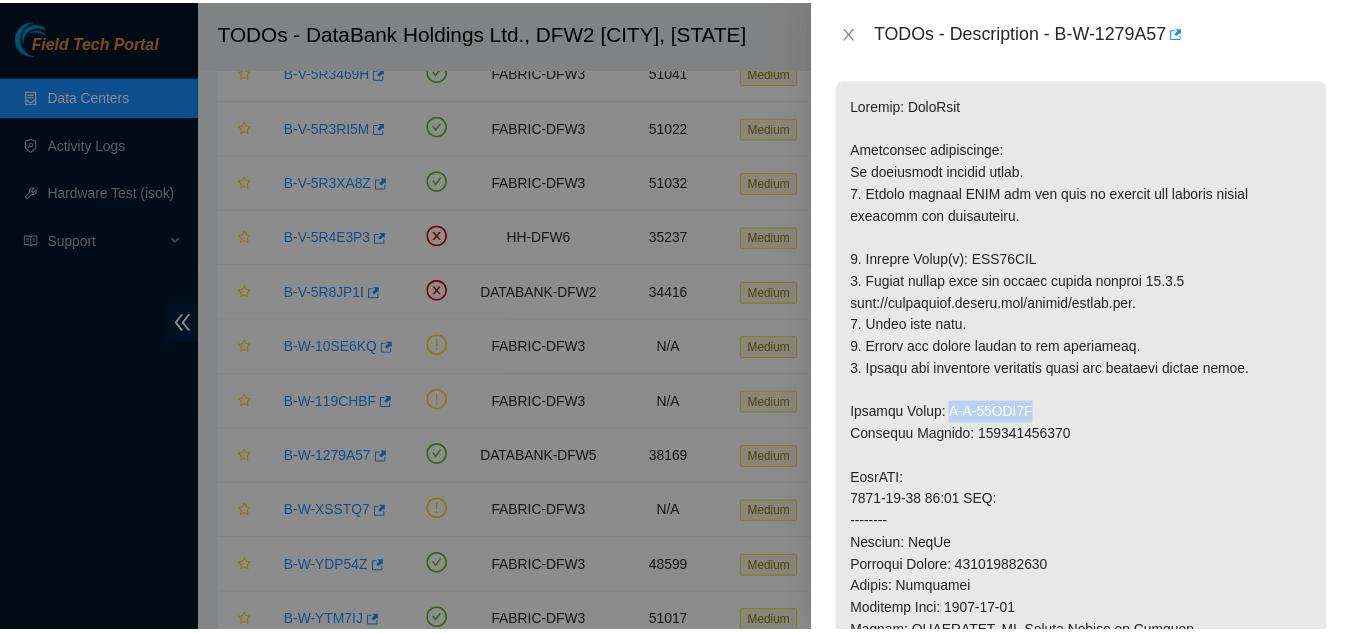 scroll, scrollTop: 325, scrollLeft: 0, axis: vertical 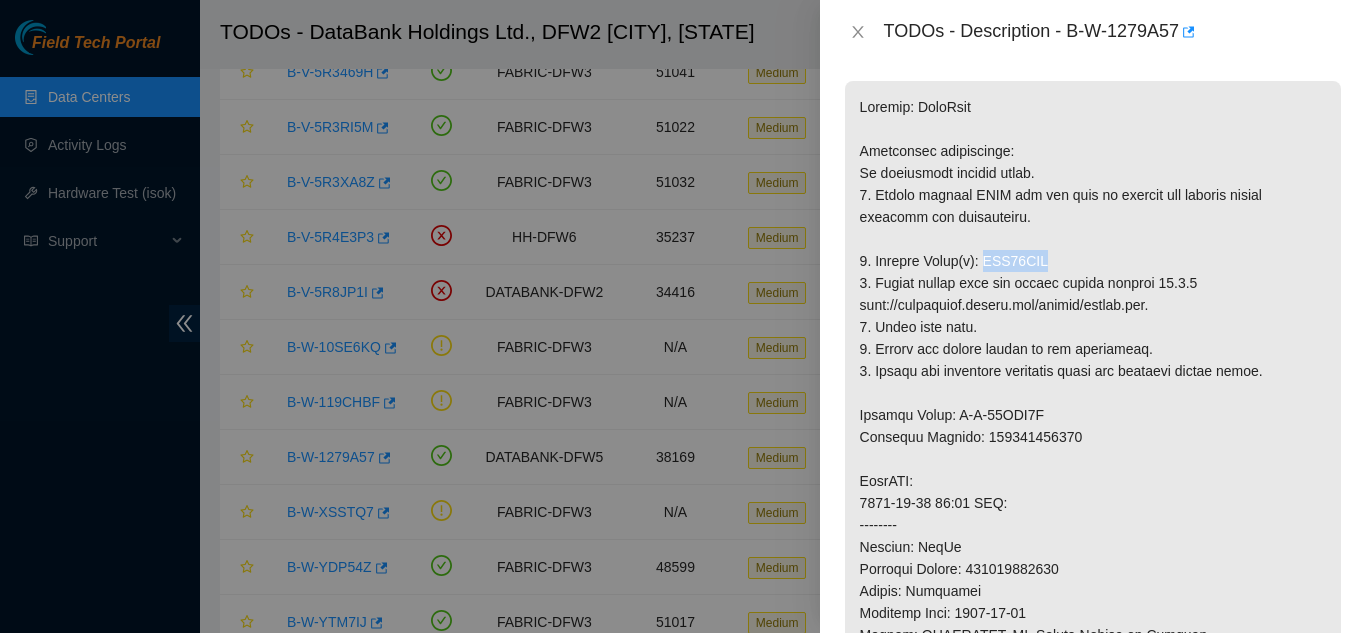 drag, startPoint x: 980, startPoint y: 261, endPoint x: 1050, endPoint y: 257, distance: 70.11419 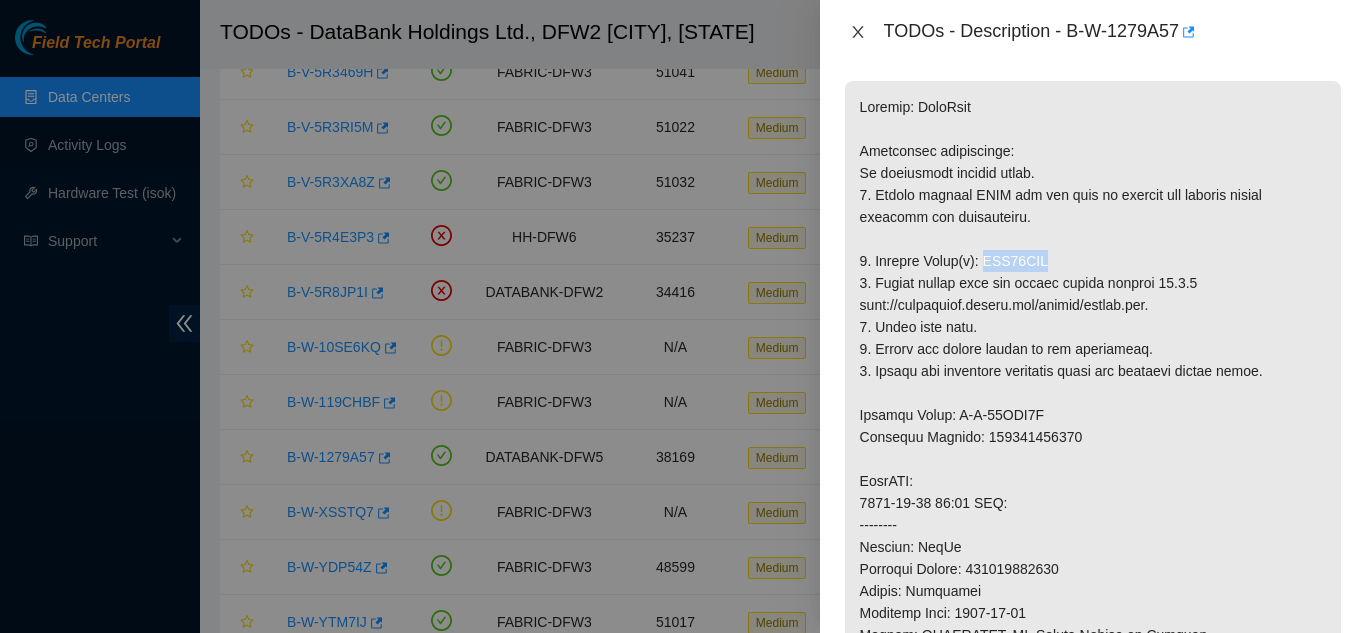 click 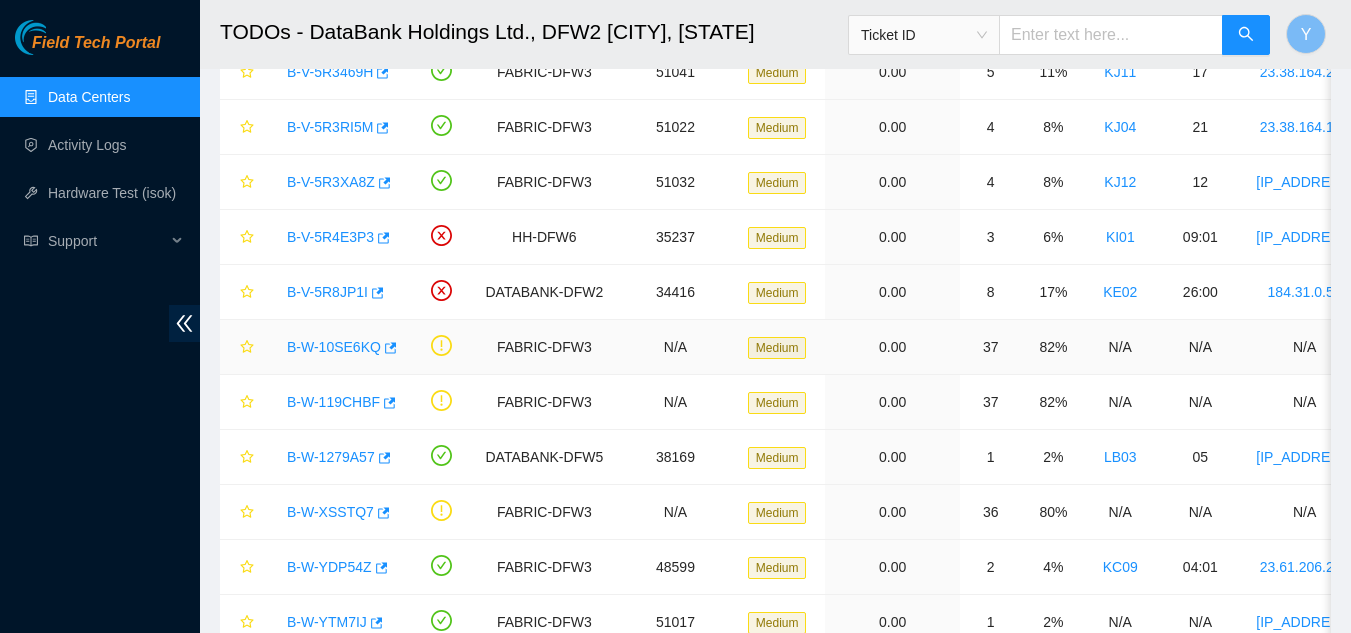 scroll, scrollTop: 354, scrollLeft: 0, axis: vertical 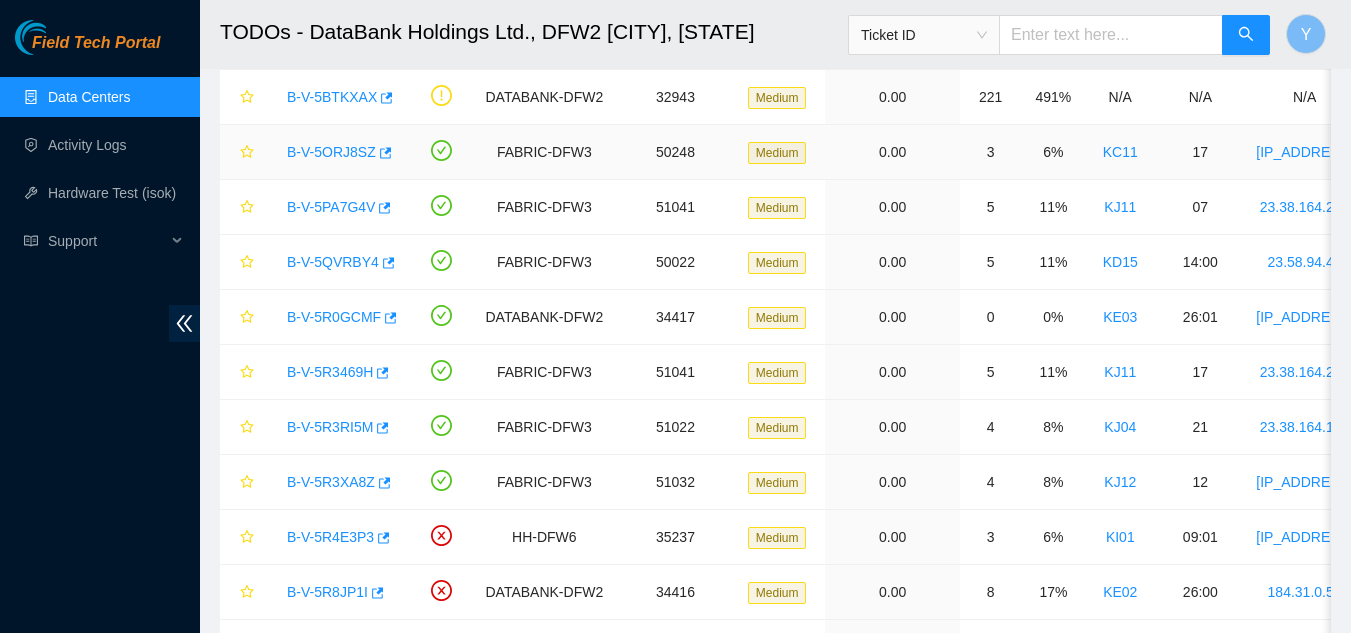 click on "B-V-5ORJ8SZ" at bounding box center [331, 152] 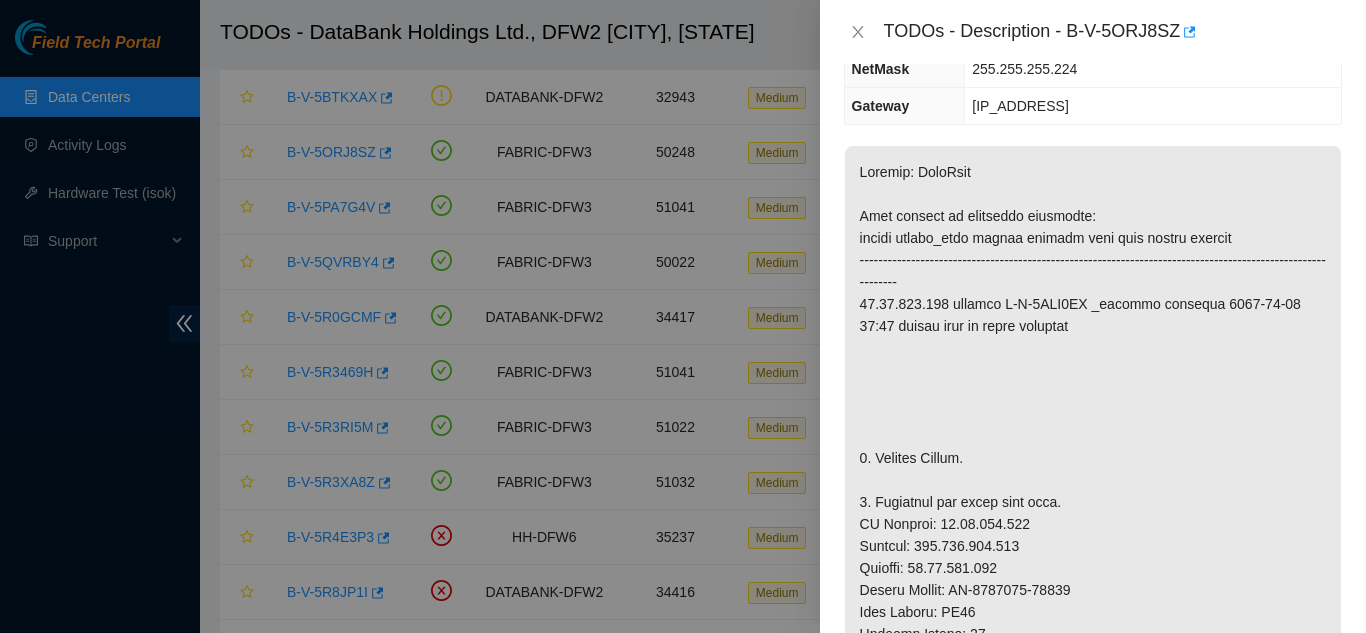 scroll, scrollTop: 132, scrollLeft: 0, axis: vertical 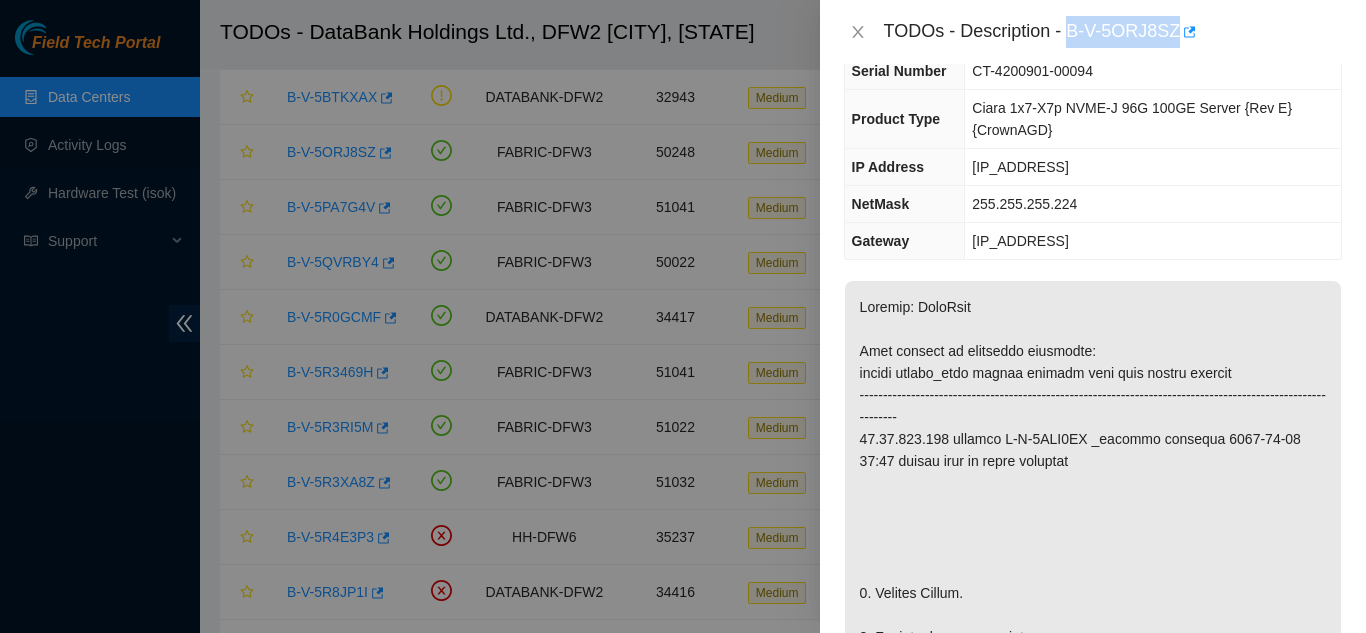 drag, startPoint x: 1067, startPoint y: 33, endPoint x: 1176, endPoint y: 33, distance: 109 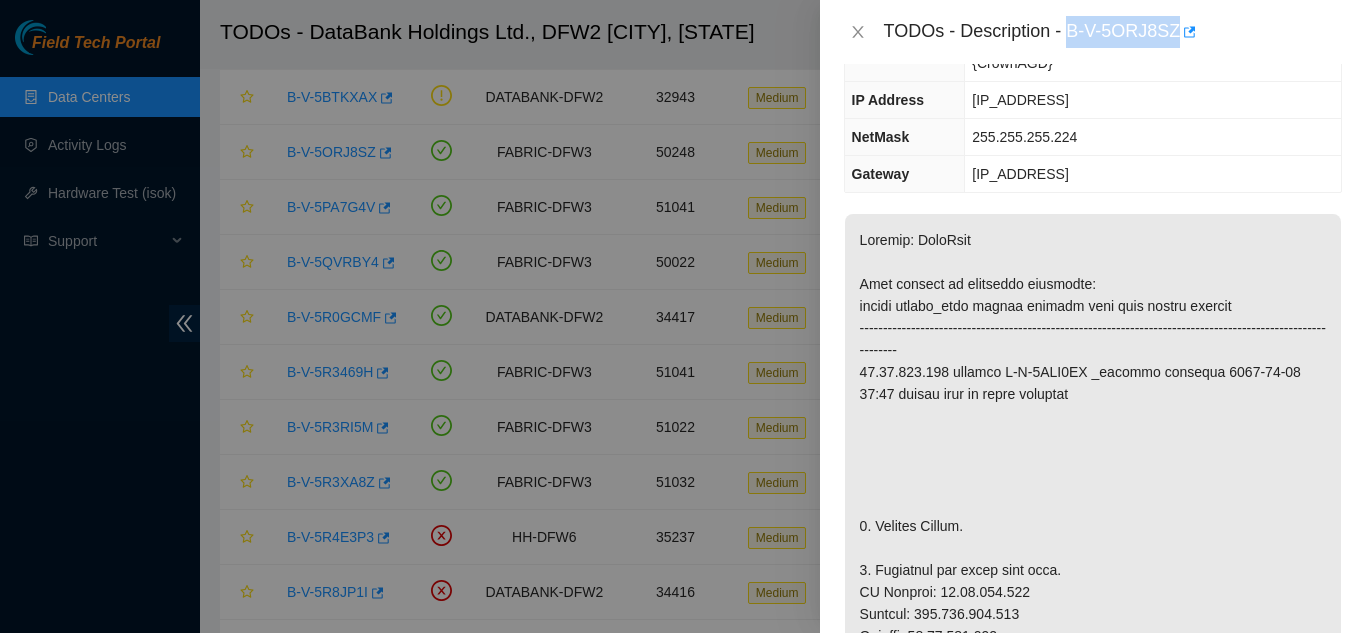 scroll, scrollTop: 332, scrollLeft: 0, axis: vertical 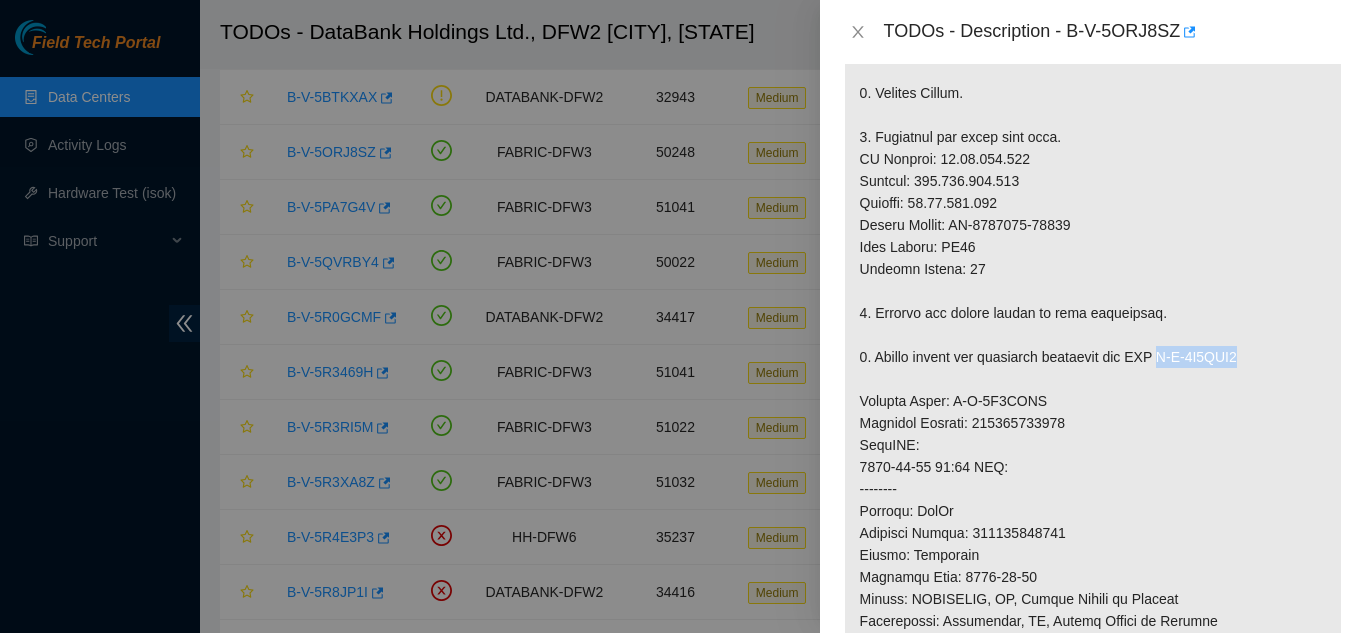 drag, startPoint x: 1169, startPoint y: 359, endPoint x: 1260, endPoint y: 363, distance: 91.08787 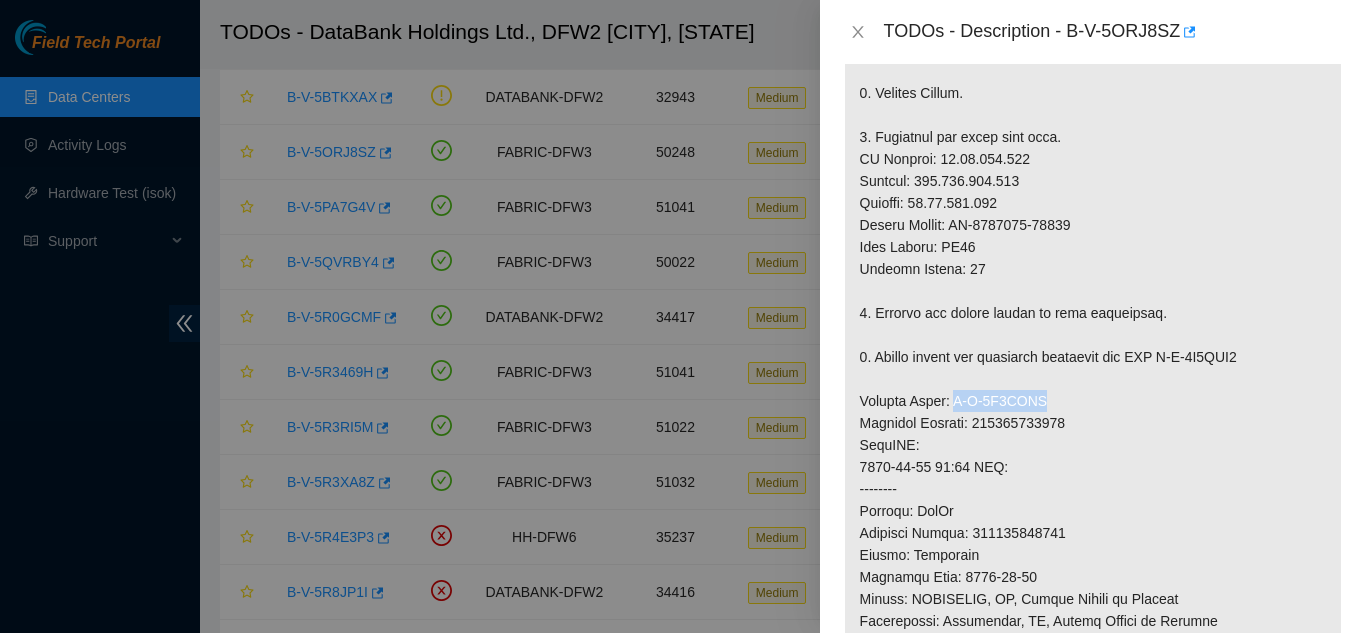 drag, startPoint x: 951, startPoint y: 400, endPoint x: 1045, endPoint y: 400, distance: 94 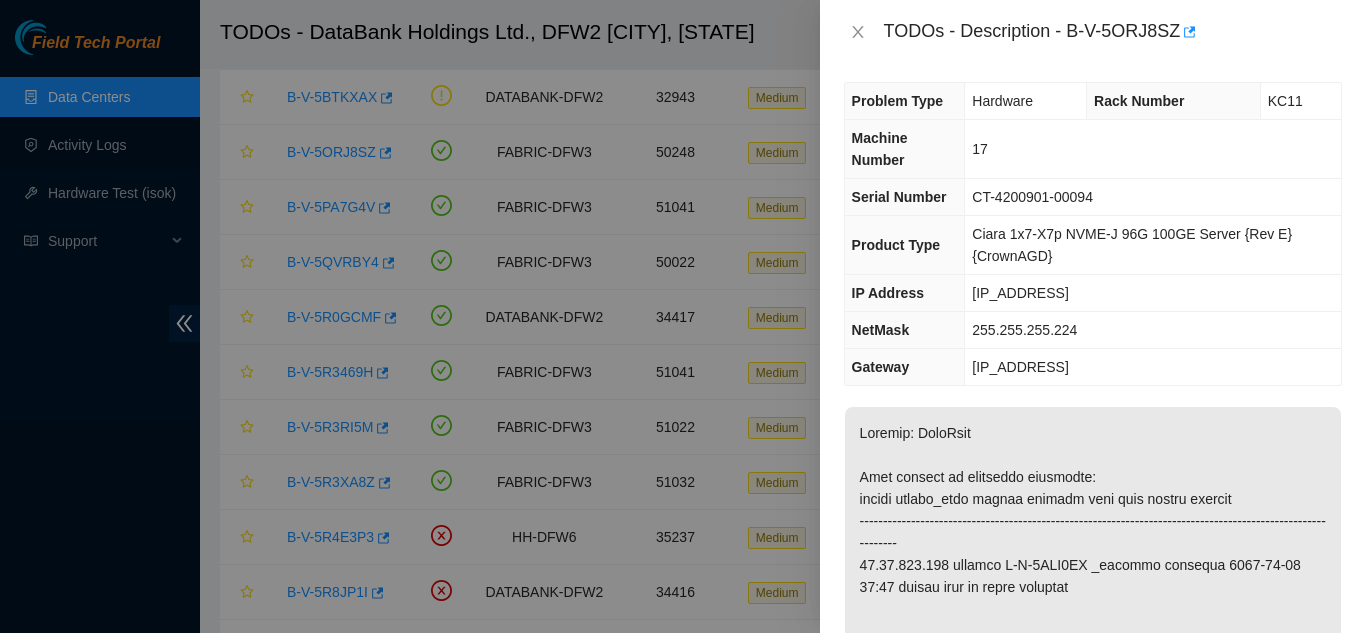 scroll, scrollTop: 0, scrollLeft: 0, axis: both 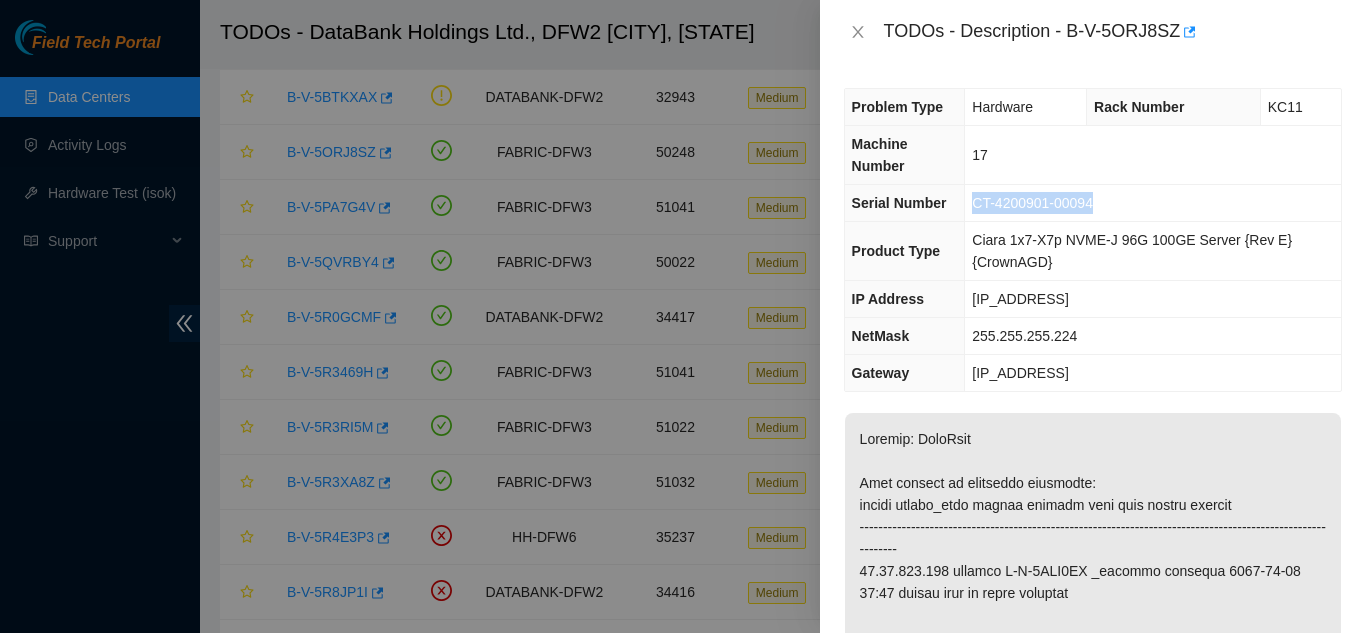 drag, startPoint x: 976, startPoint y: 202, endPoint x: 1108, endPoint y: 188, distance: 132.74034 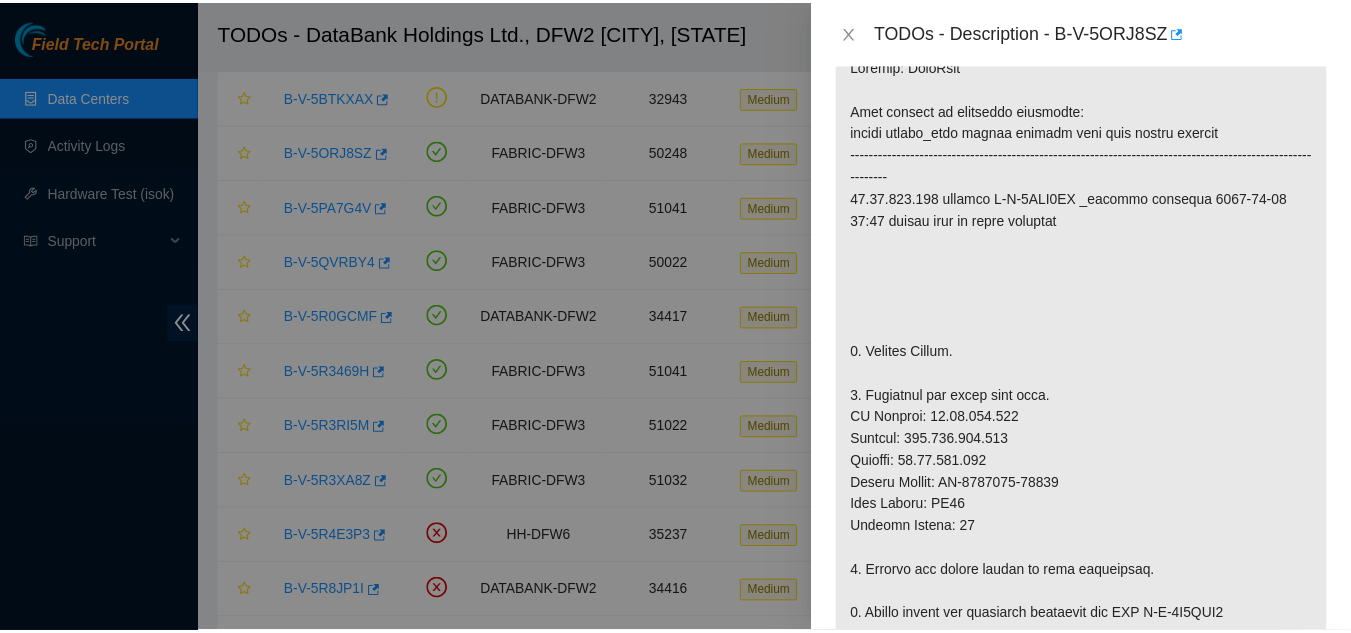 scroll, scrollTop: 400, scrollLeft: 0, axis: vertical 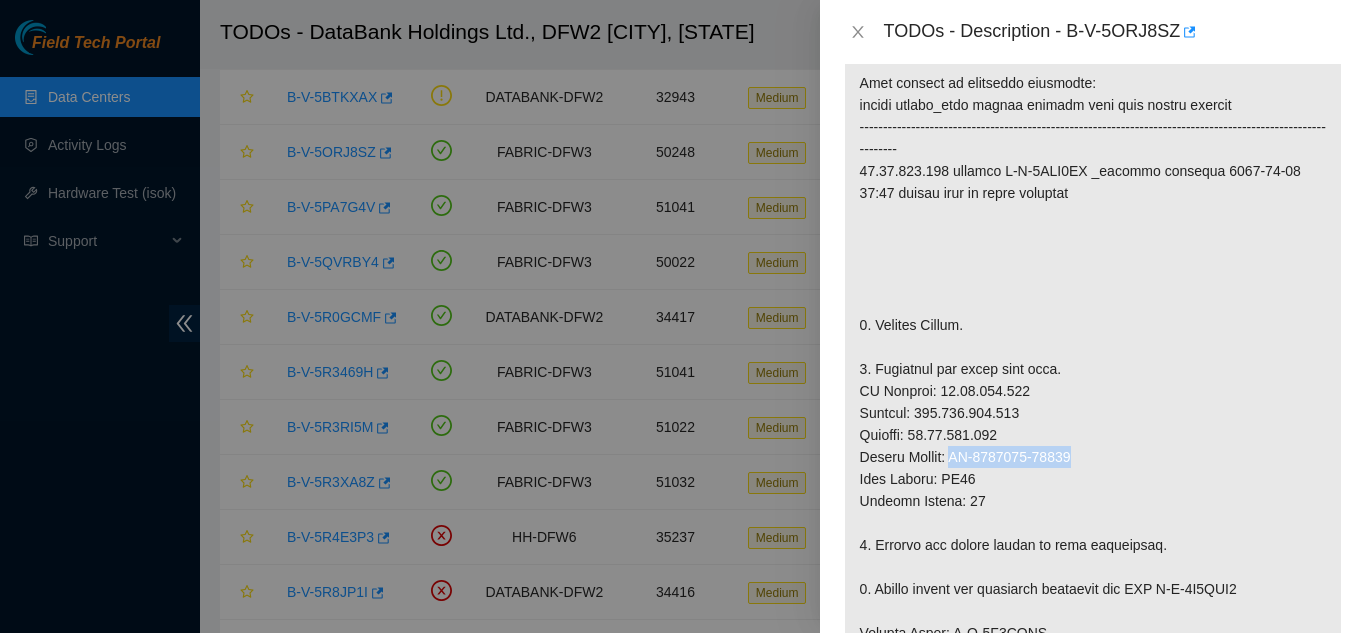 drag, startPoint x: 957, startPoint y: 456, endPoint x: 1082, endPoint y: 464, distance: 125.25574 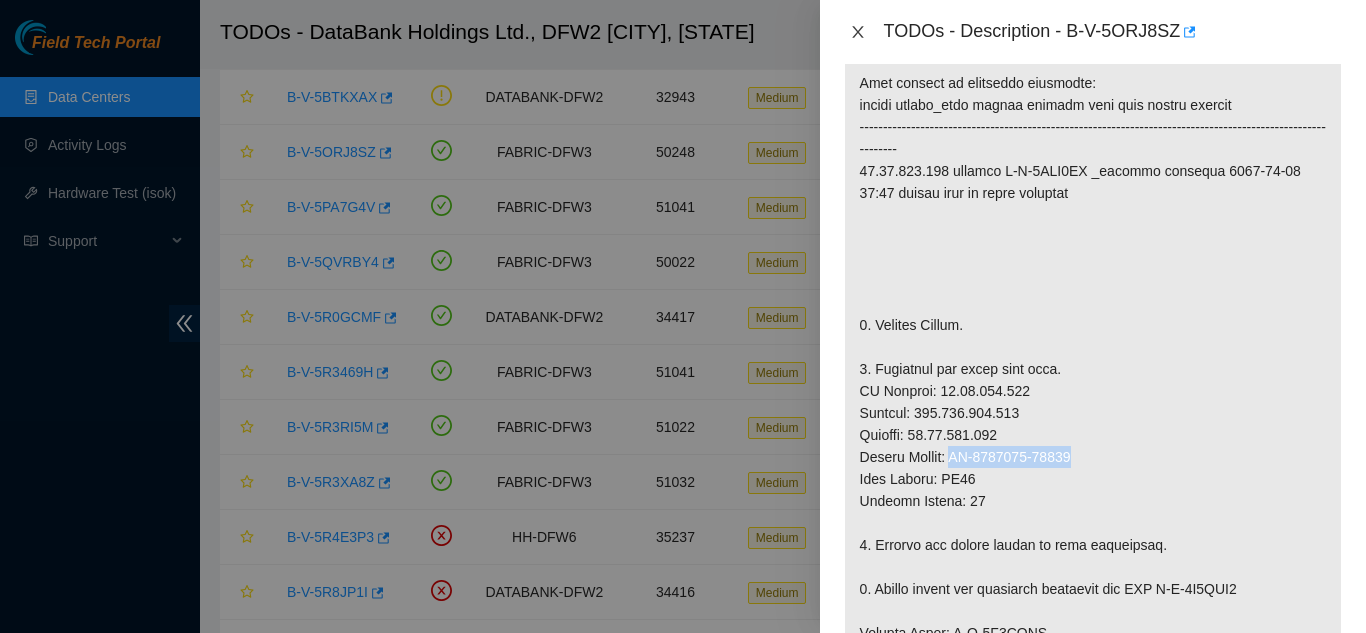 click 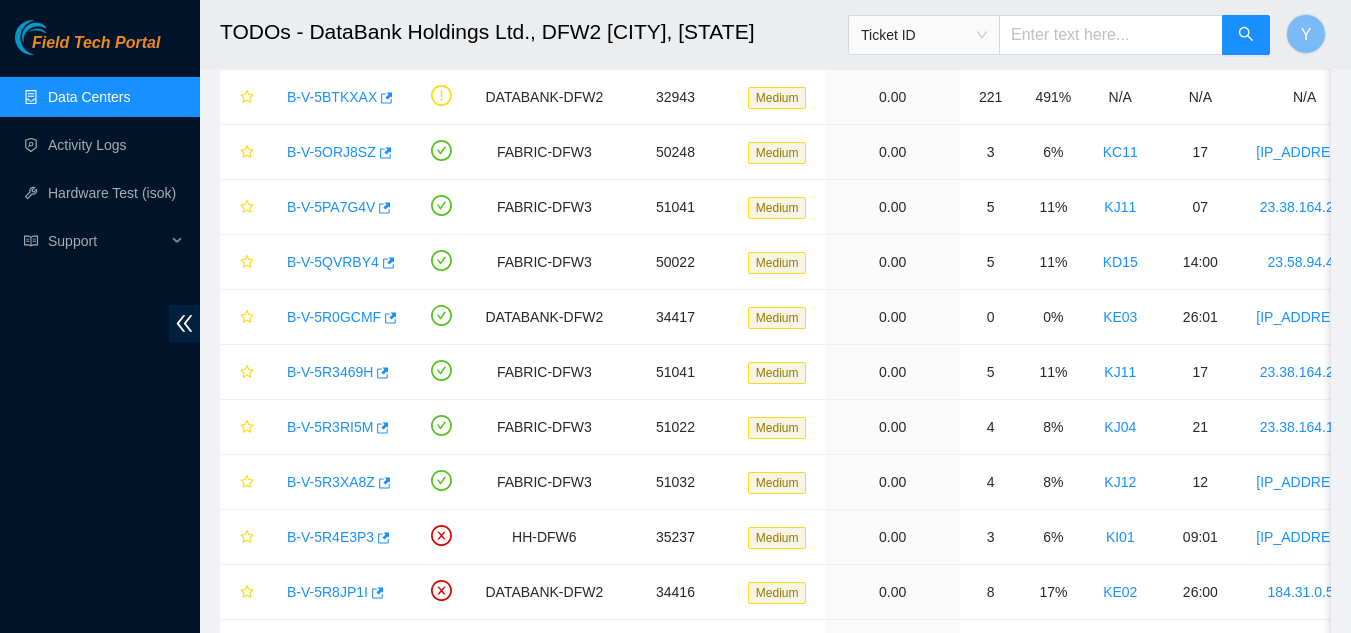 scroll, scrollTop: 422, scrollLeft: 0, axis: vertical 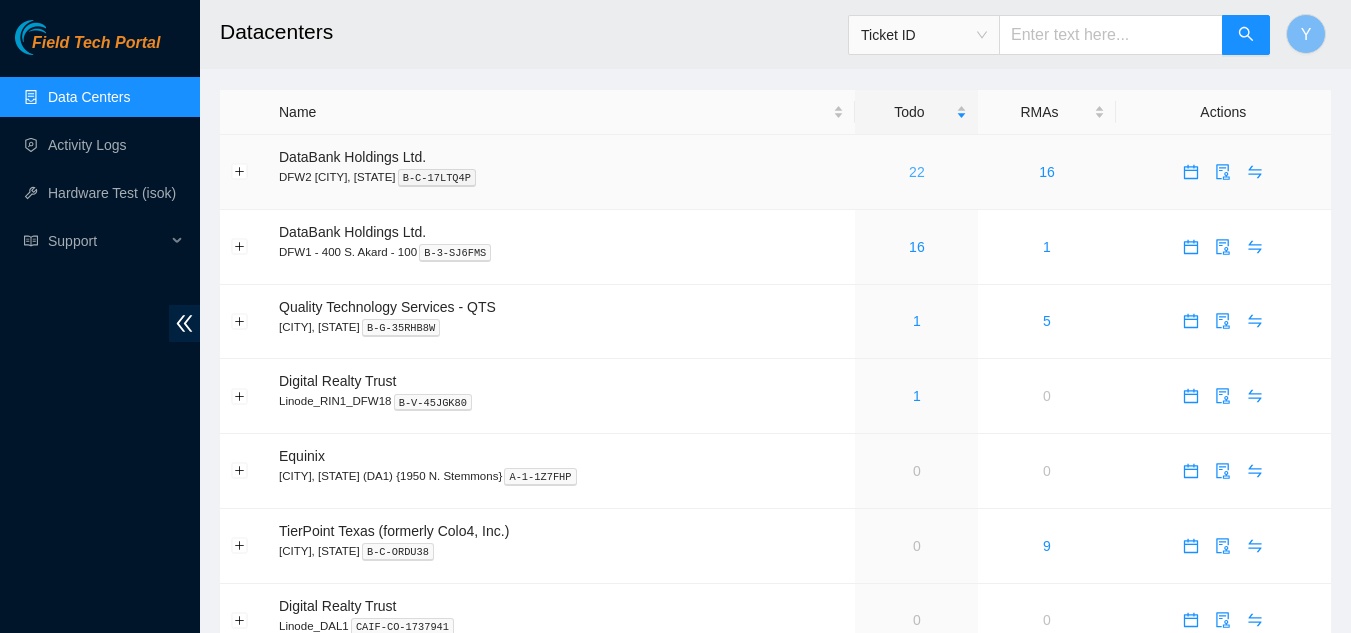 click on "22" at bounding box center [917, 172] 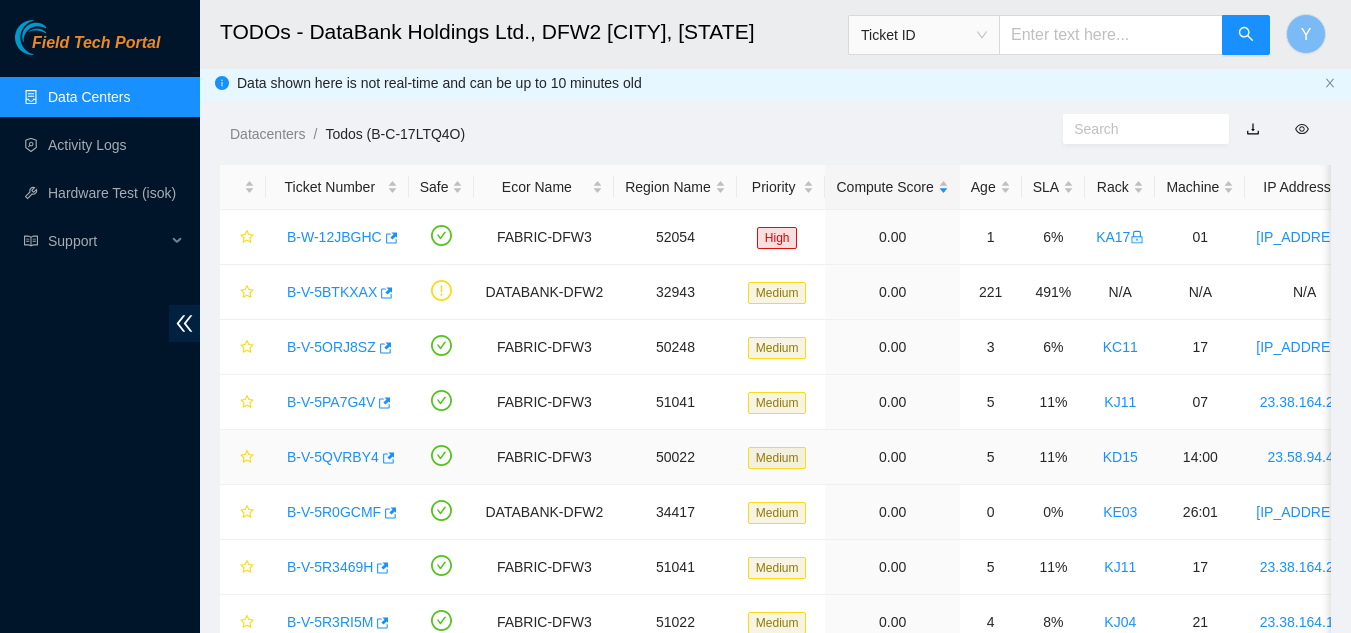 scroll, scrollTop: 0, scrollLeft: 0, axis: both 